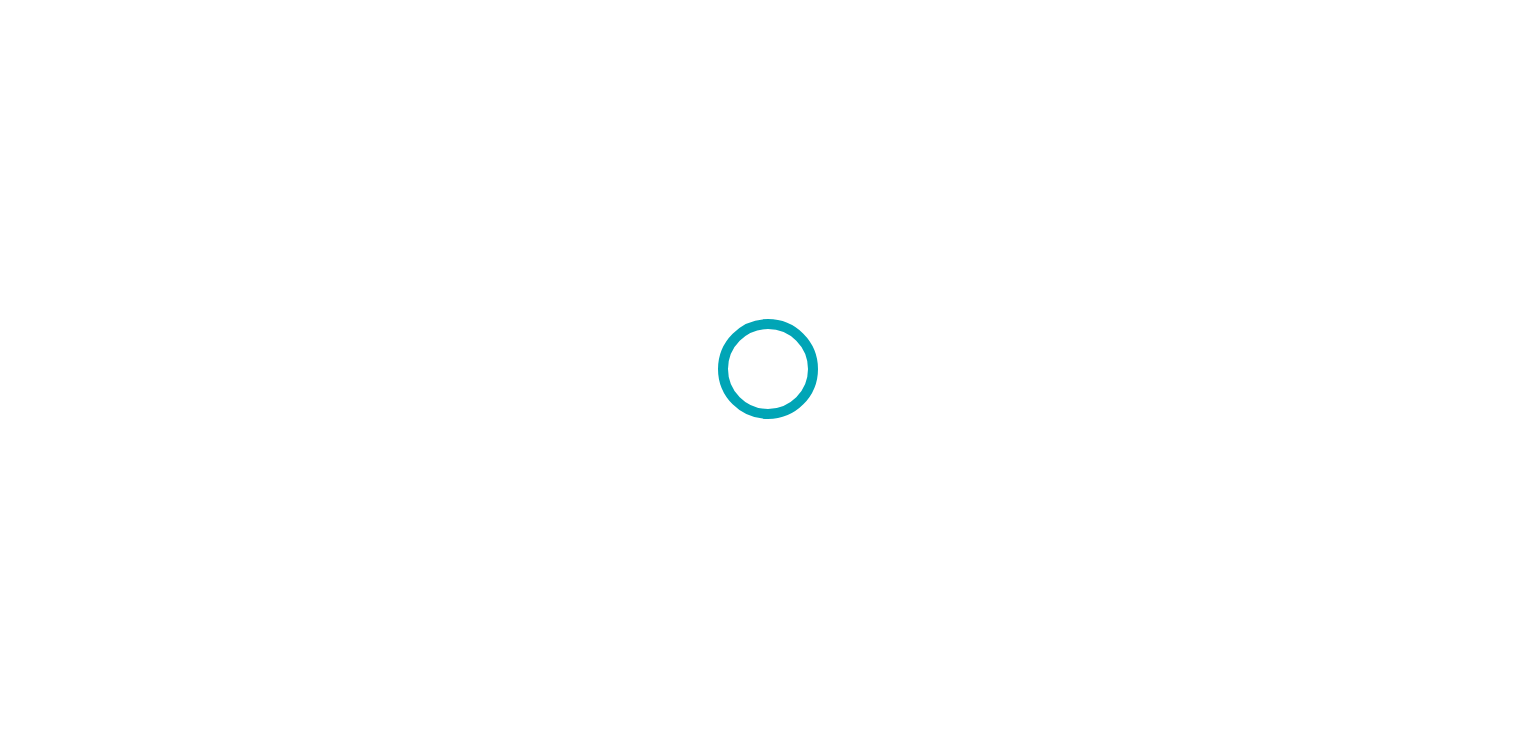 scroll, scrollTop: 0, scrollLeft: 0, axis: both 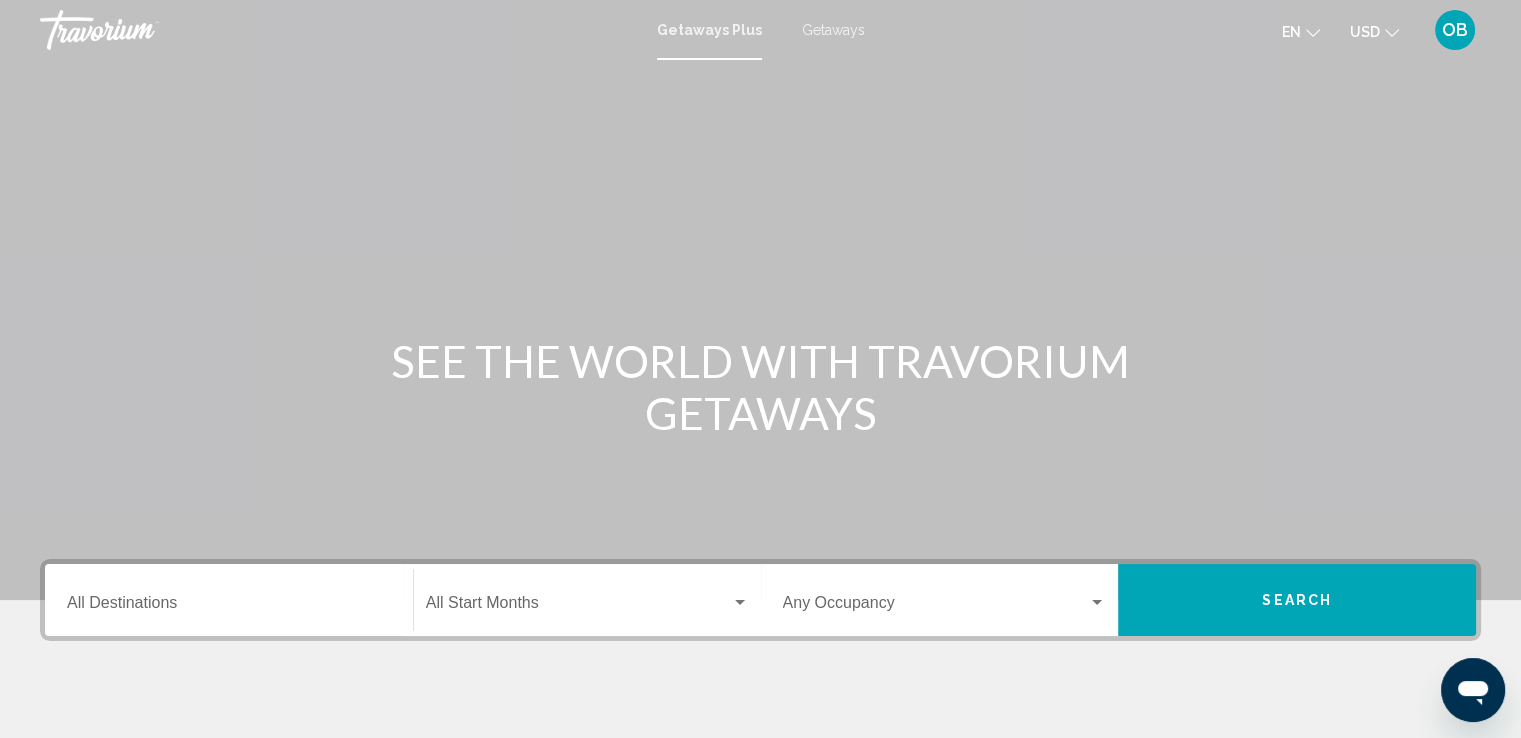 click on "Destination All Destinations" at bounding box center [229, 607] 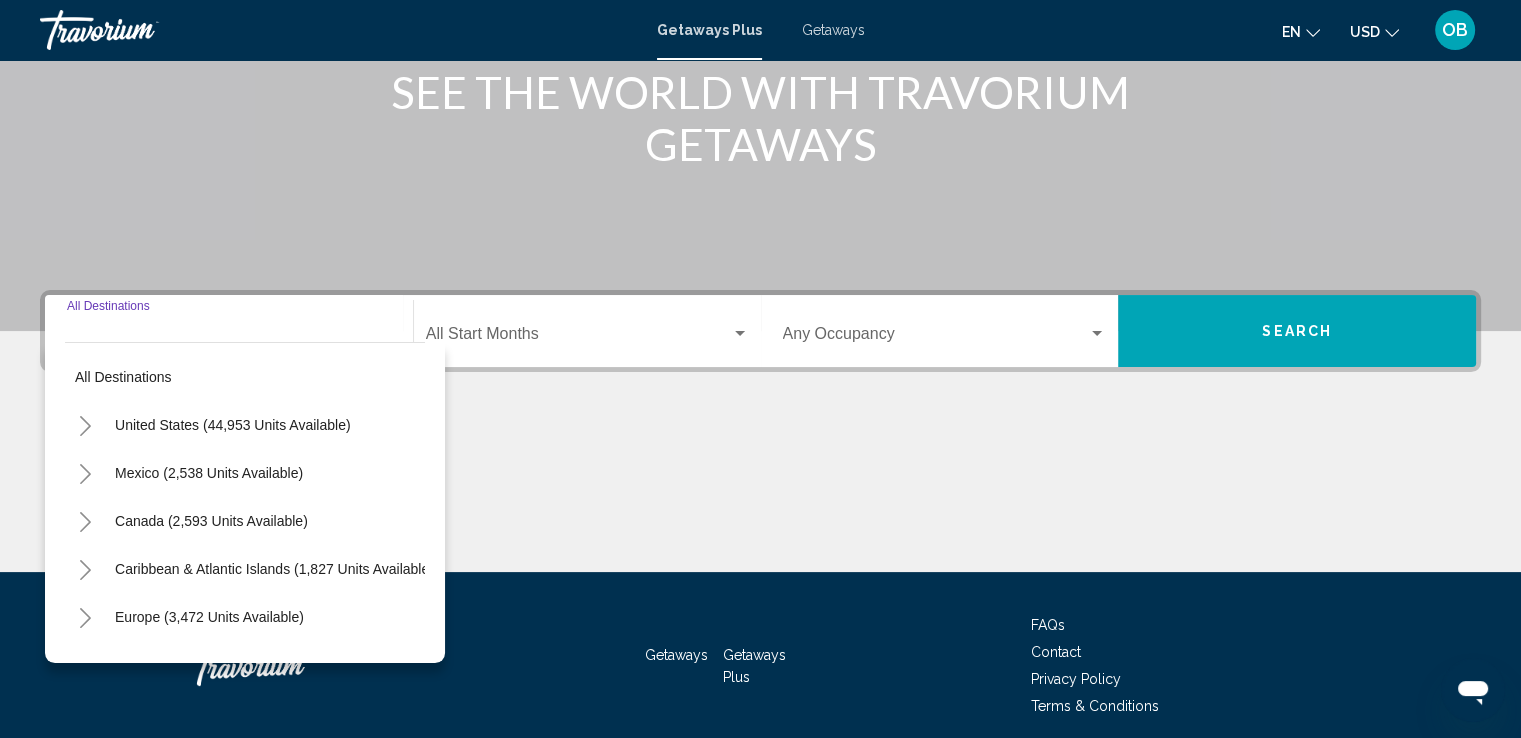 scroll, scrollTop: 348, scrollLeft: 0, axis: vertical 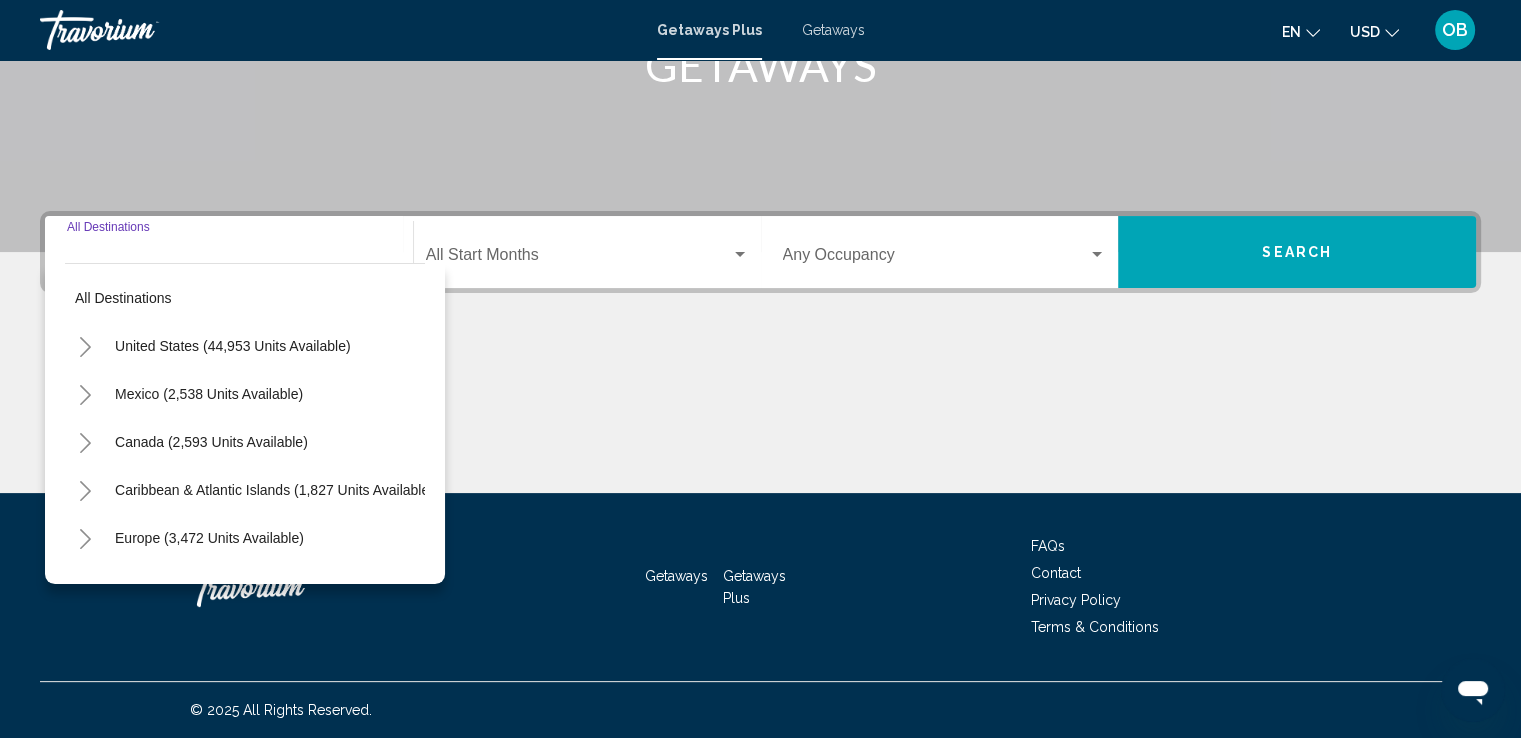 click 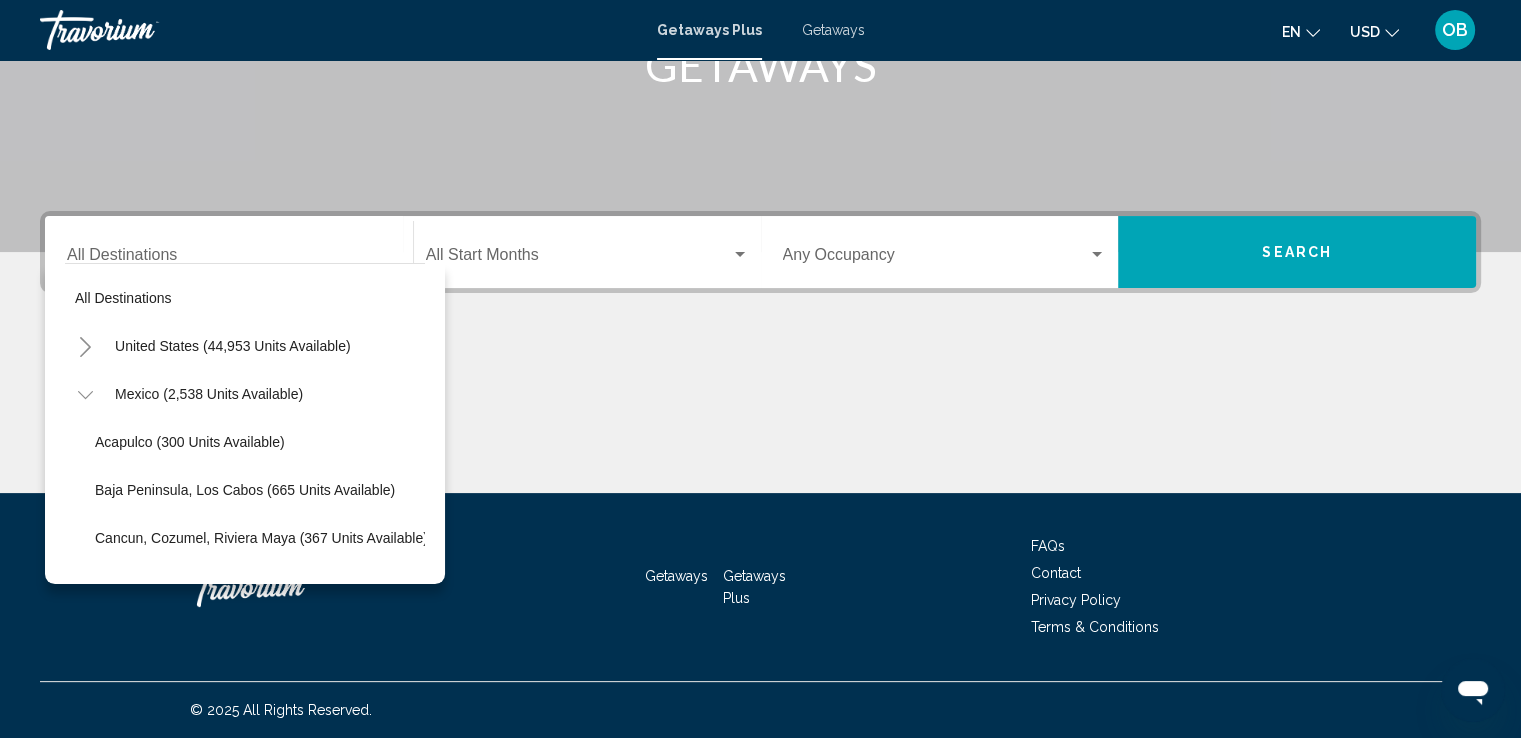 click 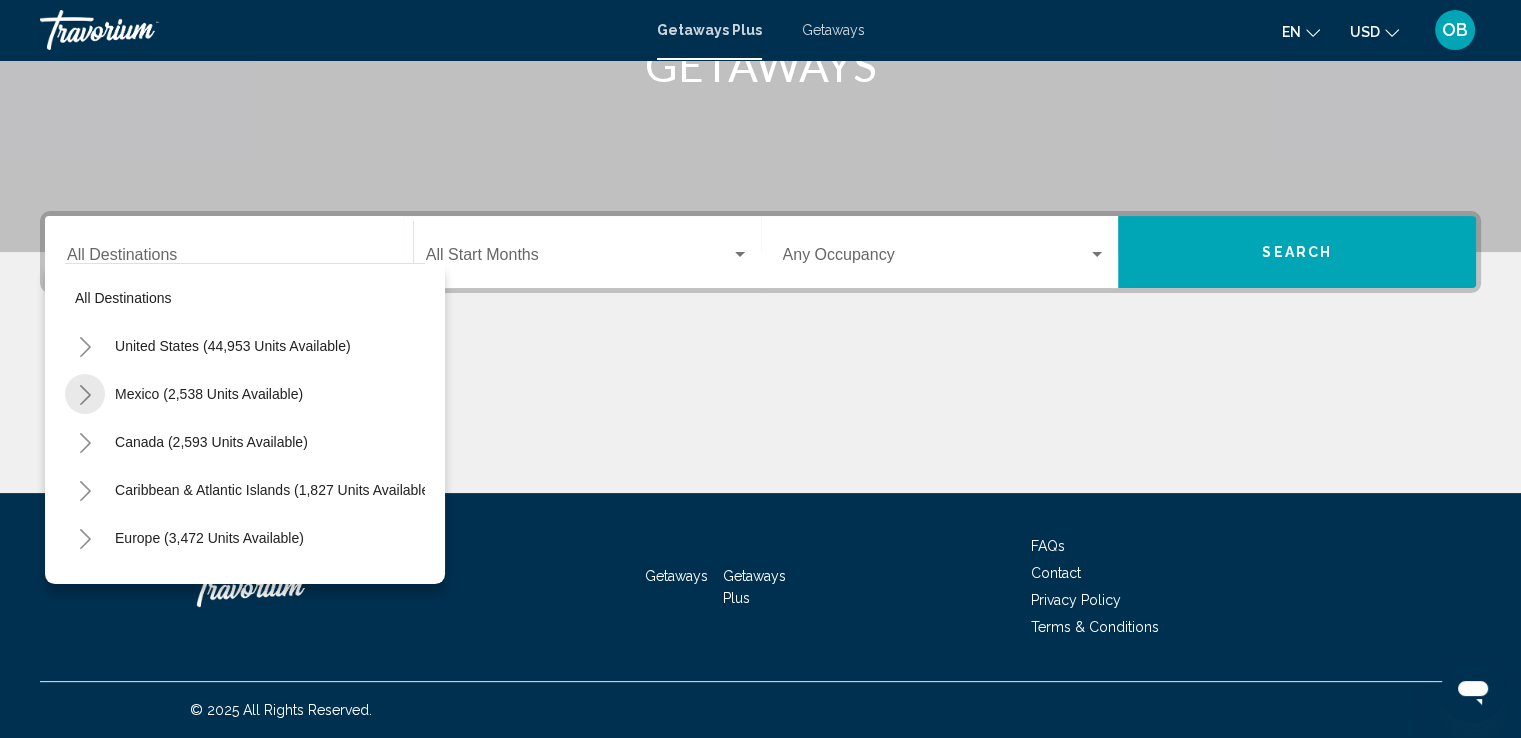 click 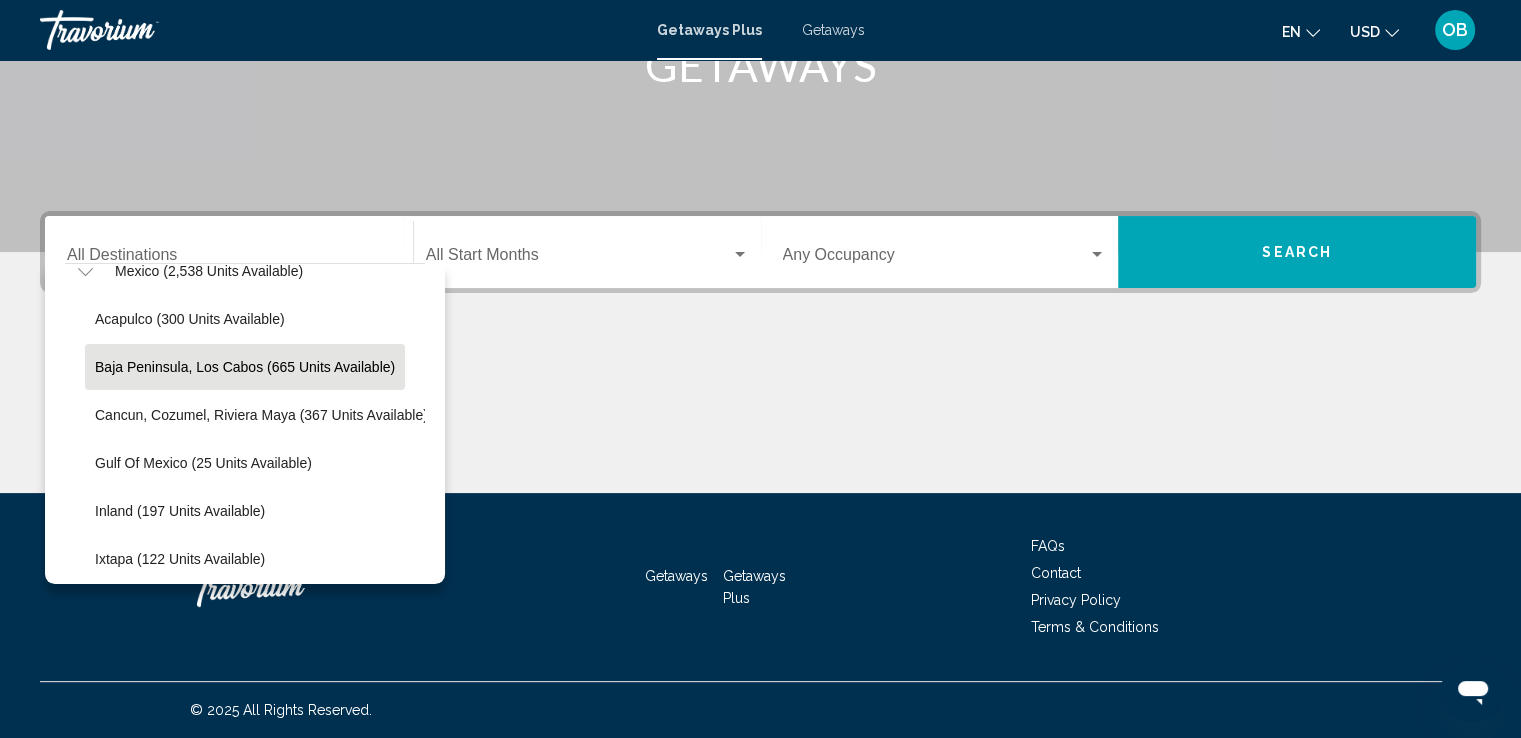 scroll, scrollTop: 0, scrollLeft: 0, axis: both 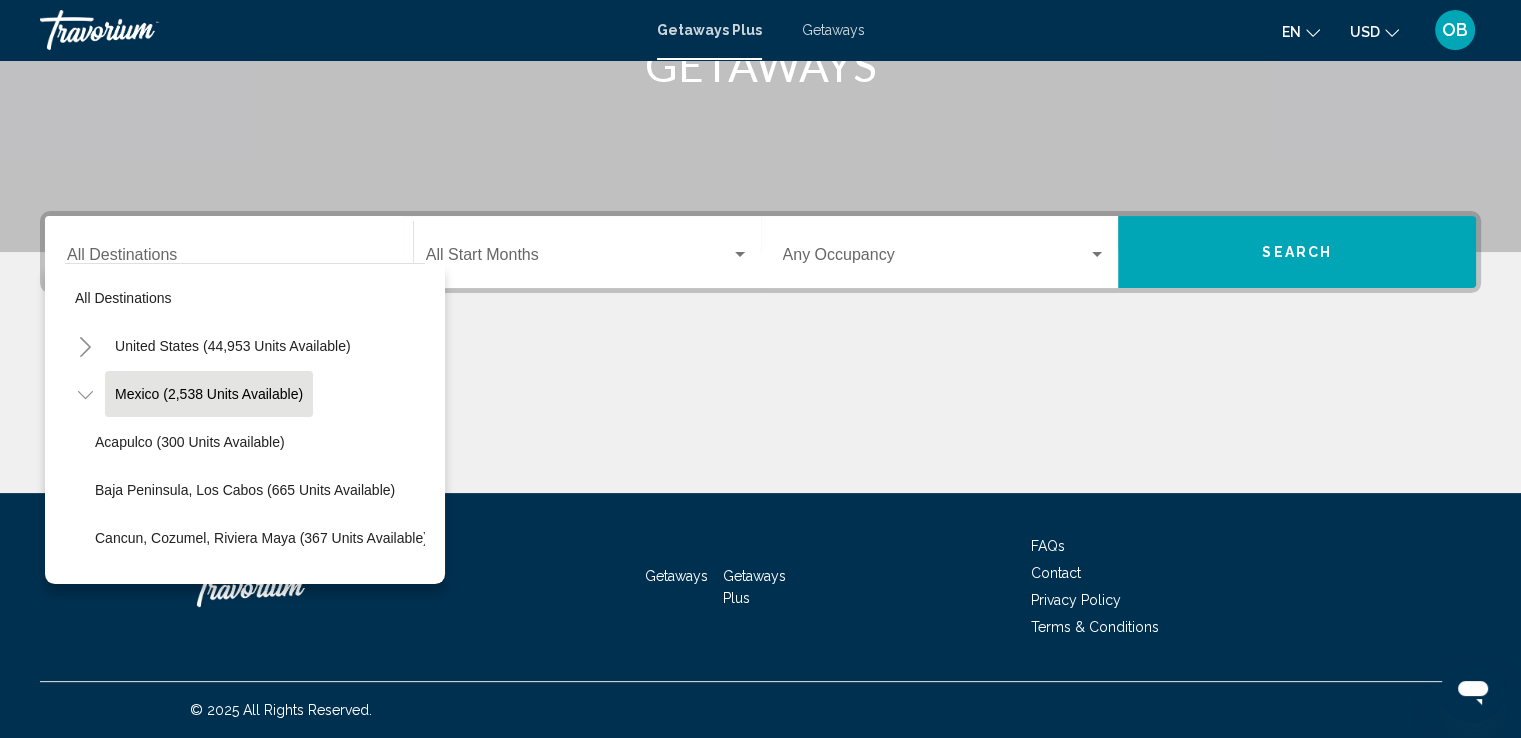 click on "Mexico (2,538 units available)" at bounding box center [211, 922] 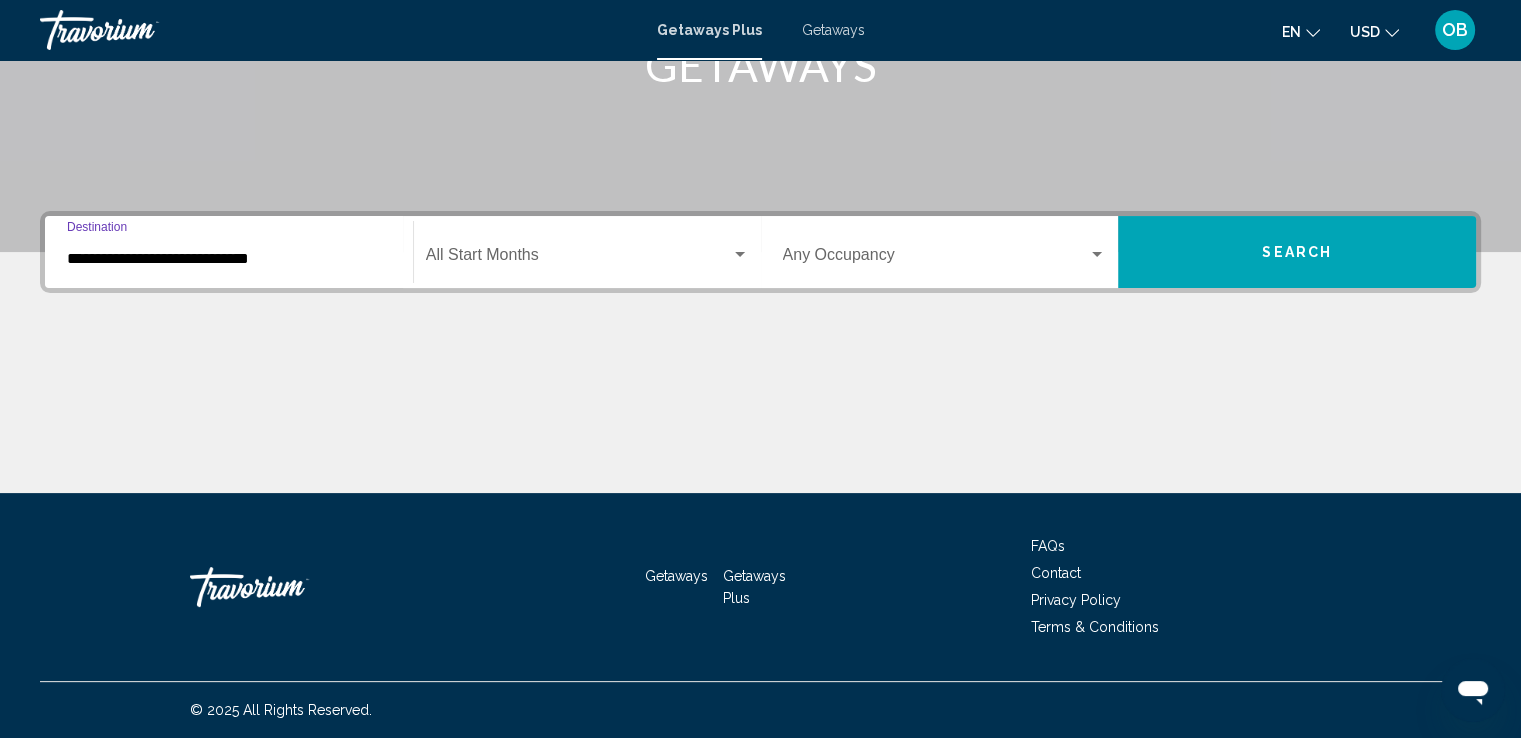 click at bounding box center [578, 259] 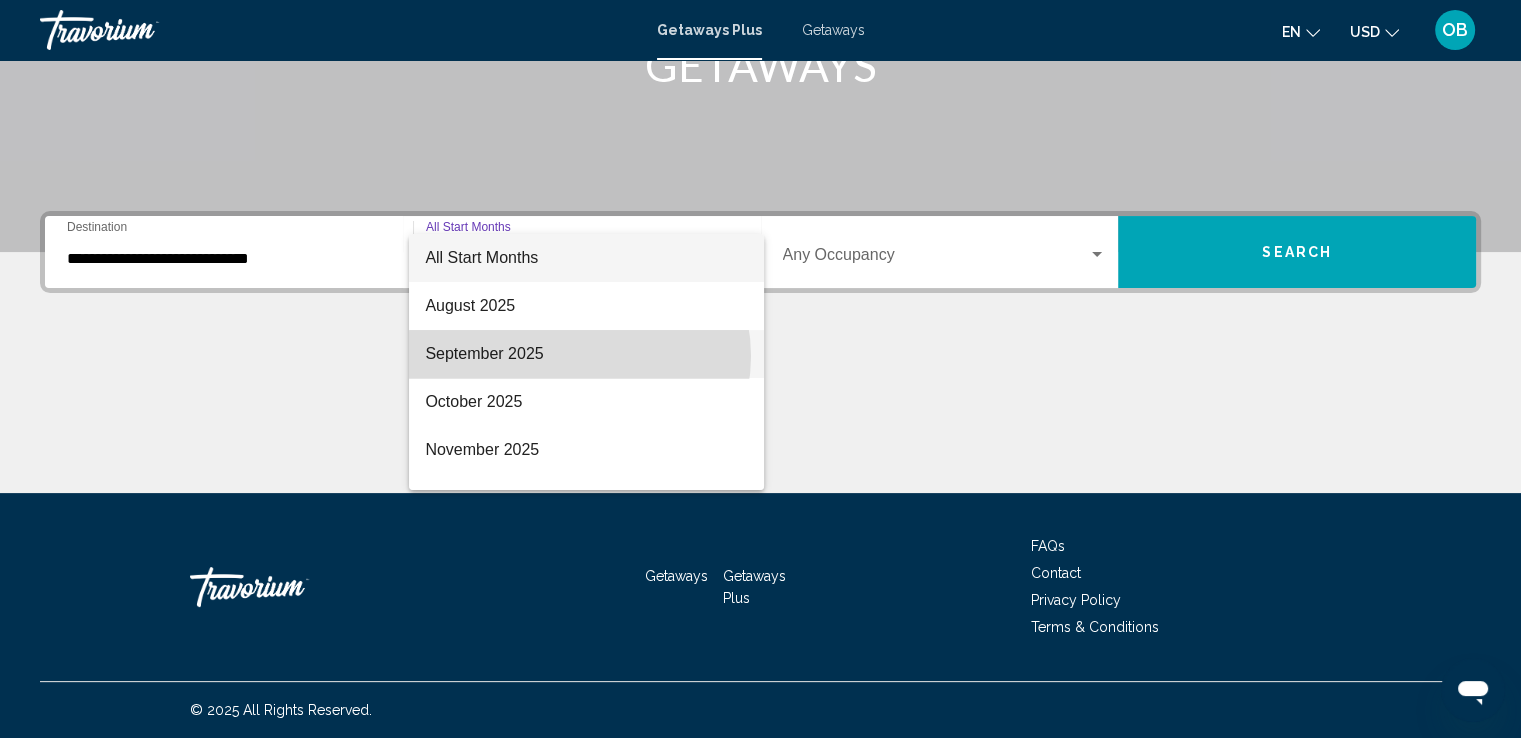 click on "September 2025" at bounding box center [586, 354] 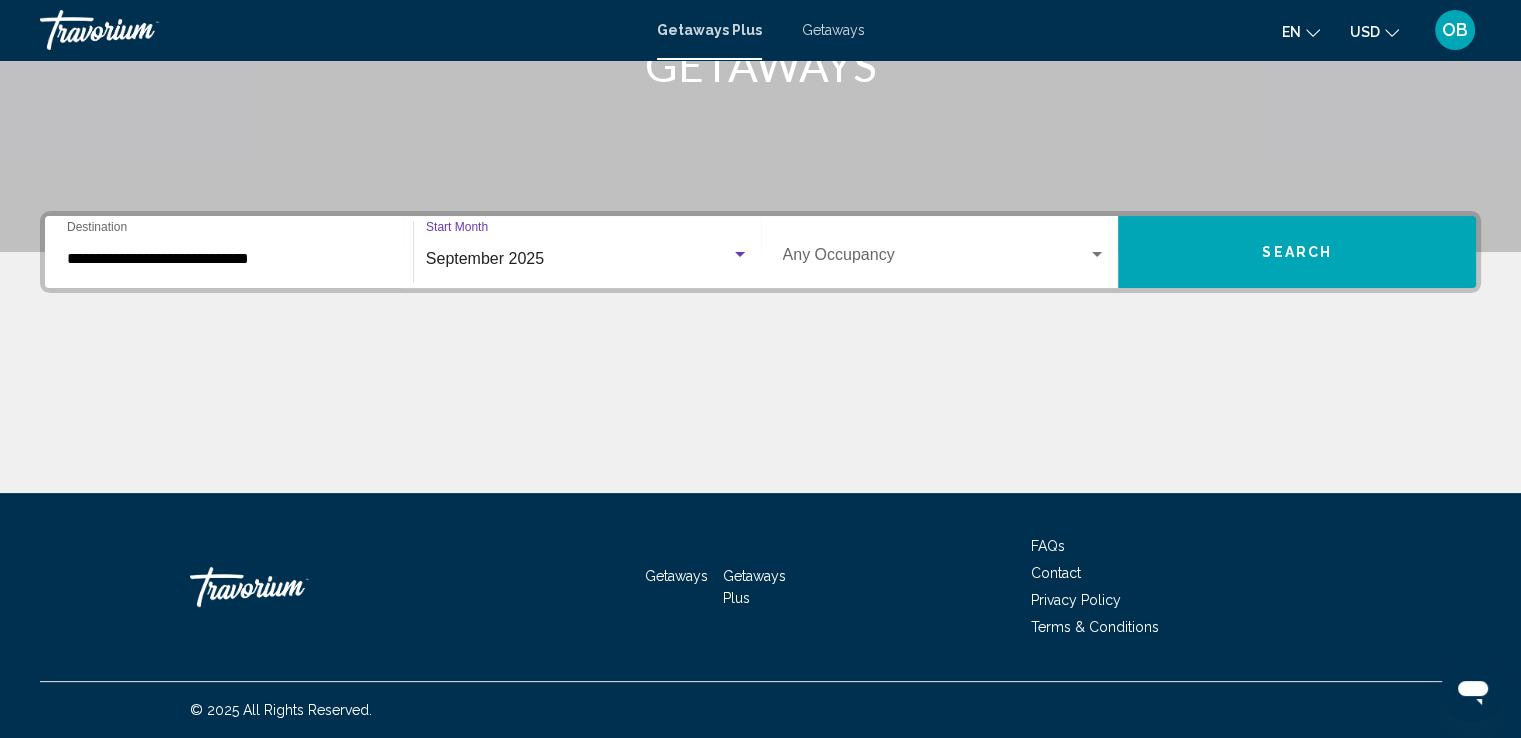 click at bounding box center (740, 254) 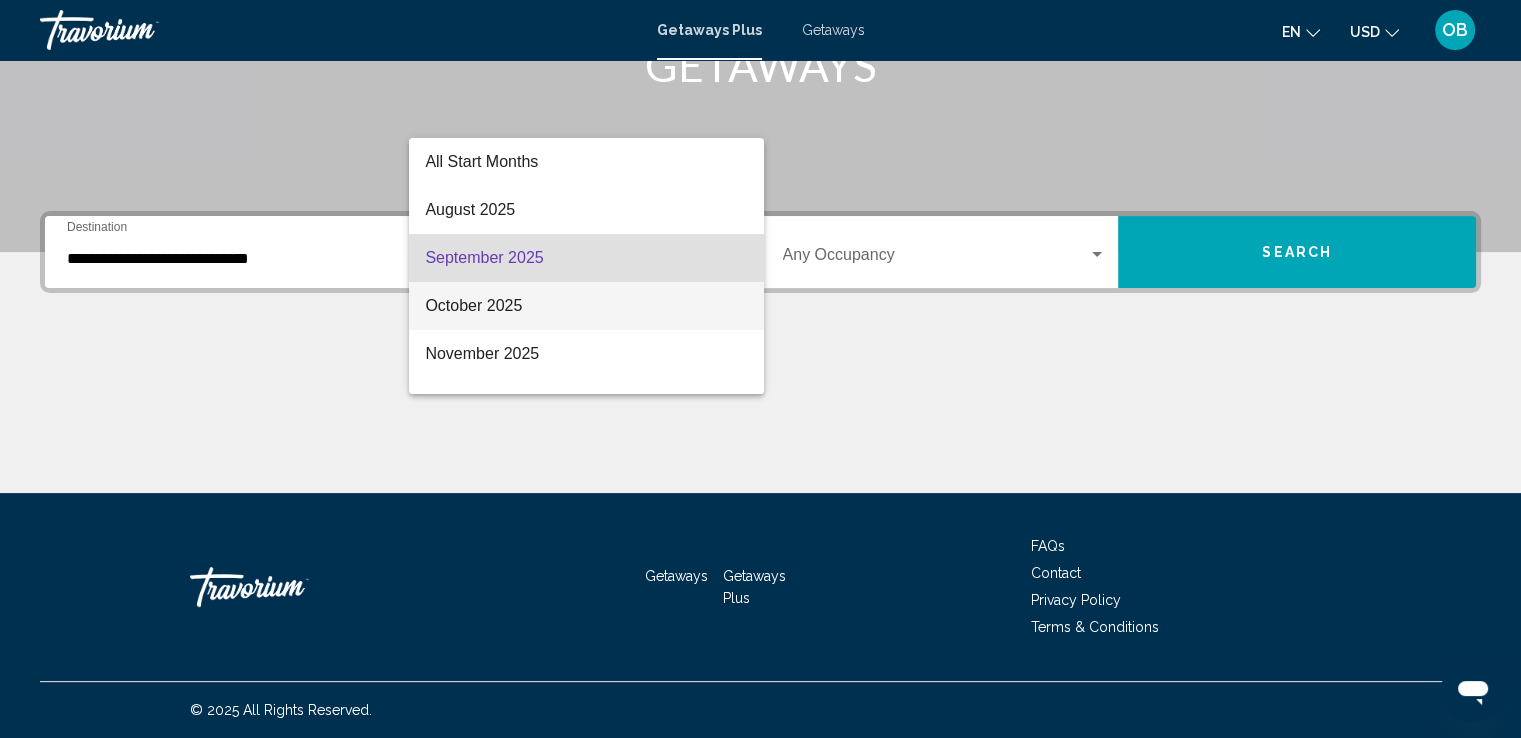 click on "October 2025" at bounding box center [586, 306] 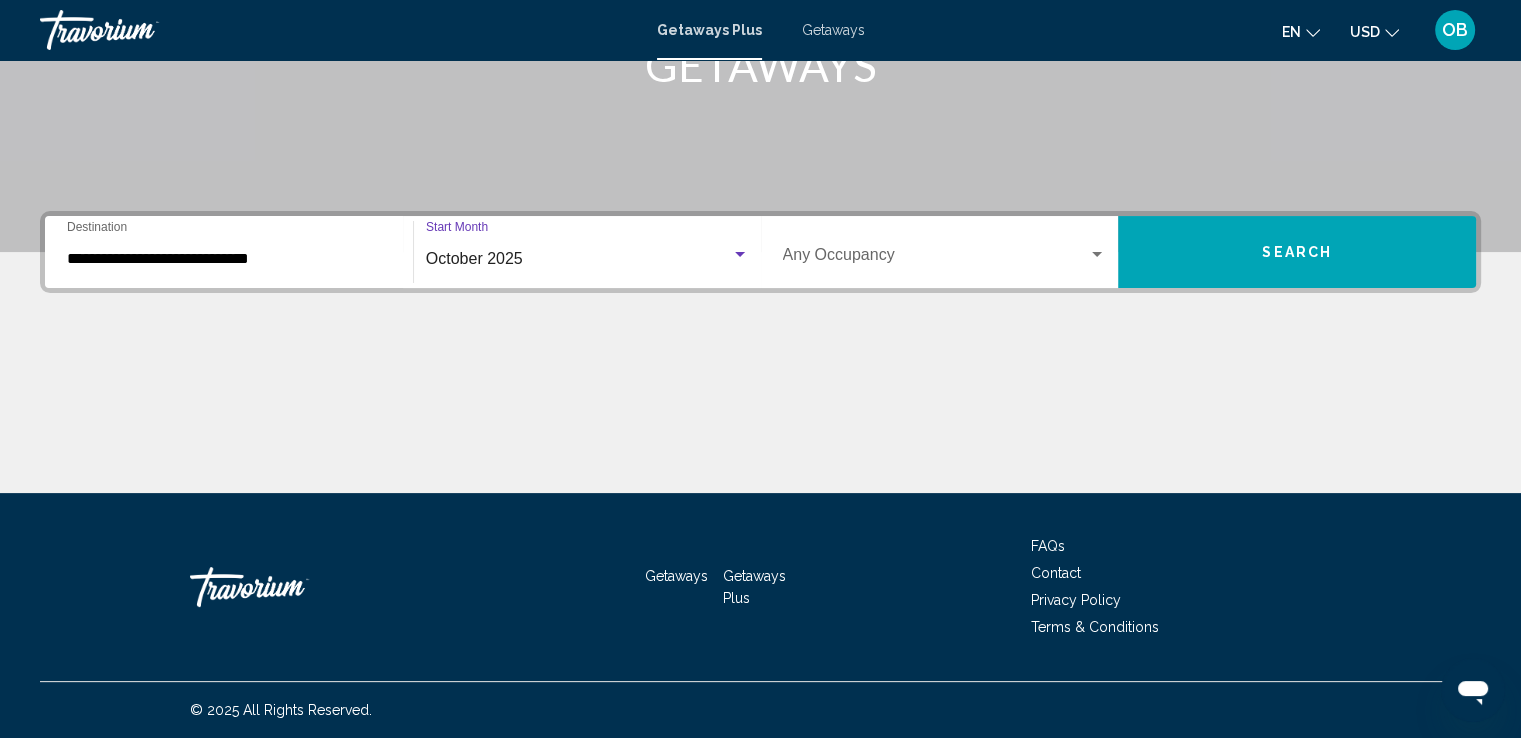 click on "Occupancy Any Occupancy" at bounding box center [945, 252] 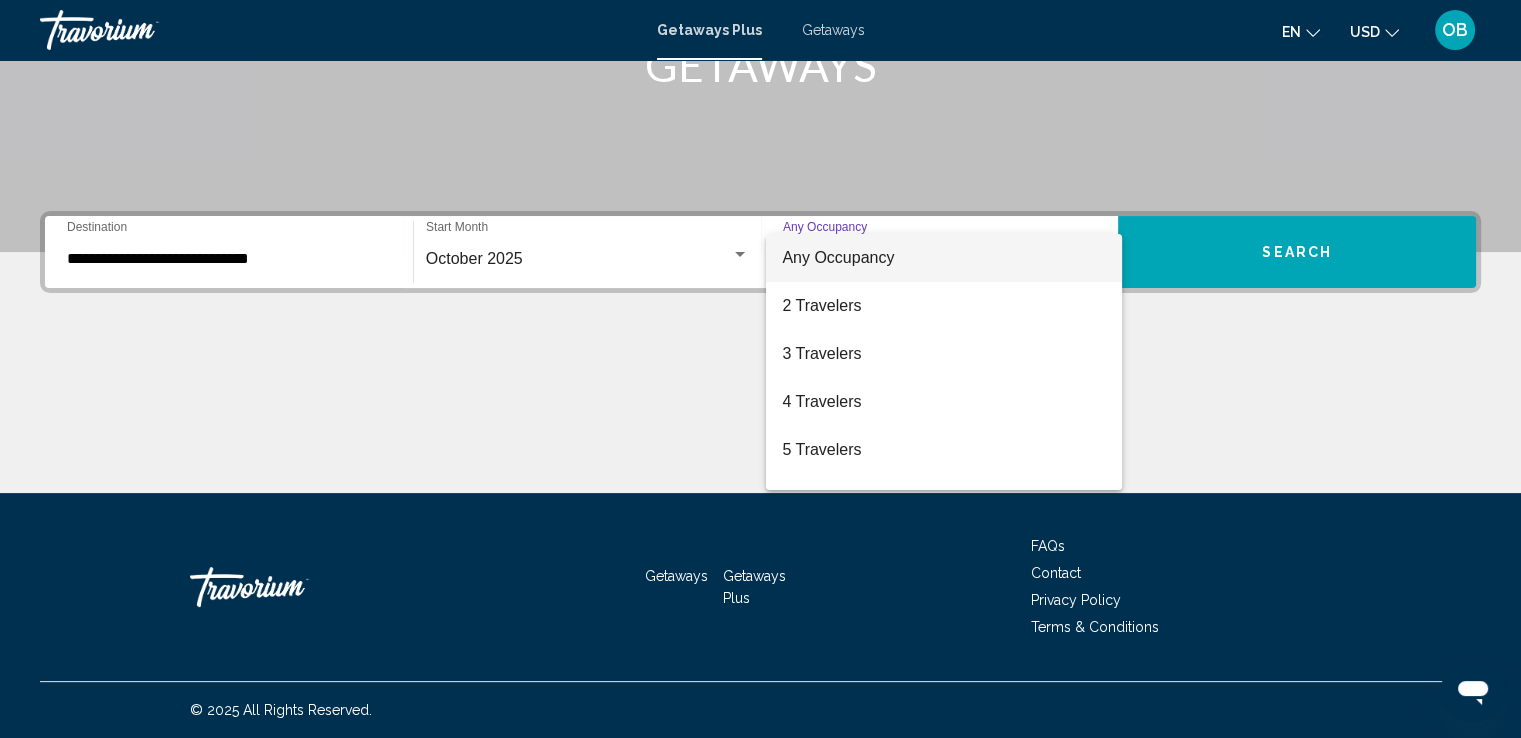 click at bounding box center (760, 369) 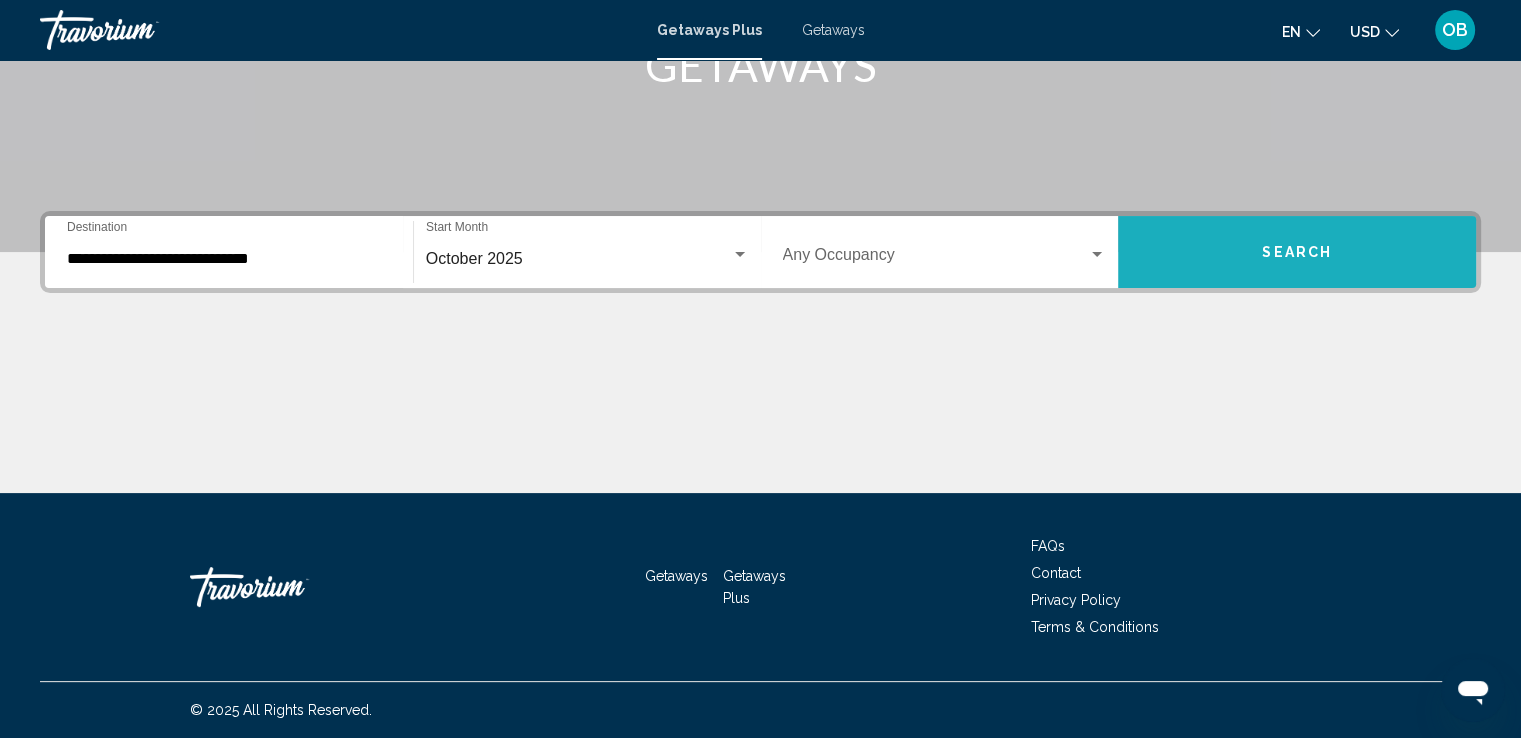 click on "Search" at bounding box center (1297, 253) 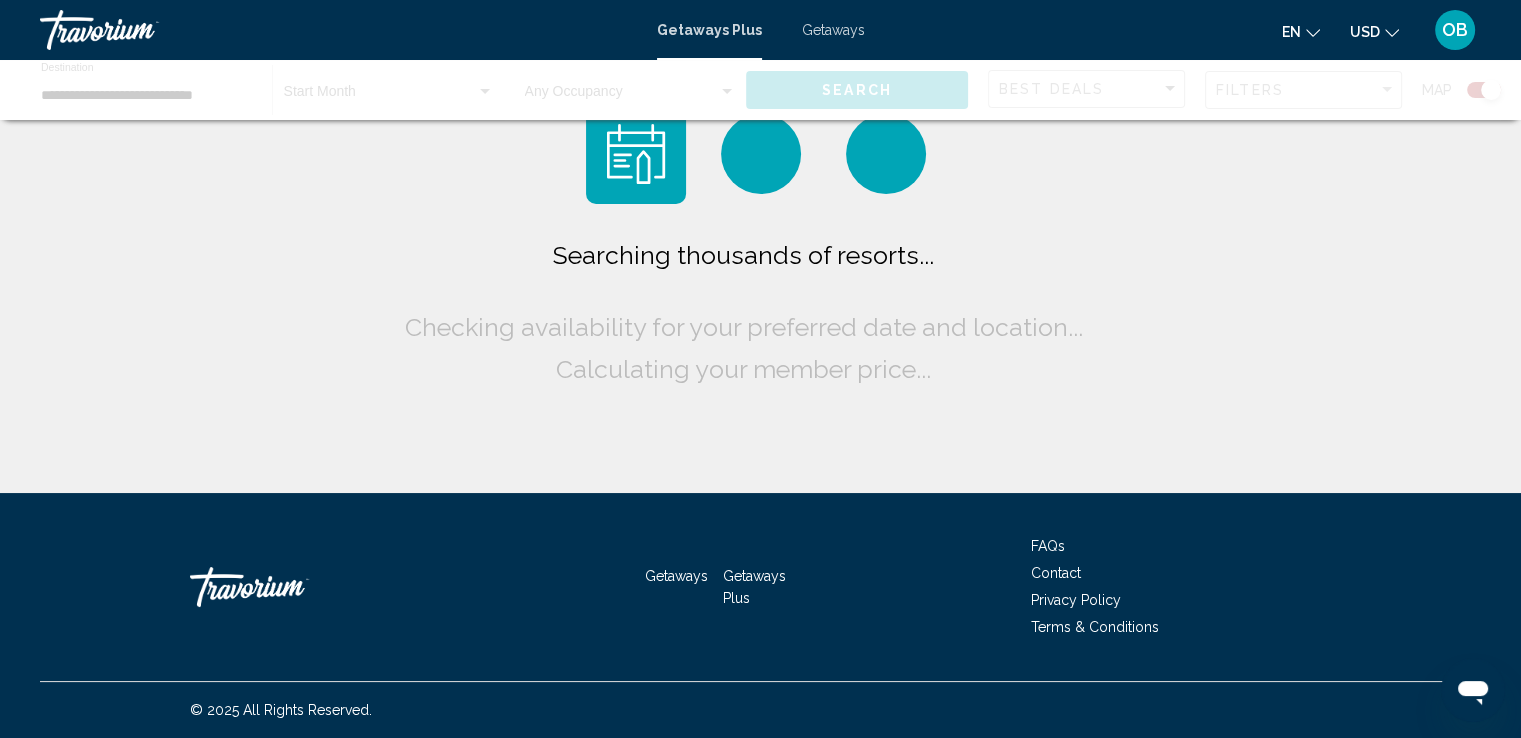scroll, scrollTop: 0, scrollLeft: 0, axis: both 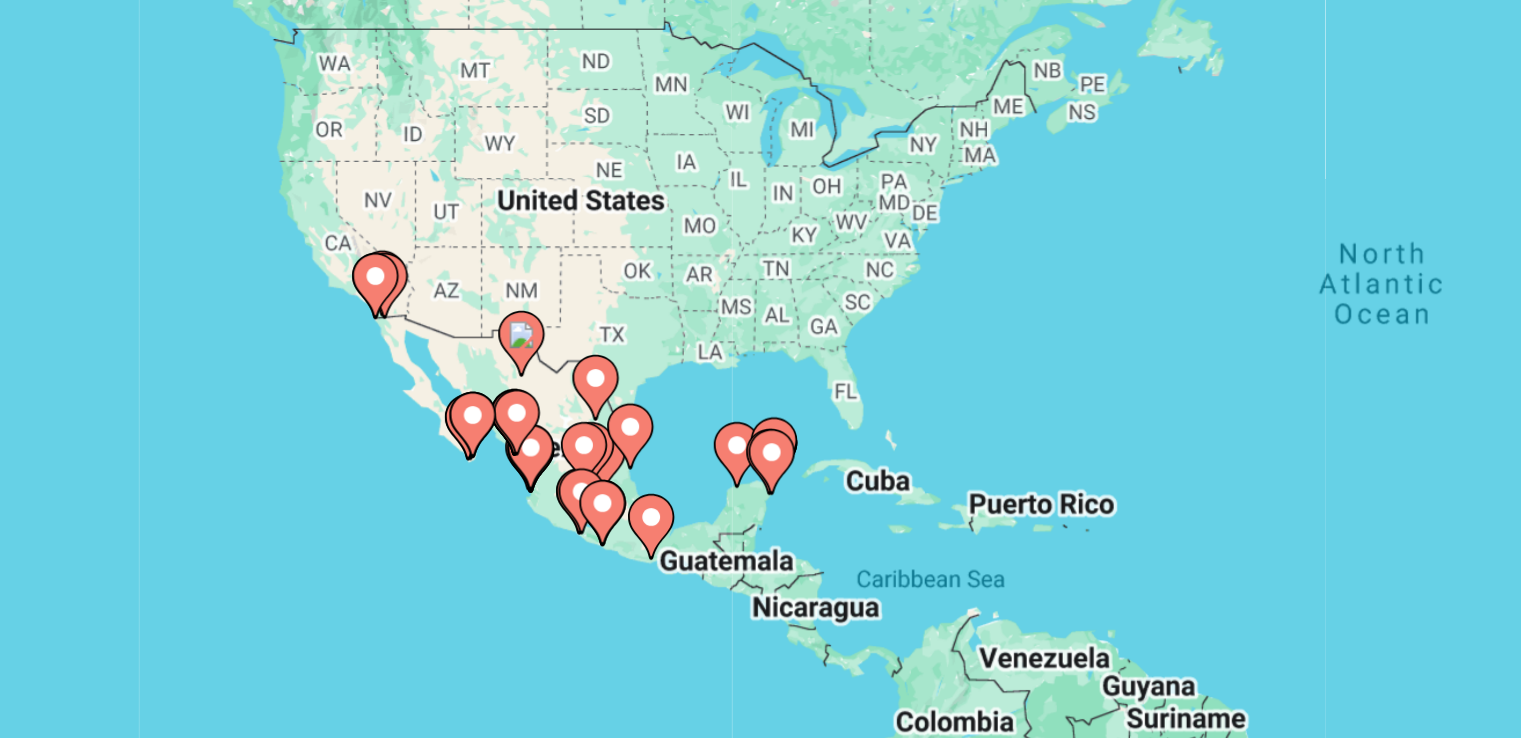 click 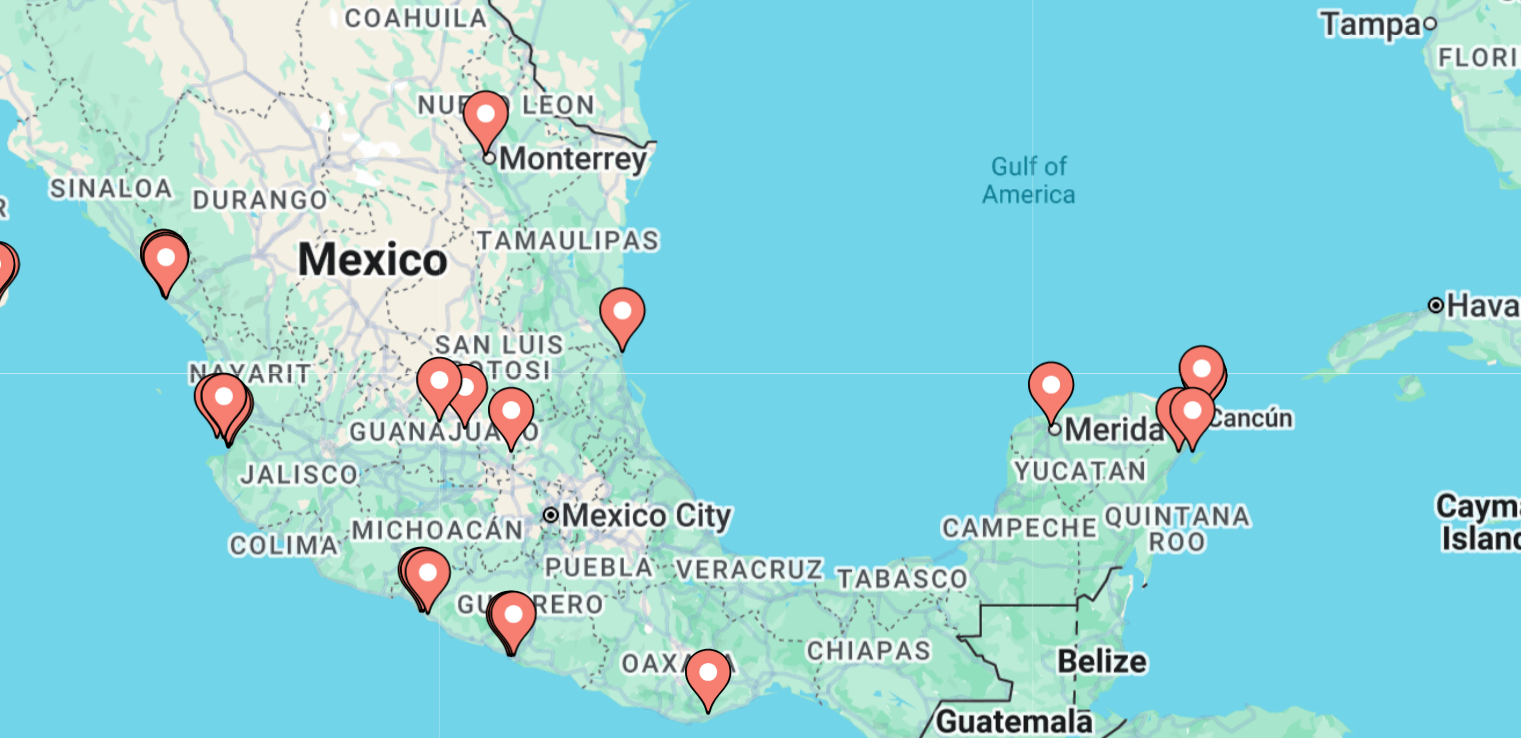 click 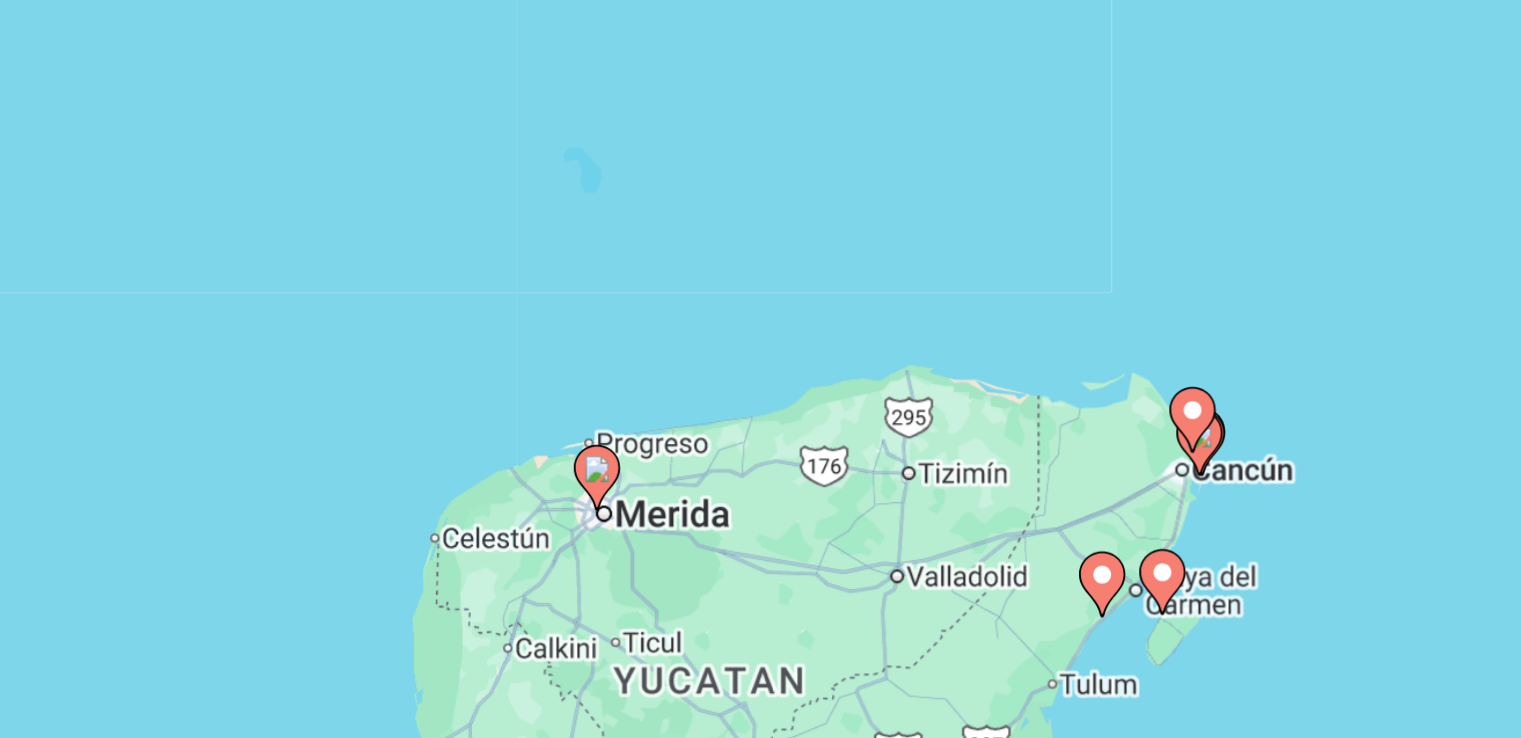 click at bounding box center (761, 425) 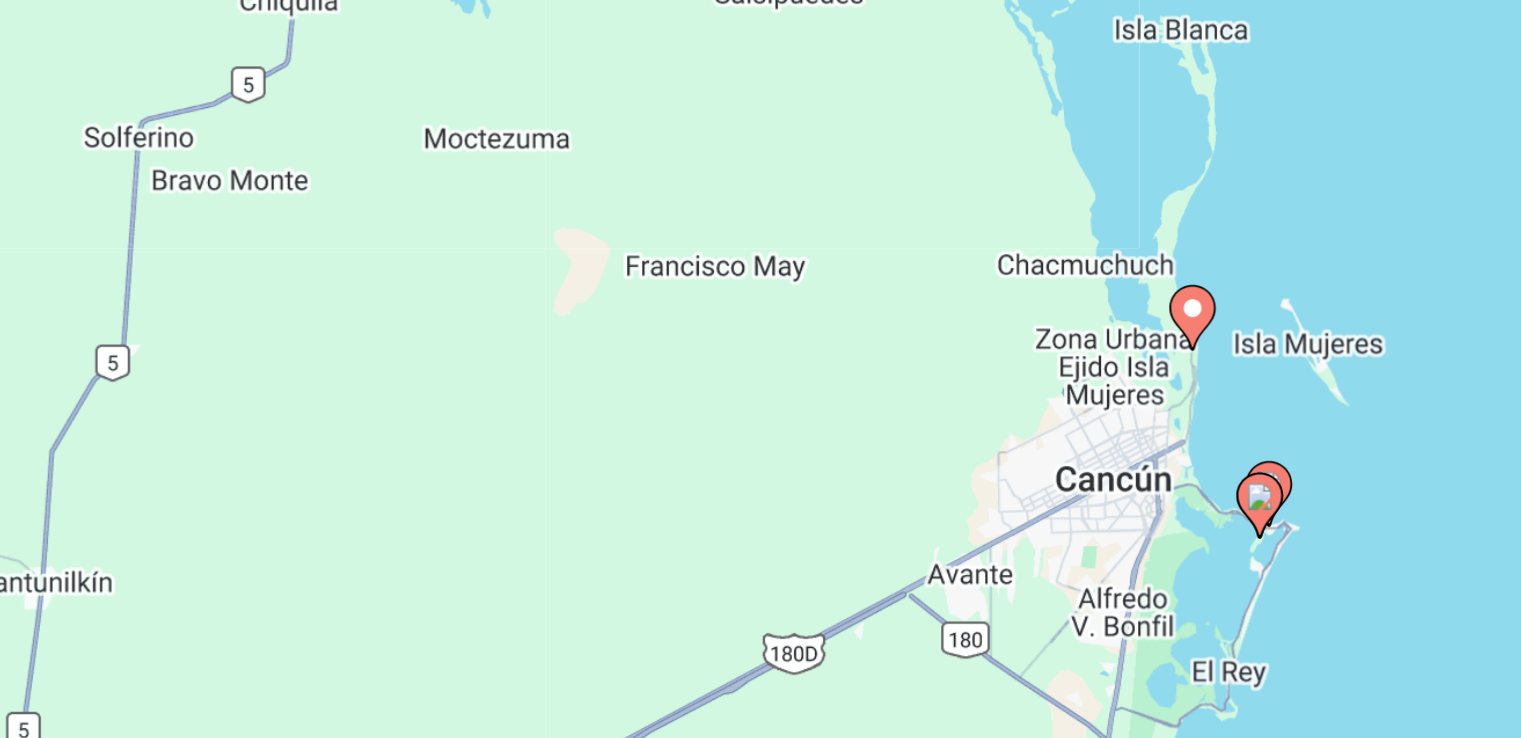click 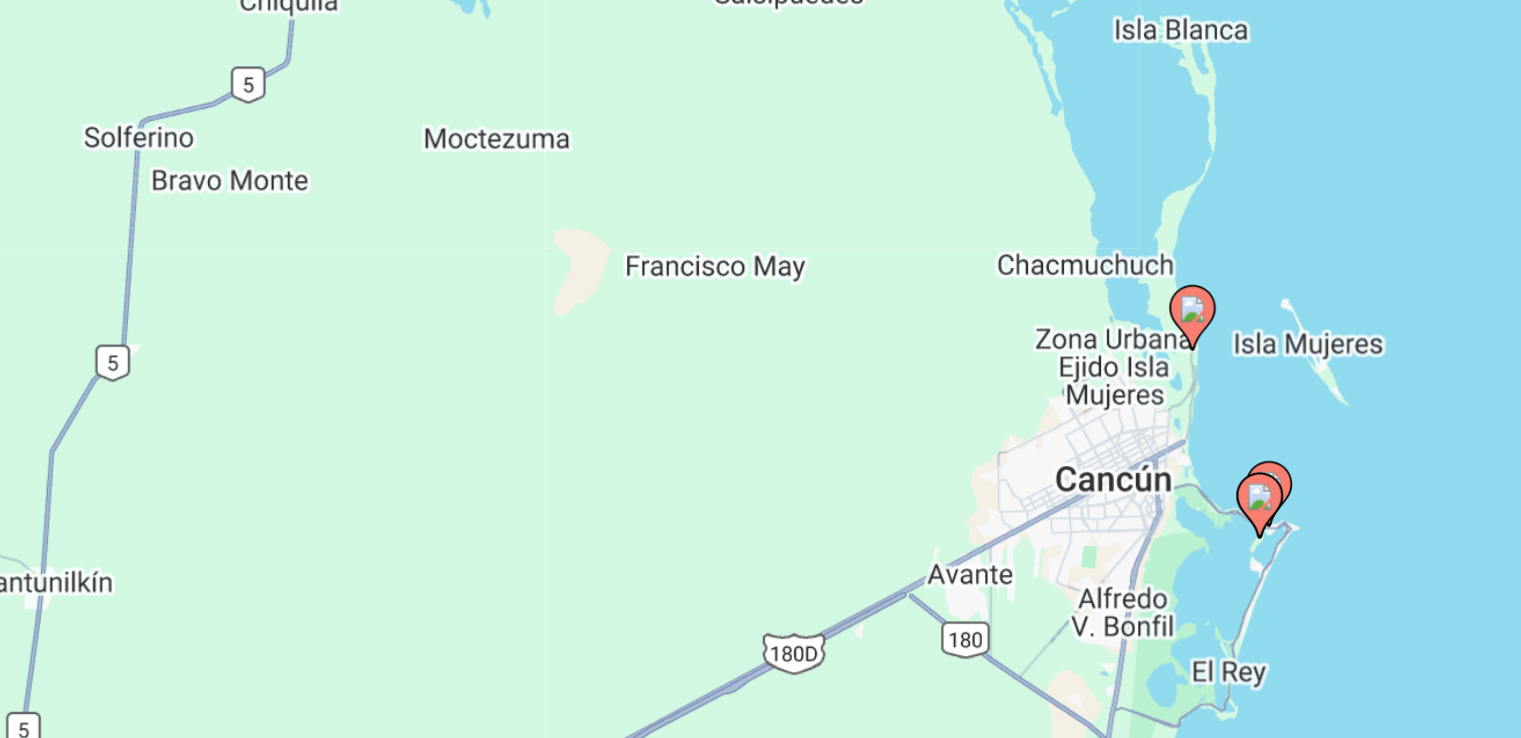 click 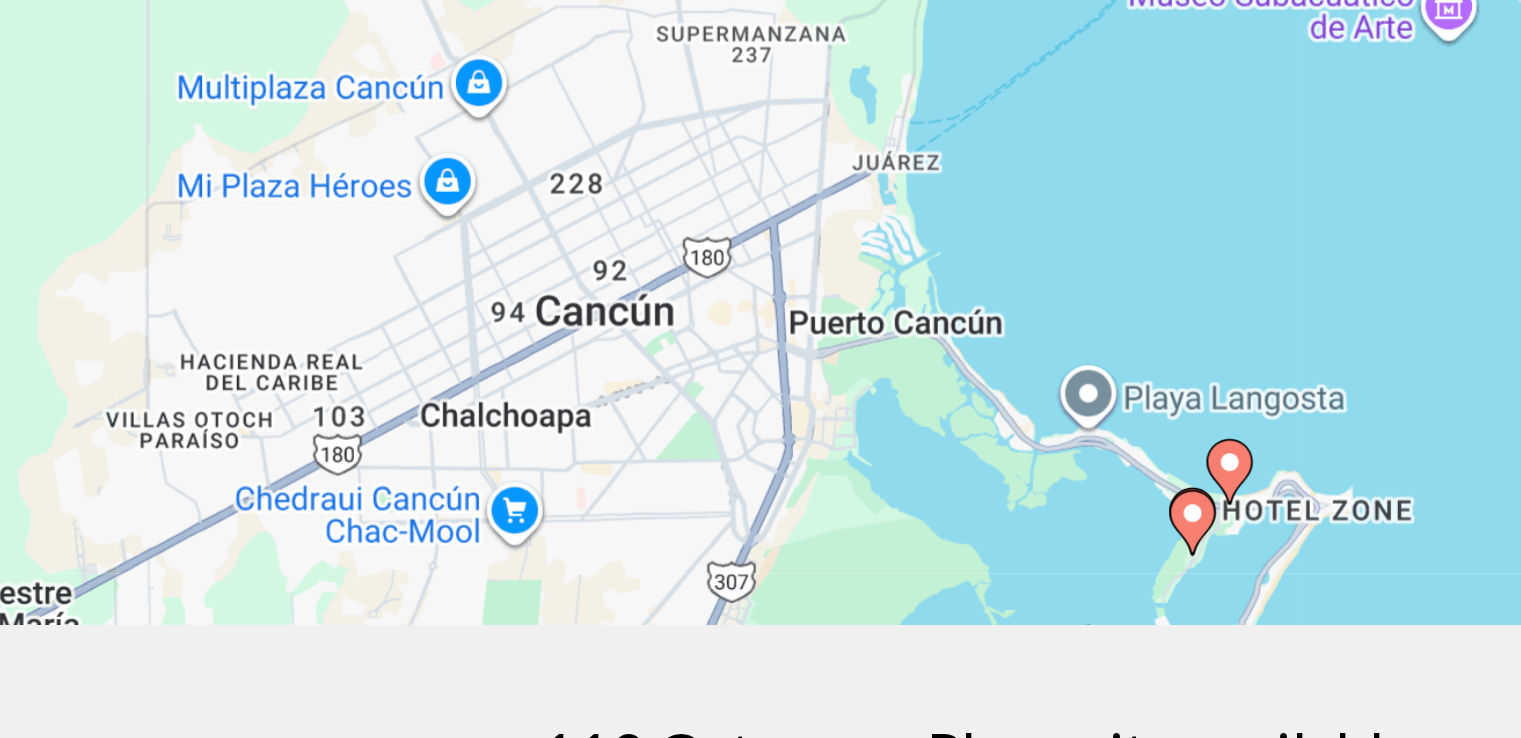 scroll, scrollTop: 52, scrollLeft: 0, axis: vertical 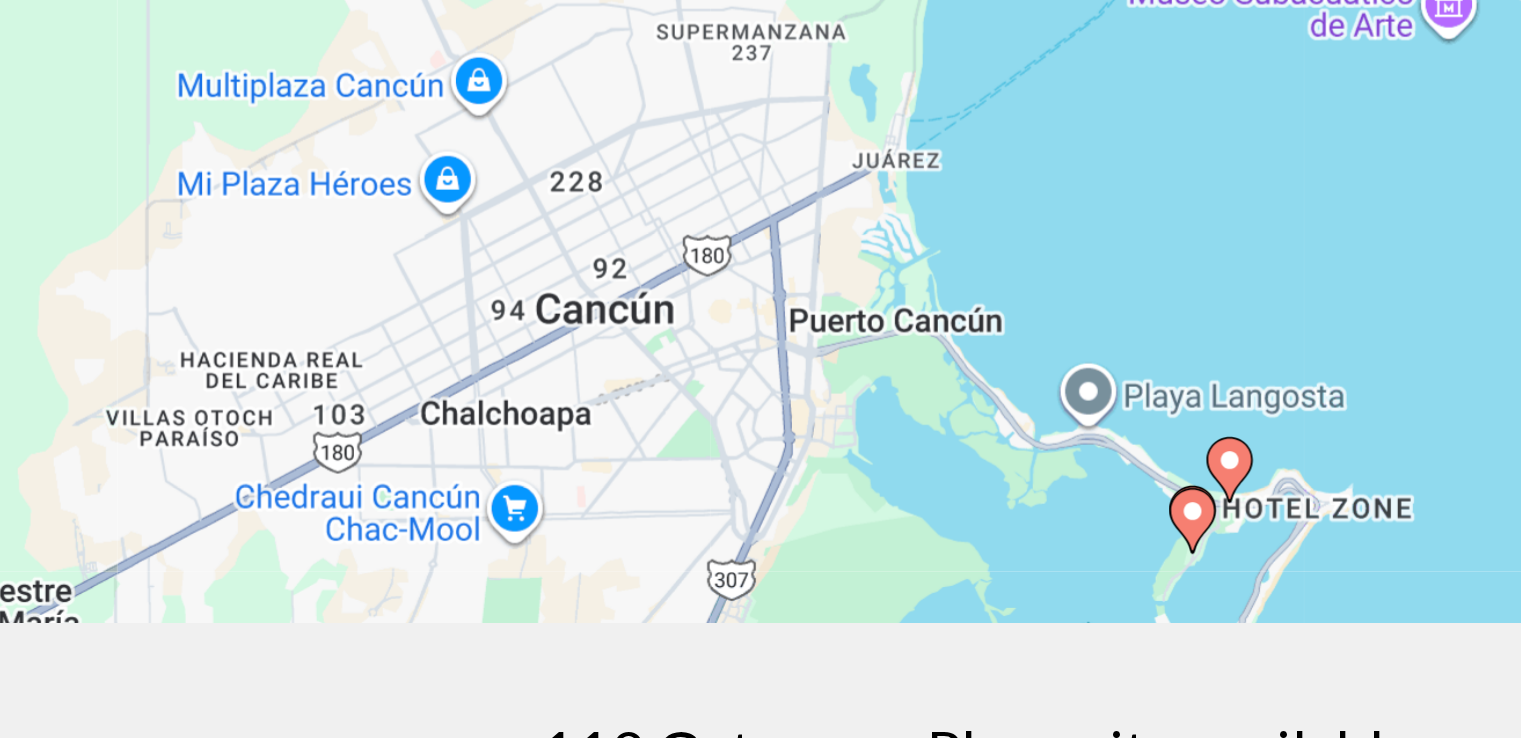 click 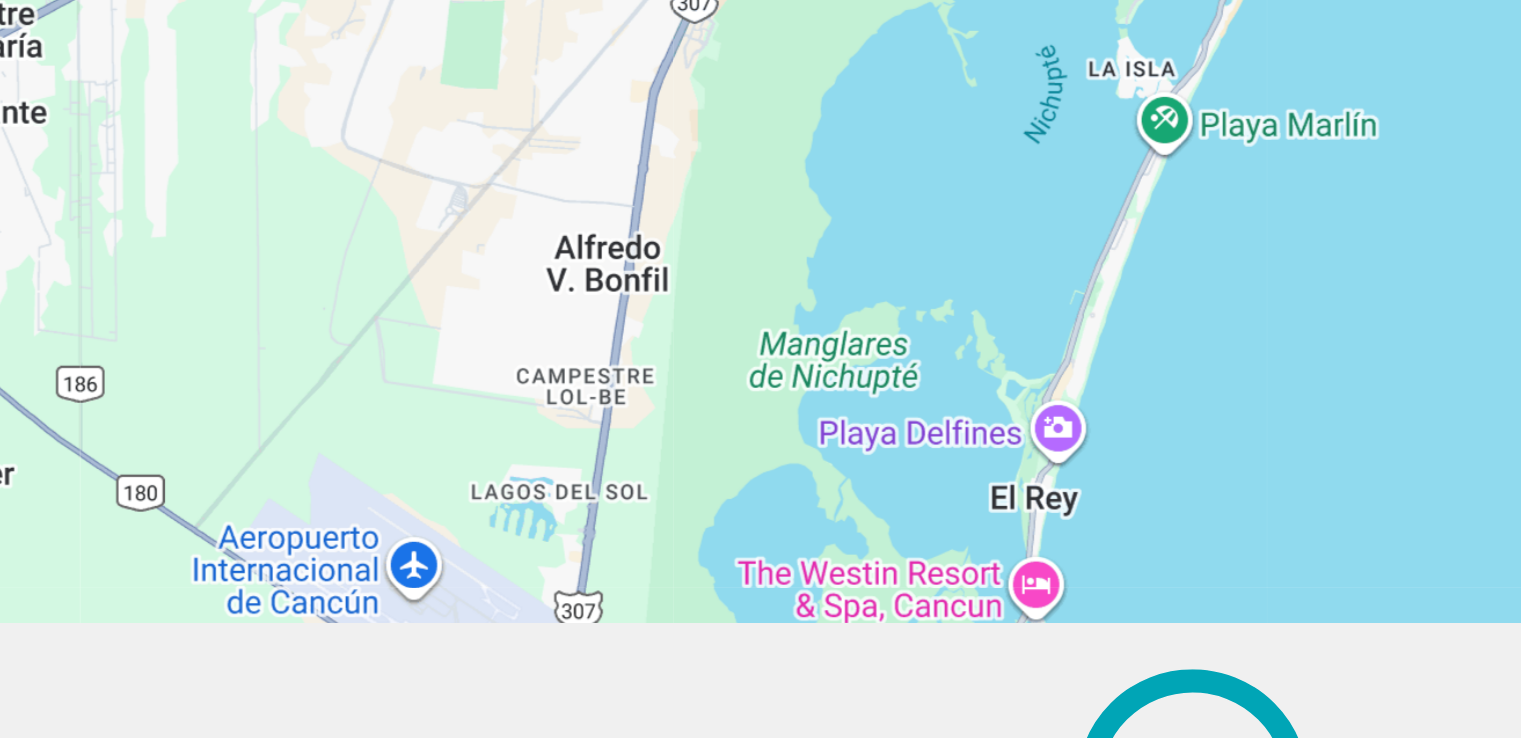 scroll, scrollTop: 0, scrollLeft: 0, axis: both 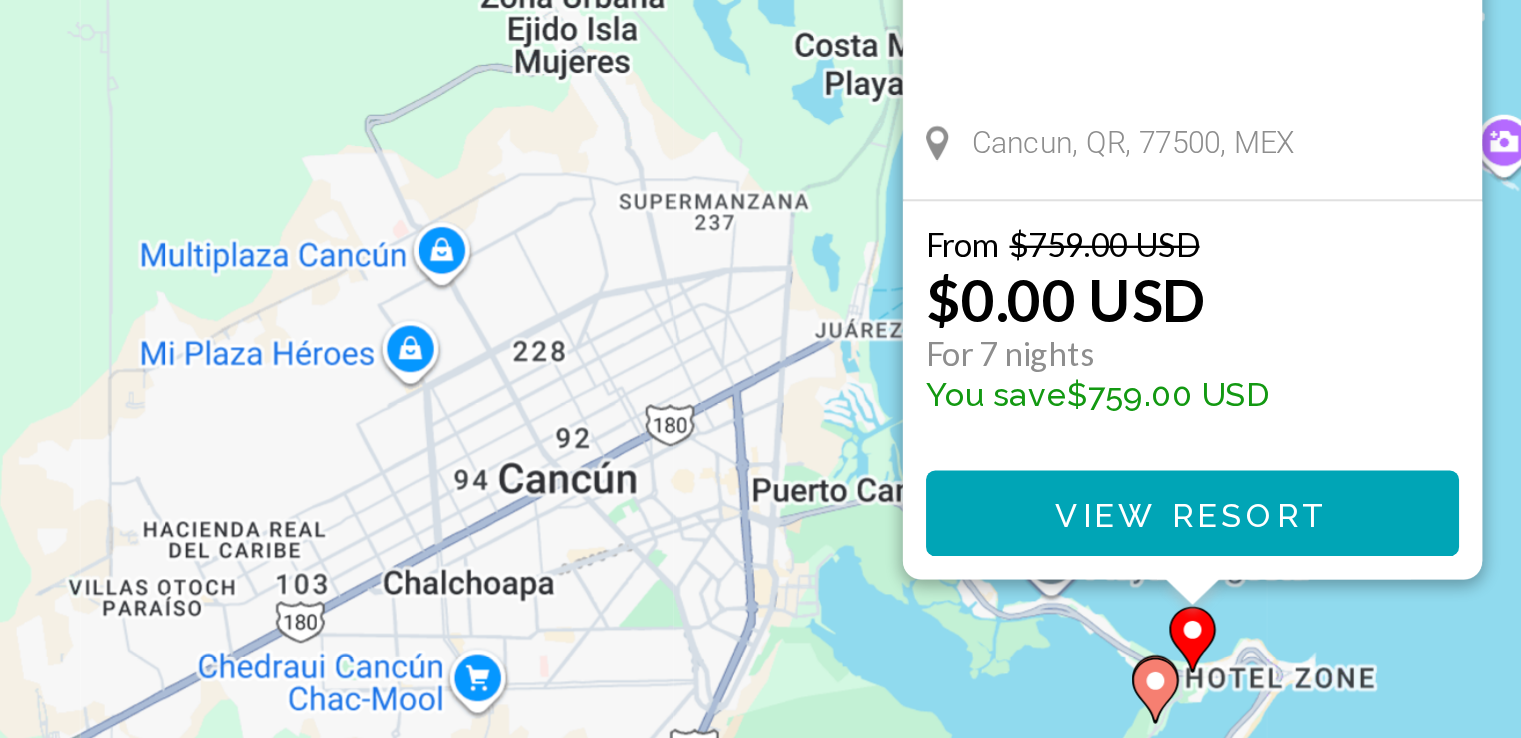 click 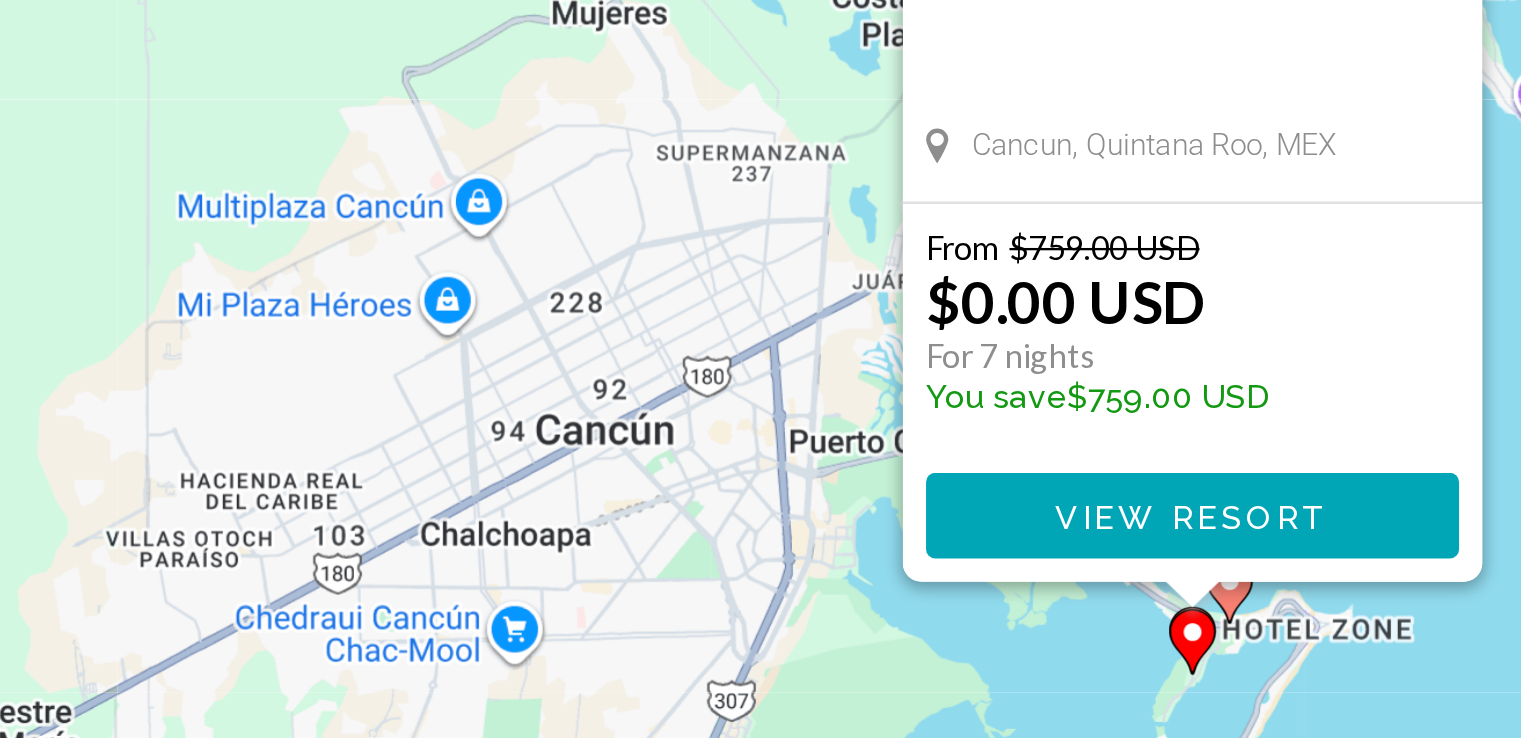 click 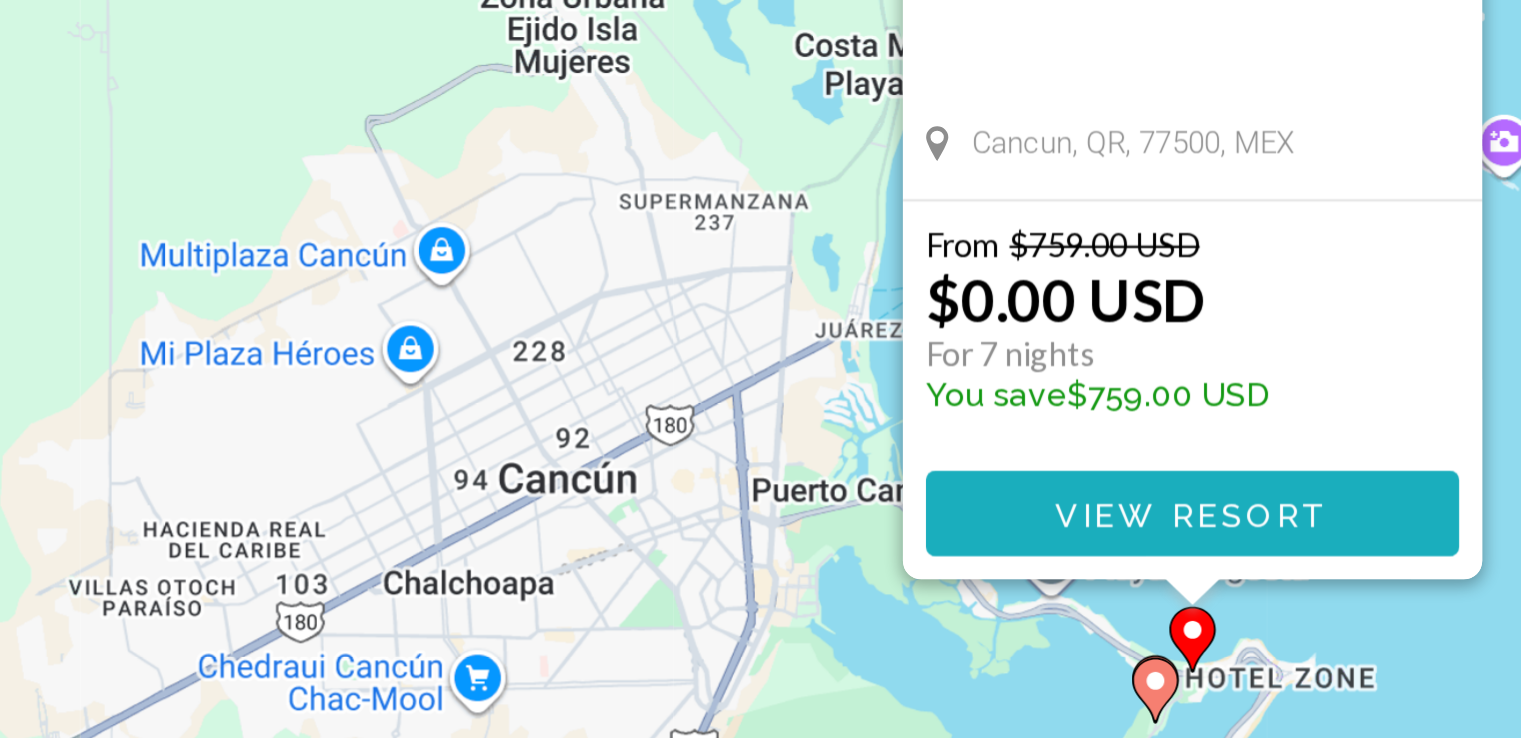 click on "View Resort" at bounding box center (760, 641) 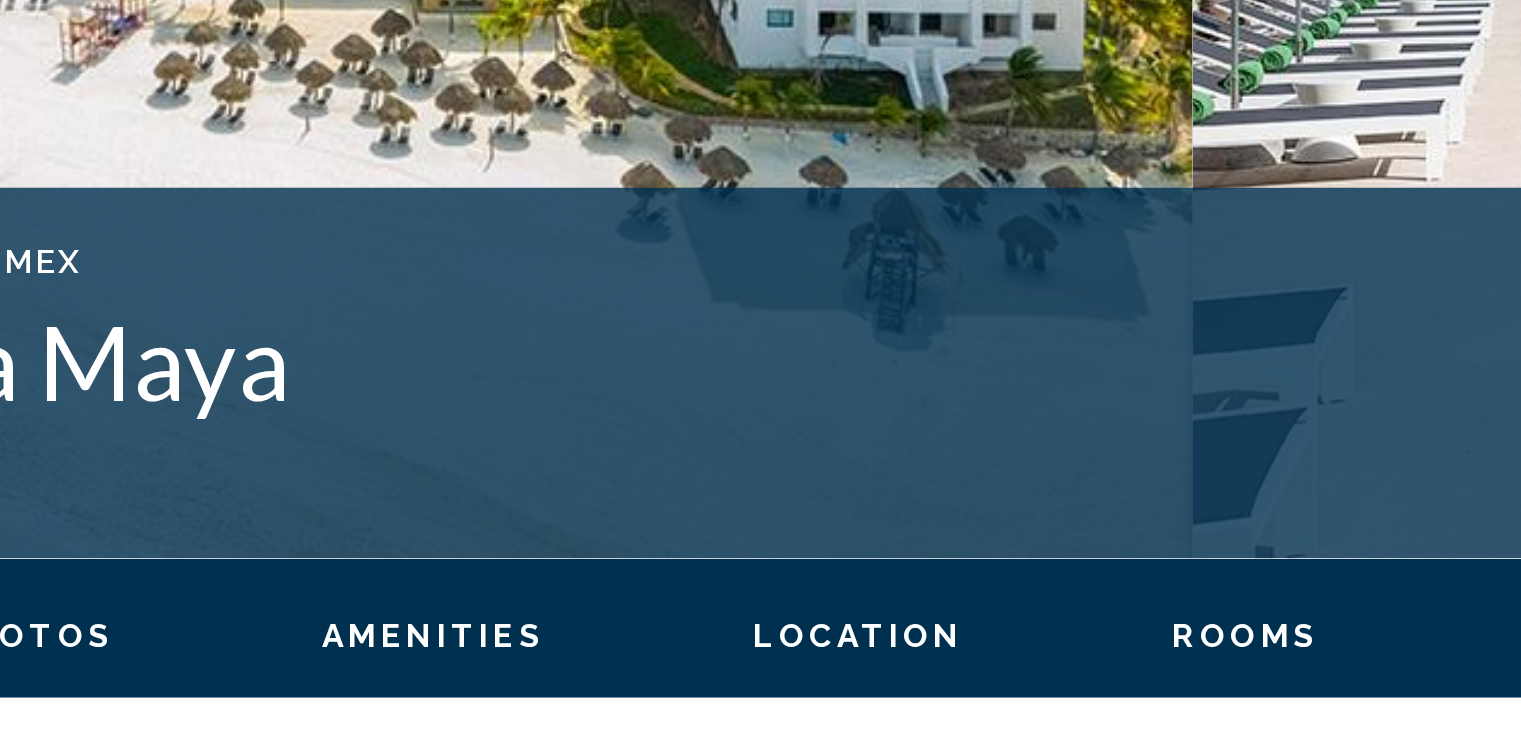 scroll, scrollTop: 0, scrollLeft: 0, axis: both 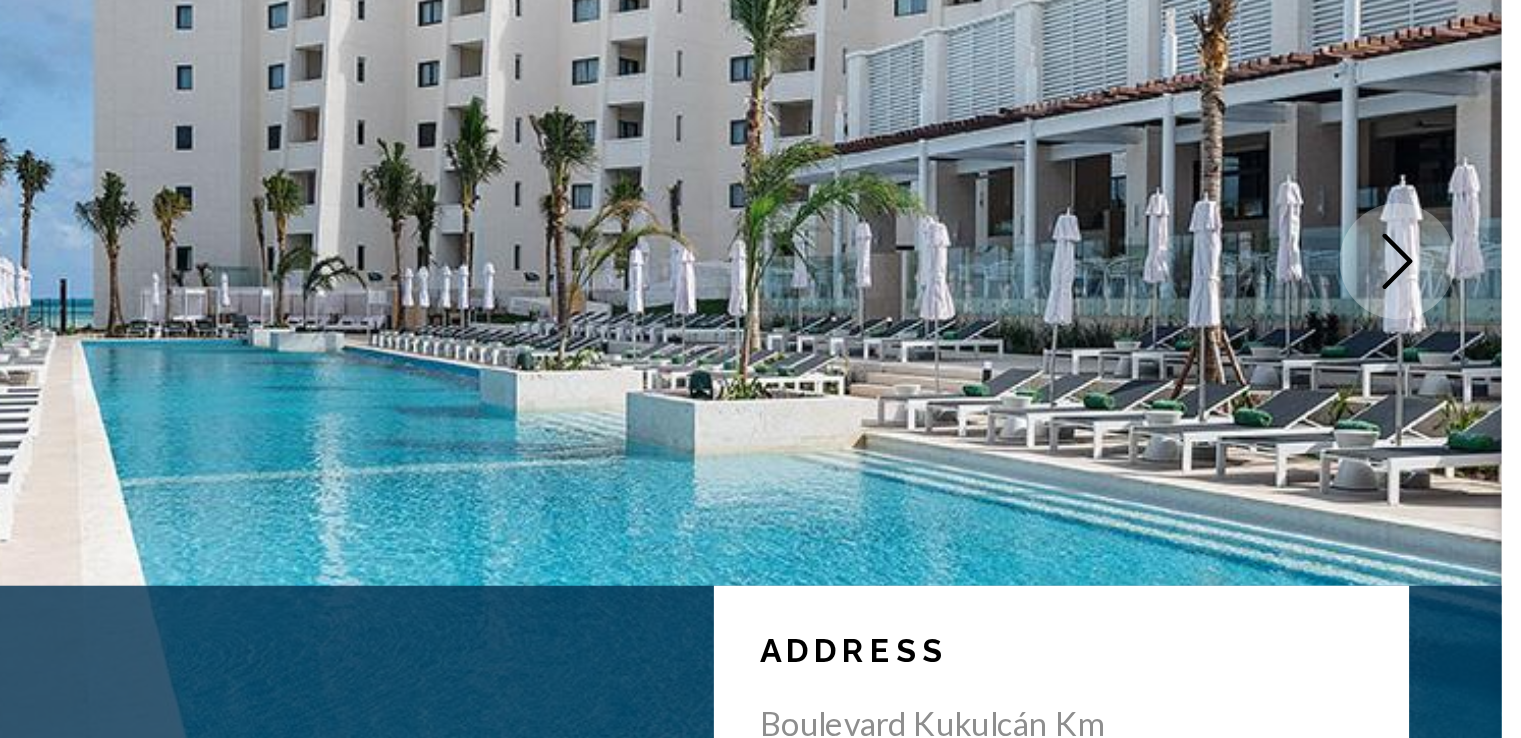click at bounding box center [1141, 360] 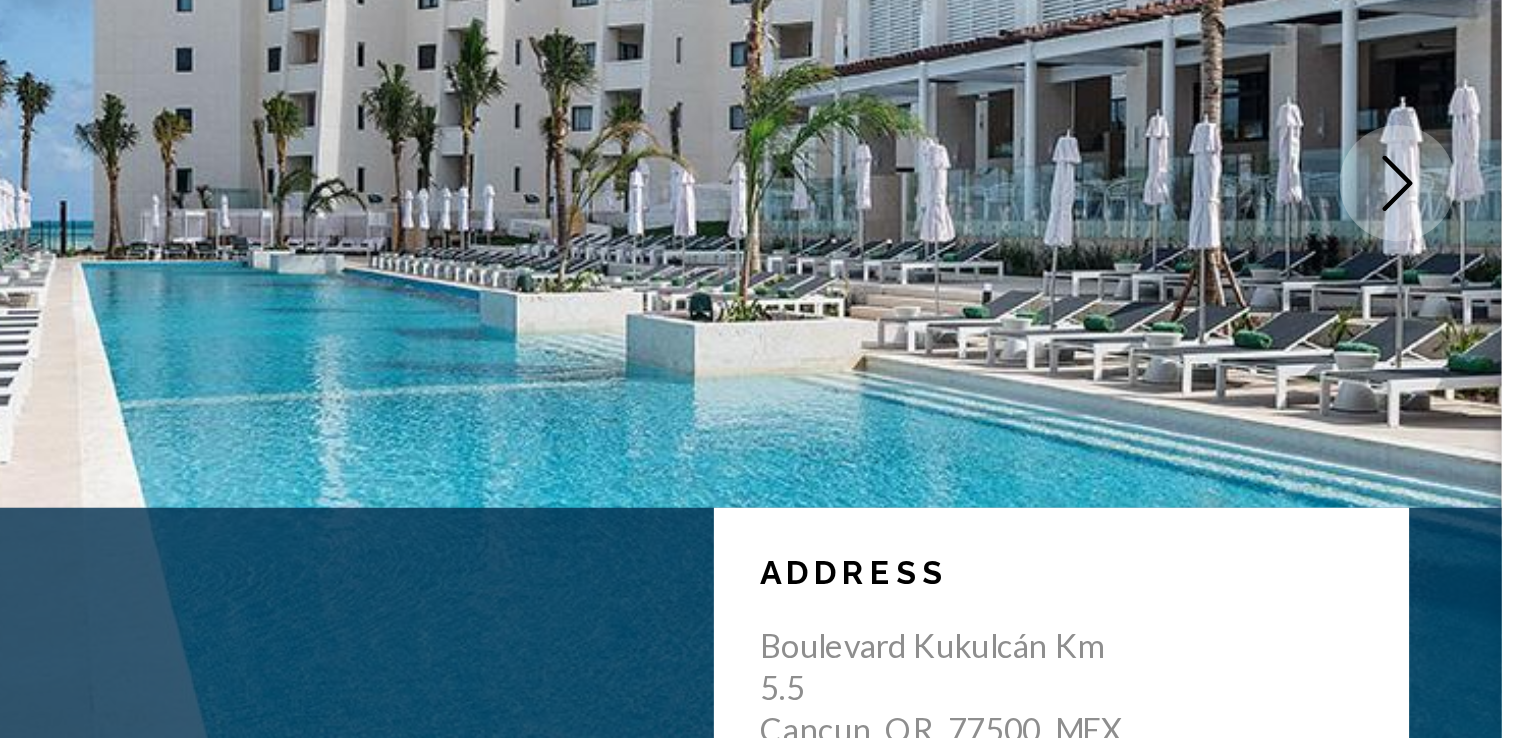 scroll, scrollTop: 172, scrollLeft: 0, axis: vertical 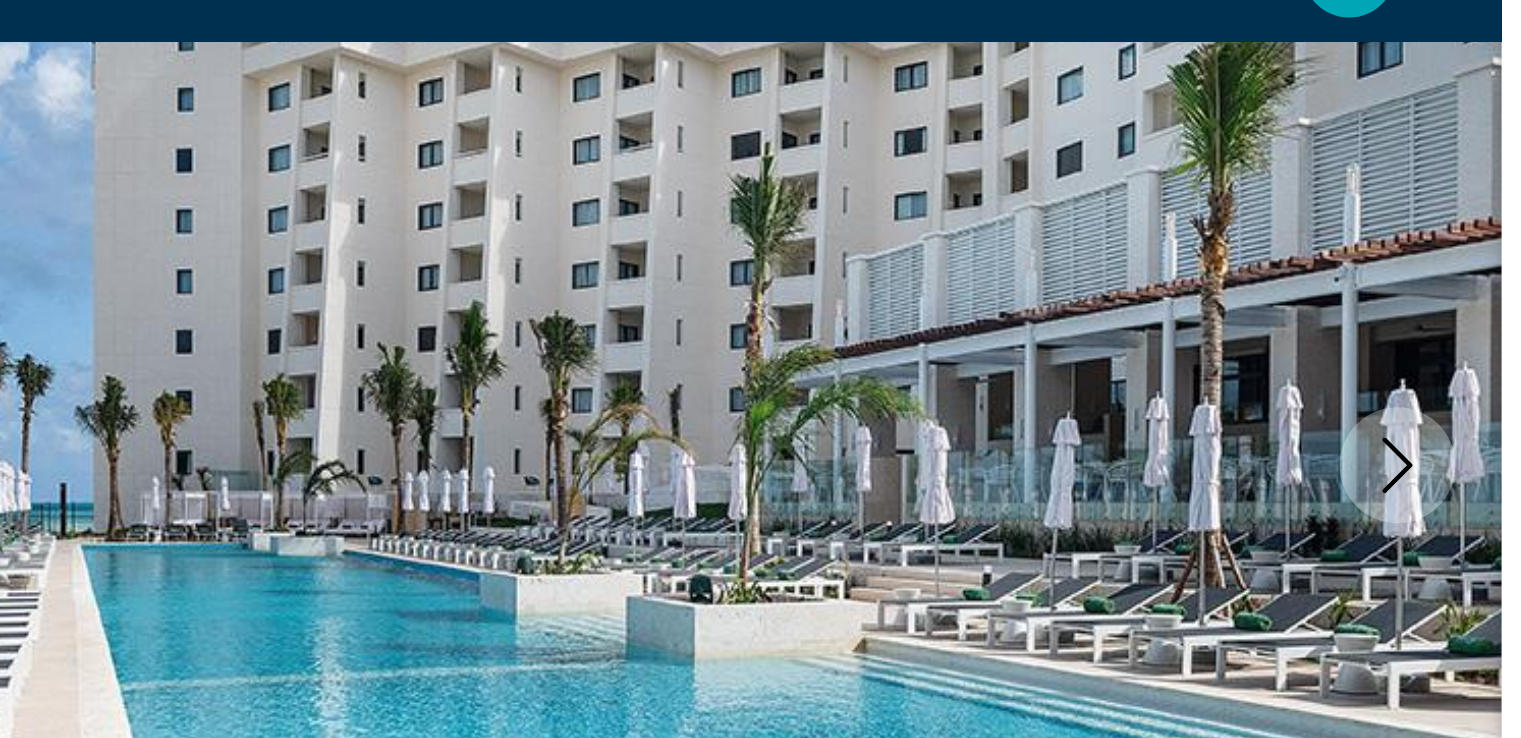 click 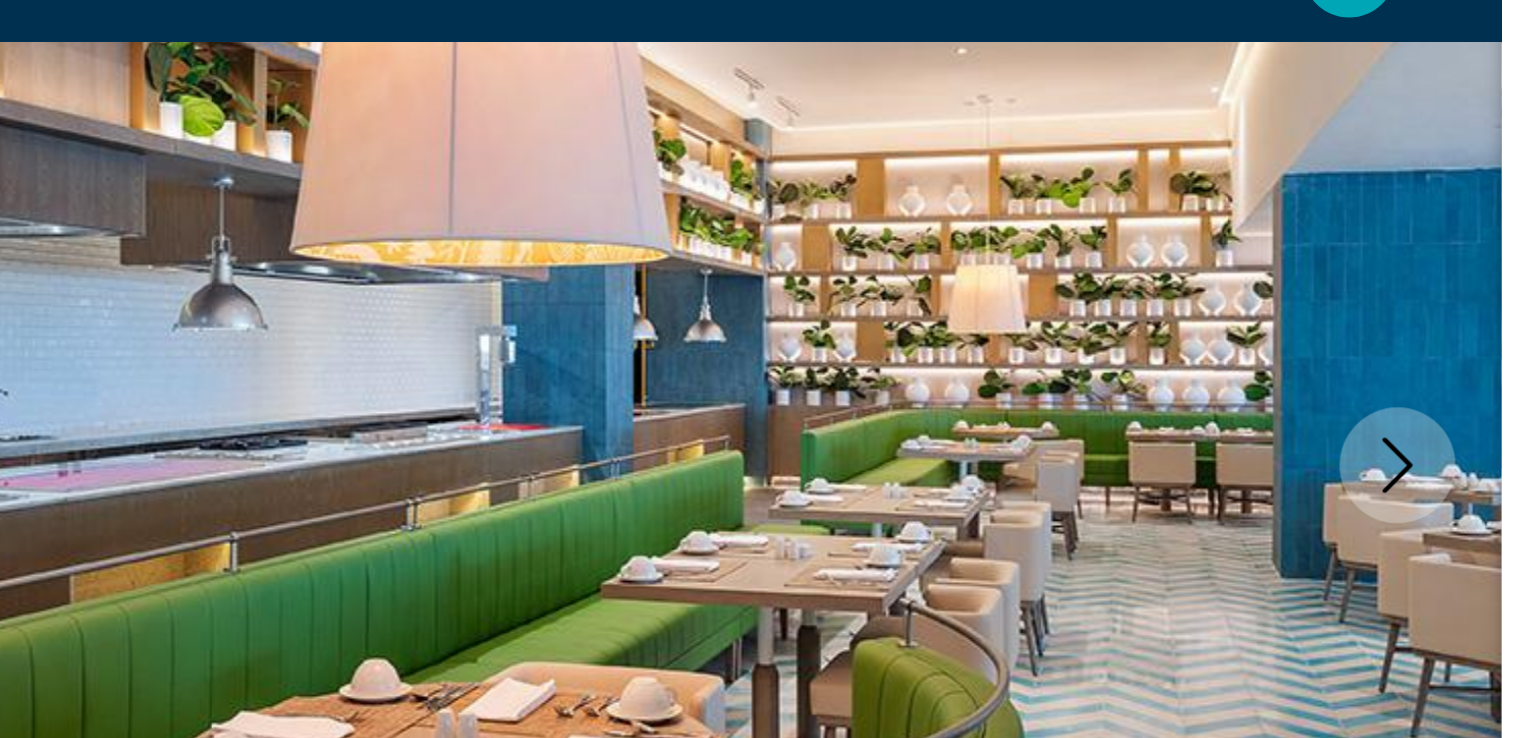 click 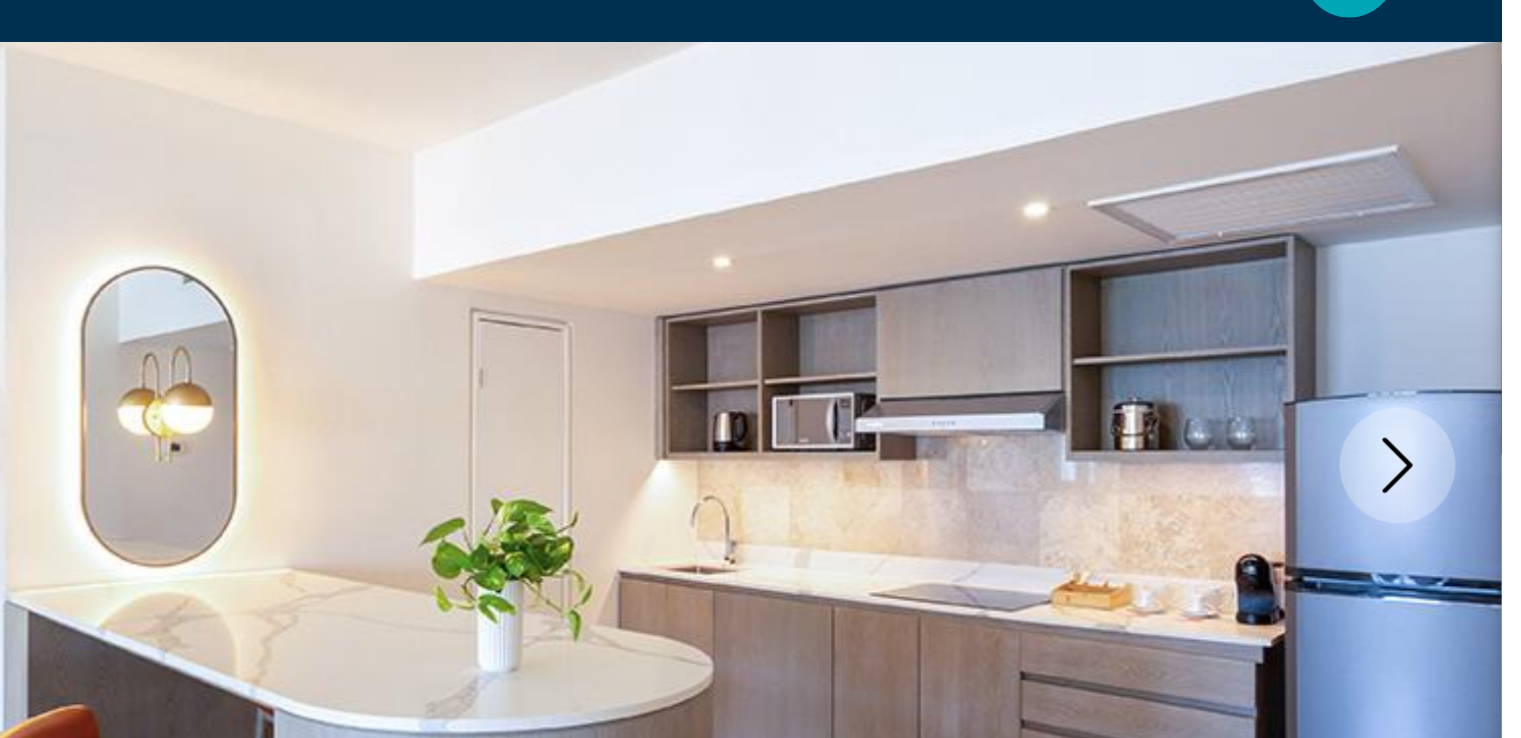 click 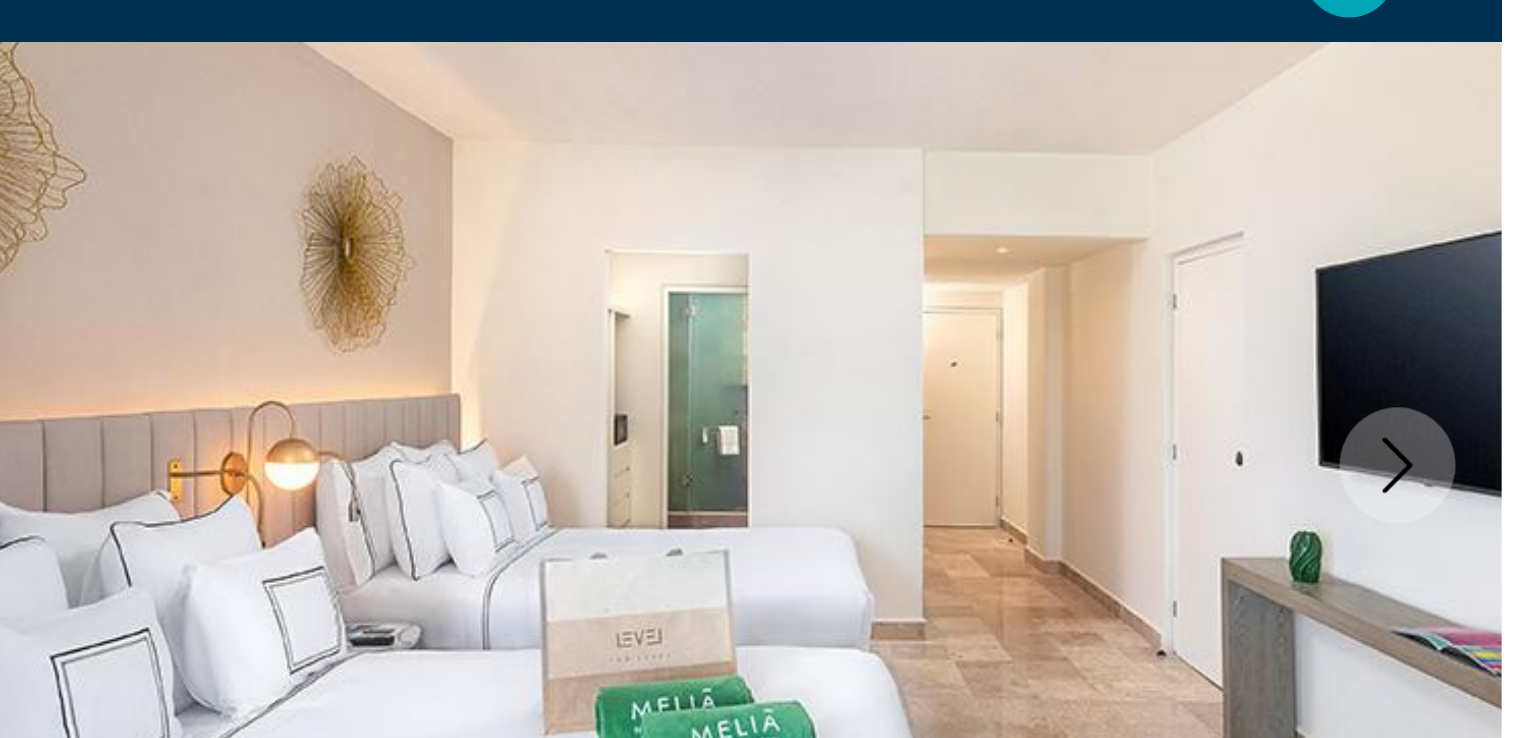click 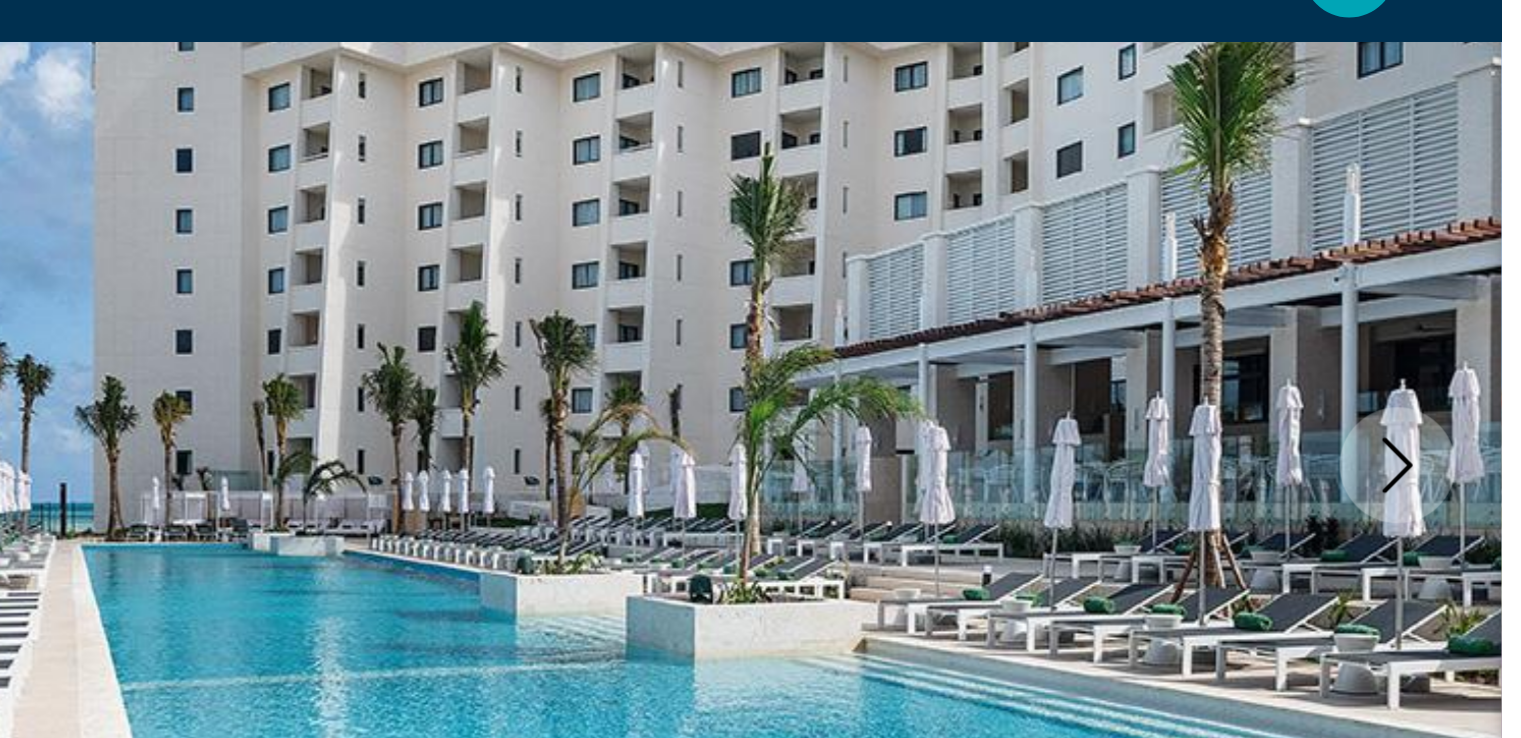 click 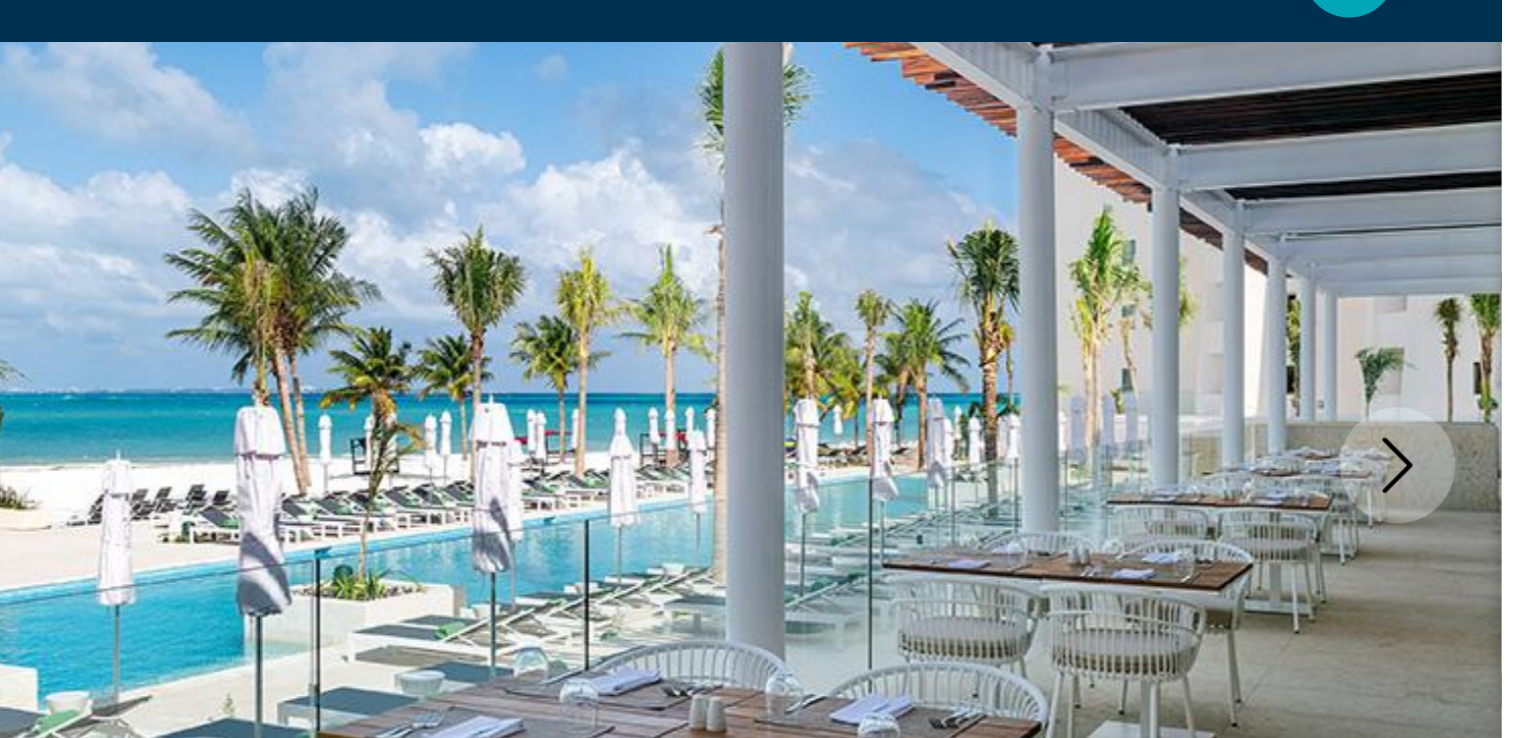 click 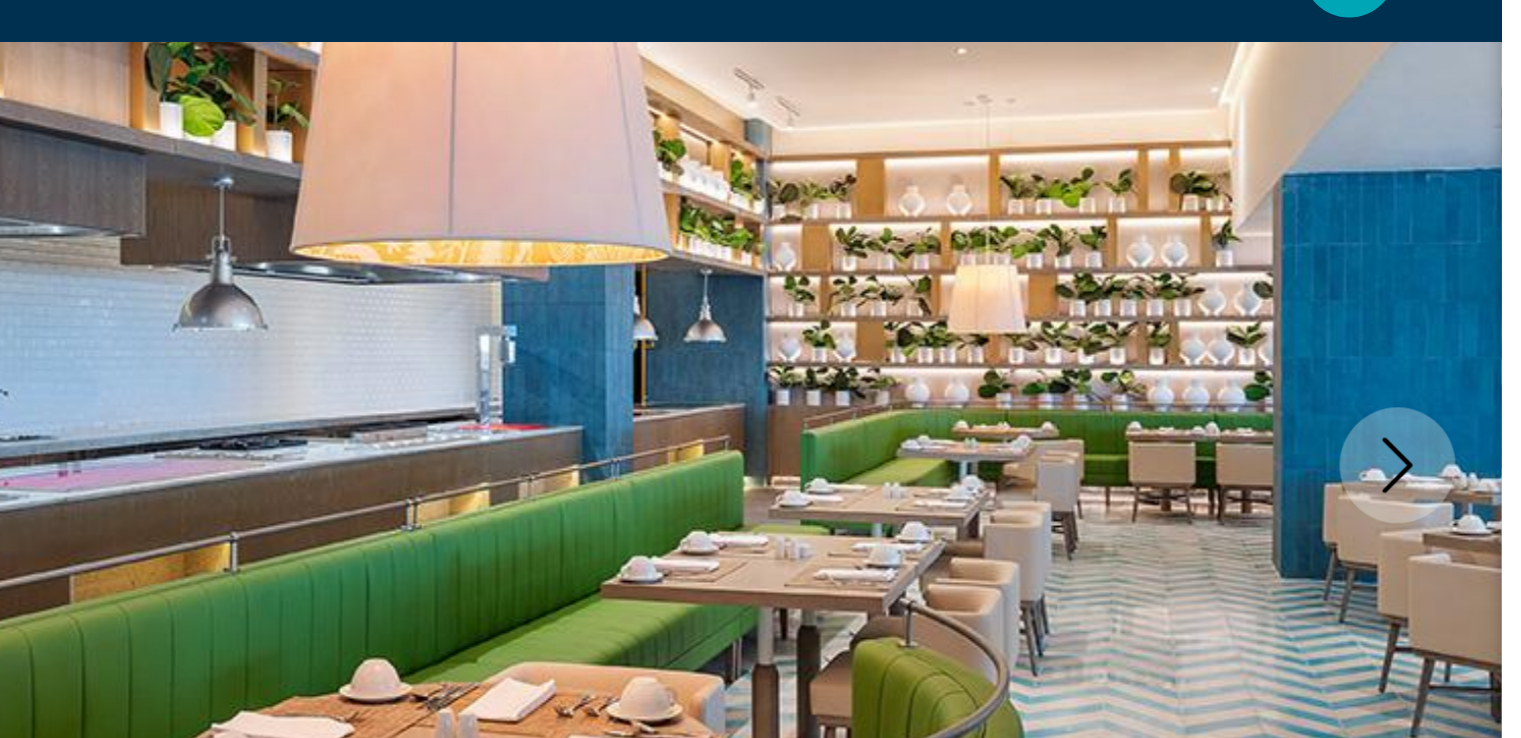 click 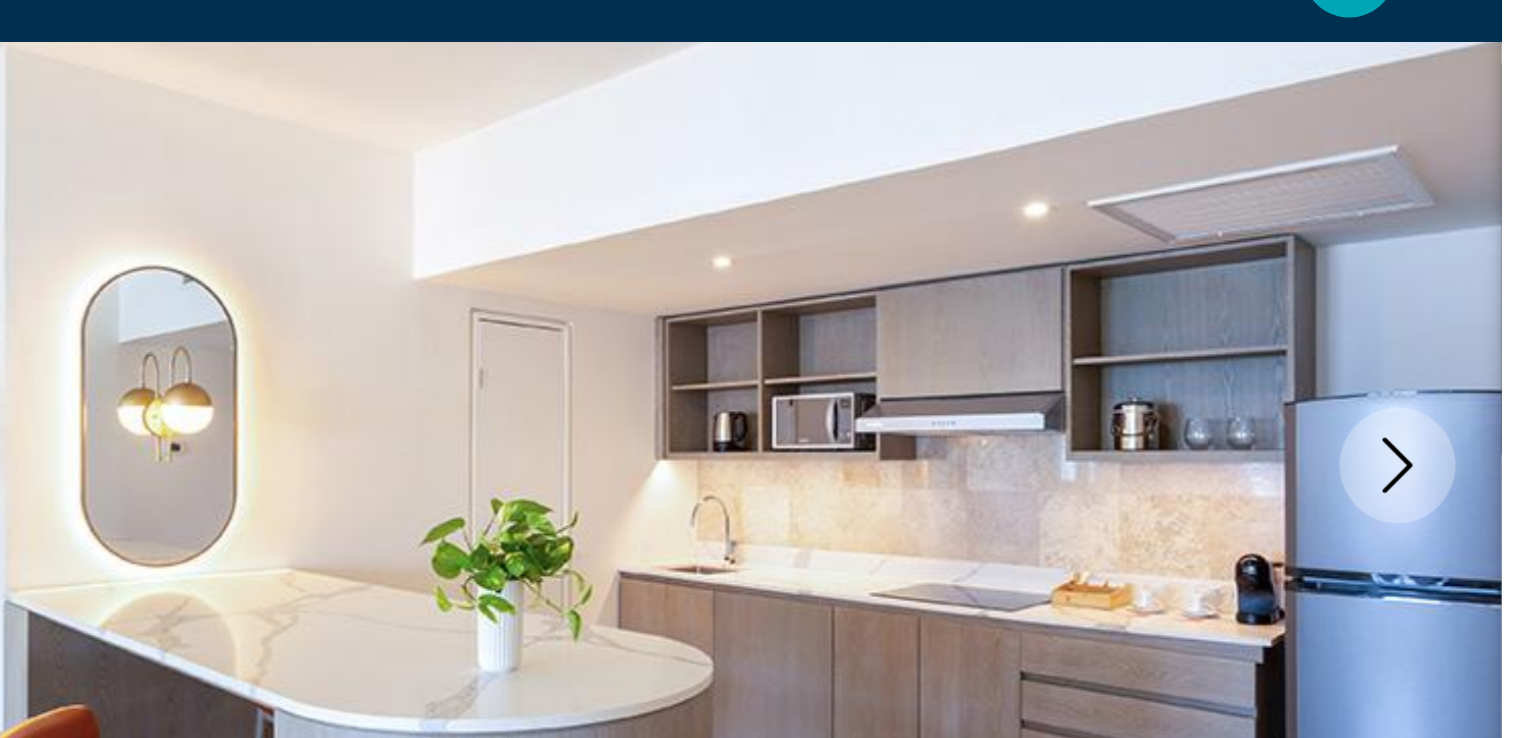 click 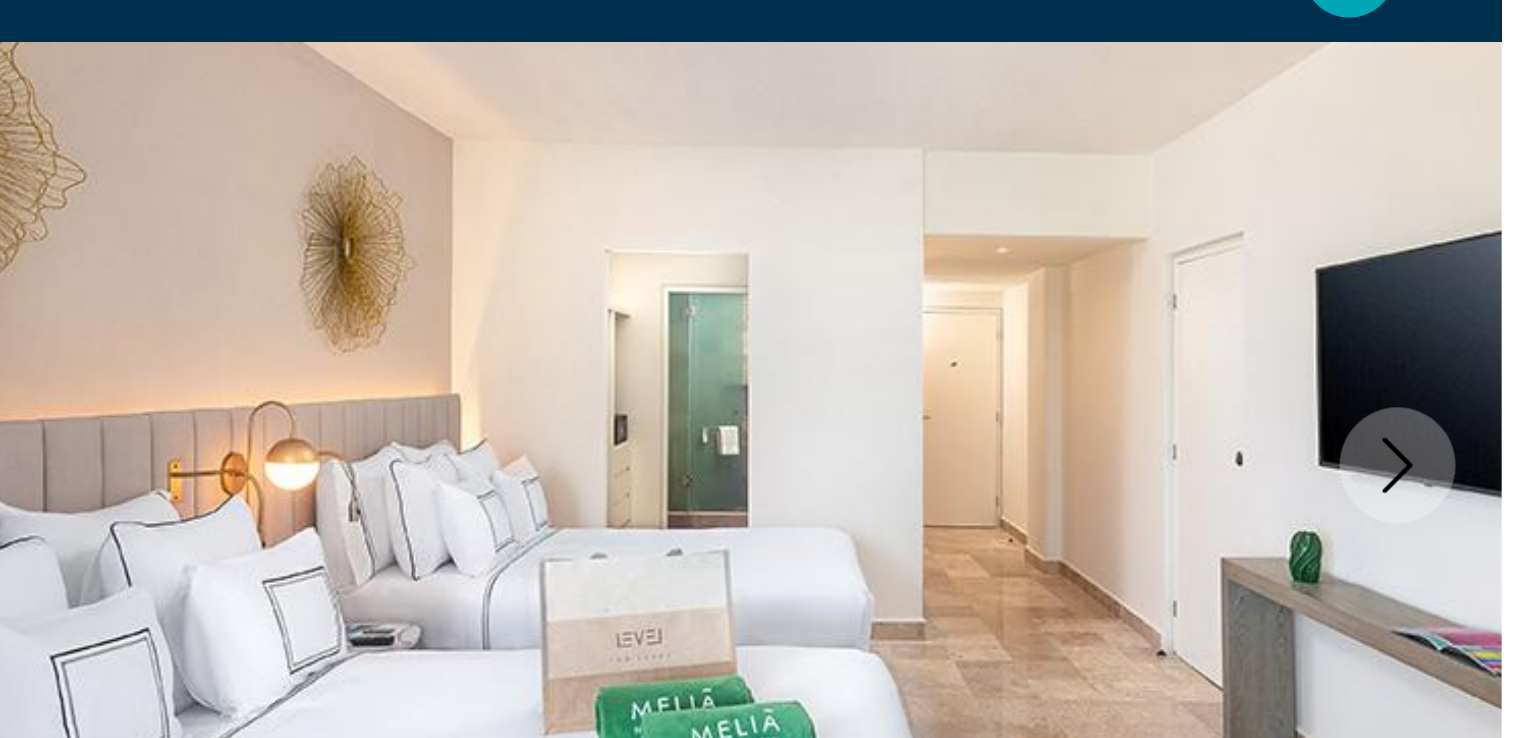 click 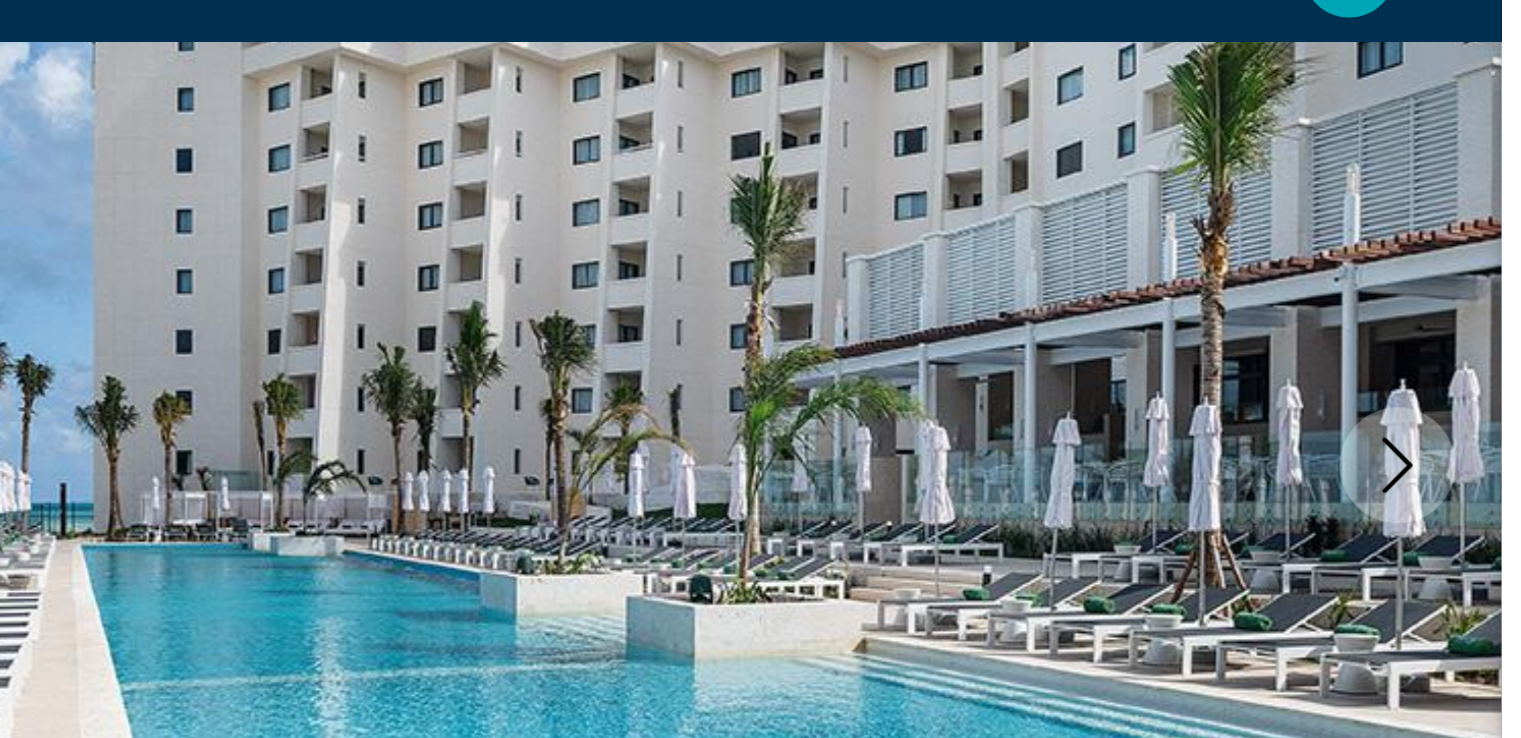 click 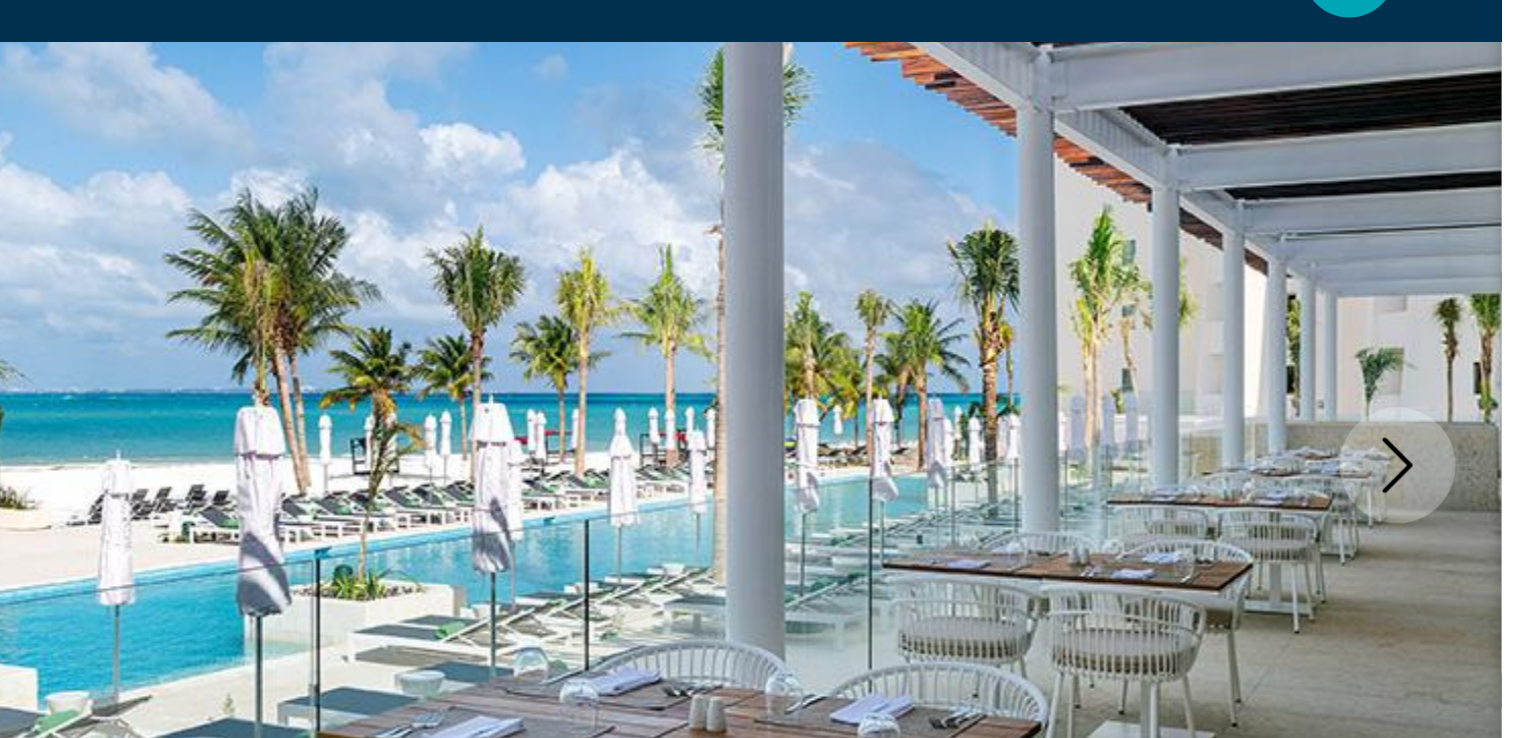 click 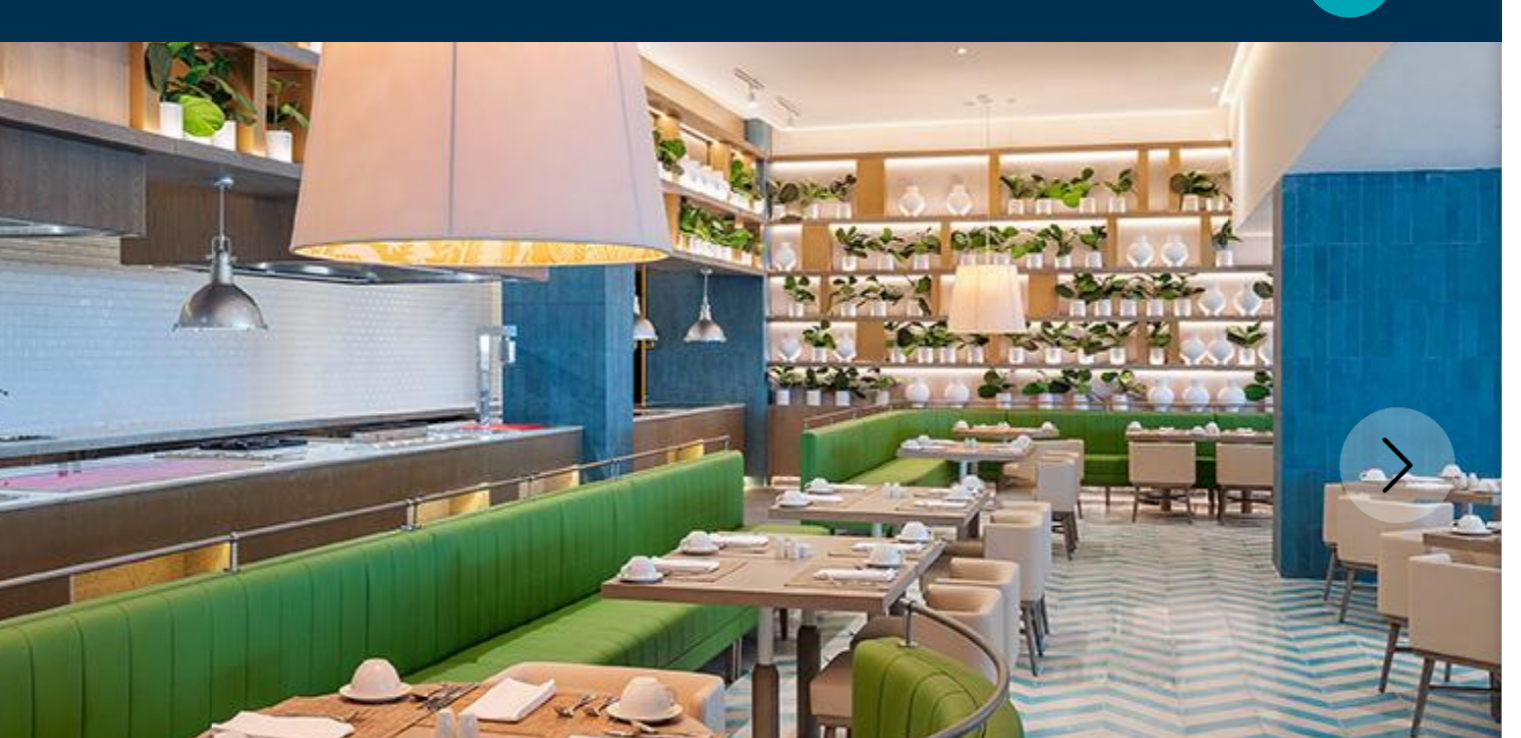 click 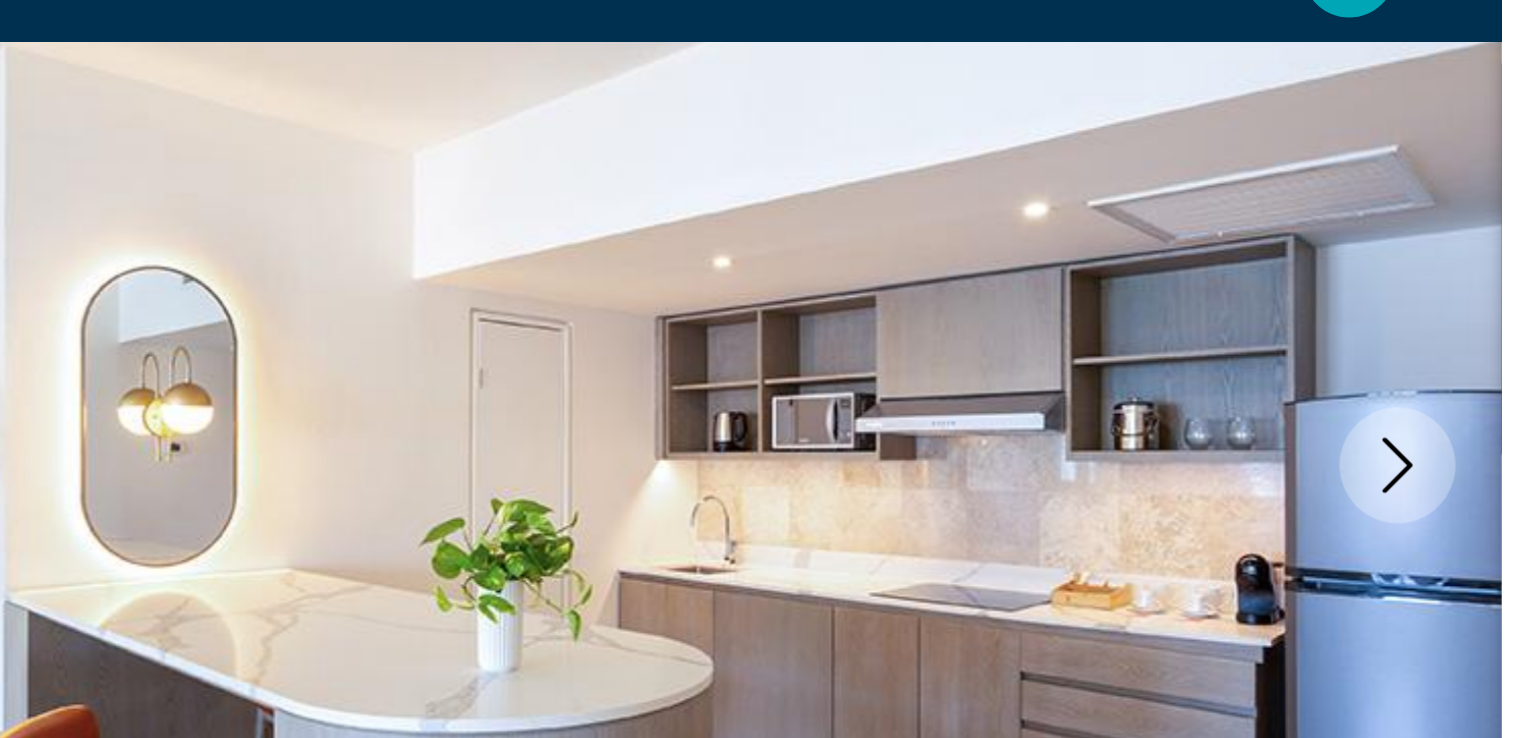 click 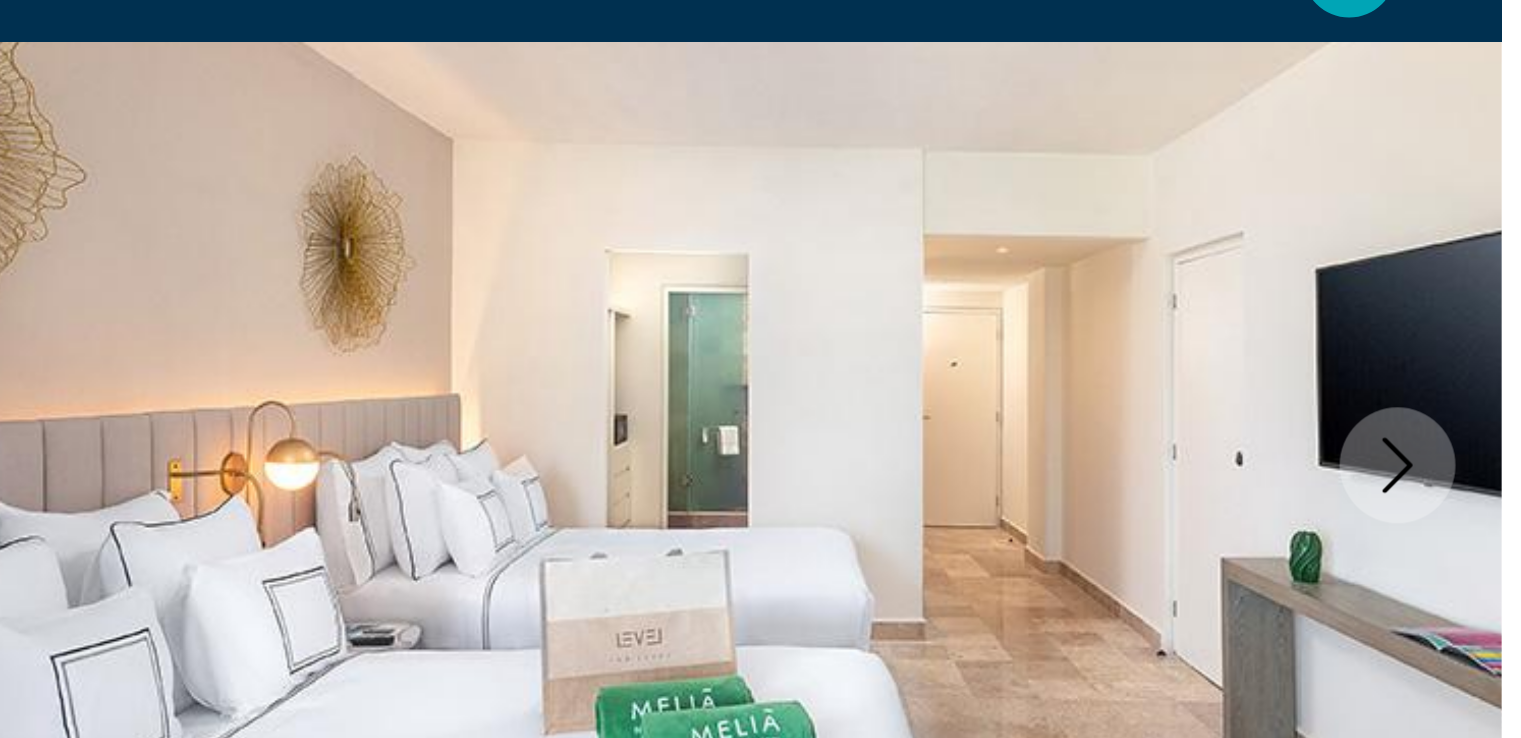 click 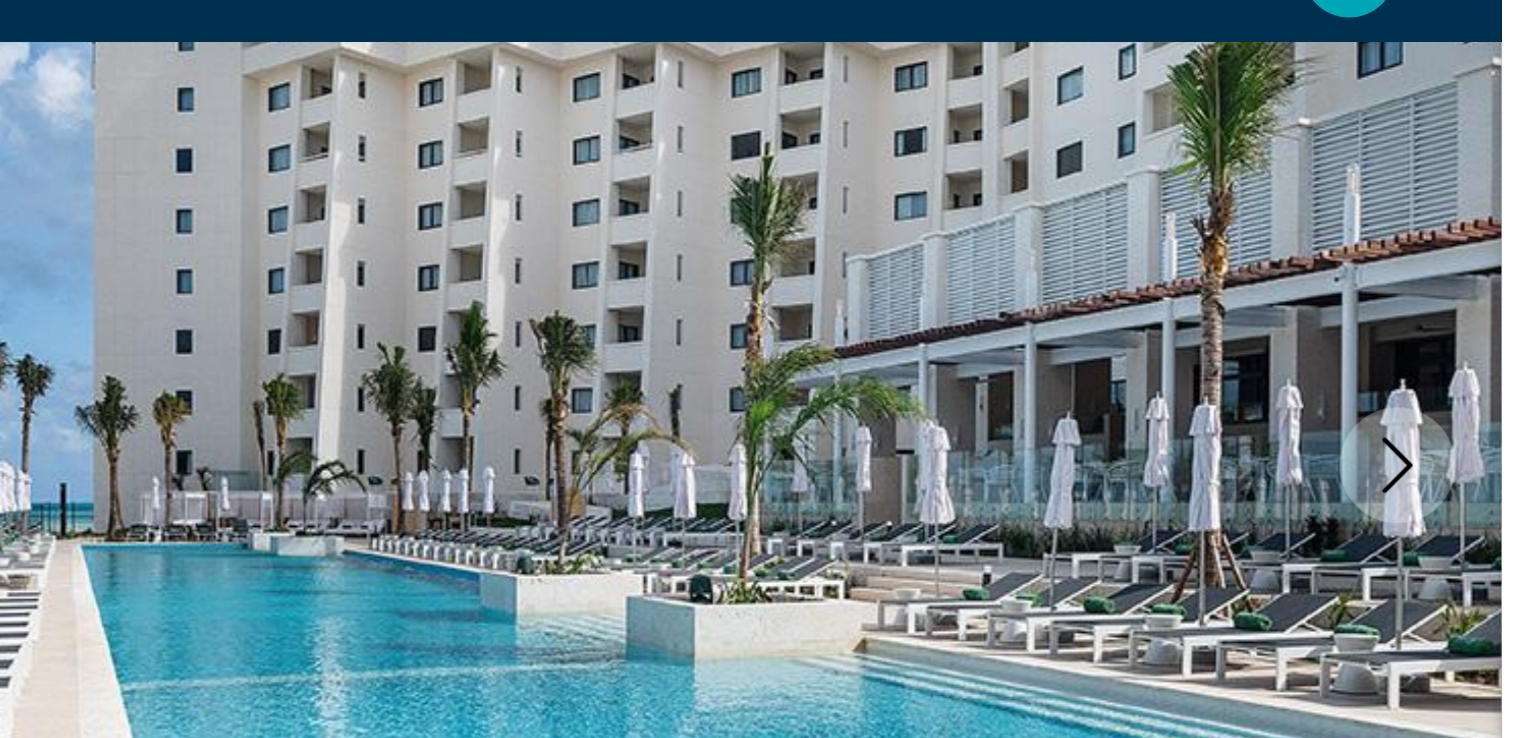 click 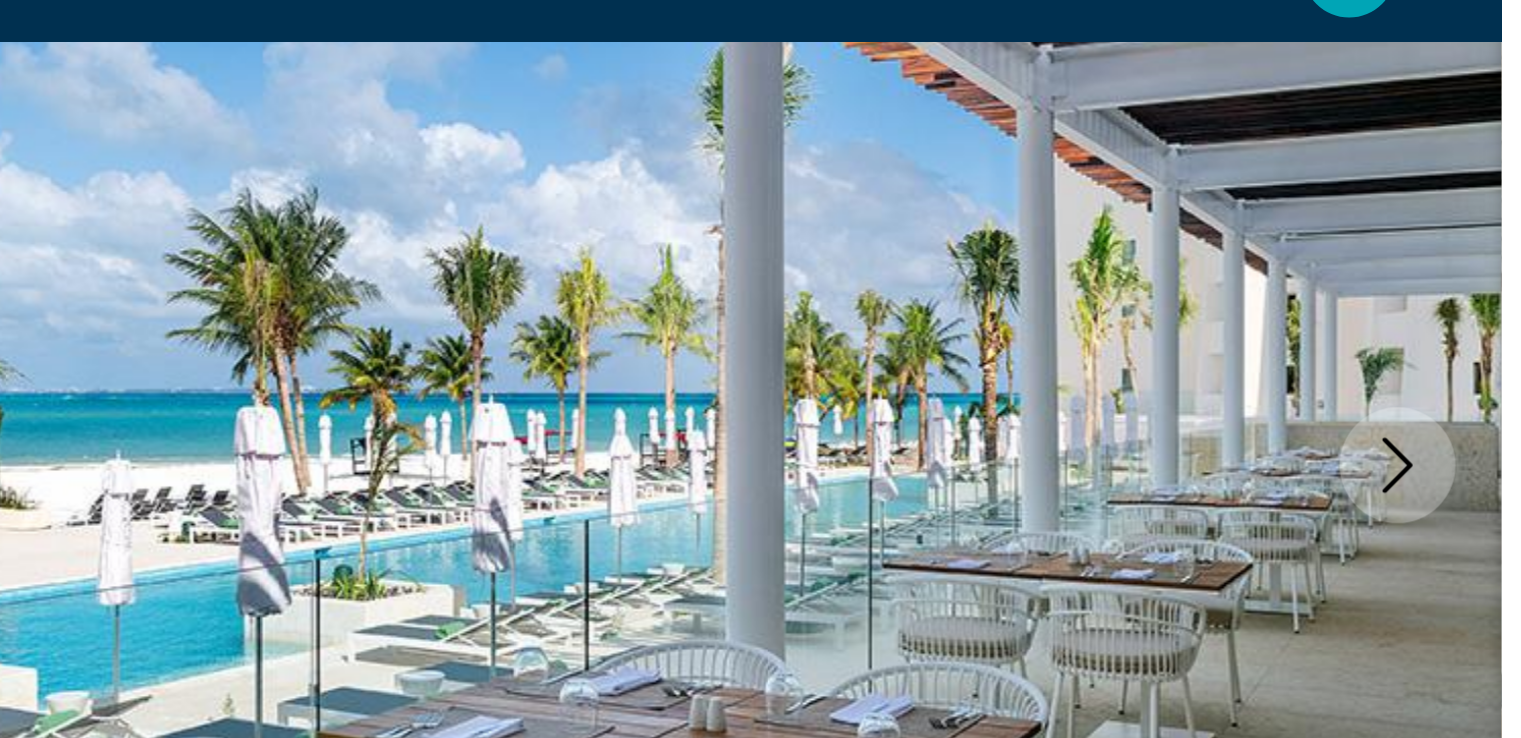 click 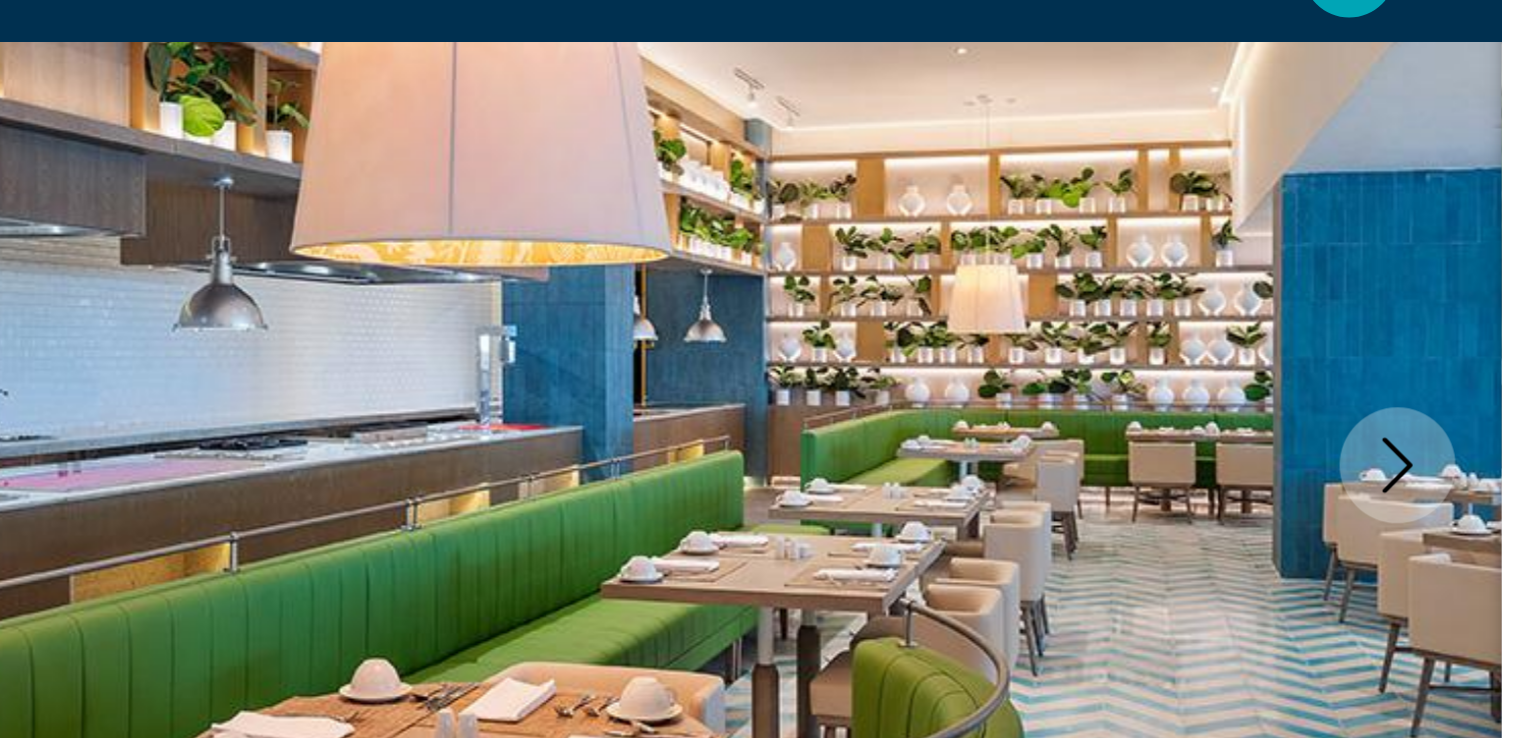 click 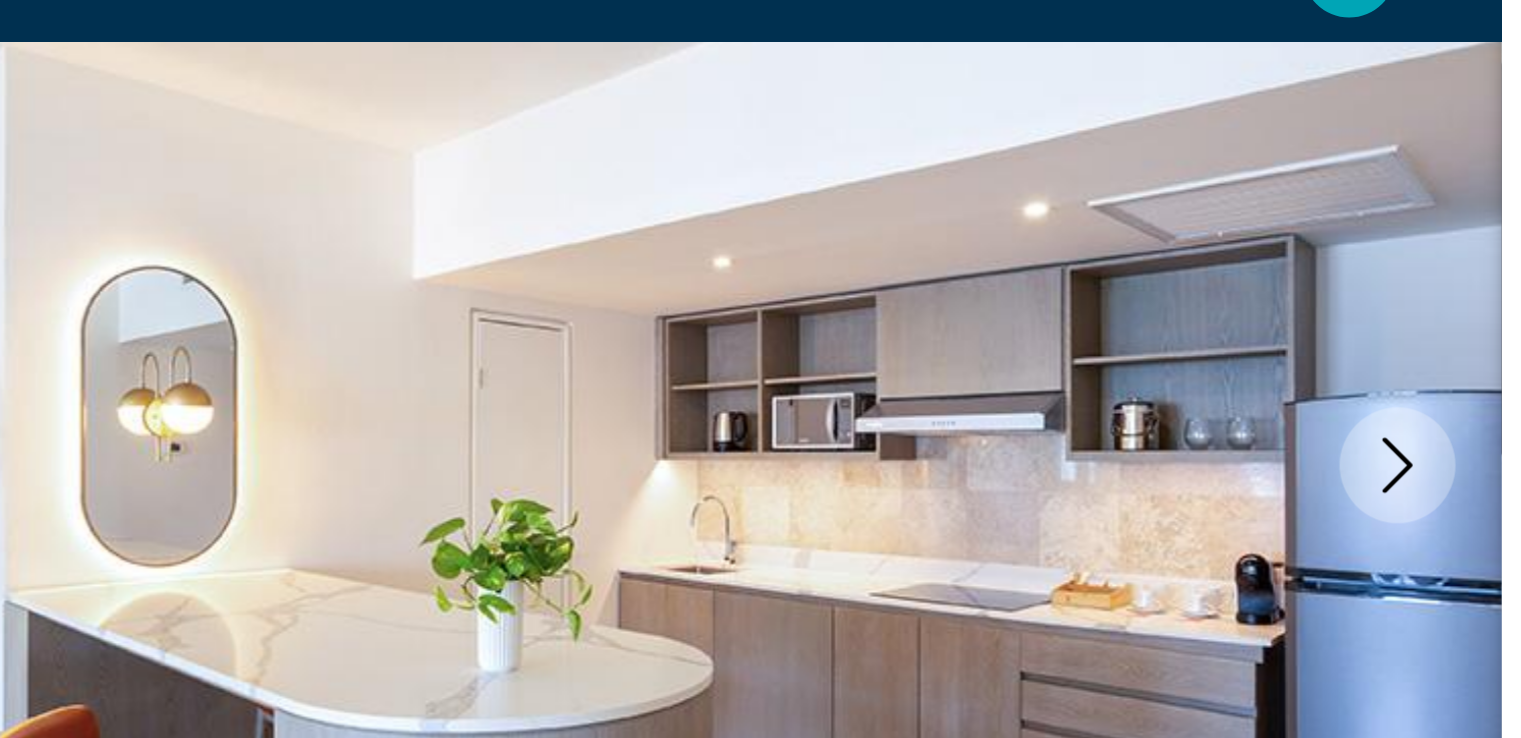 click 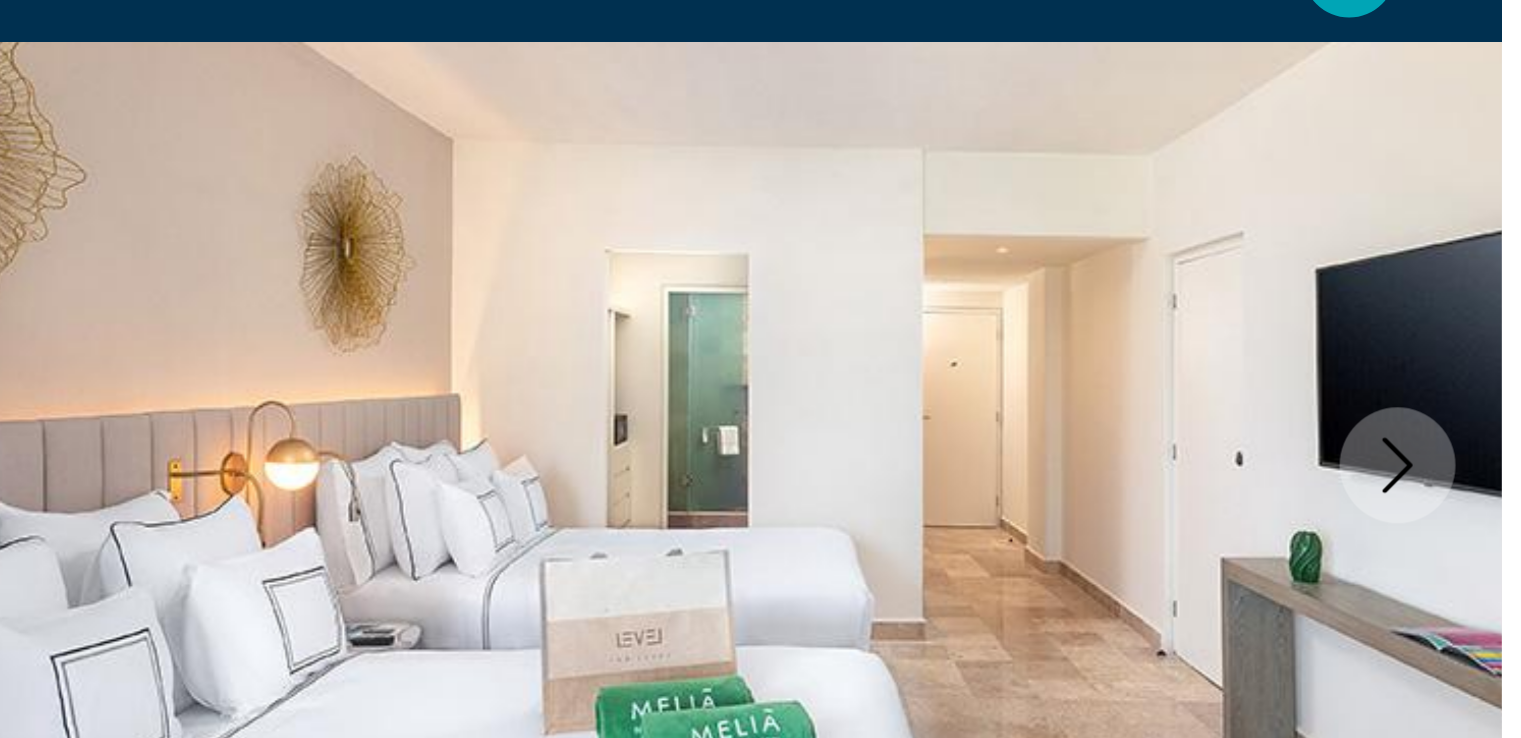 click 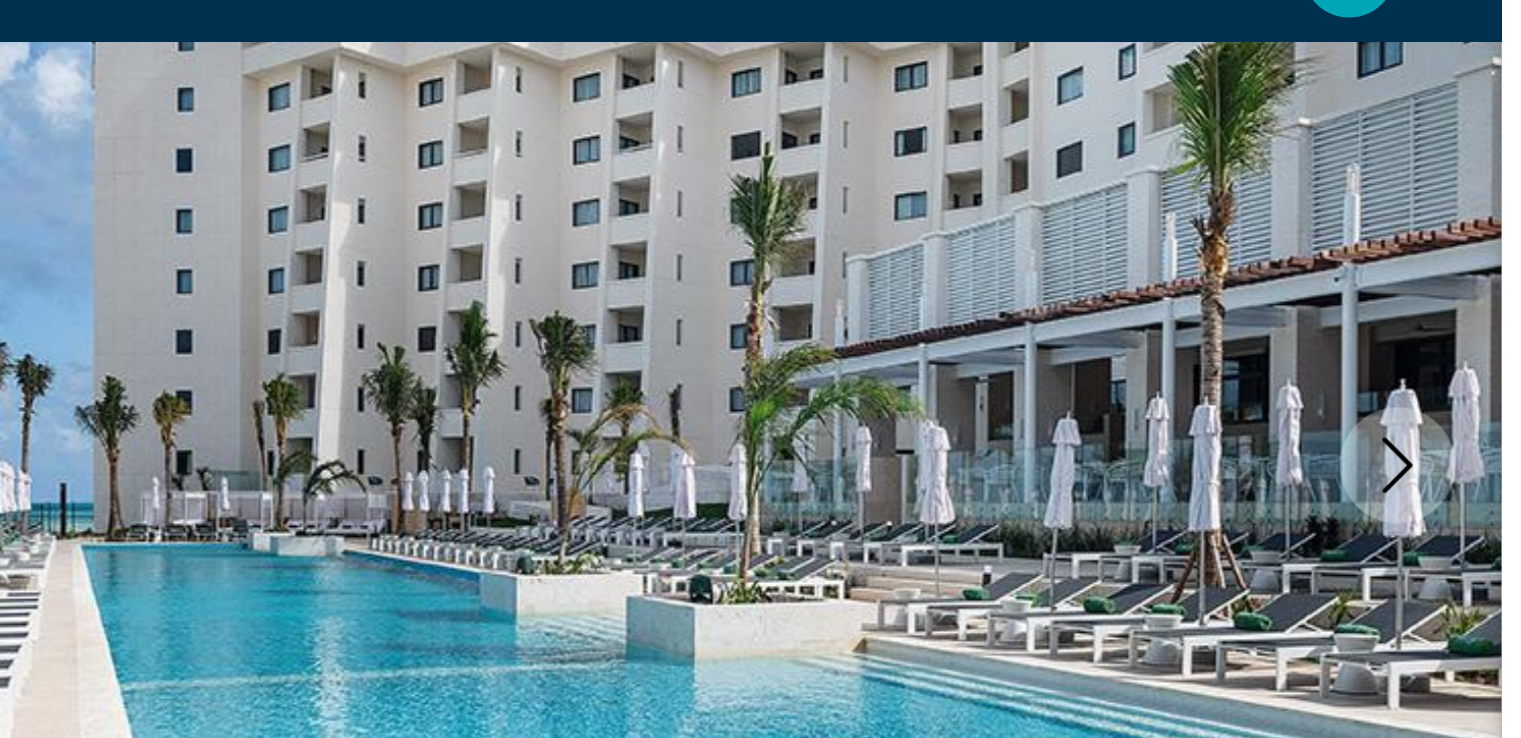 click at bounding box center (1141, 243) 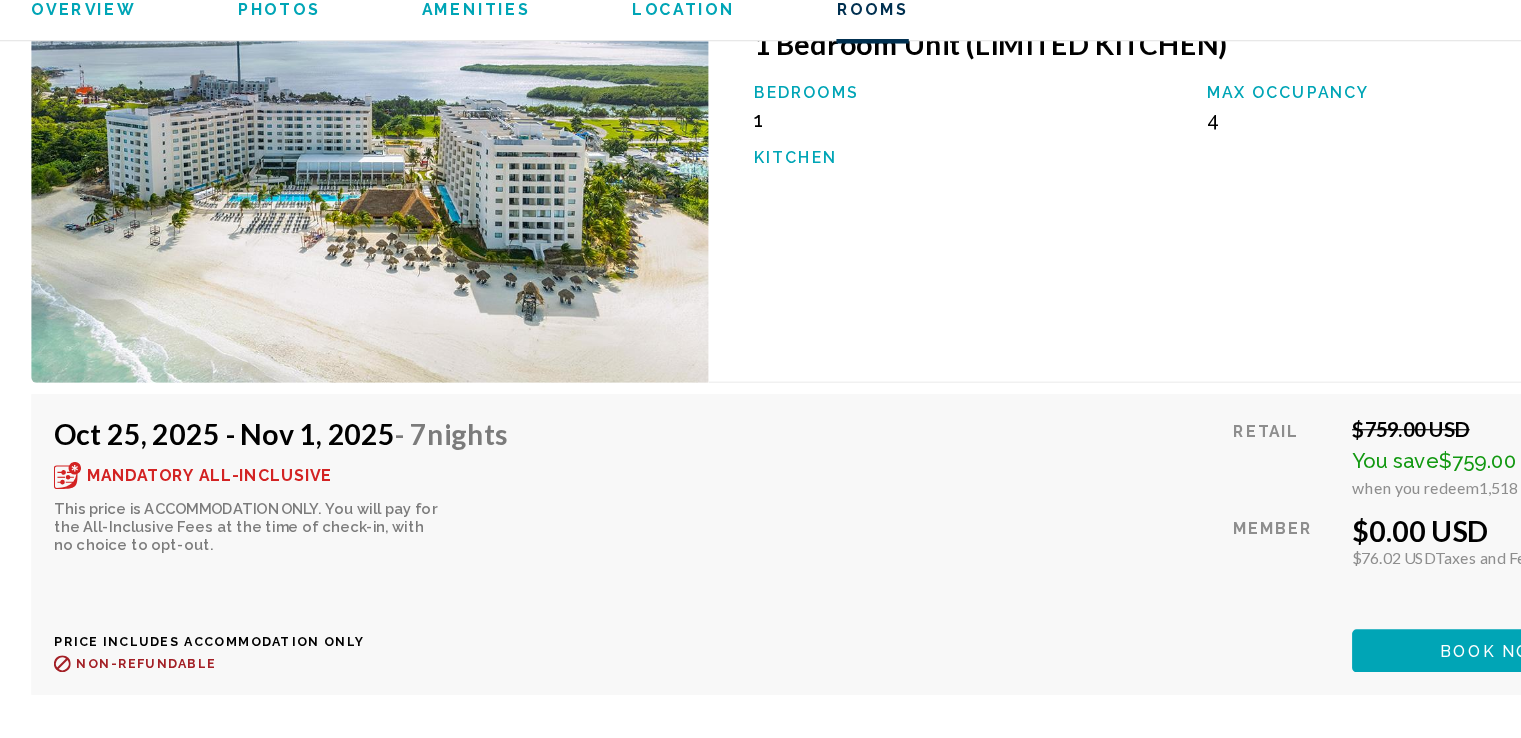 scroll, scrollTop: 4567, scrollLeft: 0, axis: vertical 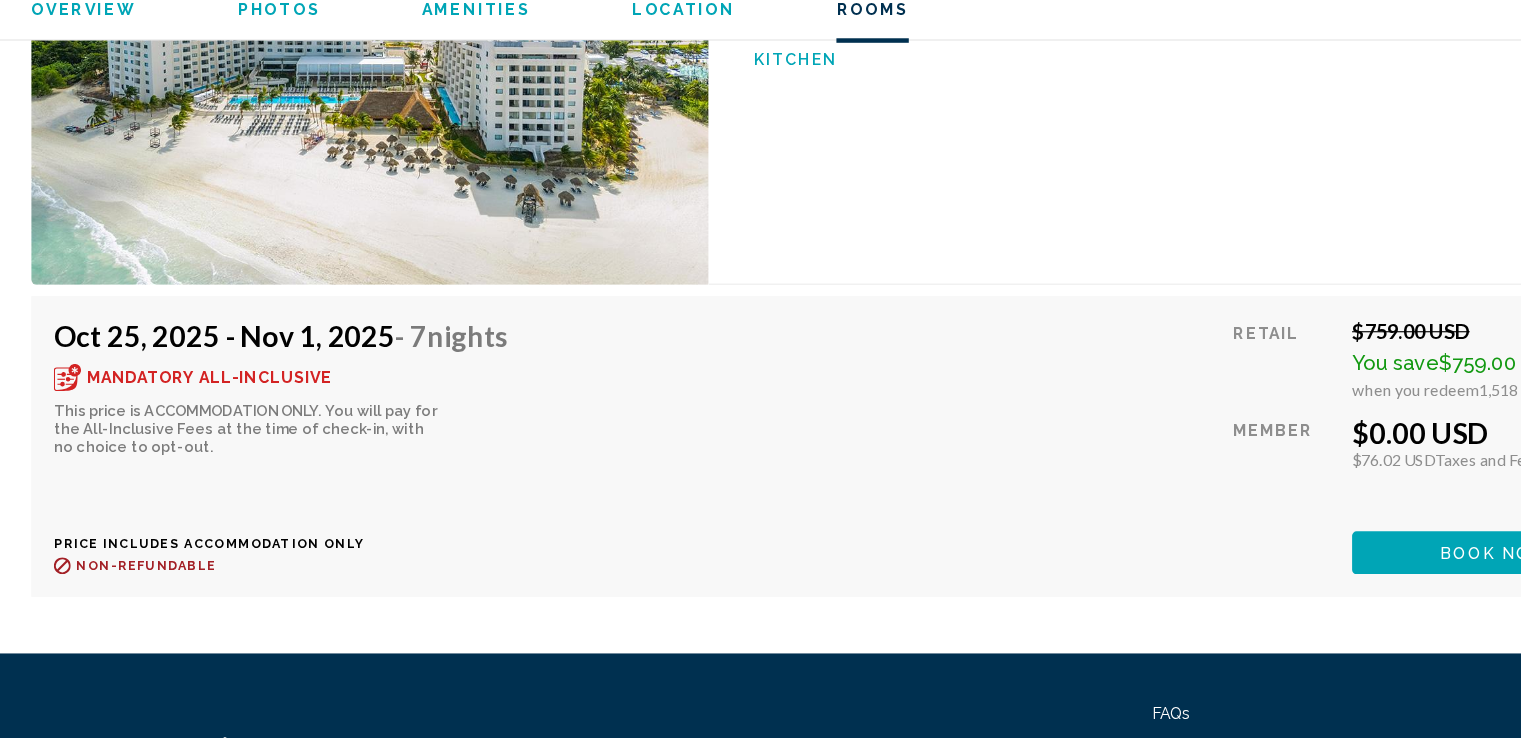 click on "Book now" at bounding box center [1334, 573] 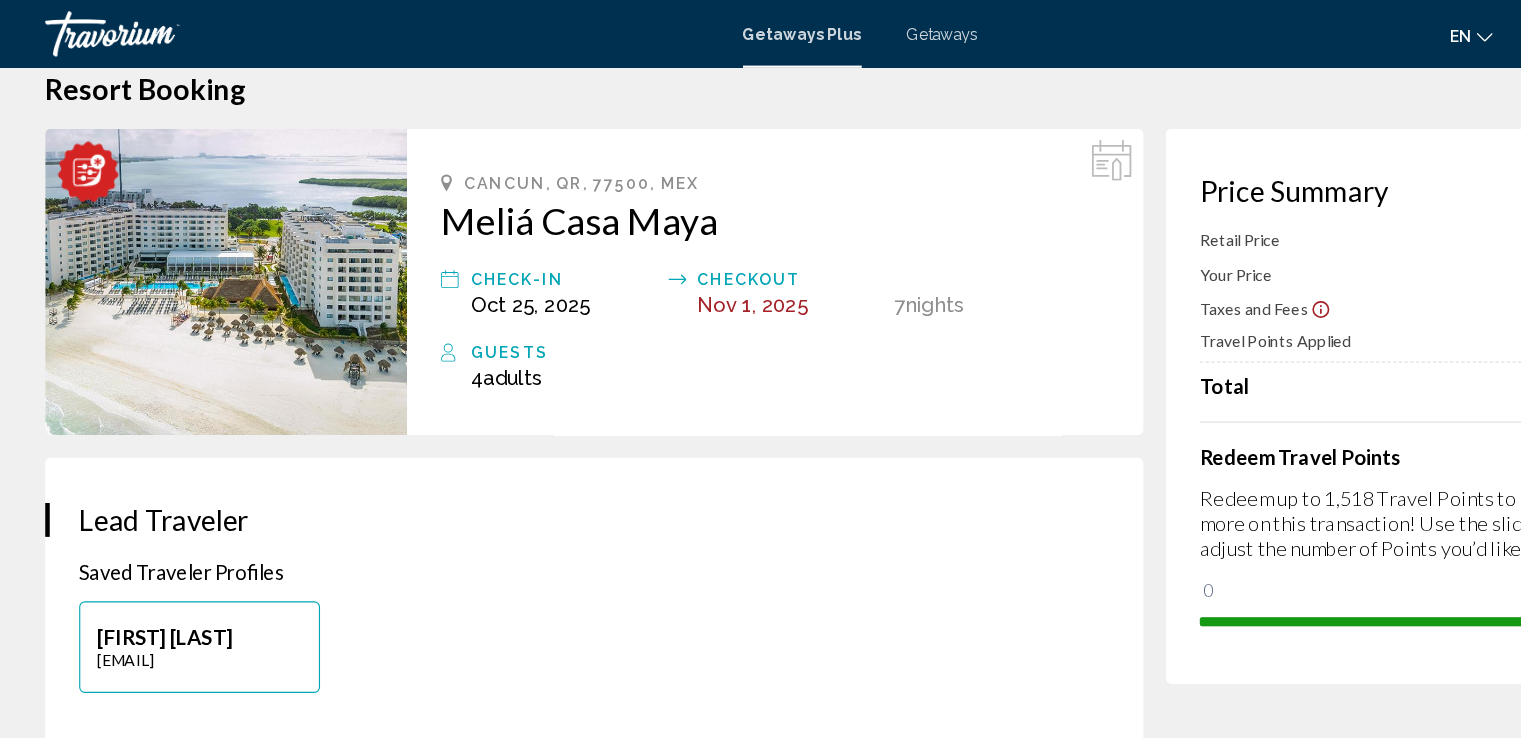 scroll, scrollTop: 35, scrollLeft: 0, axis: vertical 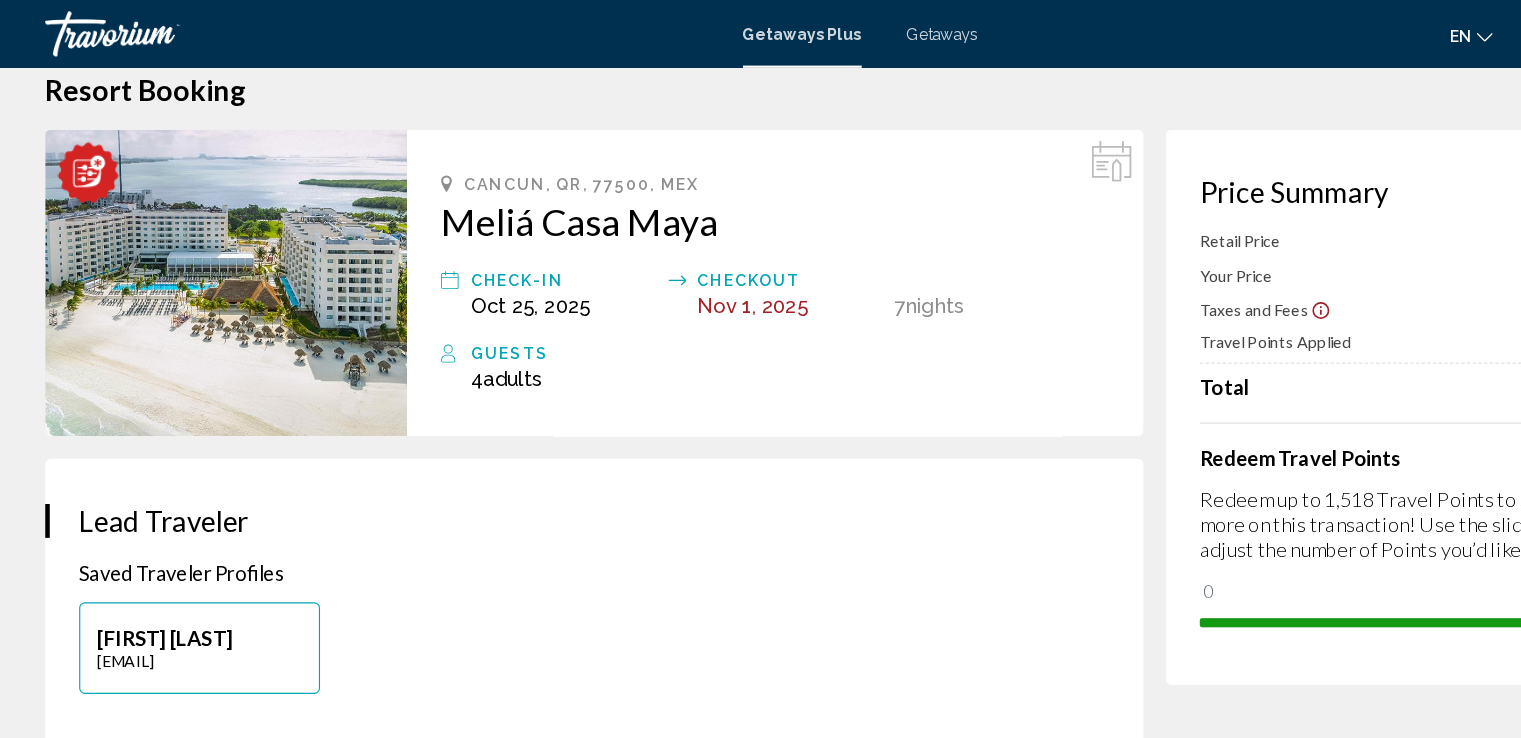 click on "Retail Price  $759.00 USD  Your Price $0.00 USD Taxes and Fees
$76.02 USD  Travel Points Applied 1,518 Total  $76.02 USD  Redeem  Travel Points Redeem up to 1,518  Travel Points to save even more on this transaction! Use the slider below to adjust the number of Points you’d like to use. 0 1,518 1,518" at bounding box center (1256, 385) 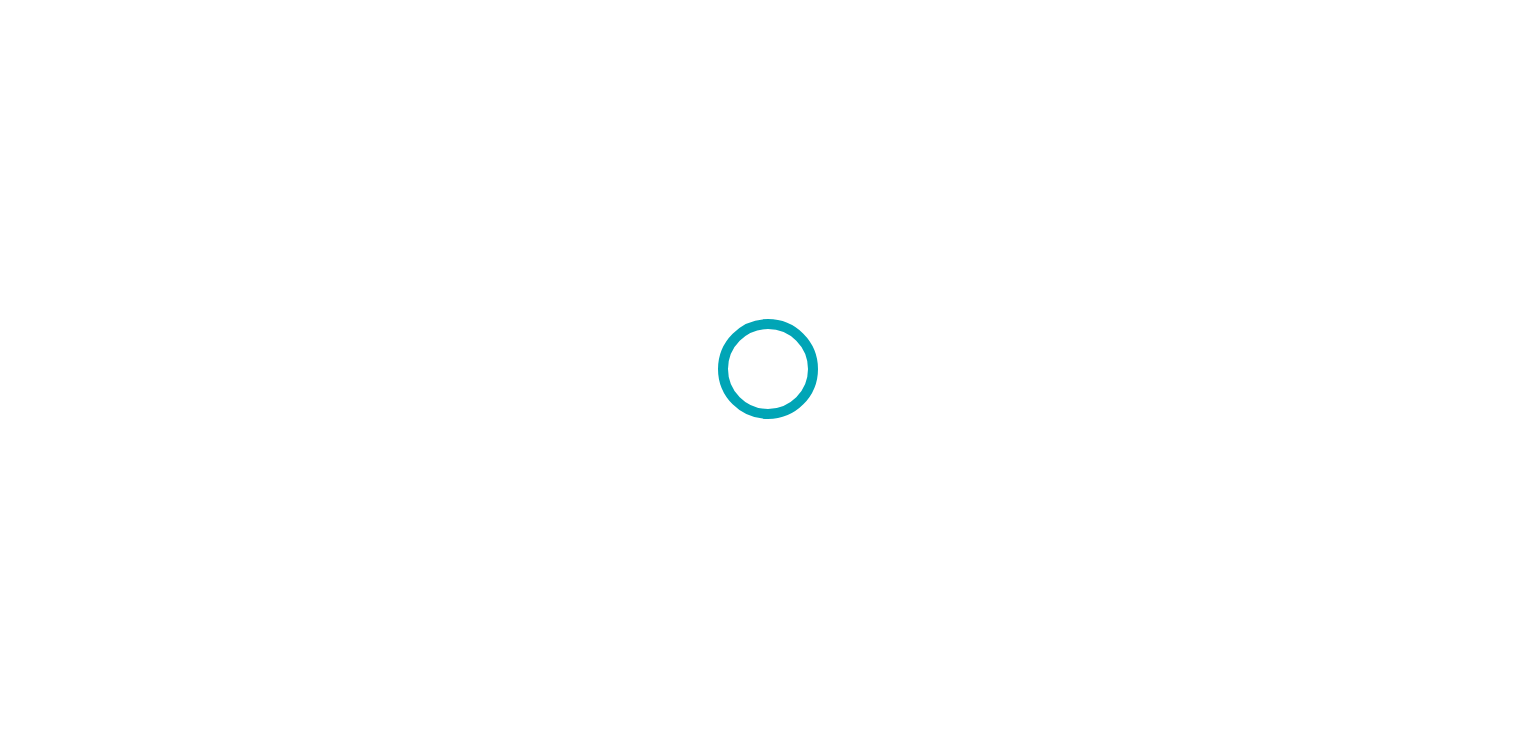 scroll, scrollTop: 0, scrollLeft: 0, axis: both 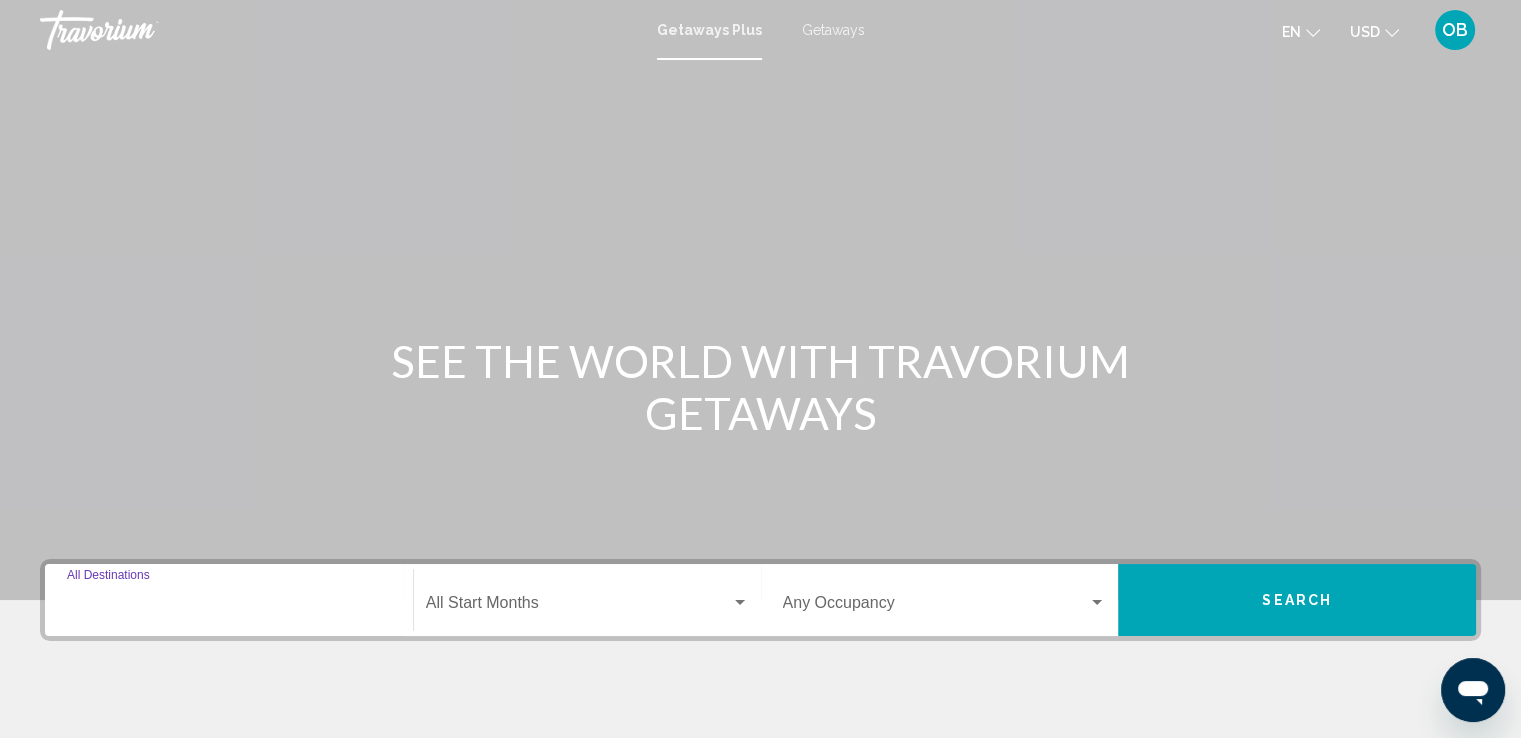 click on "Destination All Destinations" at bounding box center (229, 607) 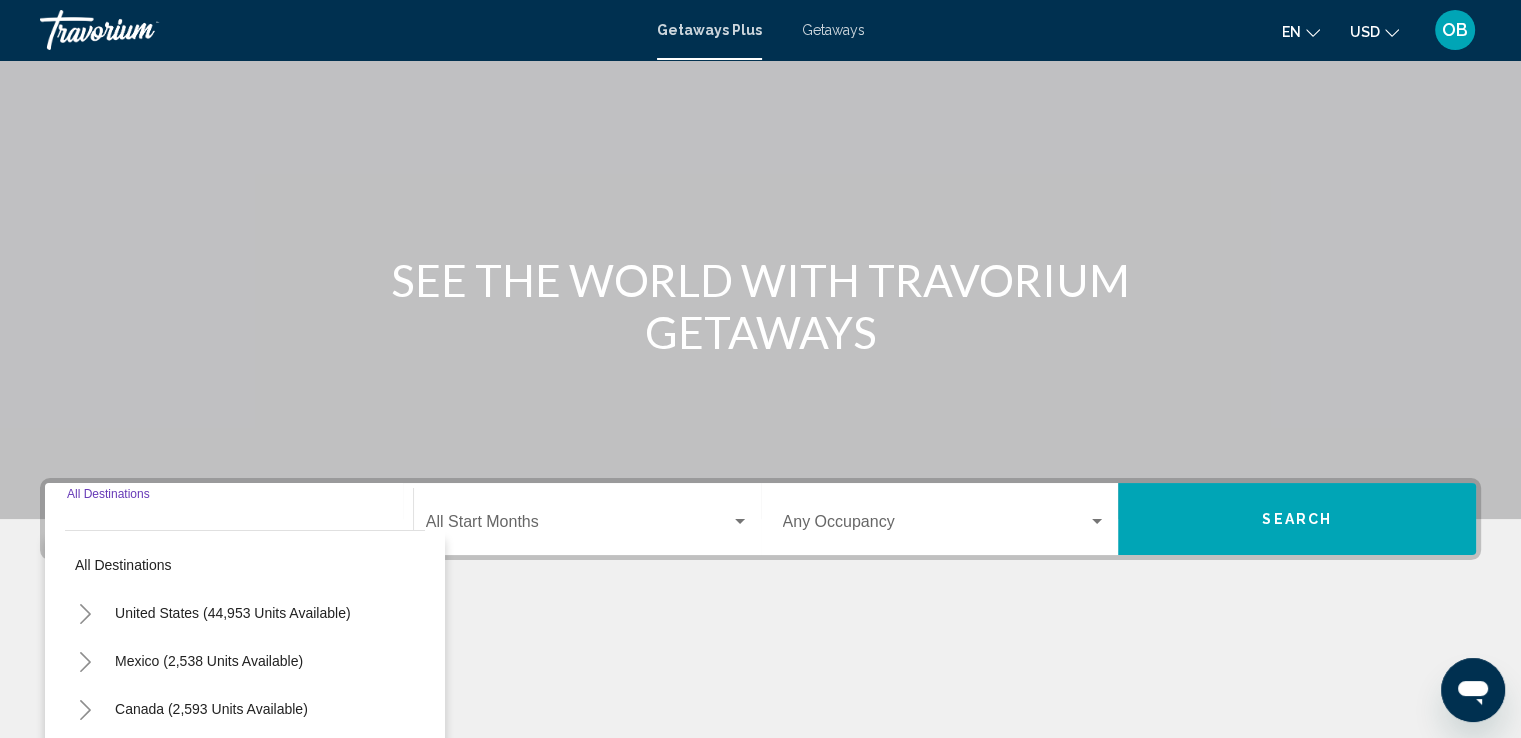 scroll, scrollTop: 348, scrollLeft: 0, axis: vertical 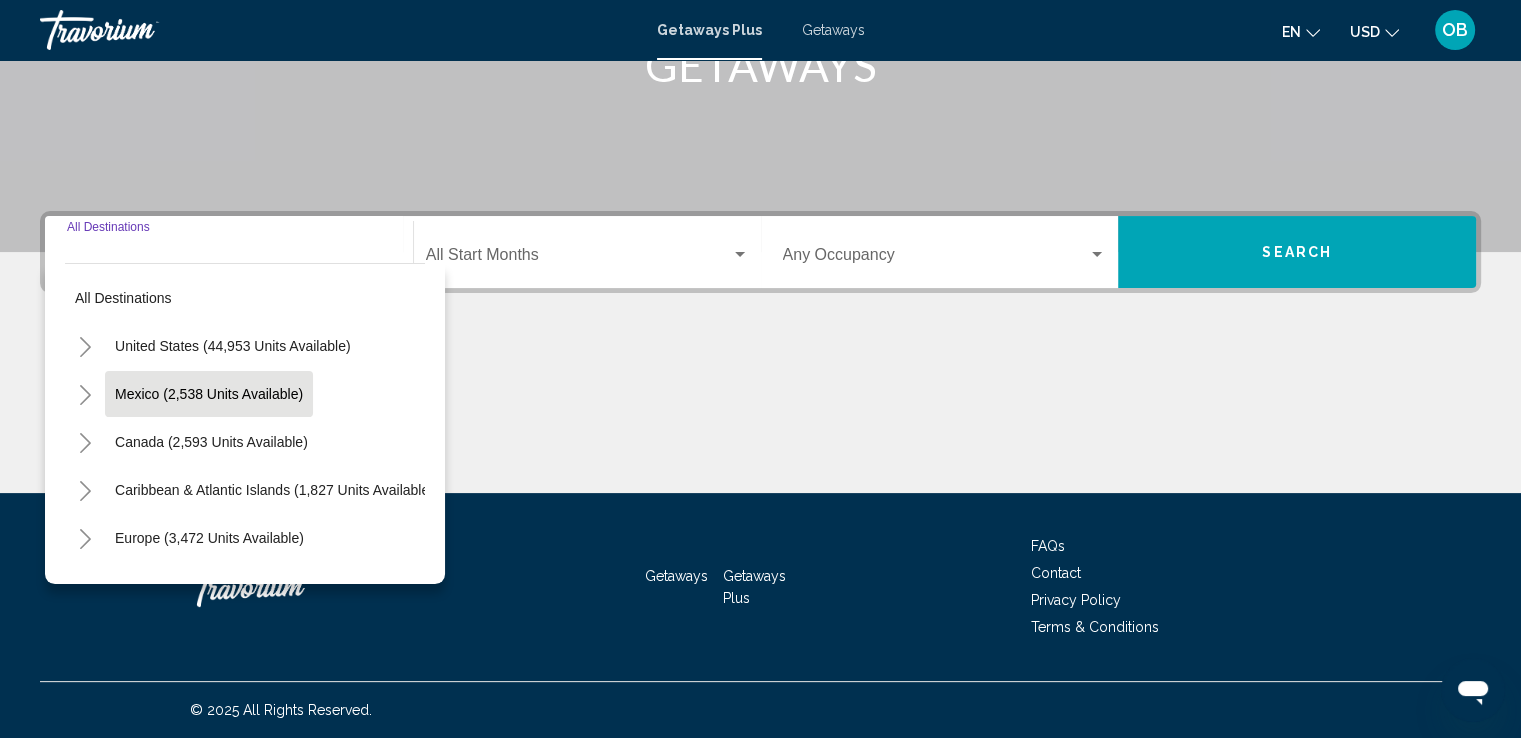 click on "Mexico (2,538 units available)" at bounding box center [211, 442] 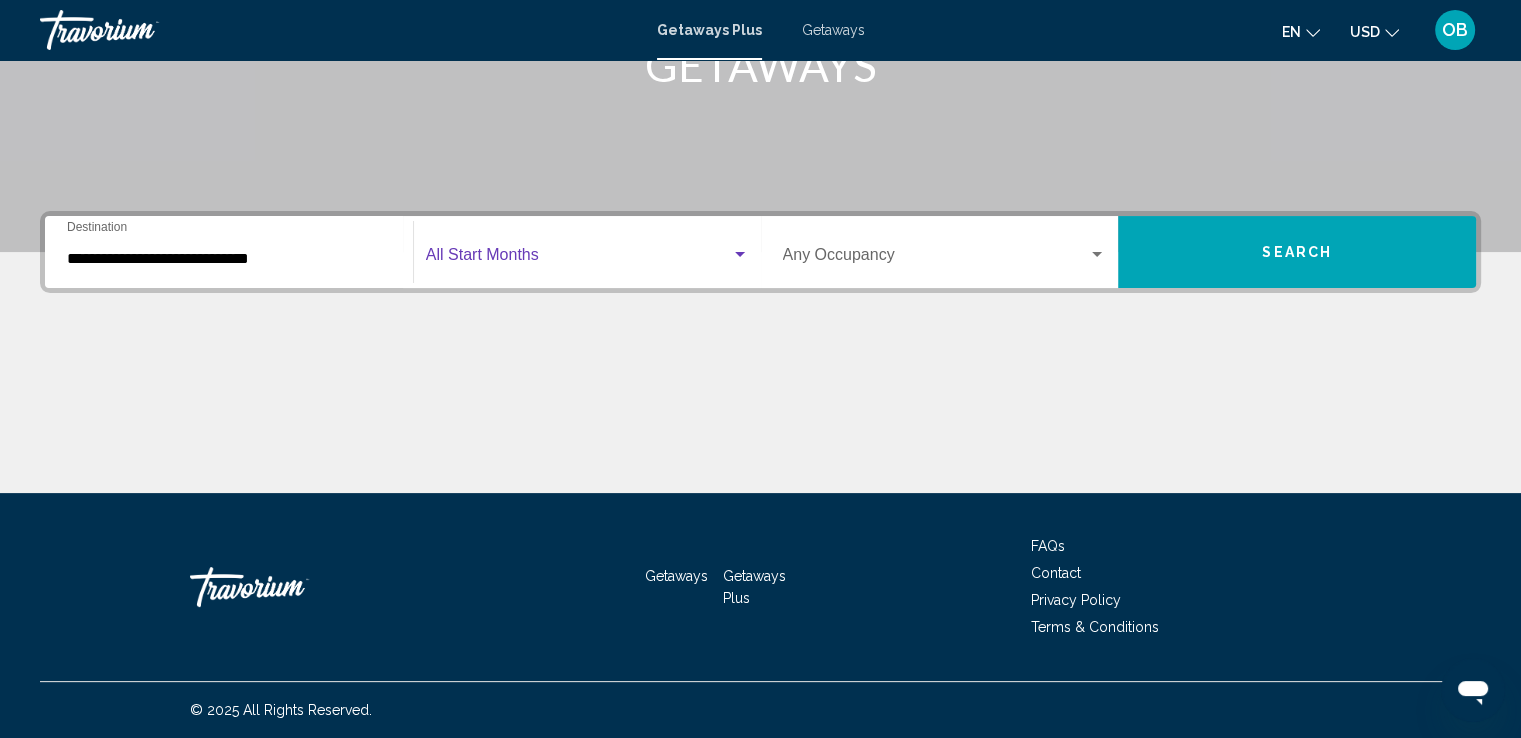 drag, startPoint x: 738, startPoint y: 245, endPoint x: 664, endPoint y: 258, distance: 75.13322 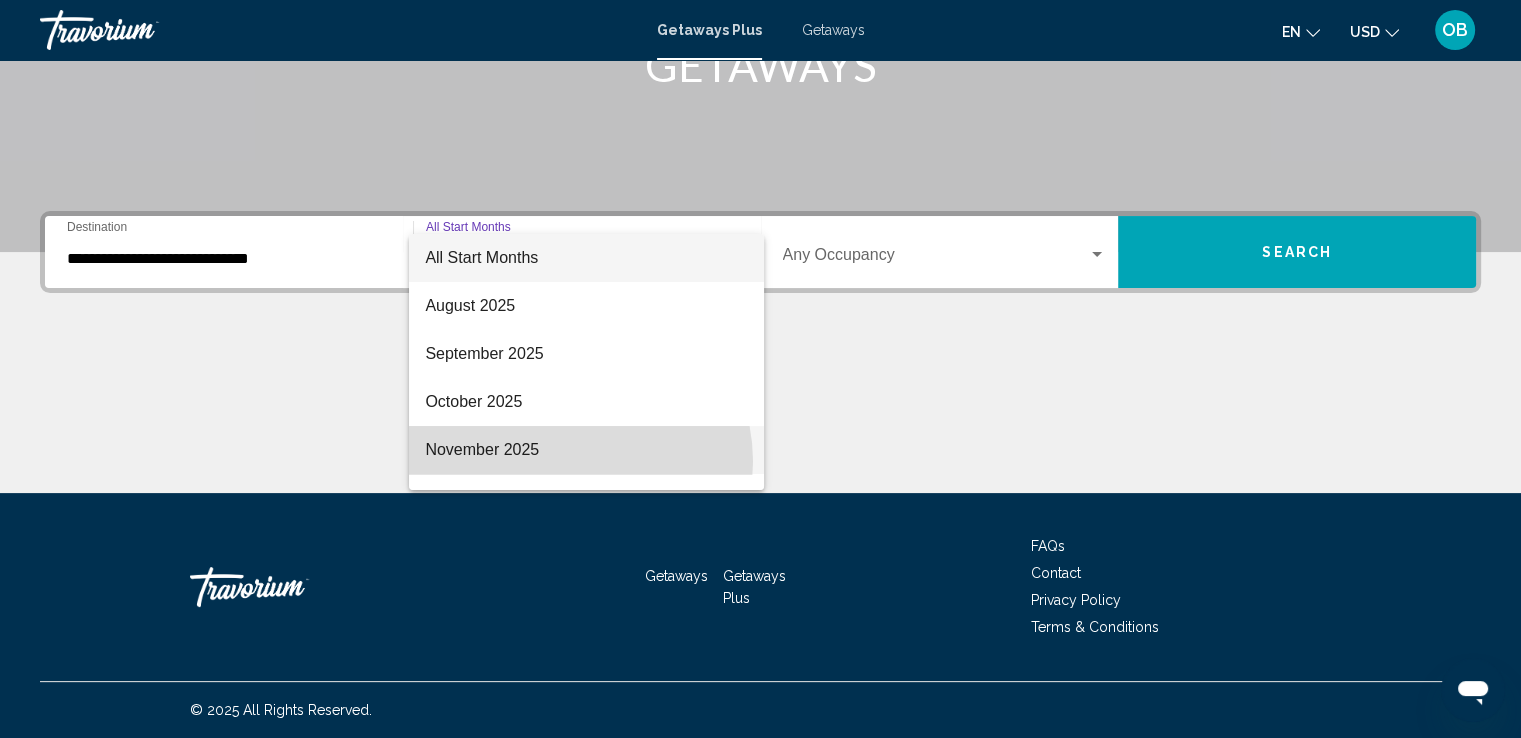 click on "November 2025" at bounding box center [586, 450] 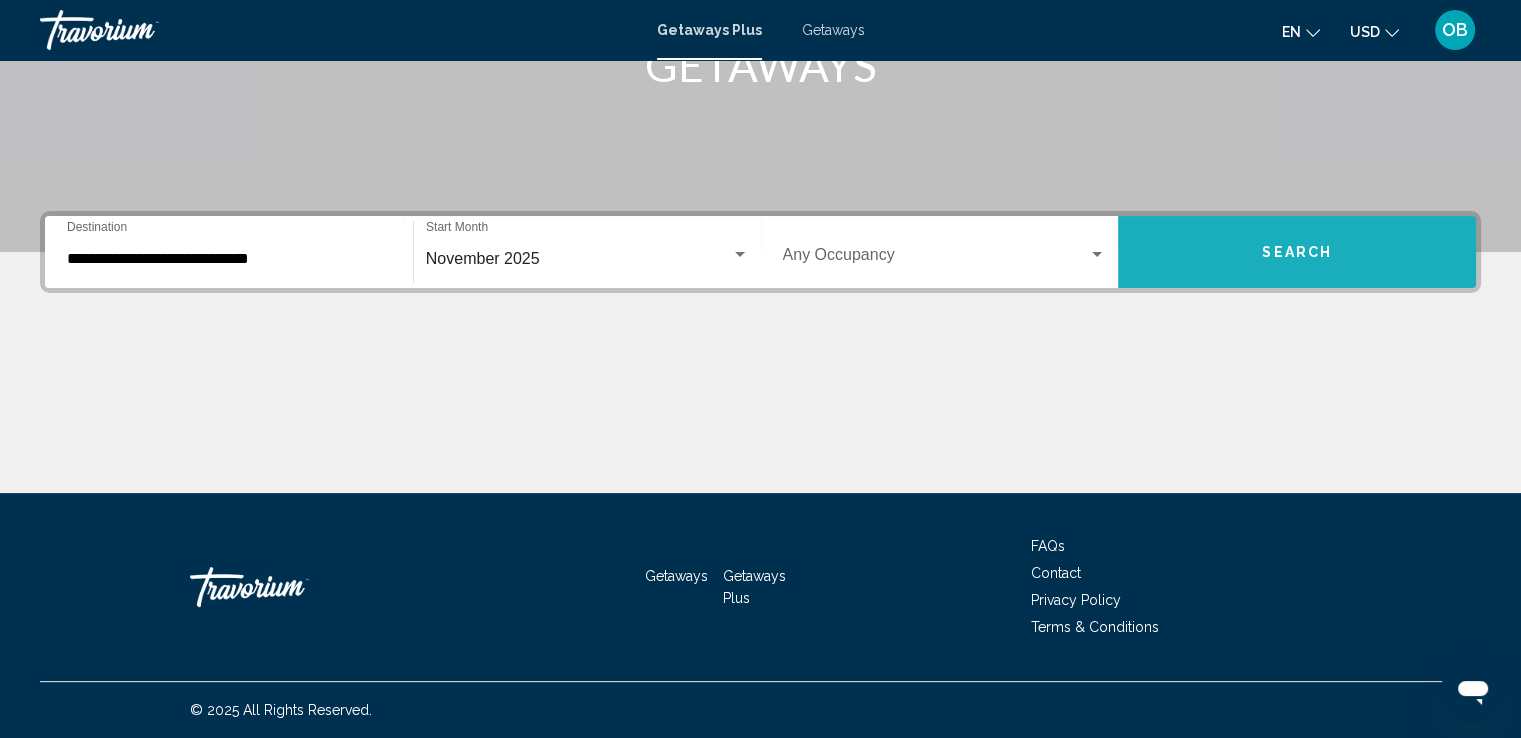 click on "Search" at bounding box center (1297, 252) 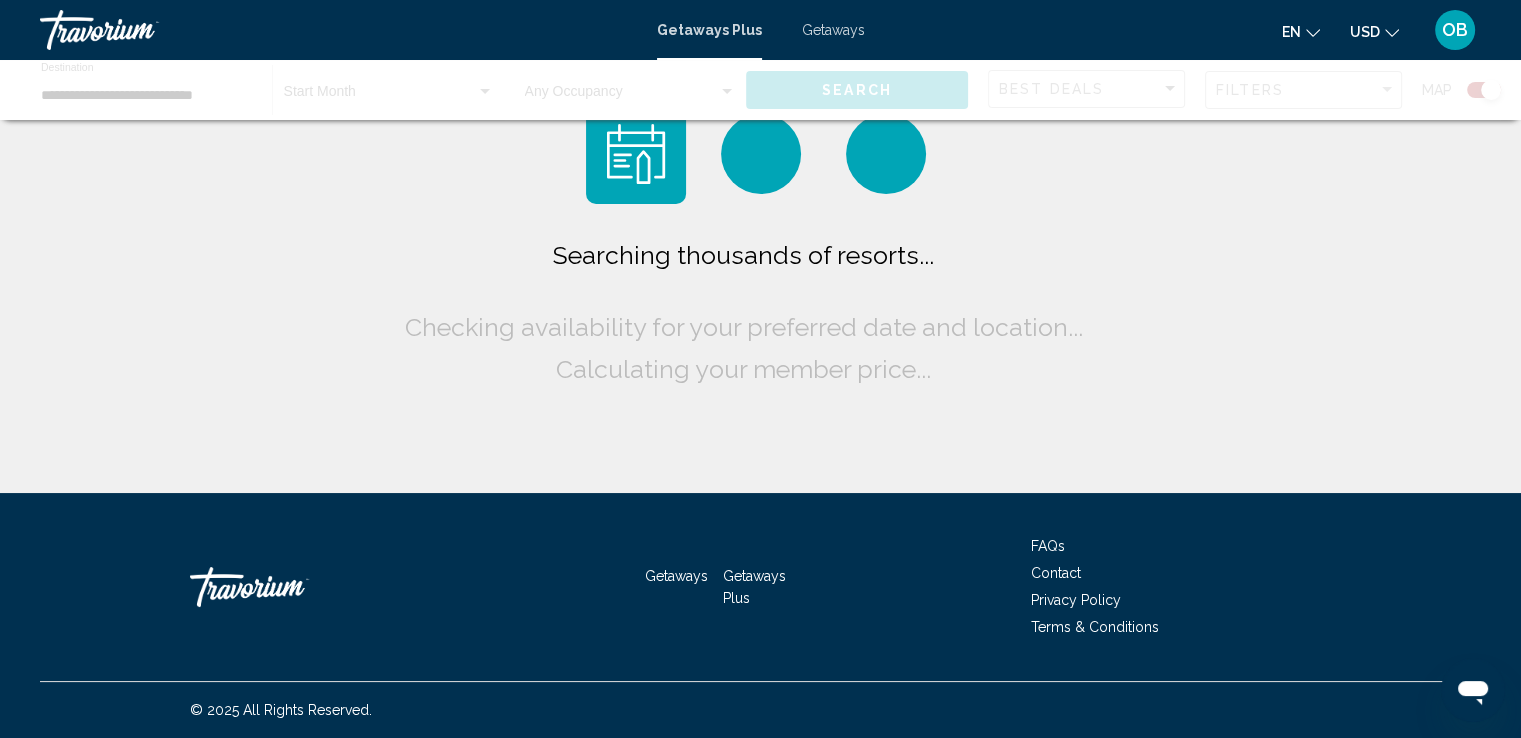 scroll, scrollTop: 0, scrollLeft: 0, axis: both 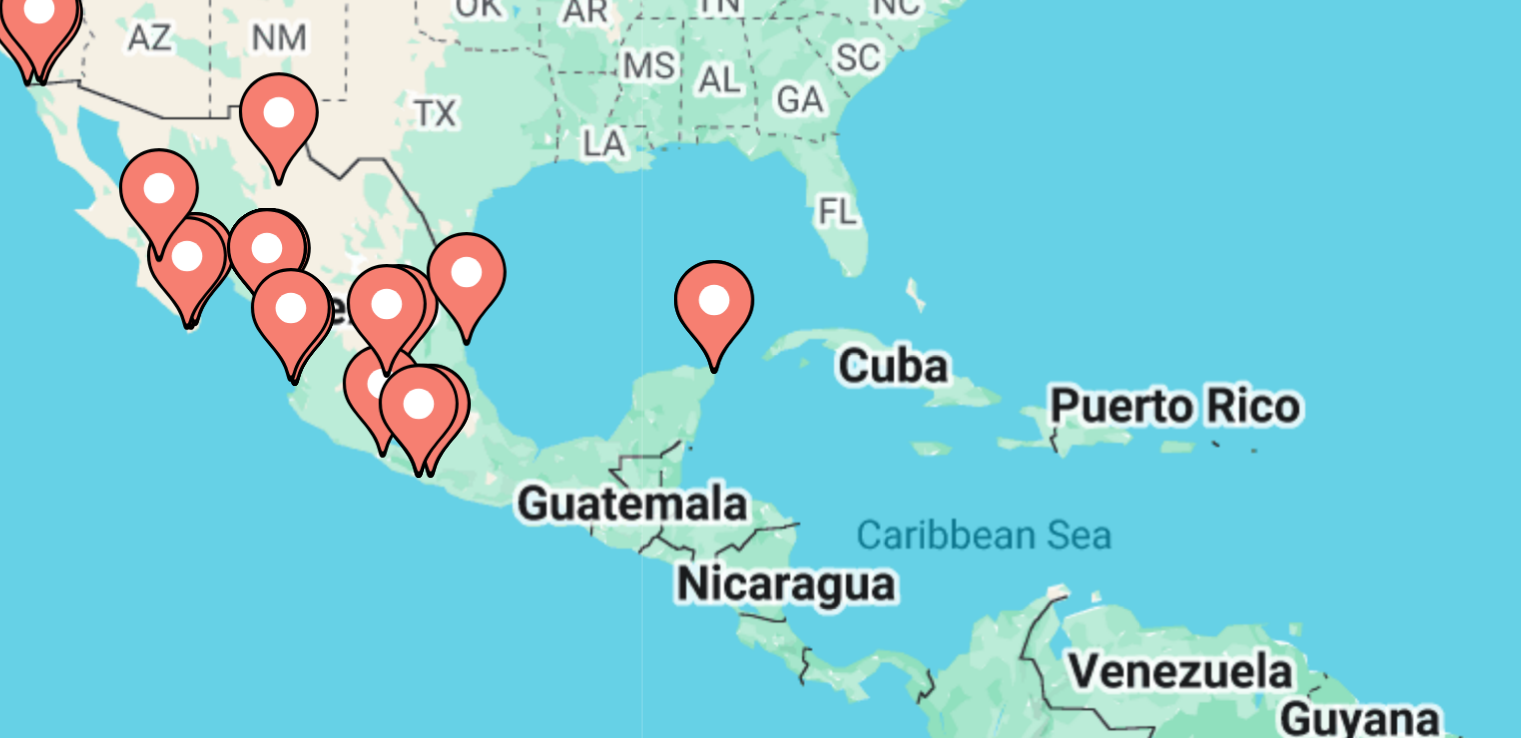 click on "To activate drag with keyboard, press Alt + Enter. Once in keyboard drag state, use the arrow keys to move the marker. To complete the drag, press the Enter key. To cancel, press Escape." at bounding box center [760, 440] 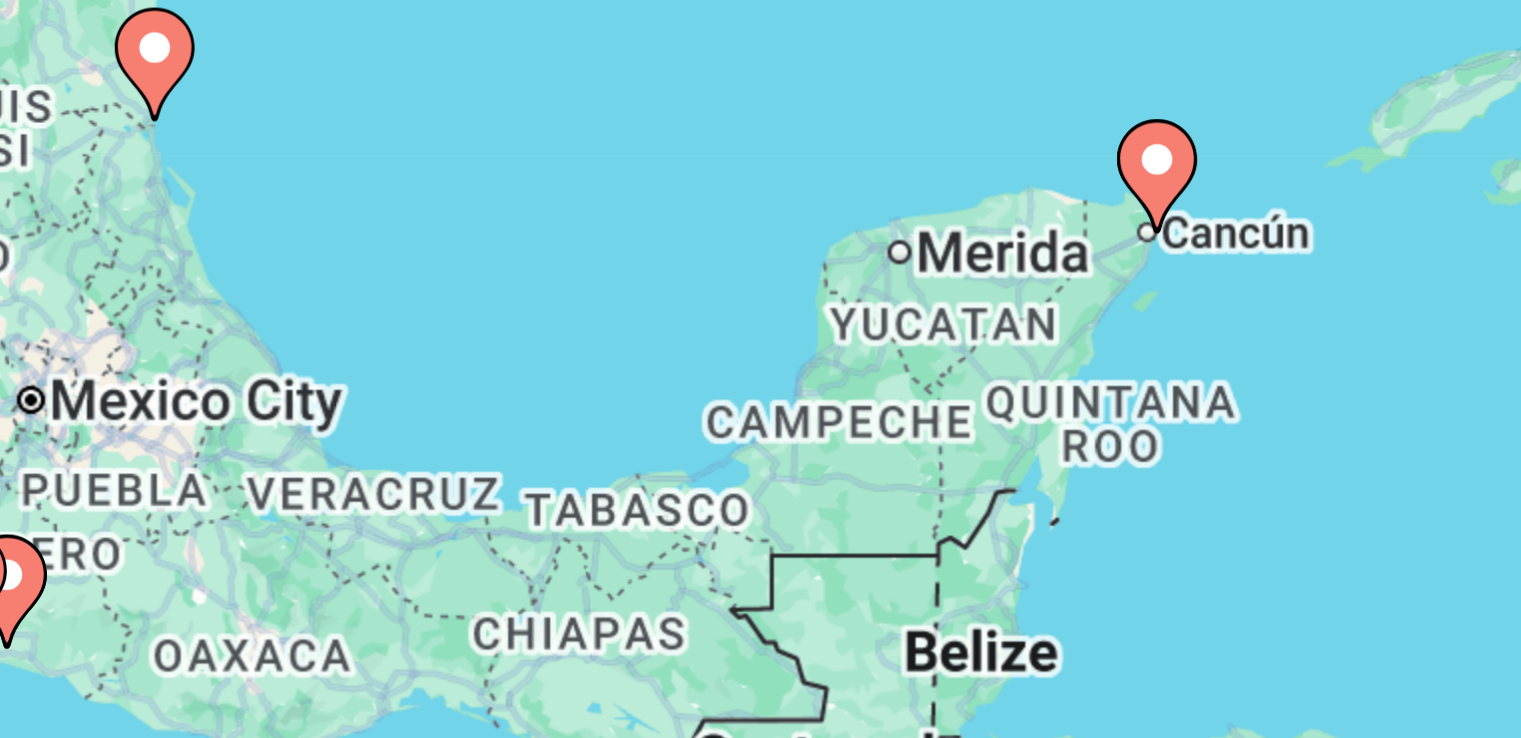 click 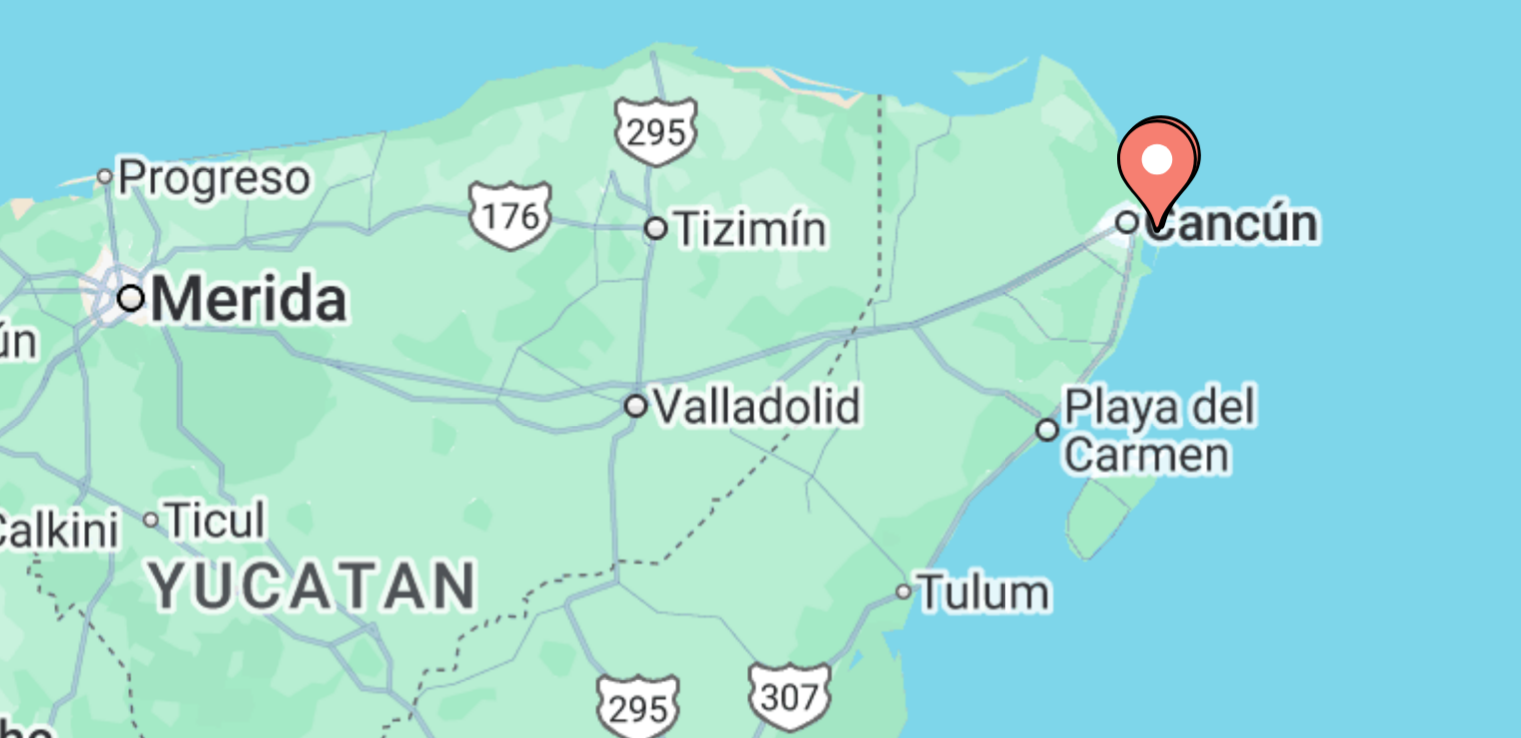 click at bounding box center [761, 425] 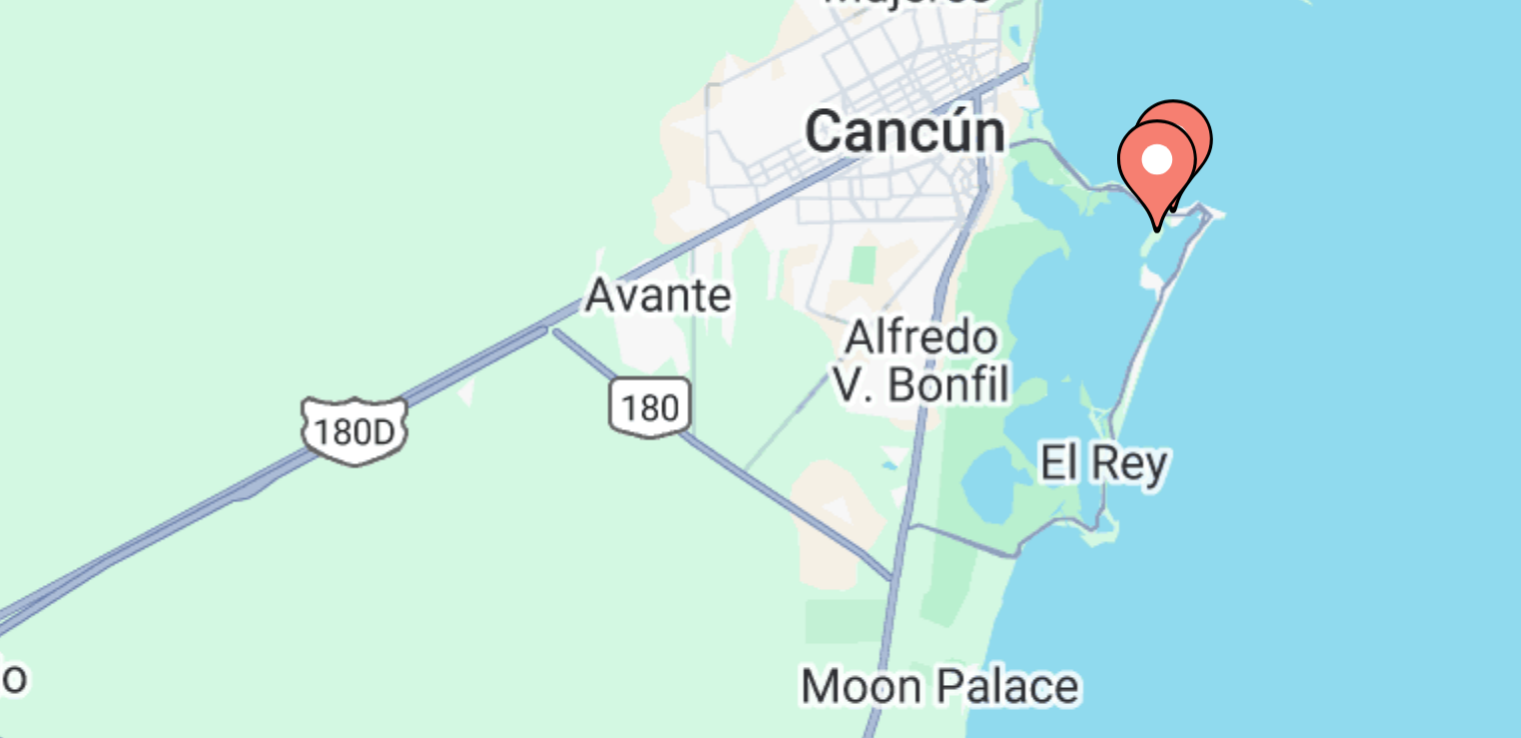 click 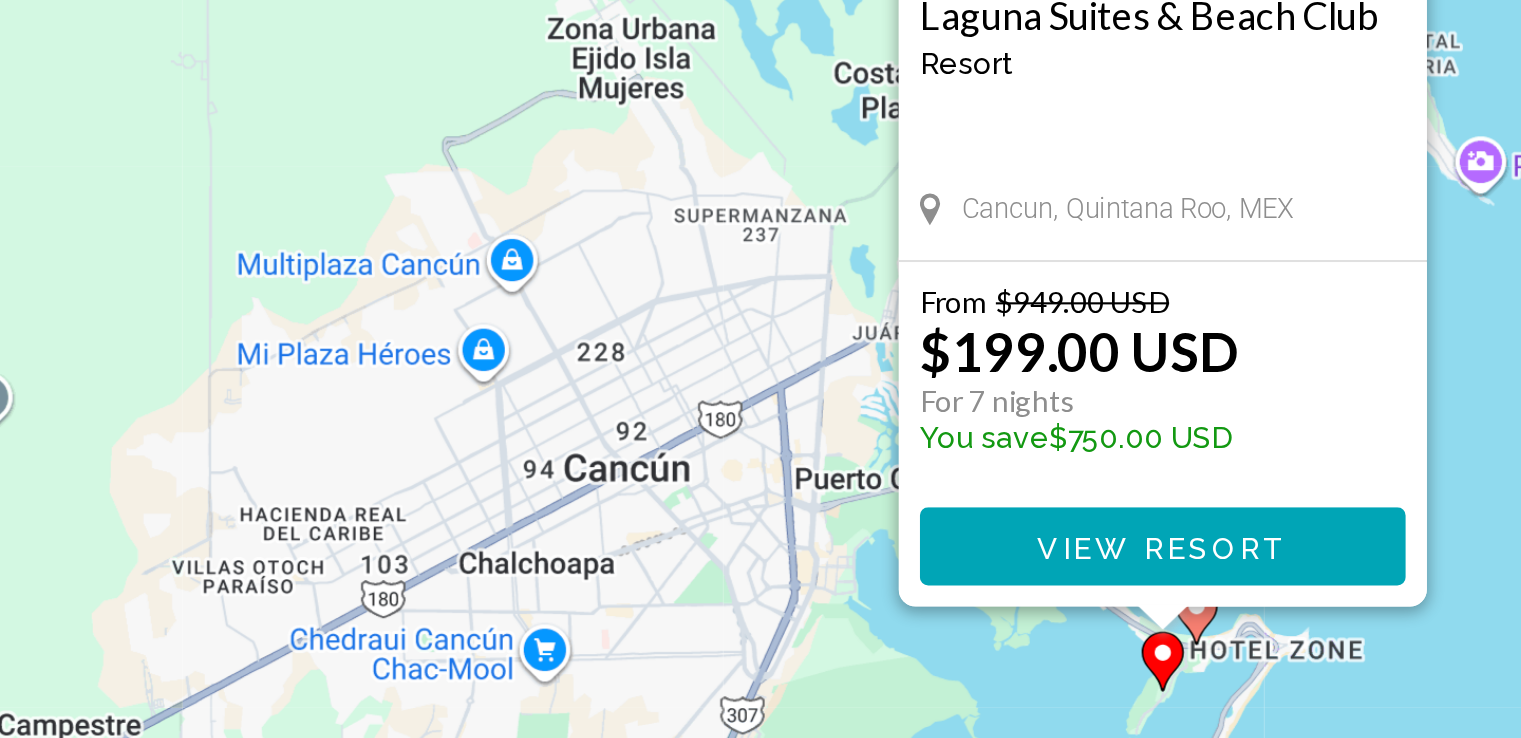 scroll, scrollTop: 55, scrollLeft: 0, axis: vertical 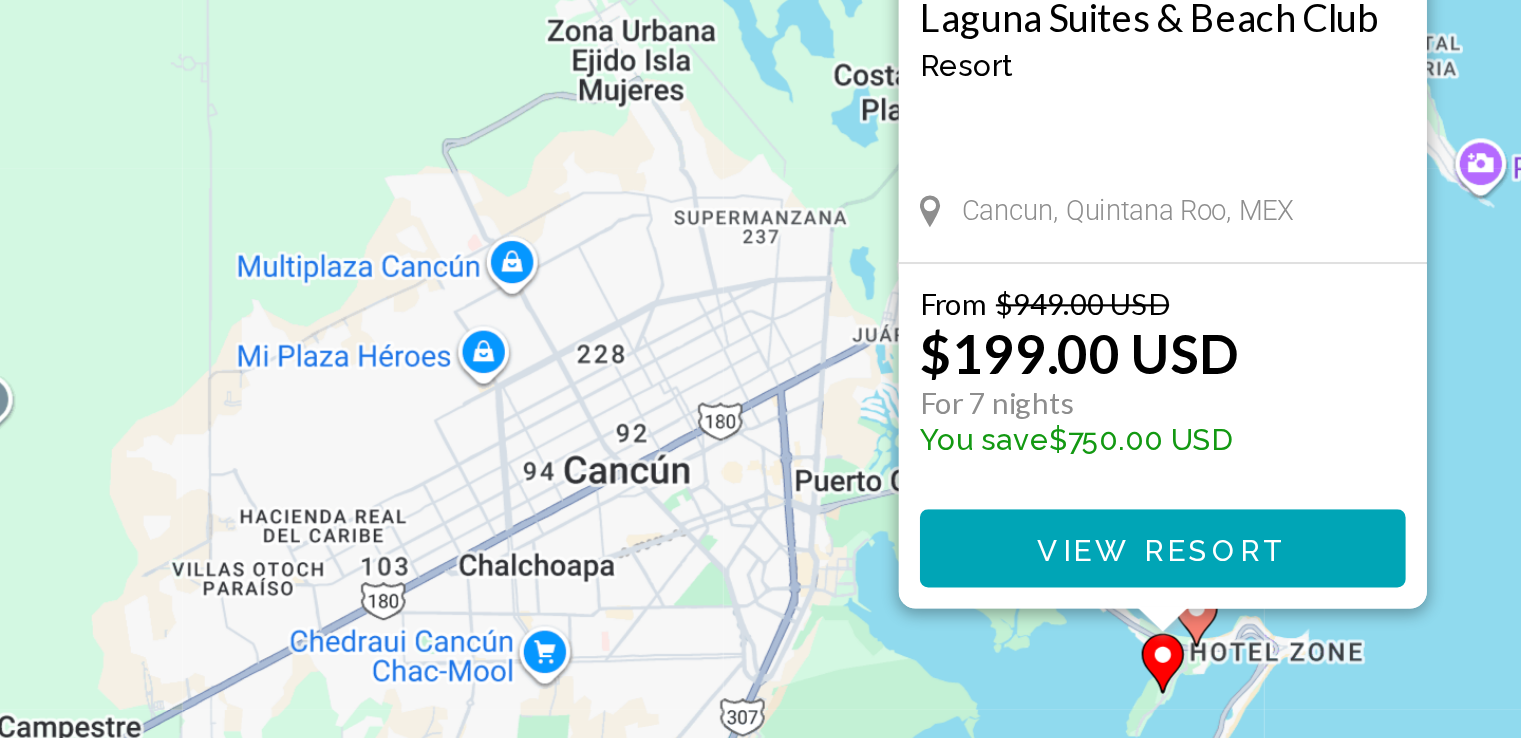 click on "View Resort" at bounding box center (760, 587) 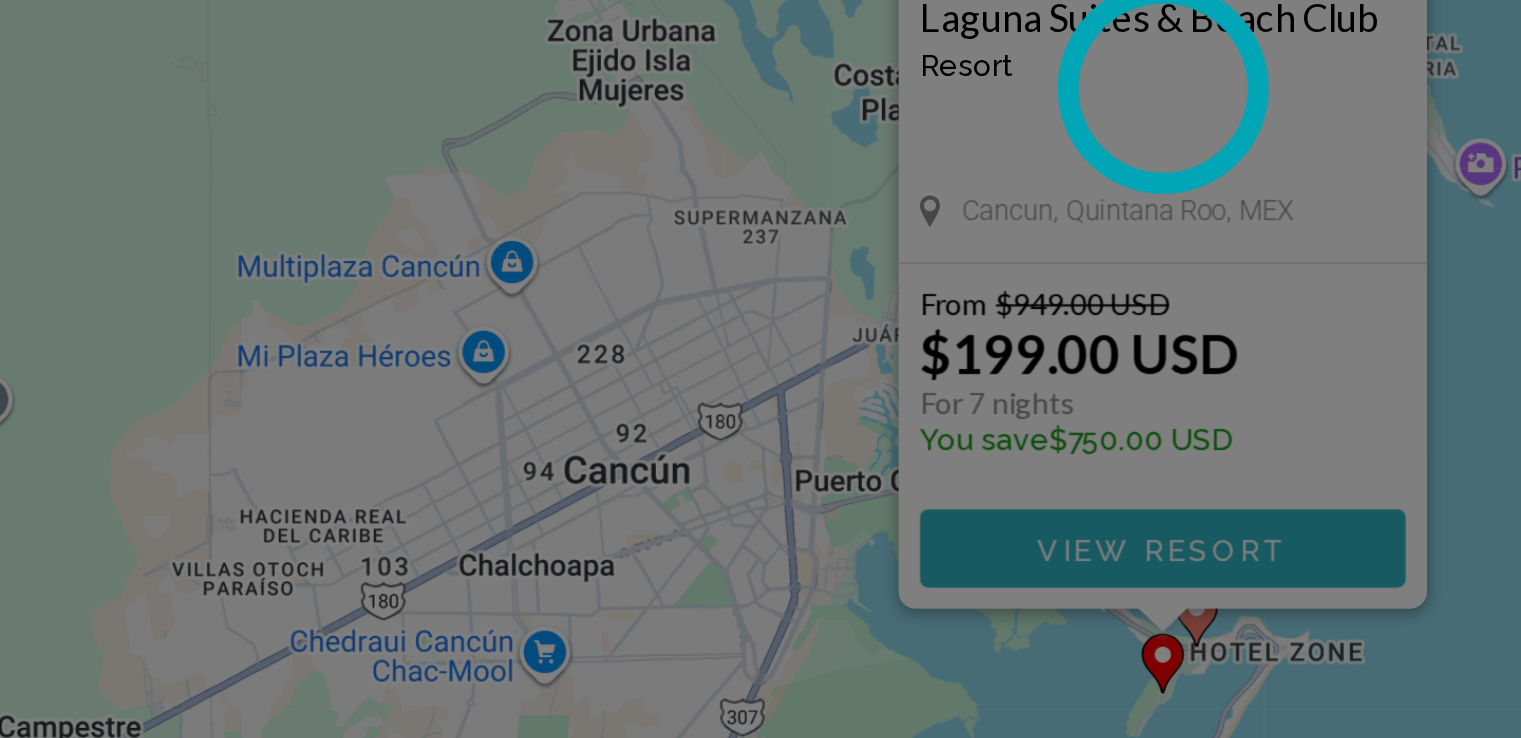 click on "**********" at bounding box center [760, 314] 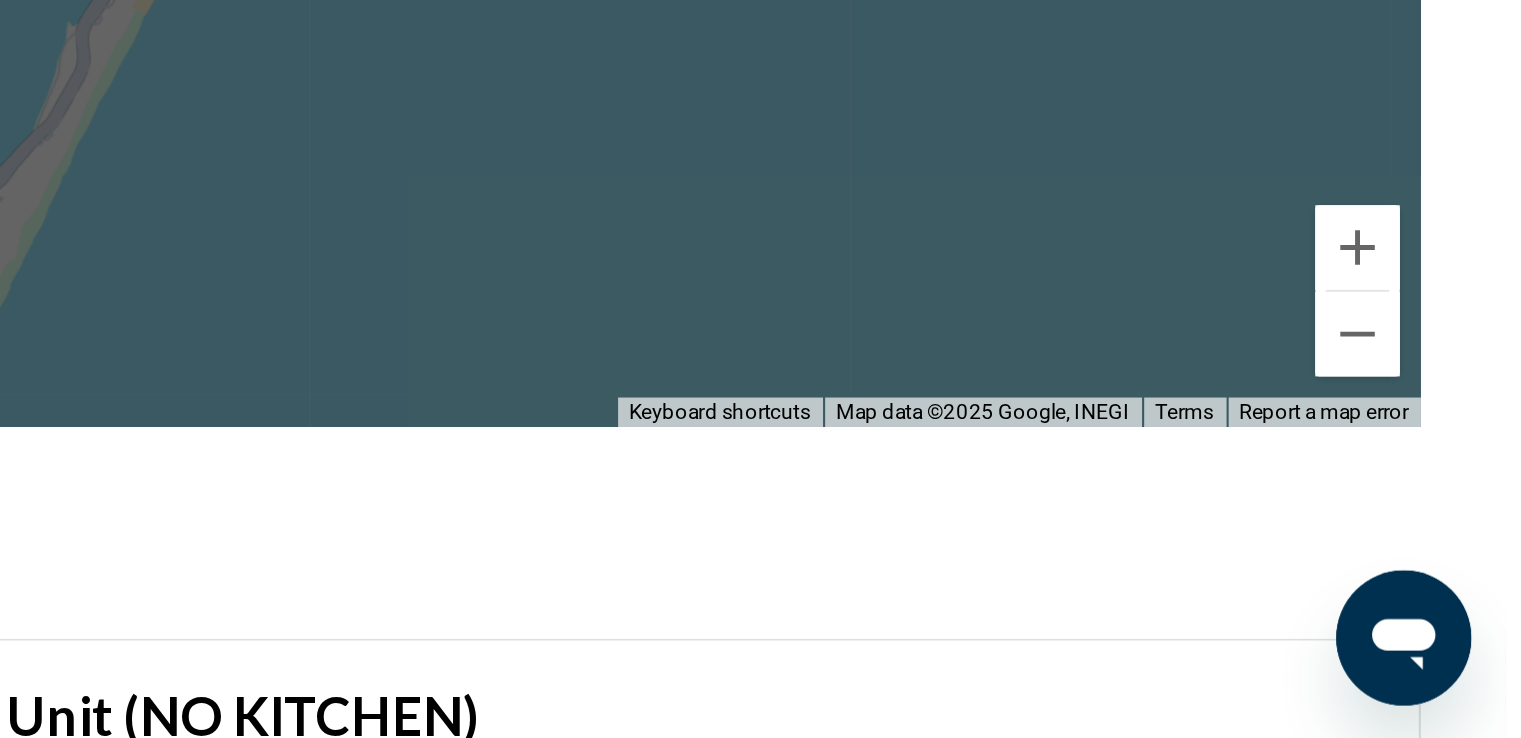 scroll, scrollTop: 2340, scrollLeft: 0, axis: vertical 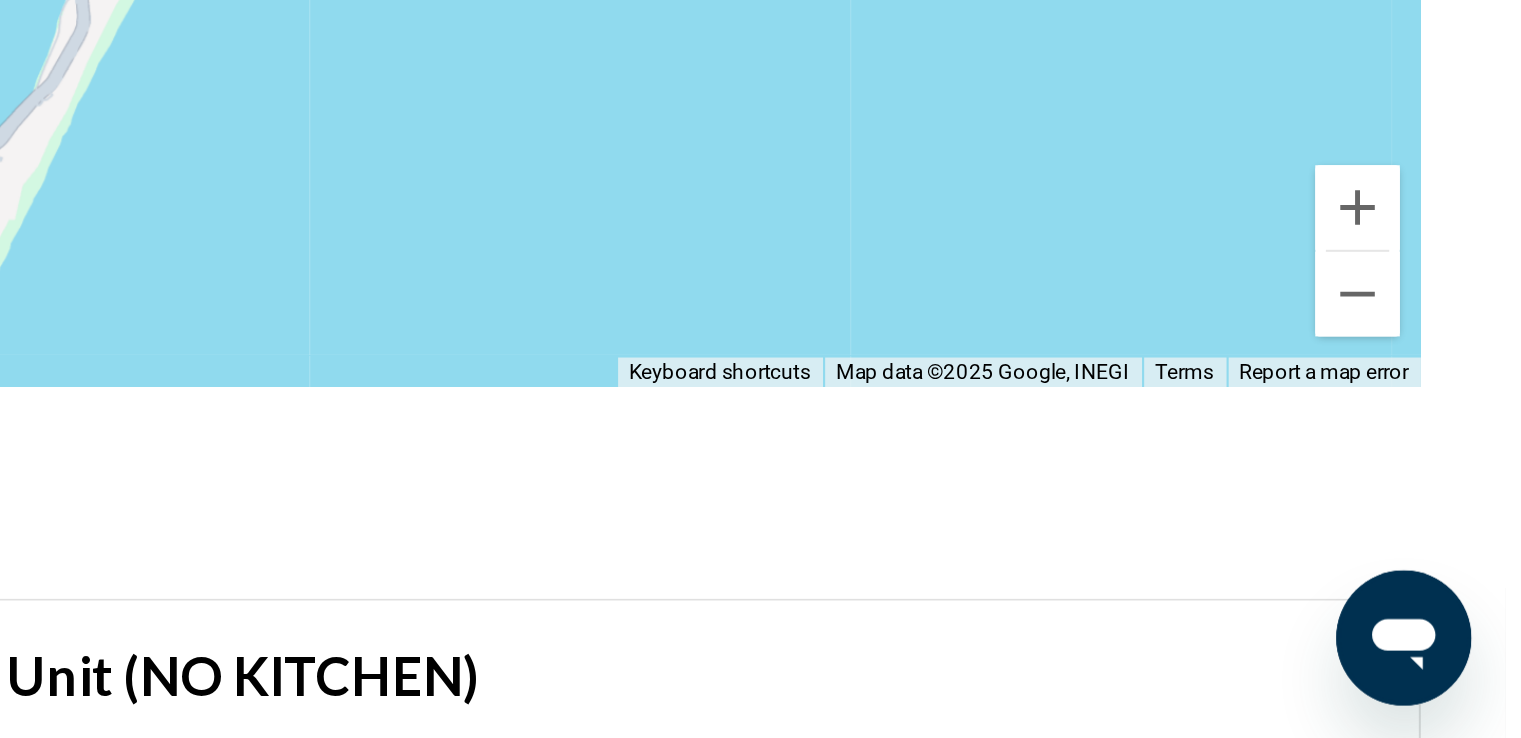 drag, startPoint x: 1373, startPoint y: 503, endPoint x: 1385, endPoint y: 519, distance: 20 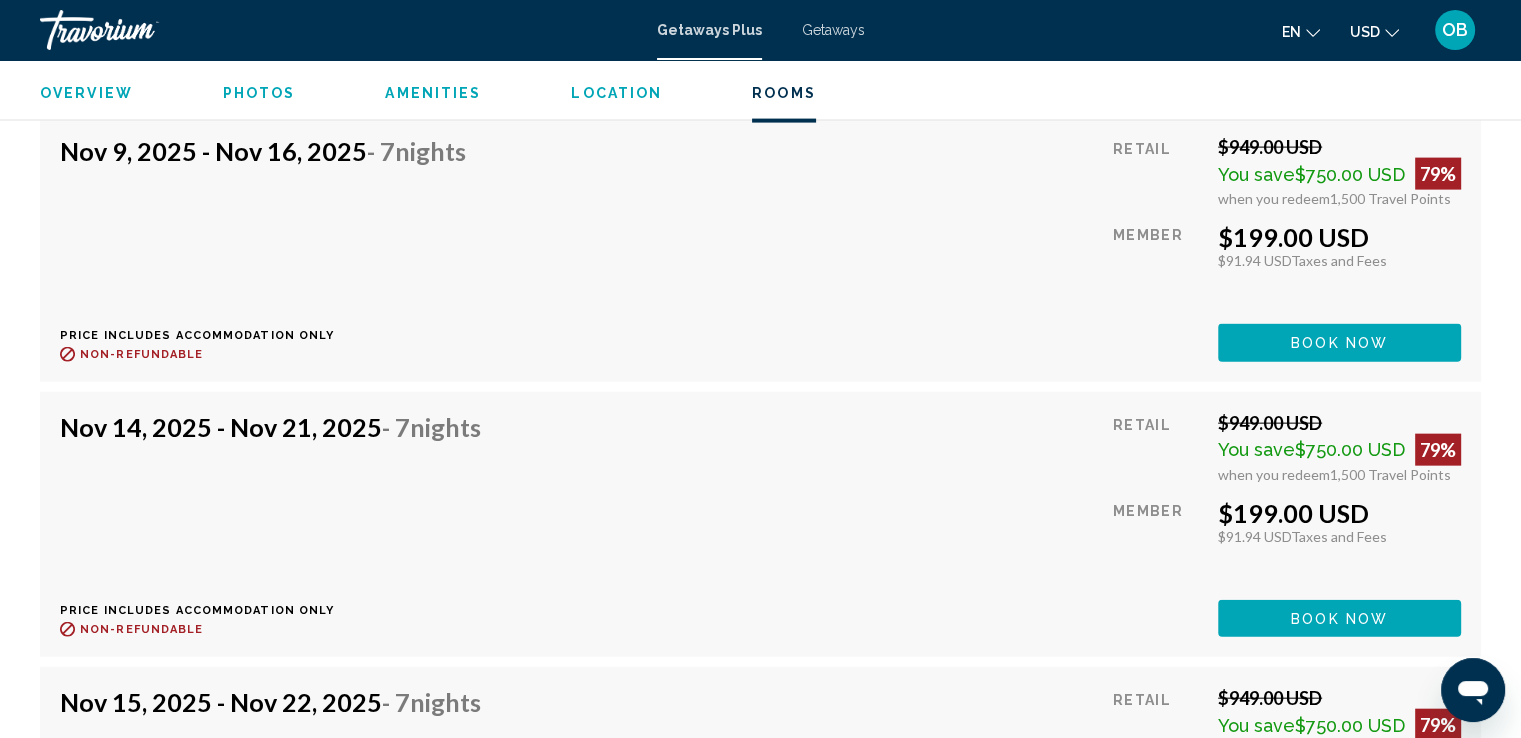 scroll, scrollTop: 4408, scrollLeft: 0, axis: vertical 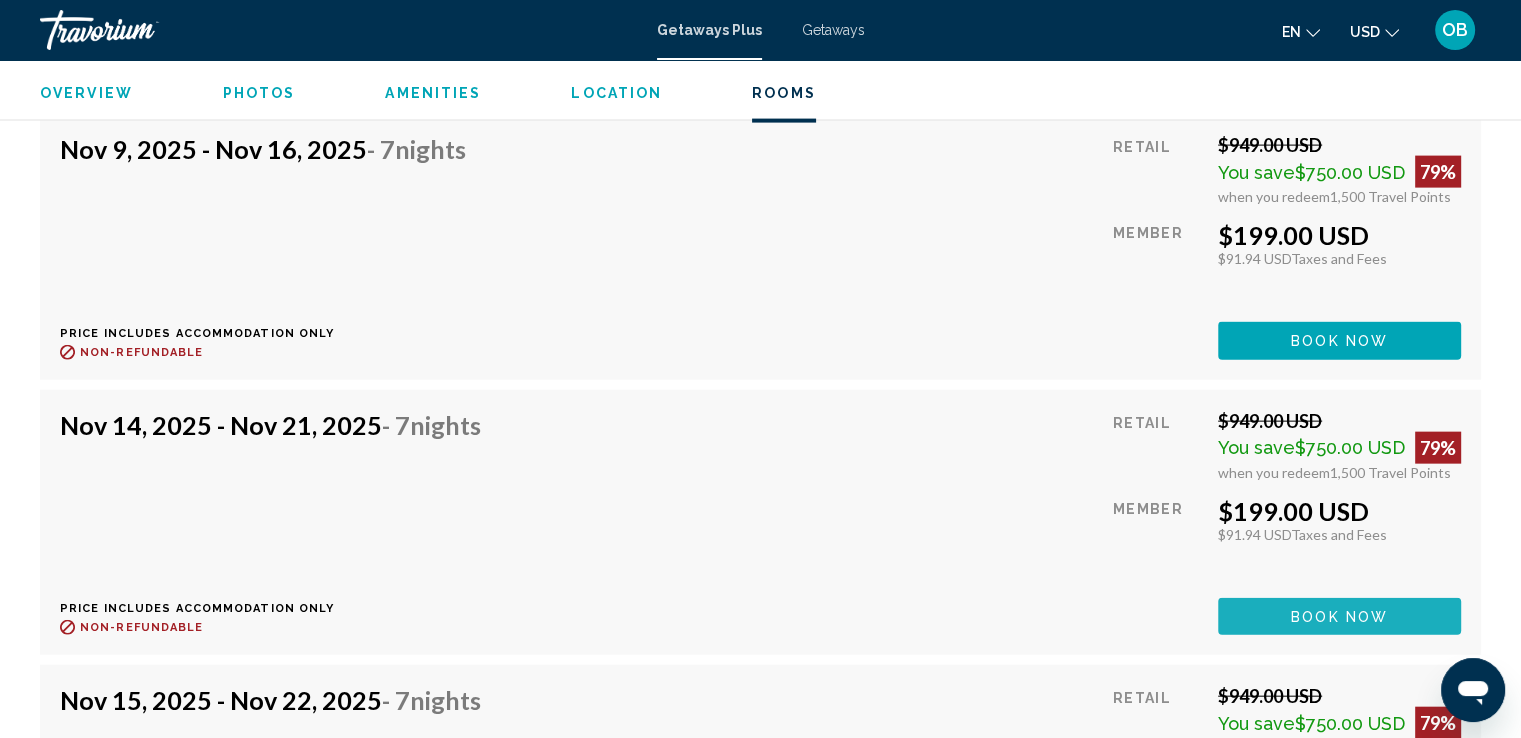 click on "Book now" at bounding box center (1339, 617) 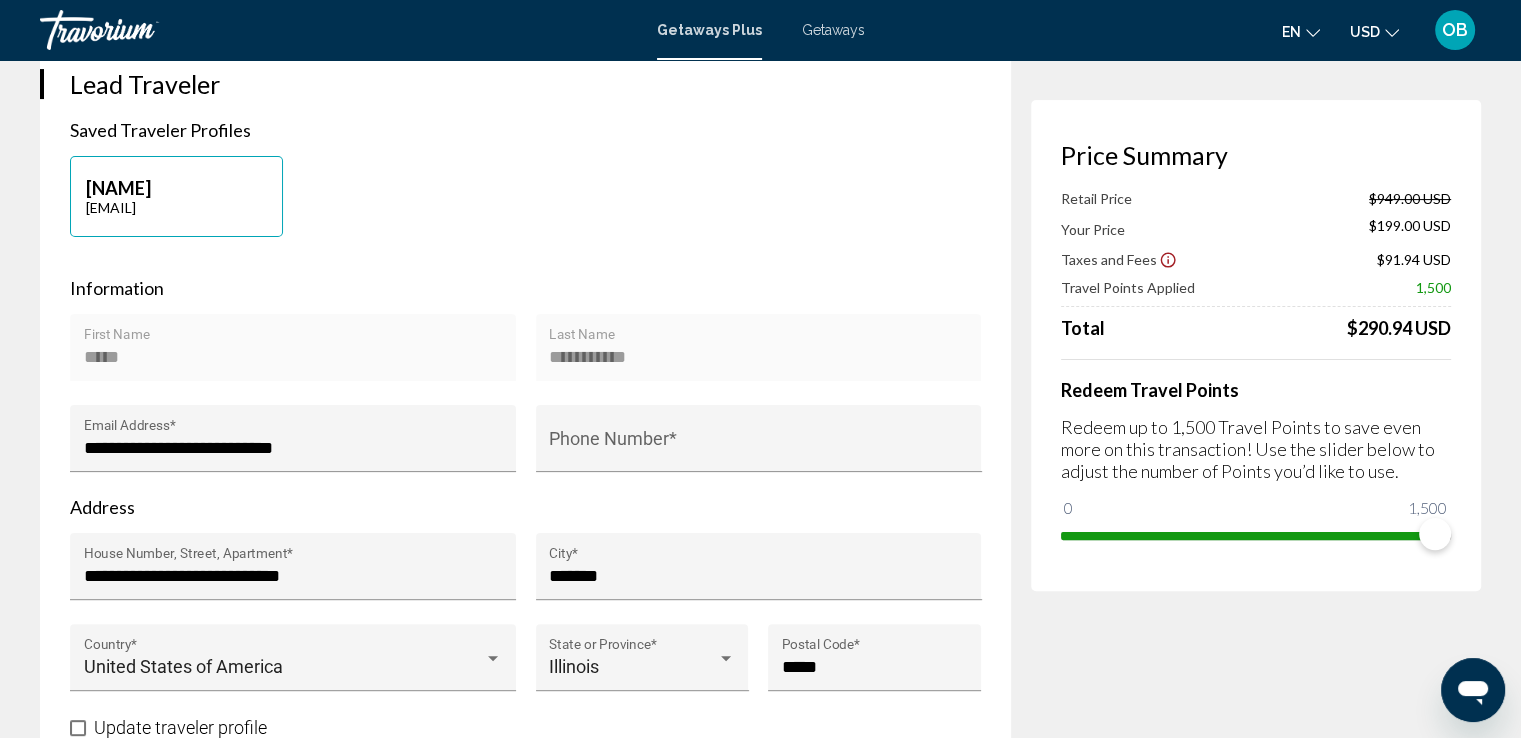 scroll, scrollTop: 420, scrollLeft: 0, axis: vertical 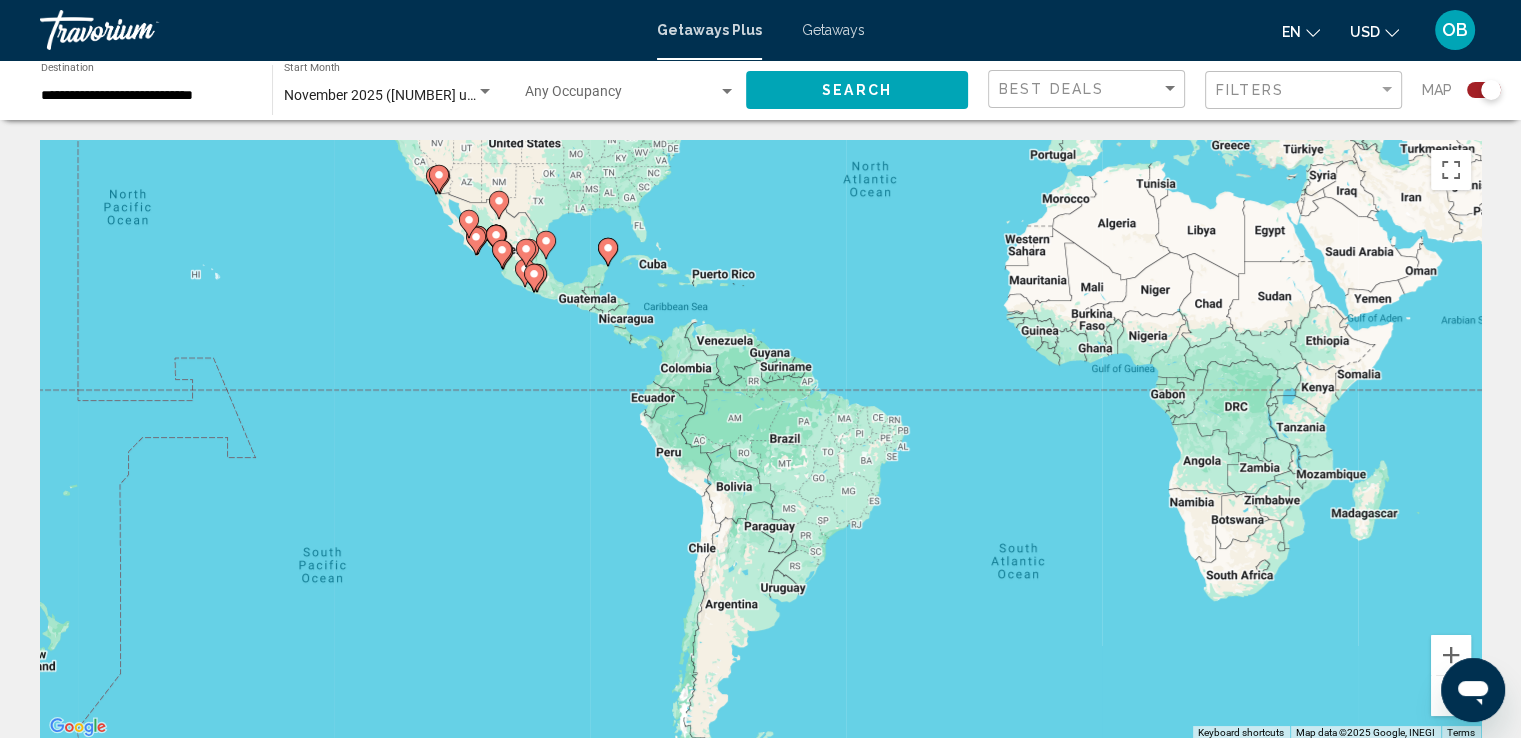 drag, startPoint x: 865, startPoint y: 296, endPoint x: 1038, endPoint y: 33, distance: 314.79834 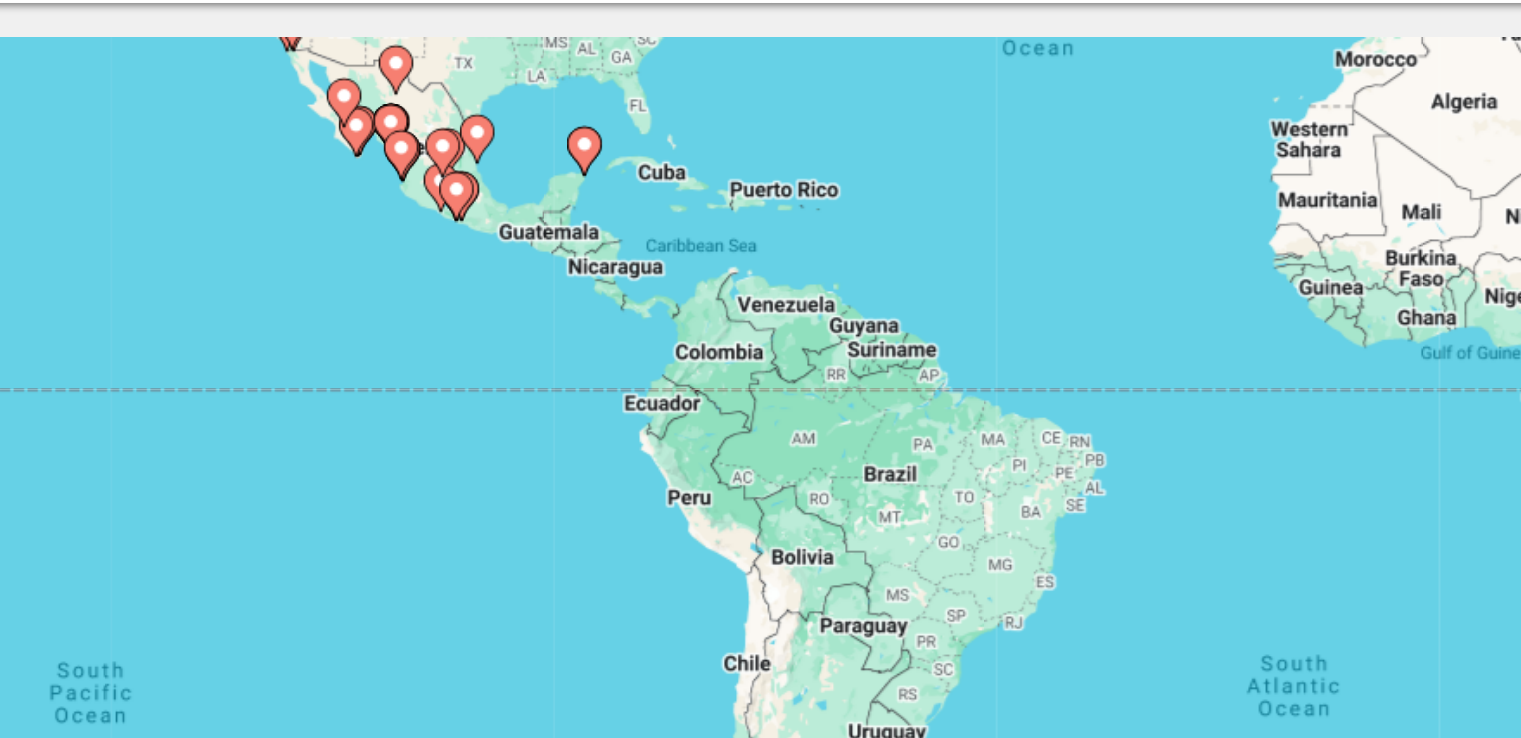 click 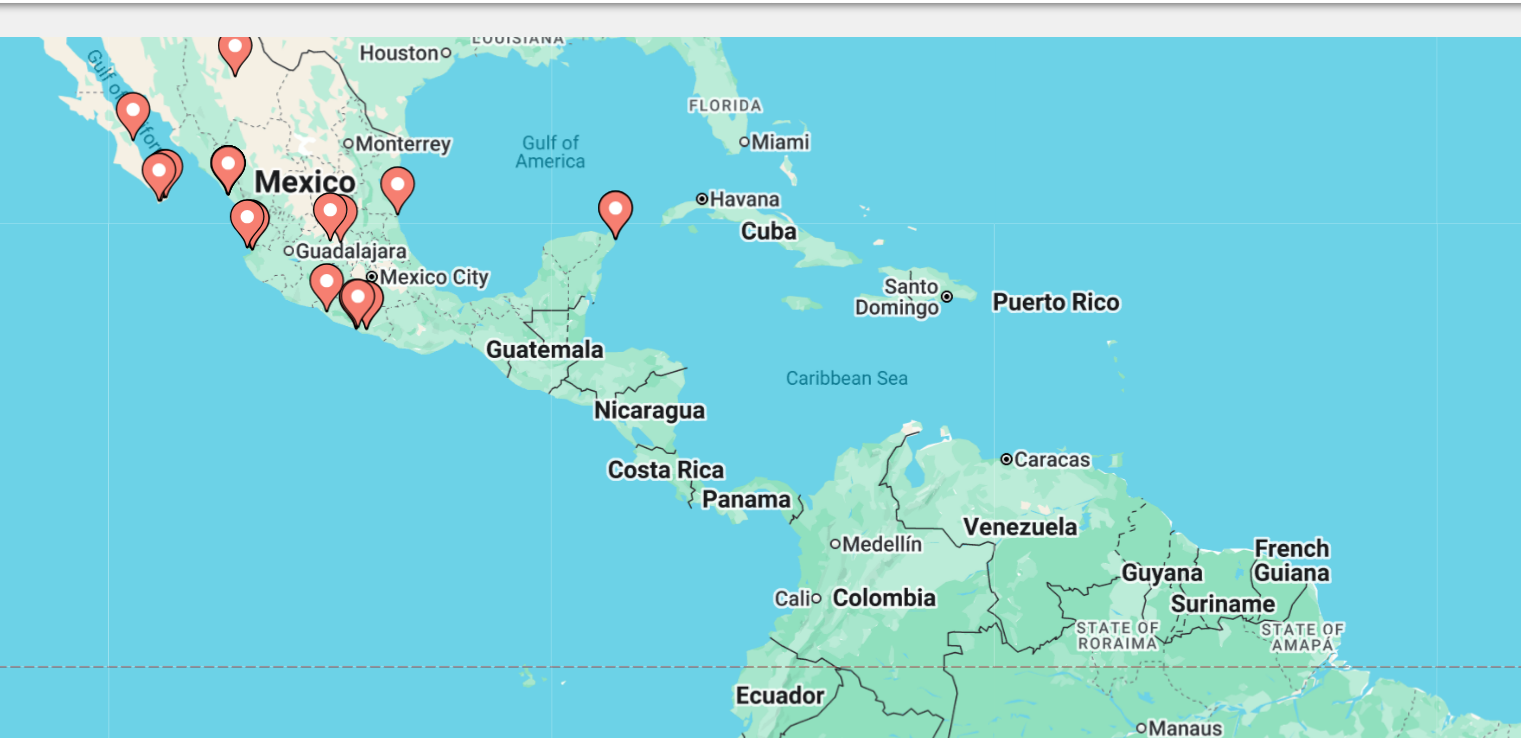 click 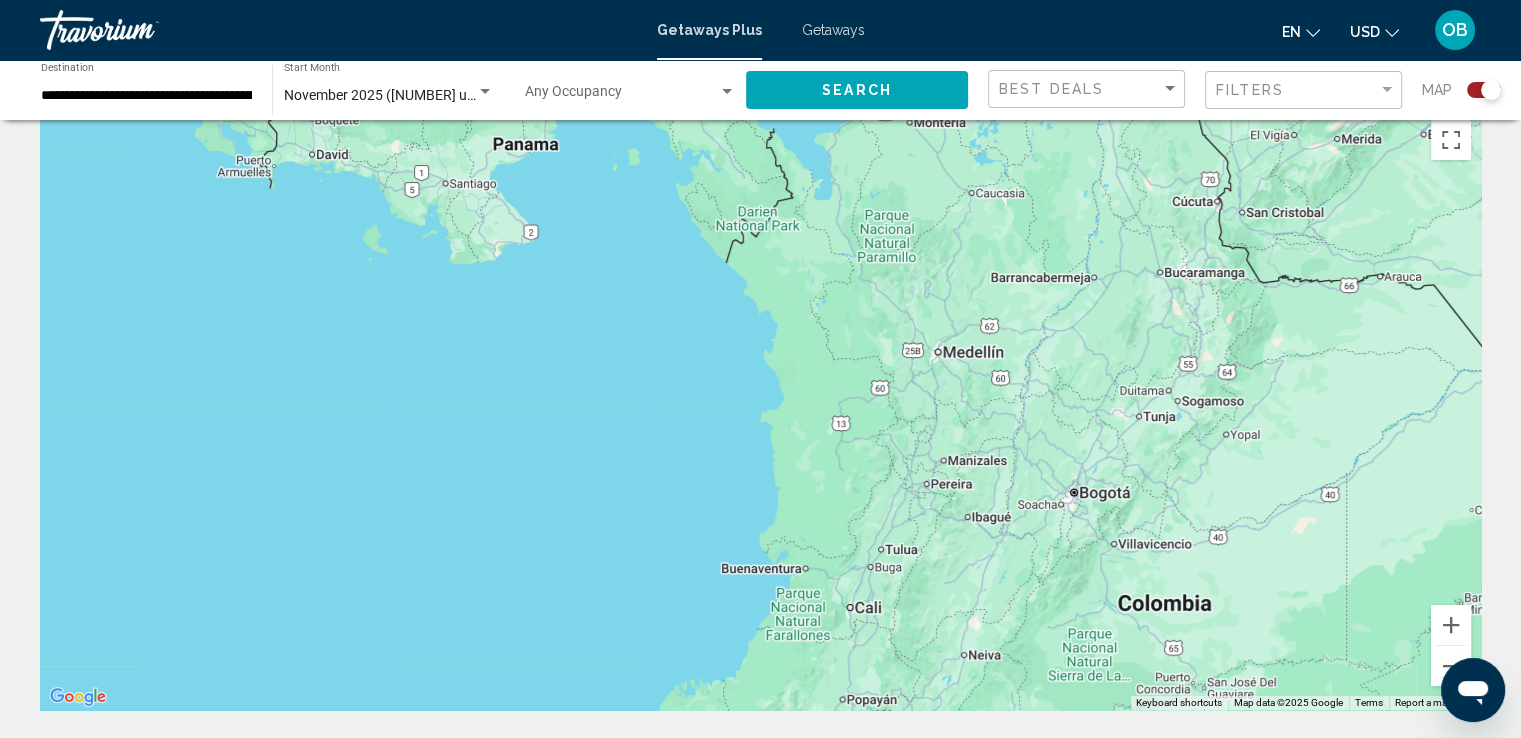 scroll, scrollTop: 0, scrollLeft: 0, axis: both 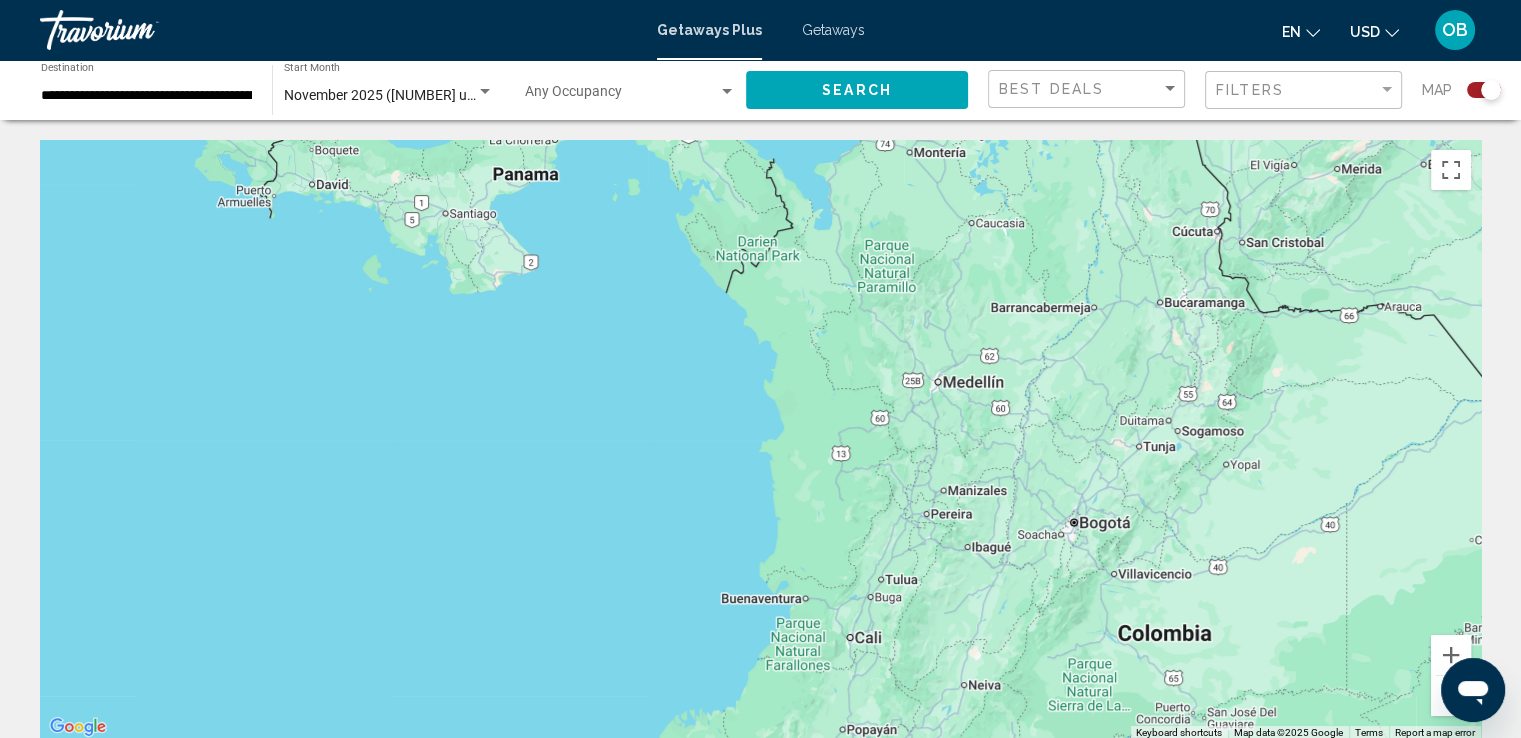 click on "To navigate, press the arrow keys.  To activate drag with keyboard, press Alt + Enter. Once in keyboard drag state, use the arrow keys to move the marker. To complete the drag, press the Enter key. To cancel, press Escape." at bounding box center [760, 440] 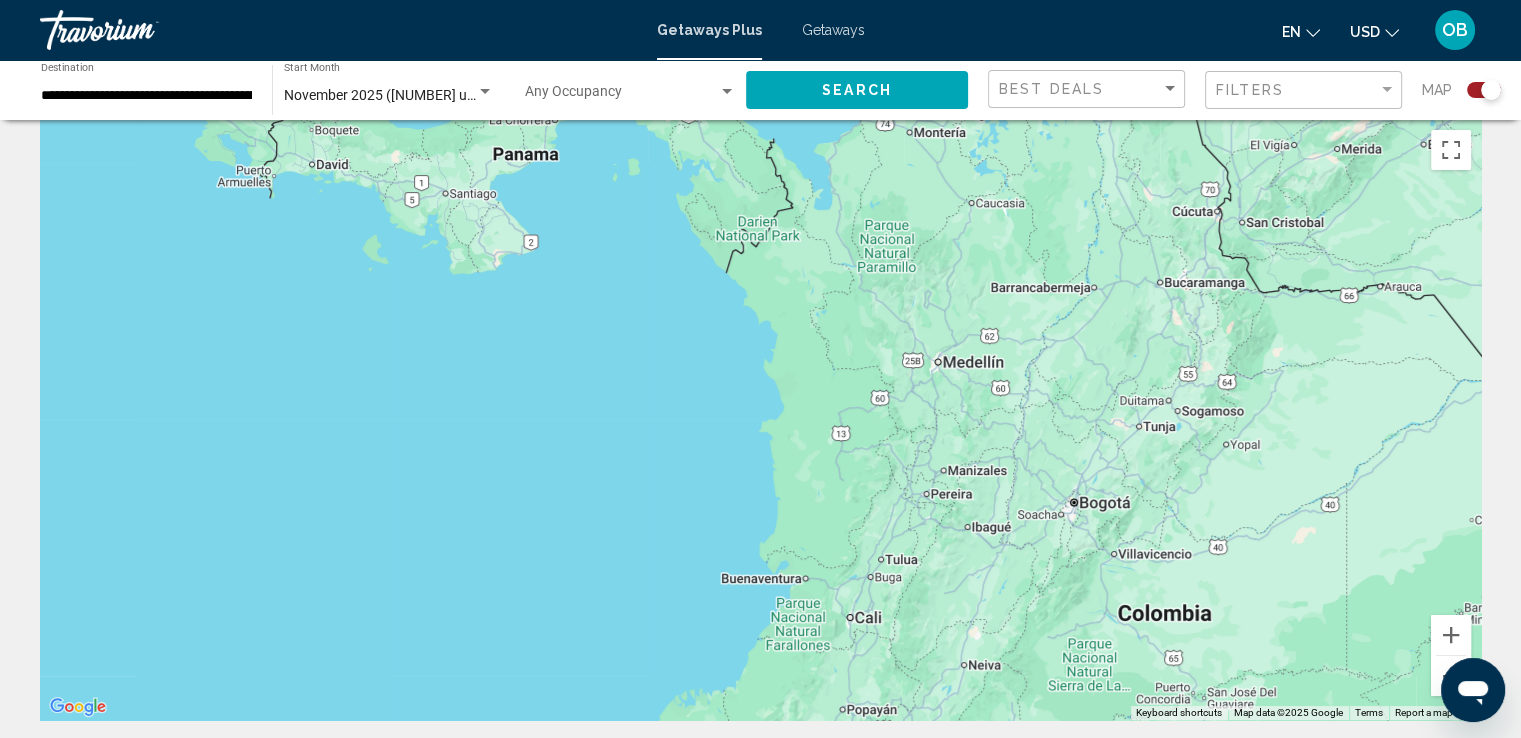drag, startPoint x: 598, startPoint y: 327, endPoint x: 588, endPoint y: 333, distance: 11.661903 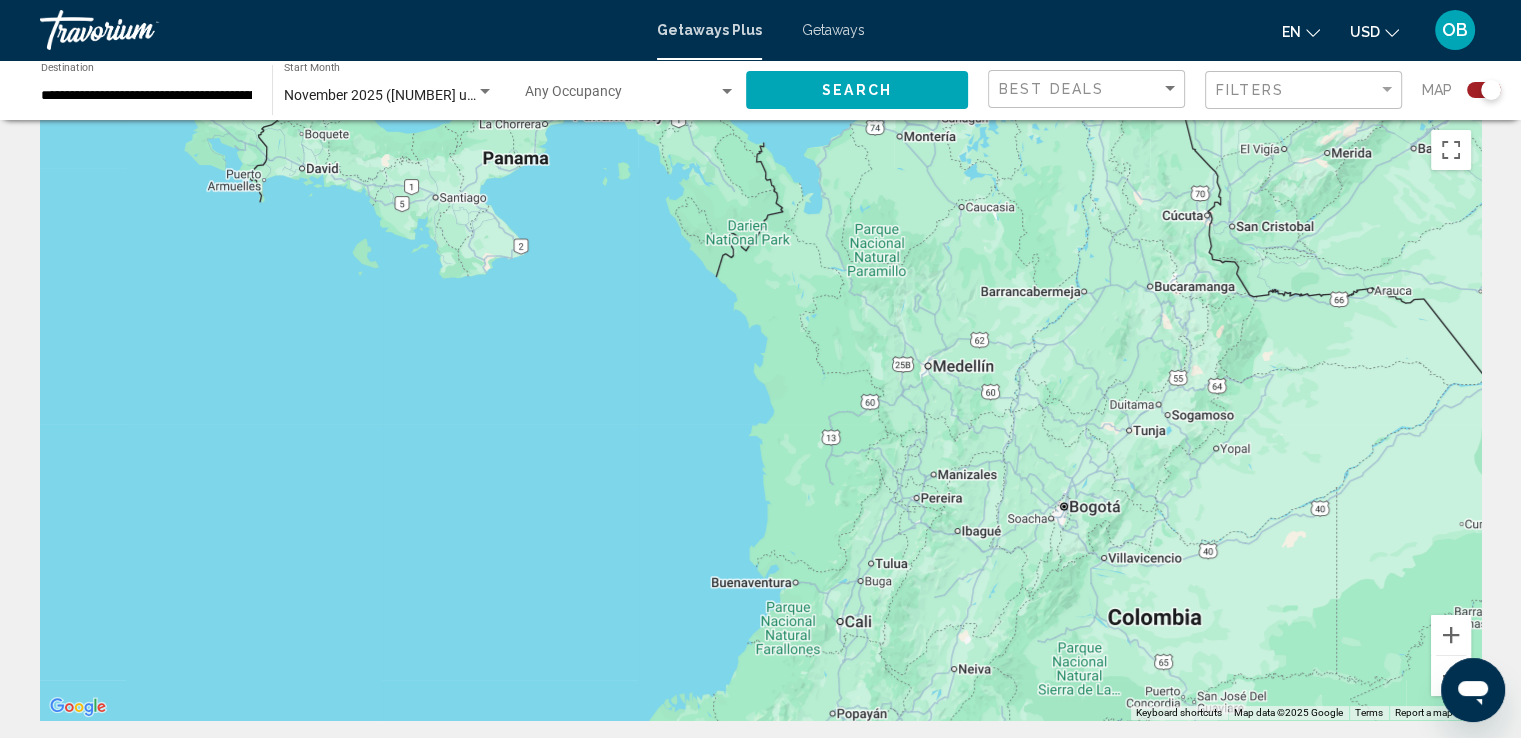 scroll, scrollTop: 0, scrollLeft: 0, axis: both 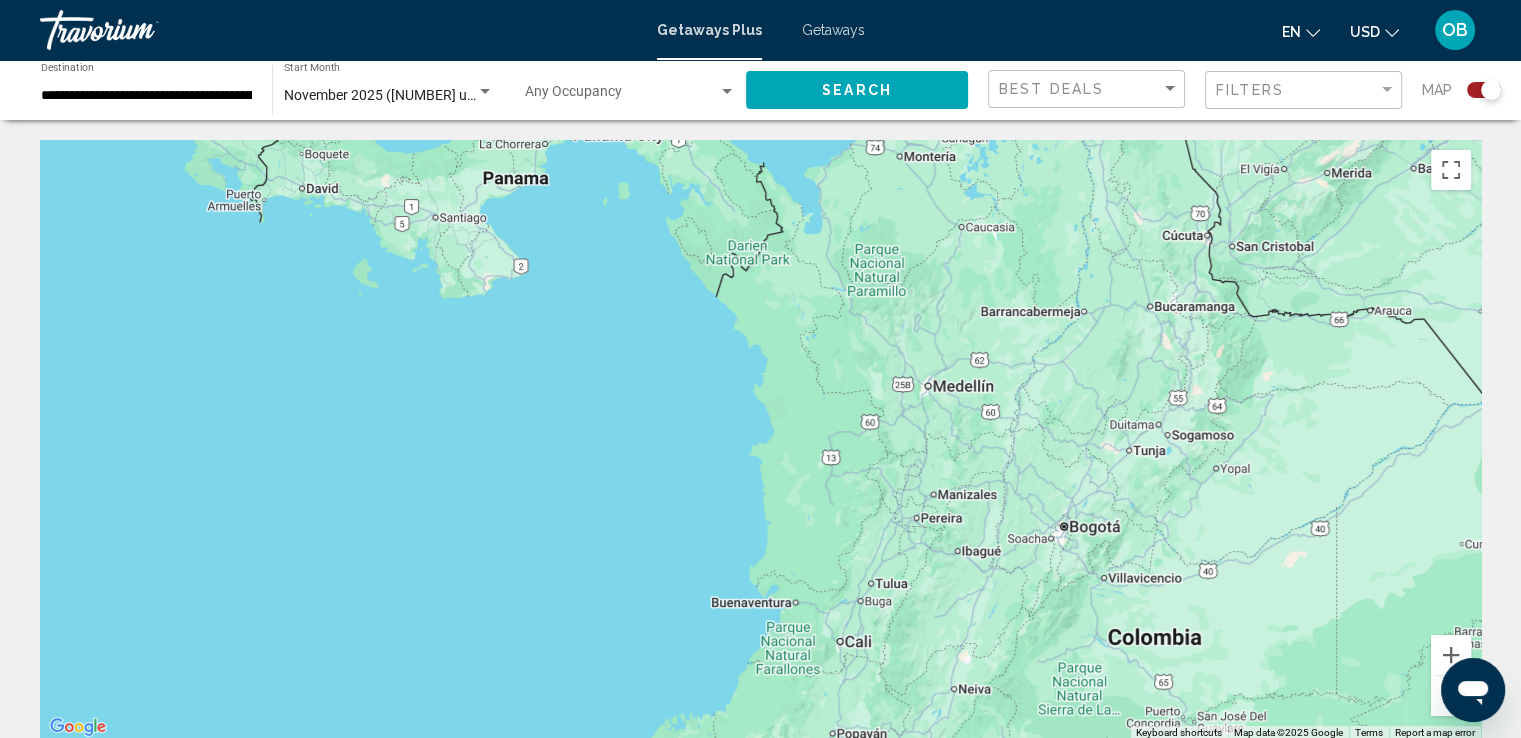 click on "To navigate, press the arrow keys." at bounding box center [760, 440] 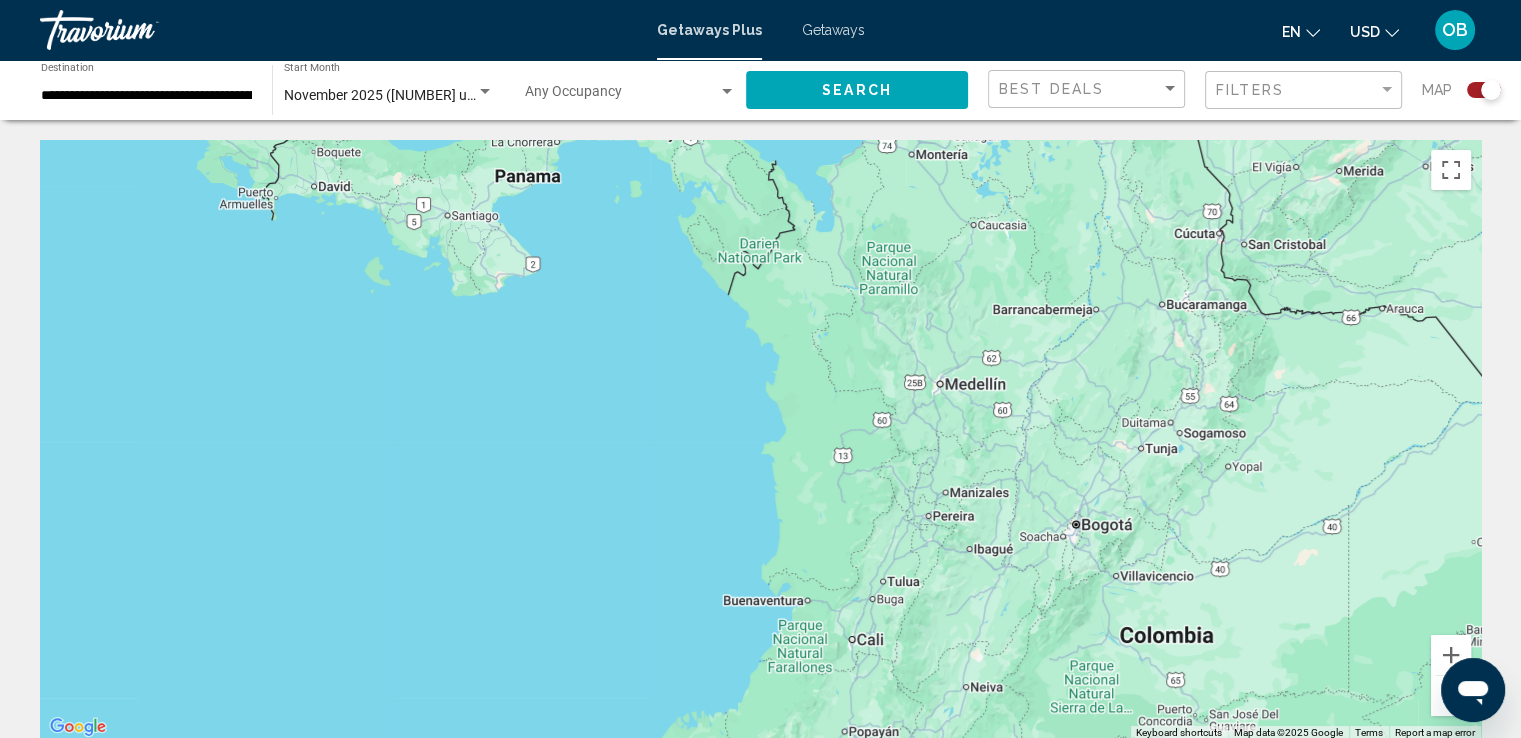 drag, startPoint x: 600, startPoint y: 329, endPoint x: 504, endPoint y: 439, distance: 146 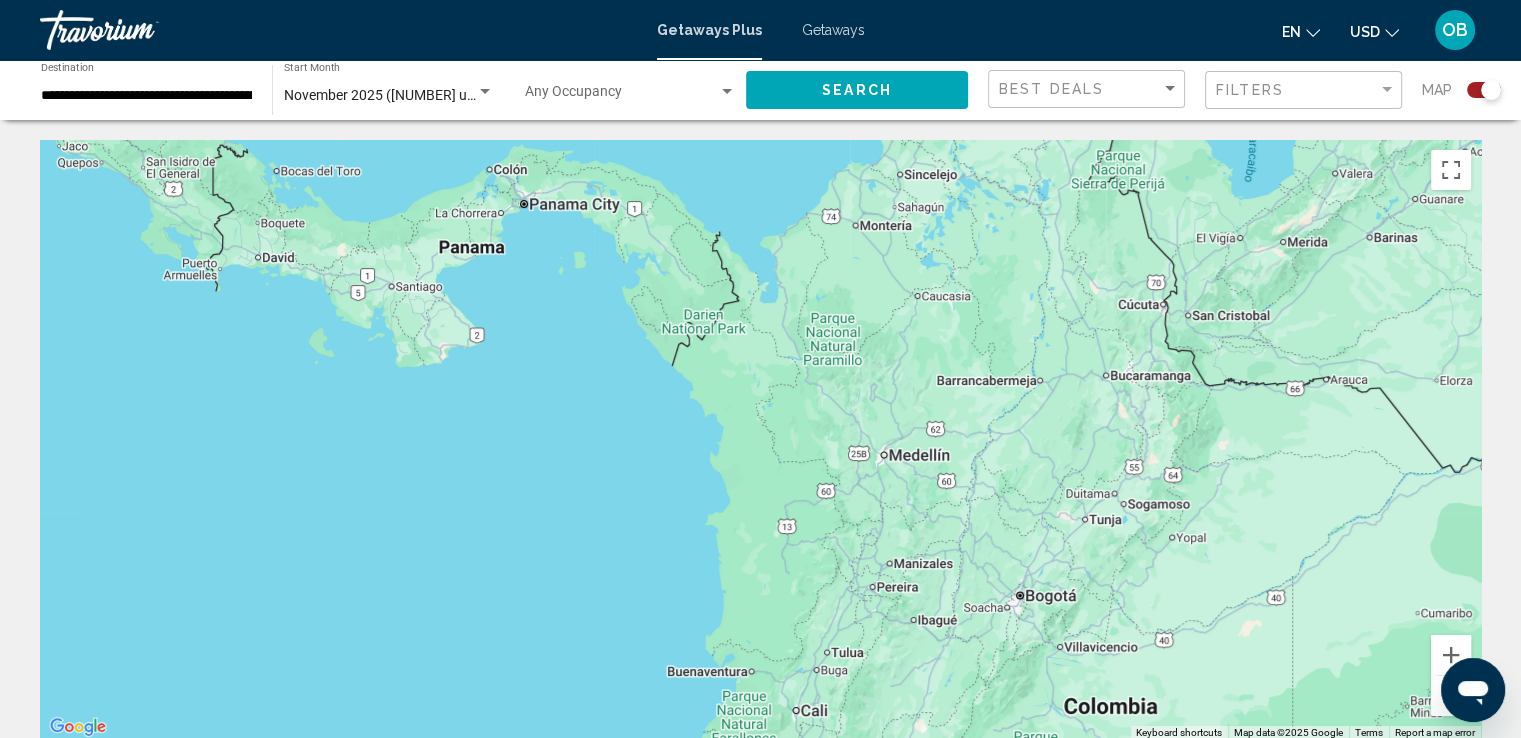 click on "To navigate, press the arrow keys." at bounding box center (760, 440) 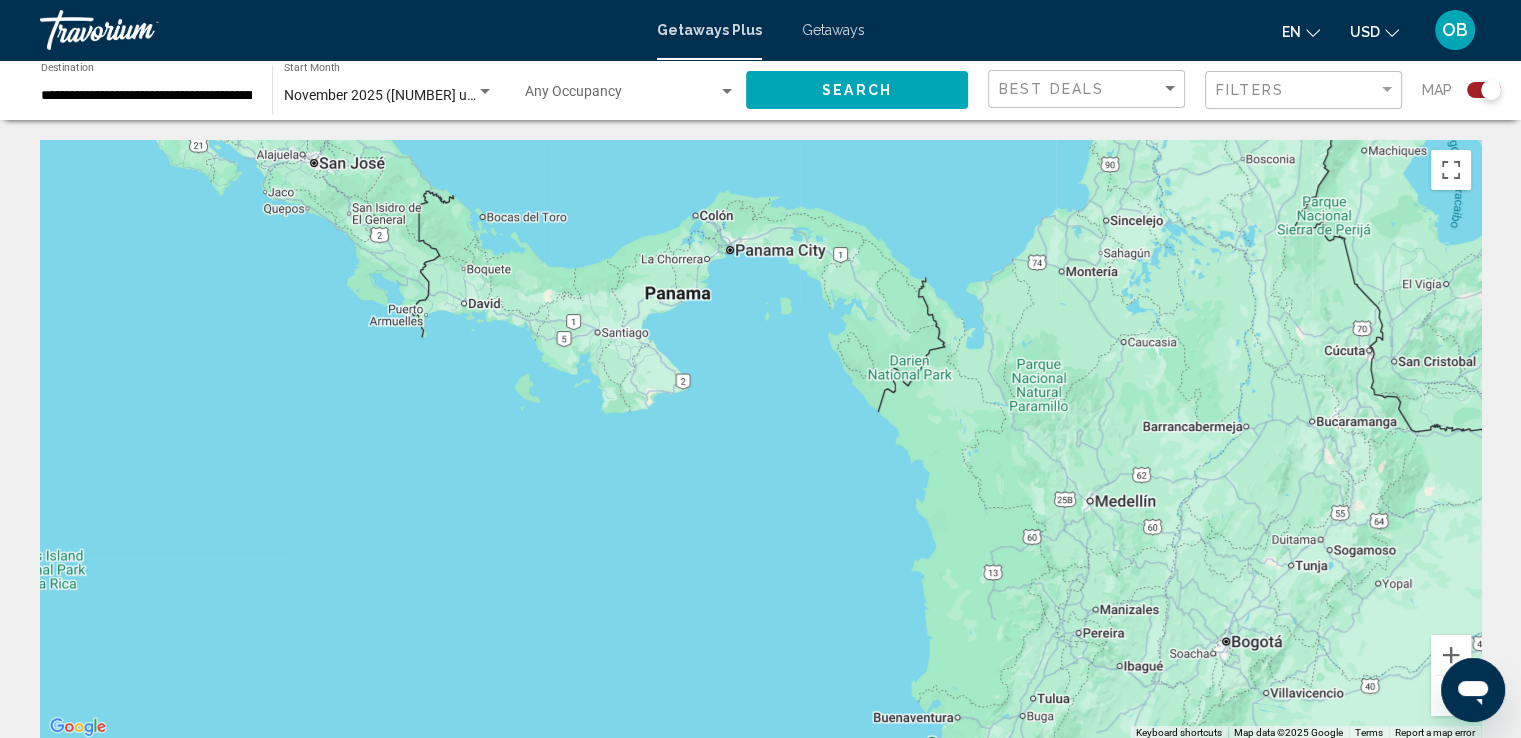 drag, startPoint x: 463, startPoint y: 413, endPoint x: 1020, endPoint y: 551, distance: 573.8406 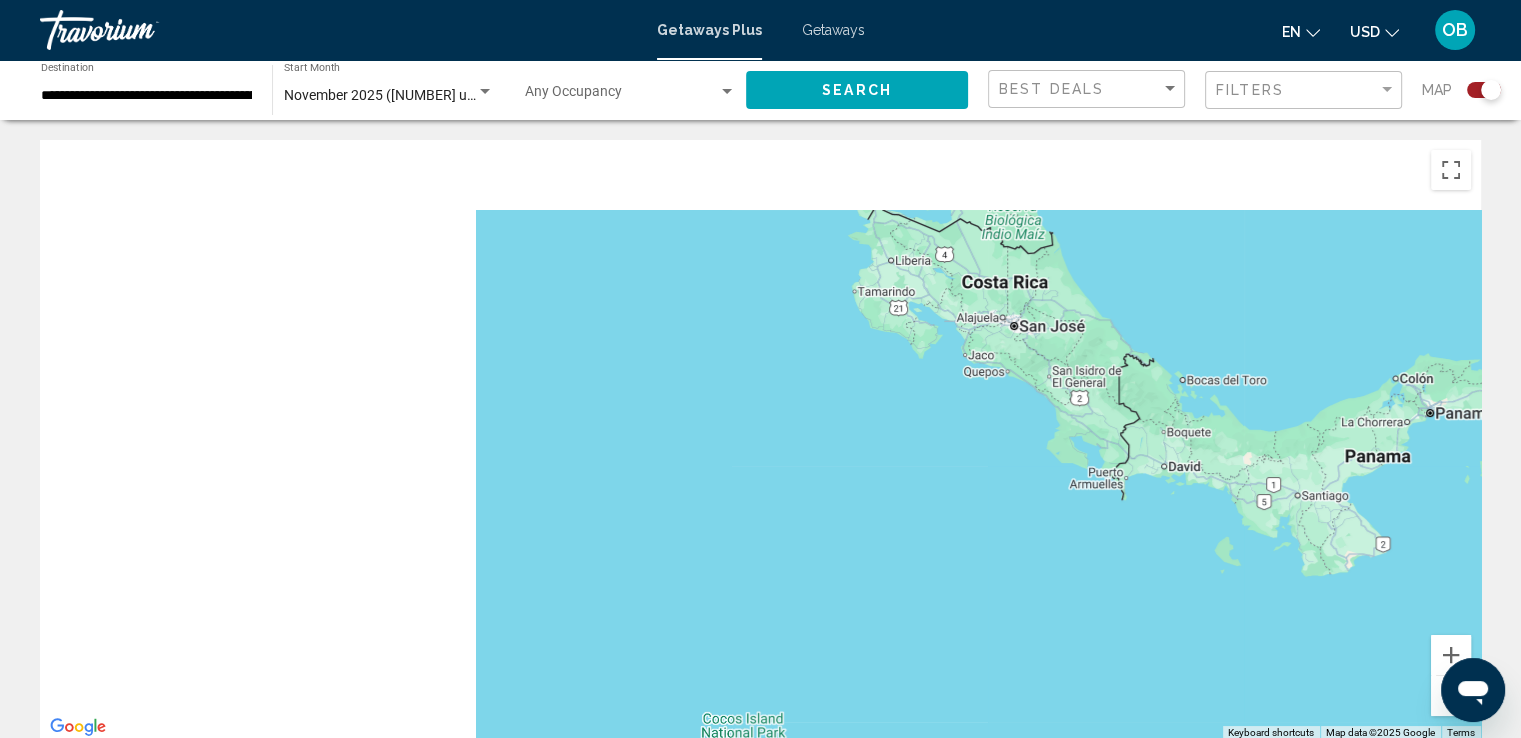 drag, startPoint x: 1020, startPoint y: 551, endPoint x: 1372, endPoint y: 607, distance: 356.4267 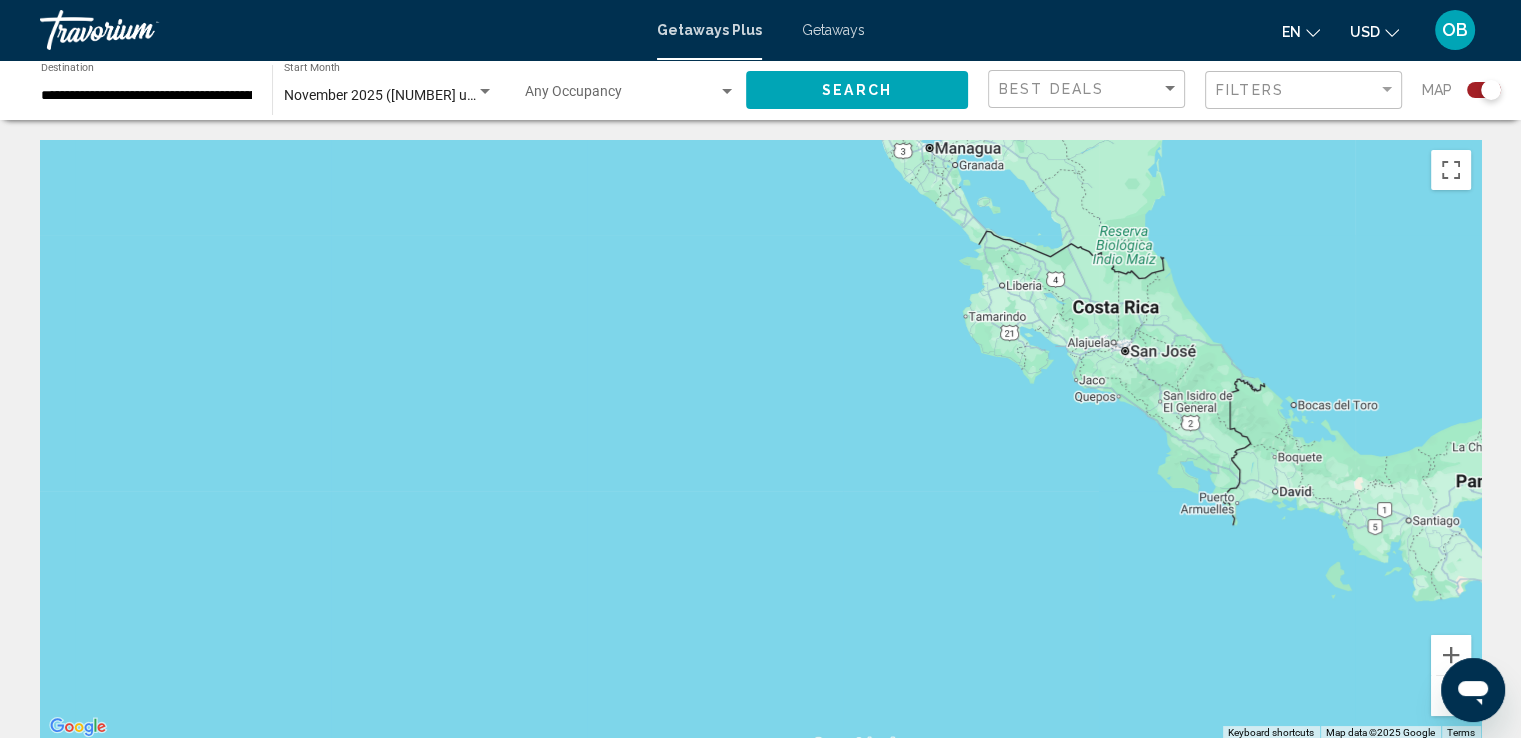click on "To navigate, press the arrow keys." at bounding box center [760, 440] 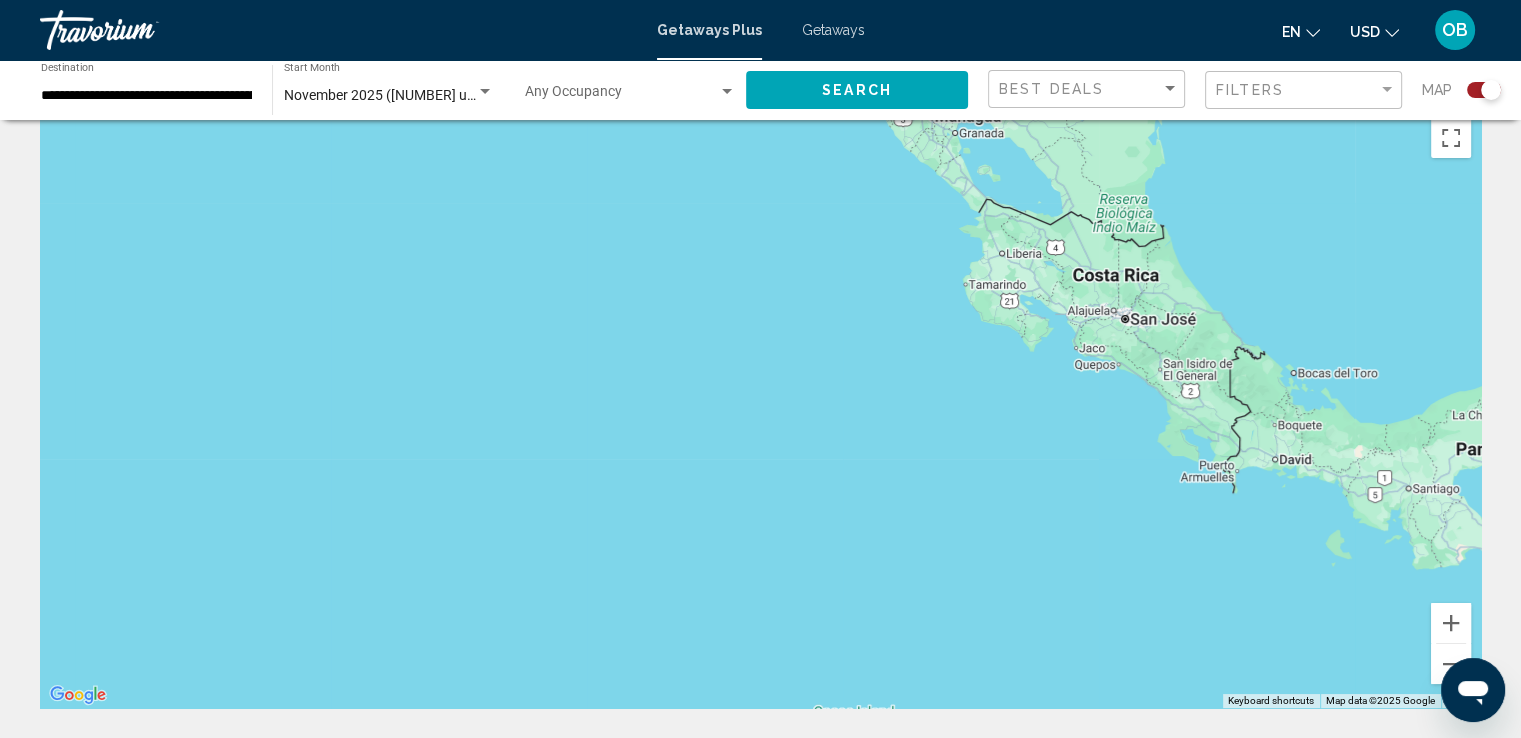 scroll, scrollTop: 0, scrollLeft: 0, axis: both 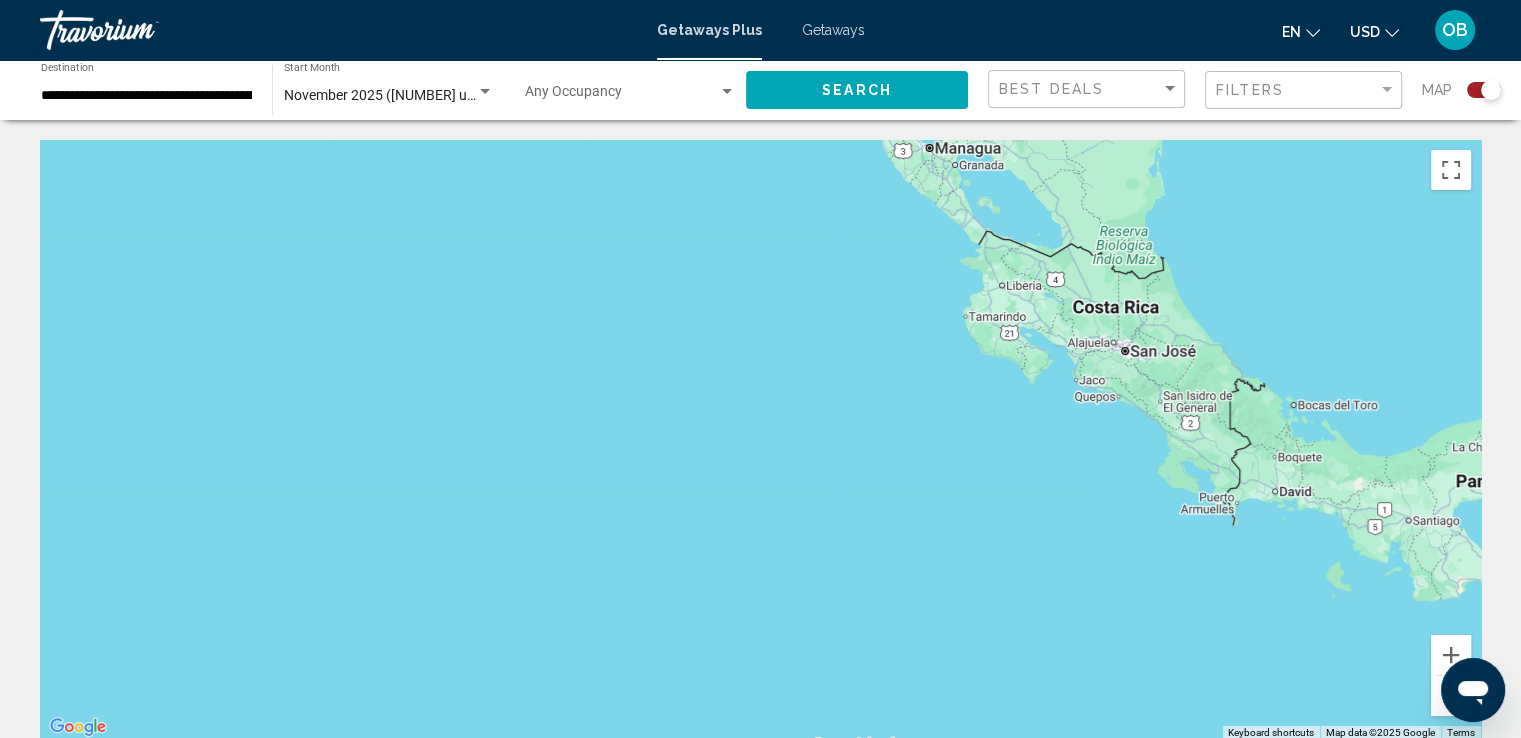 drag, startPoint x: 908, startPoint y: 337, endPoint x: 888, endPoint y: 347, distance: 22.36068 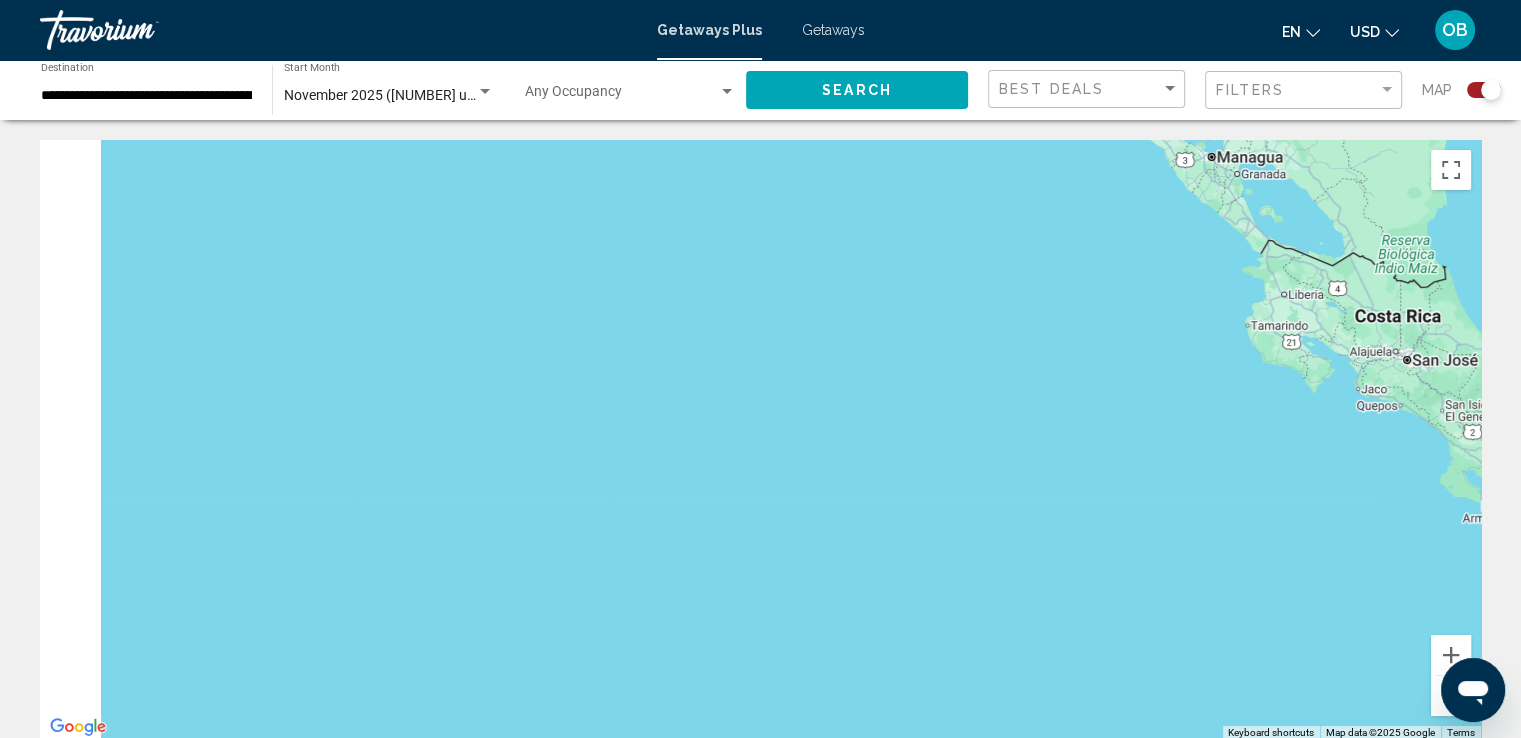 drag, startPoint x: 1173, startPoint y: 317, endPoint x: 1535, endPoint y: 316, distance: 362.00137 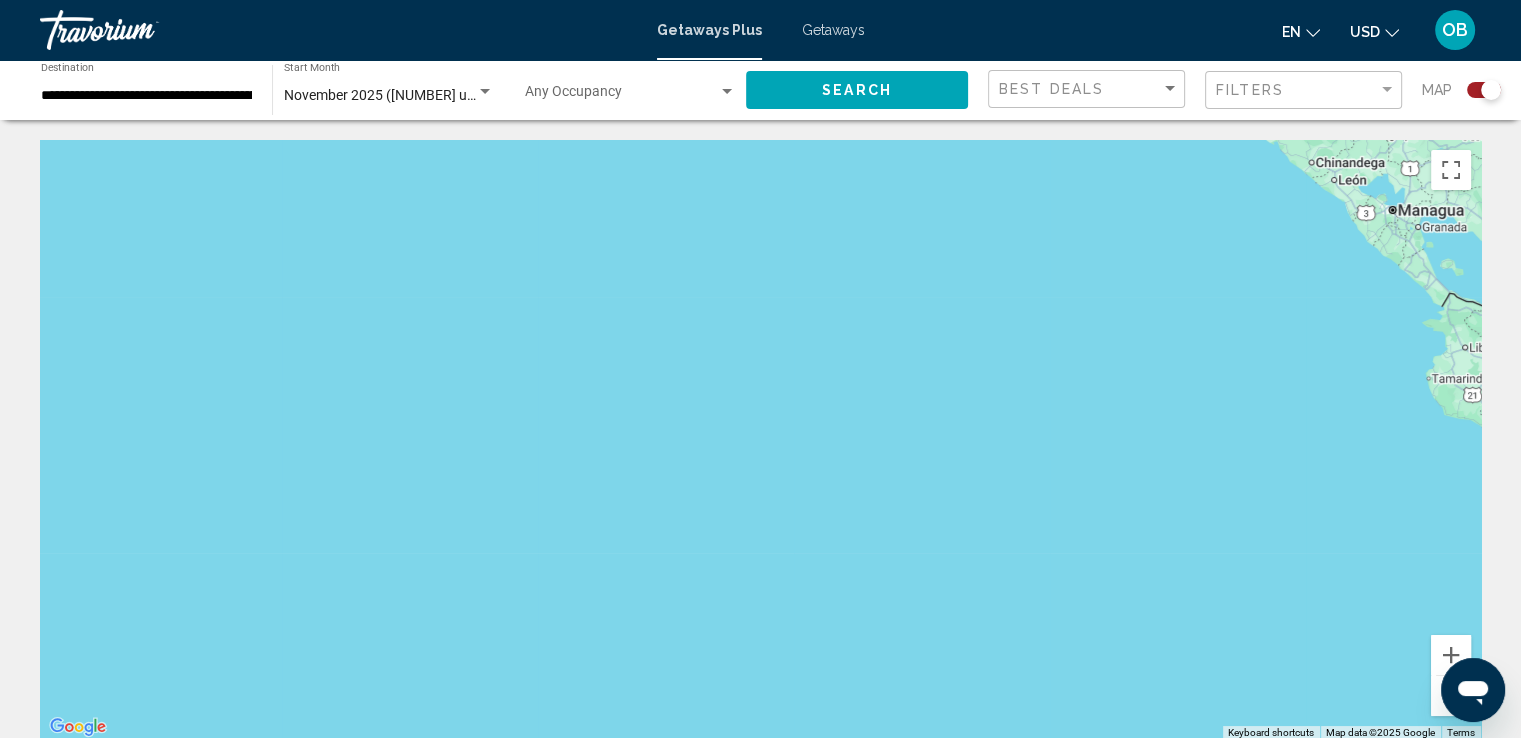 drag, startPoint x: 1472, startPoint y: 365, endPoint x: 1407, endPoint y: 618, distance: 261.2164 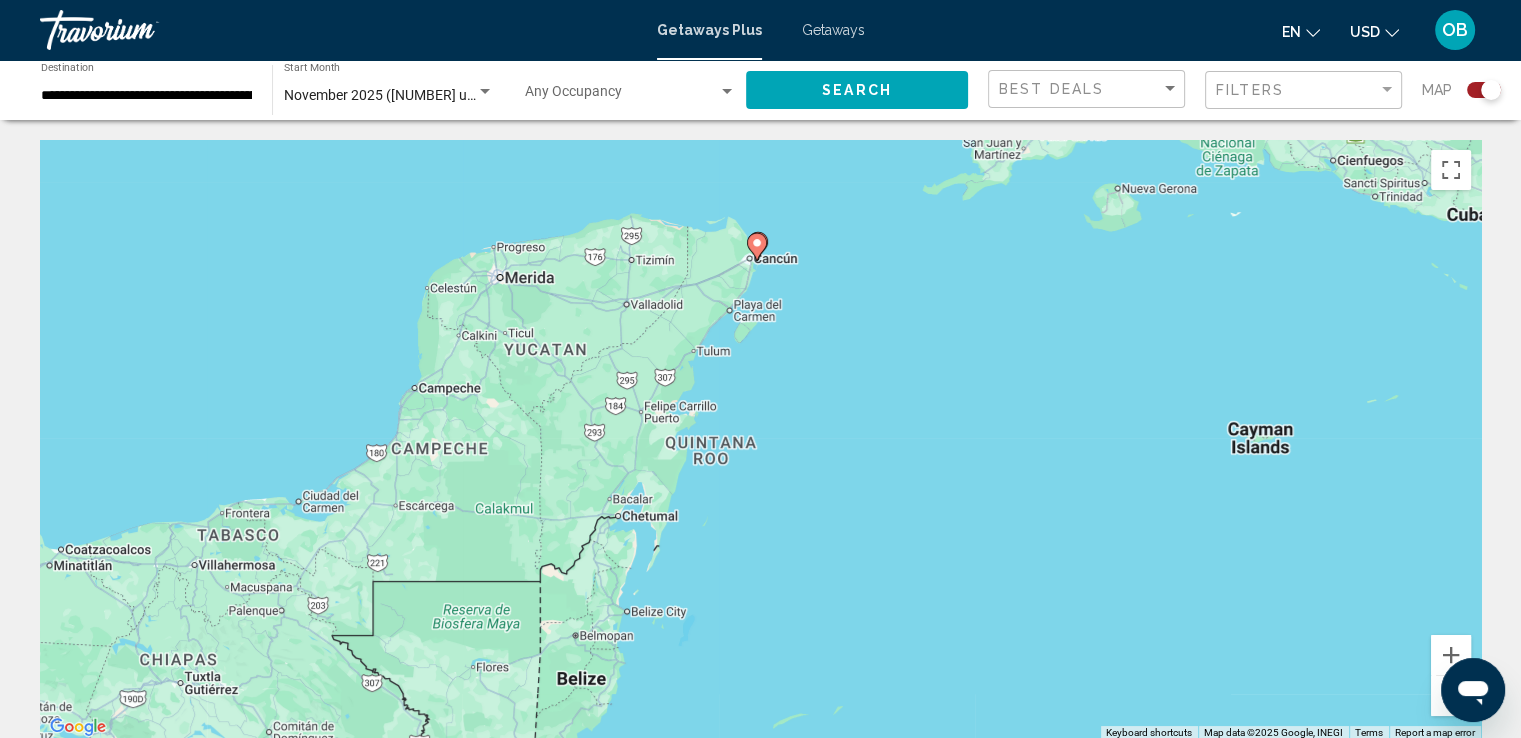 click at bounding box center (757, 247) 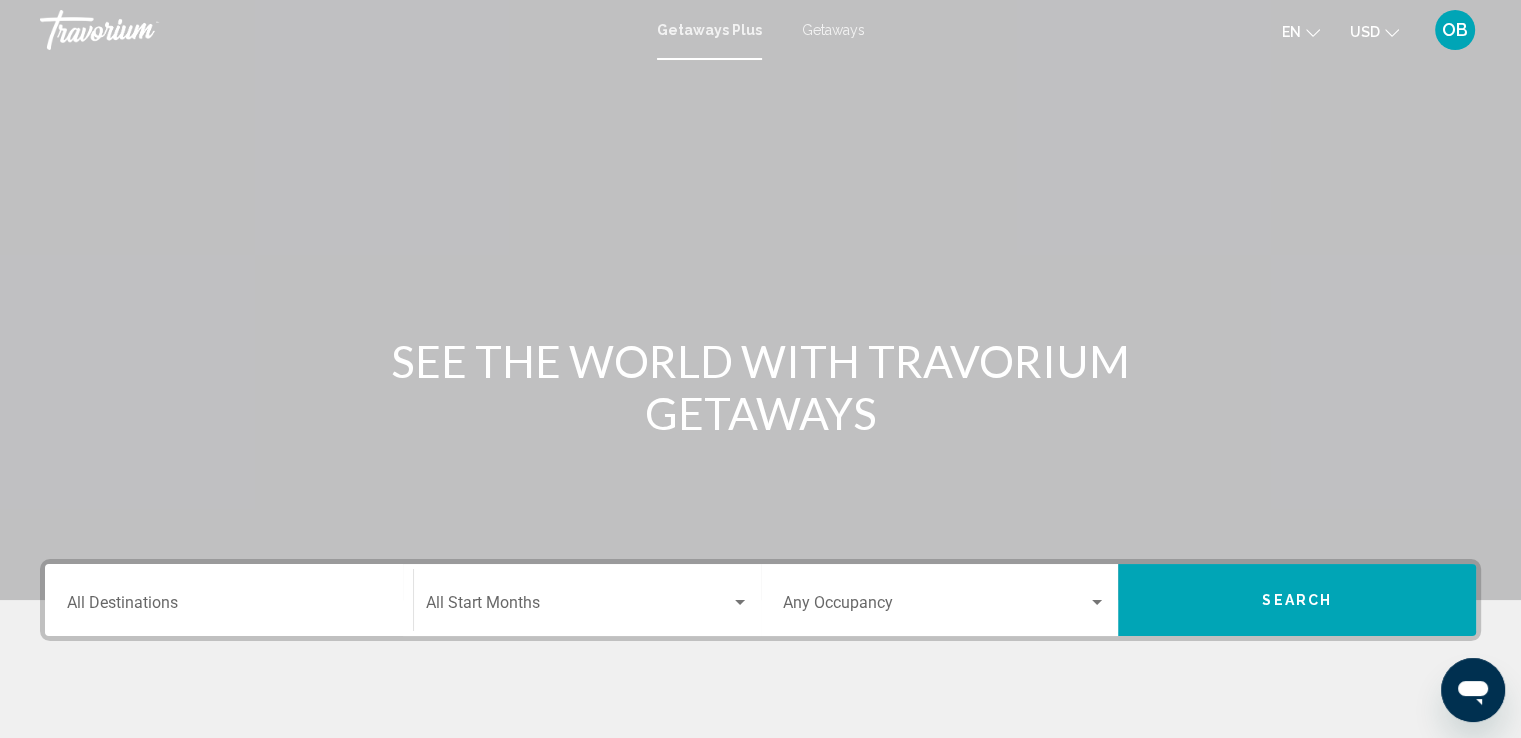 click at bounding box center [760, 300] 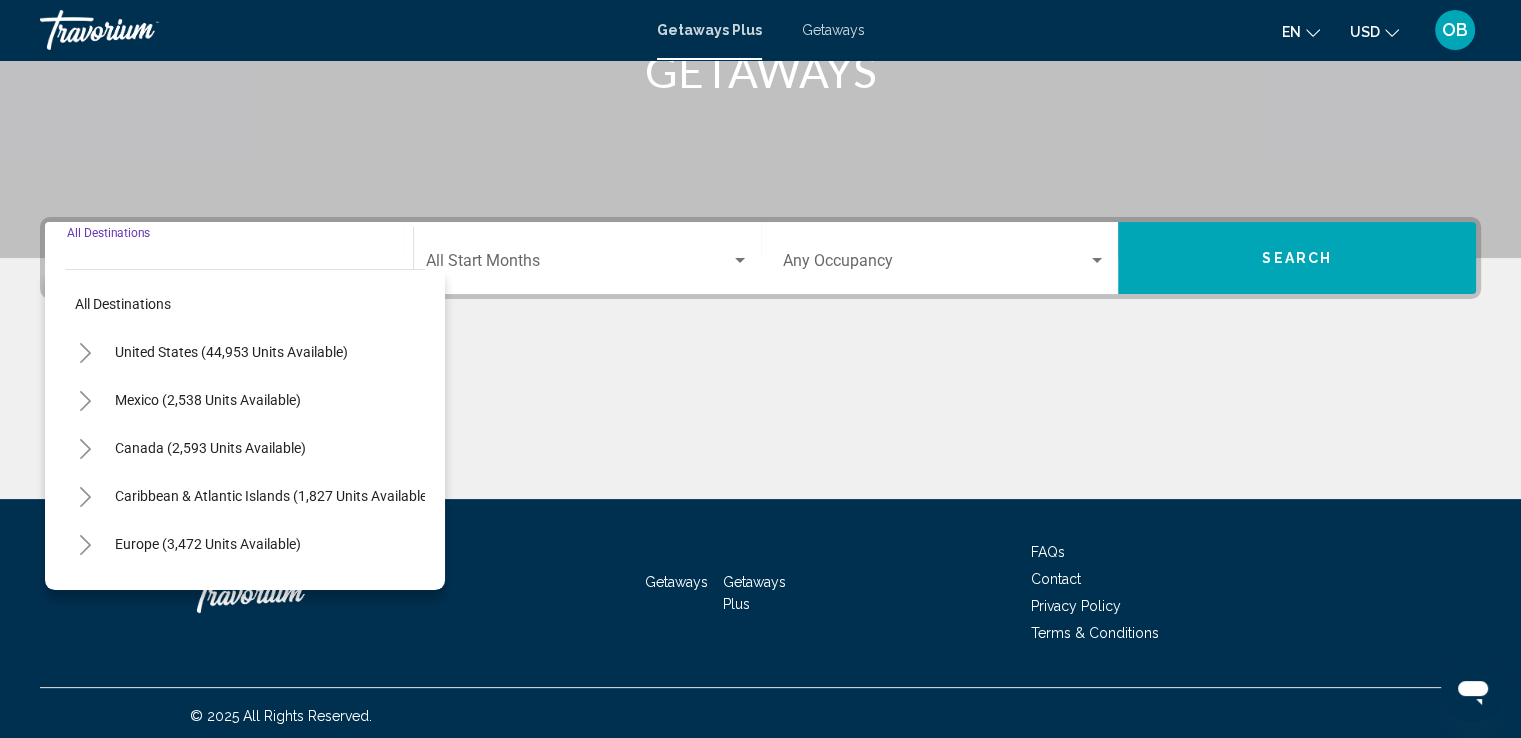 scroll, scrollTop: 348, scrollLeft: 0, axis: vertical 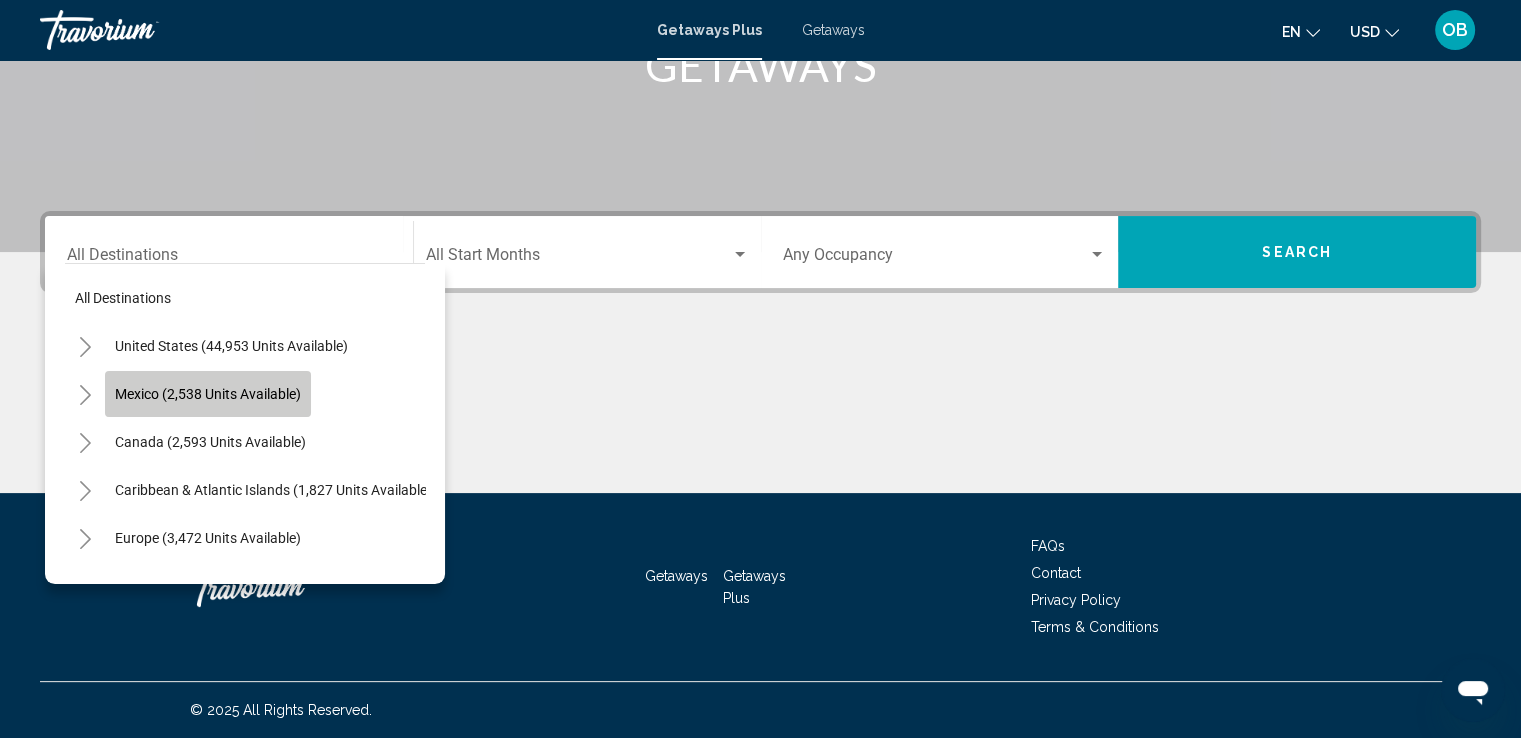 click on "Mexico (2,538 units available)" 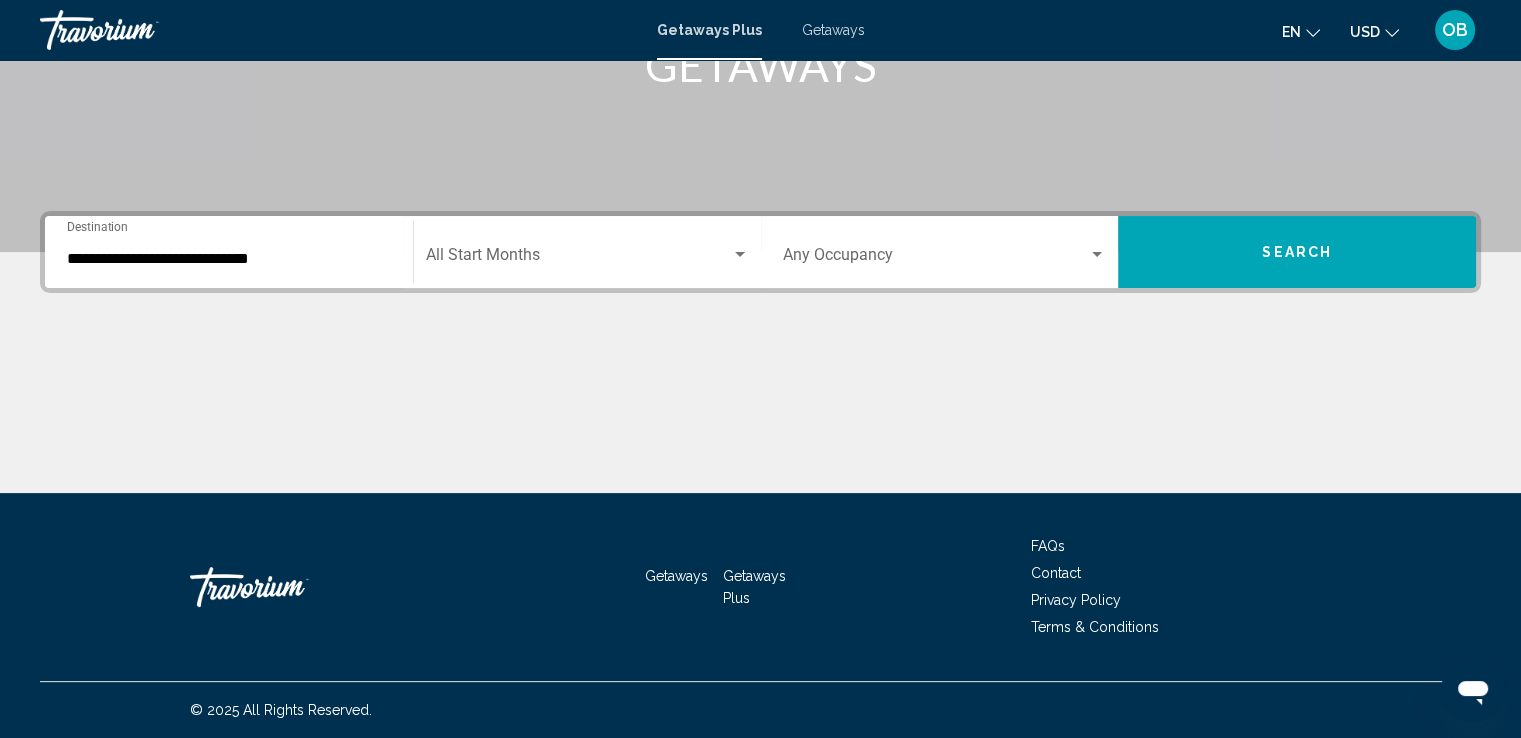 click on "Start Month All Start Months" 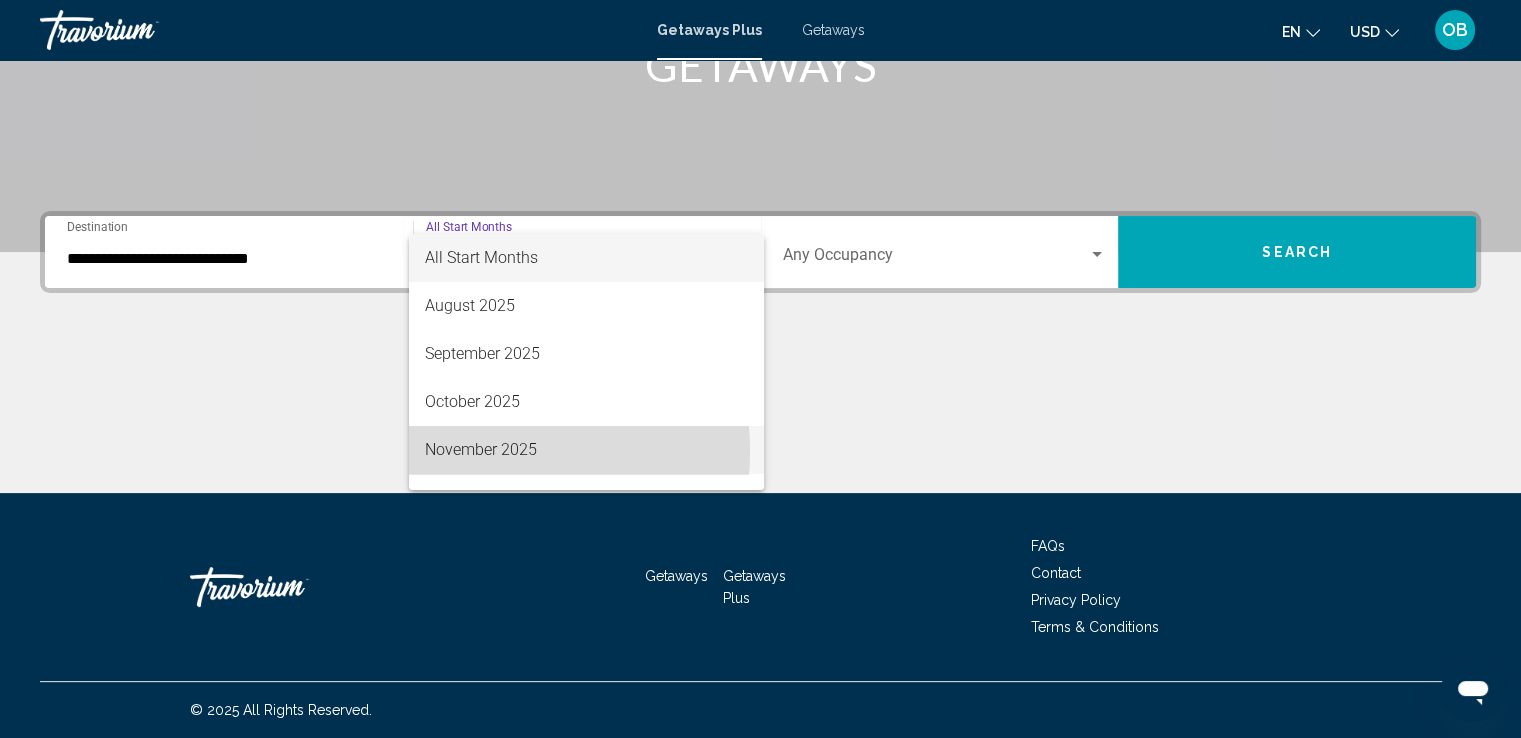 drag, startPoint x: 535, startPoint y: 438, endPoint x: 460, endPoint y: 453, distance: 76.48529 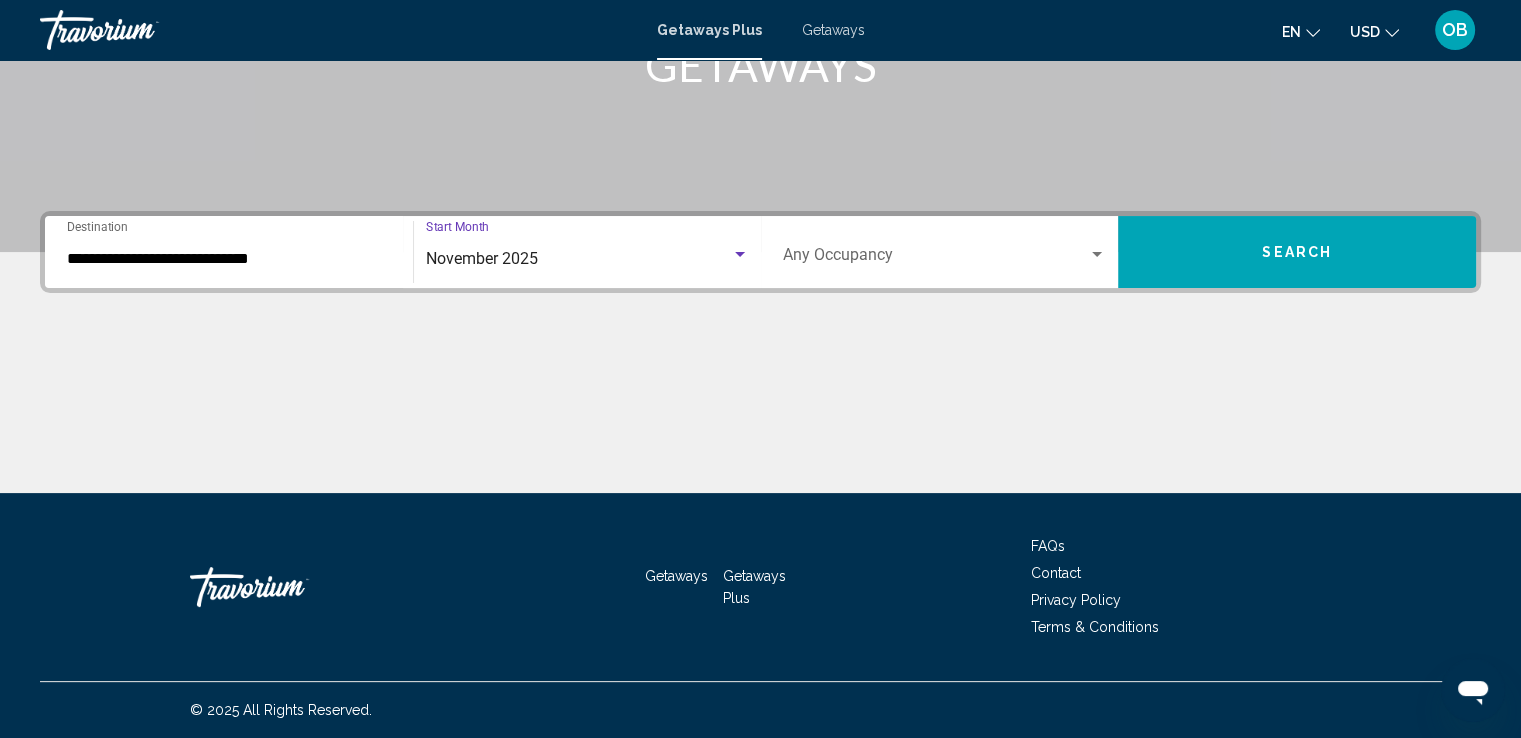 click on "Search" at bounding box center [1297, 252] 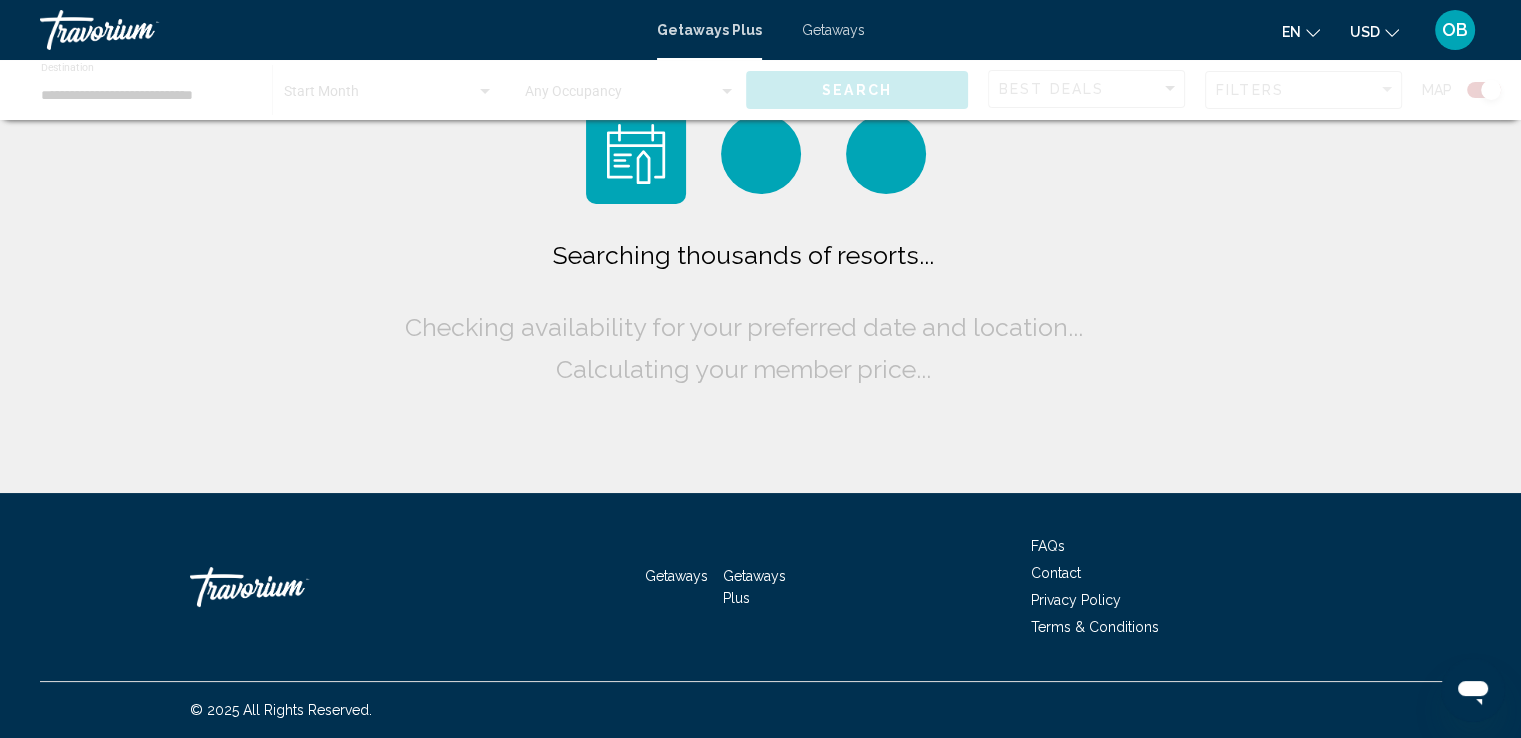 scroll, scrollTop: 0, scrollLeft: 0, axis: both 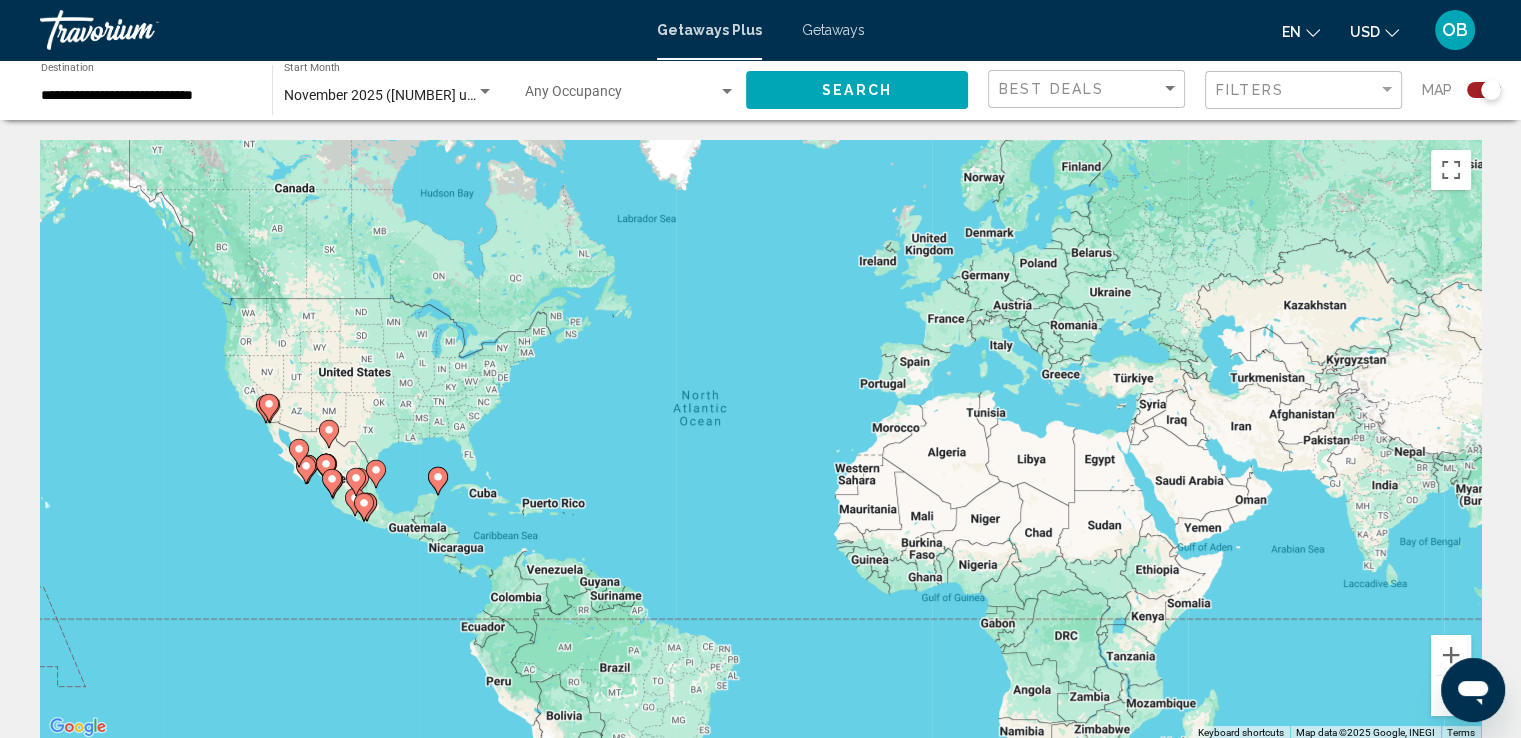 click 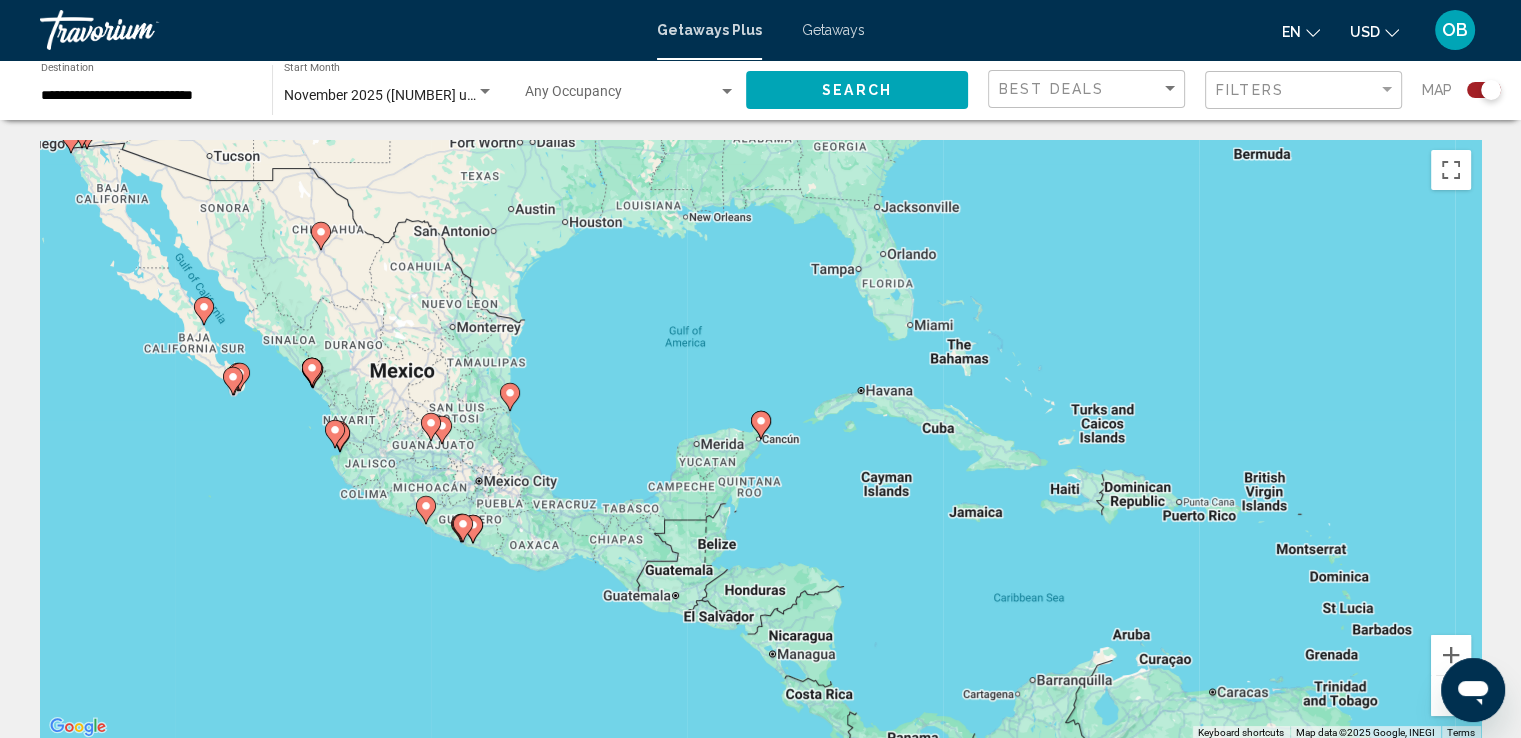 click 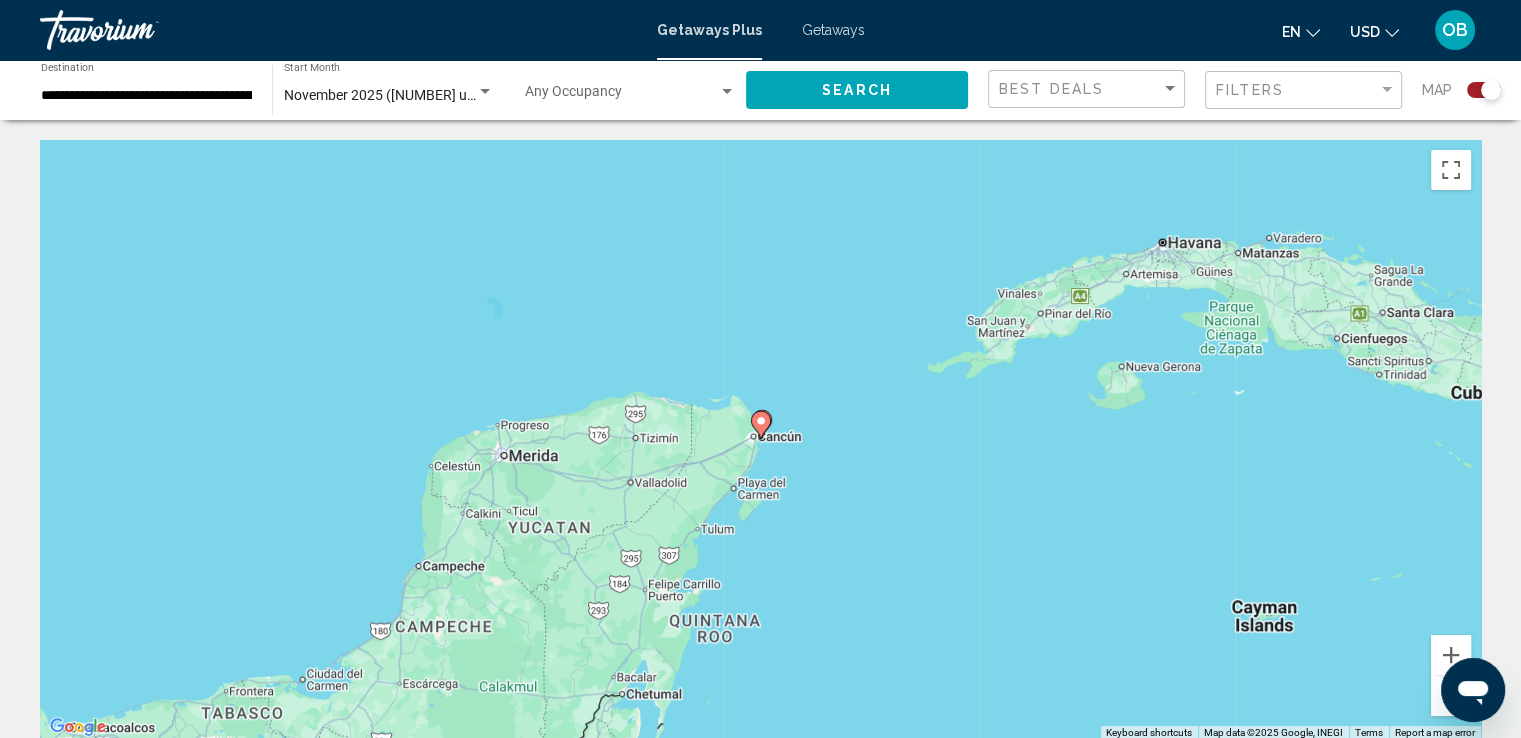 click 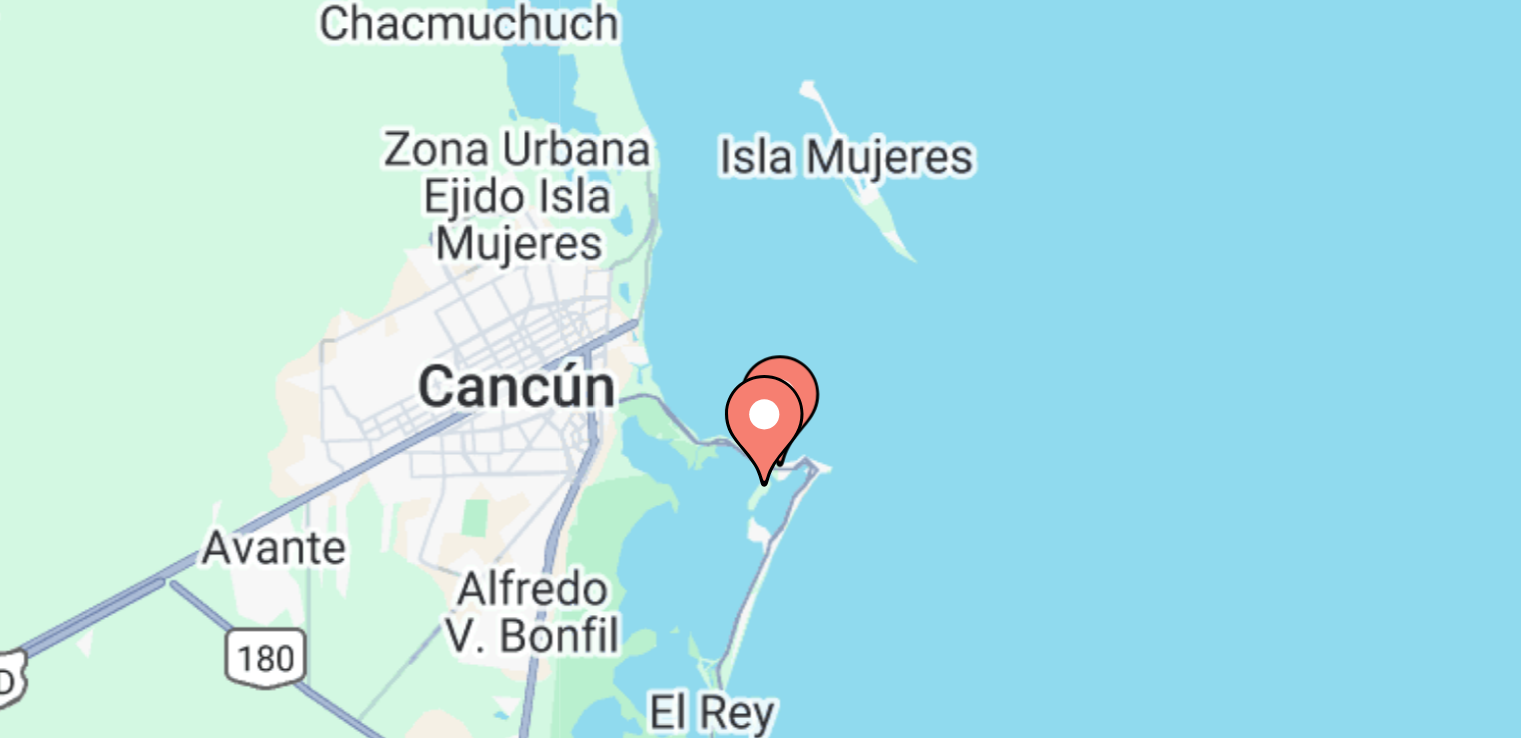 click 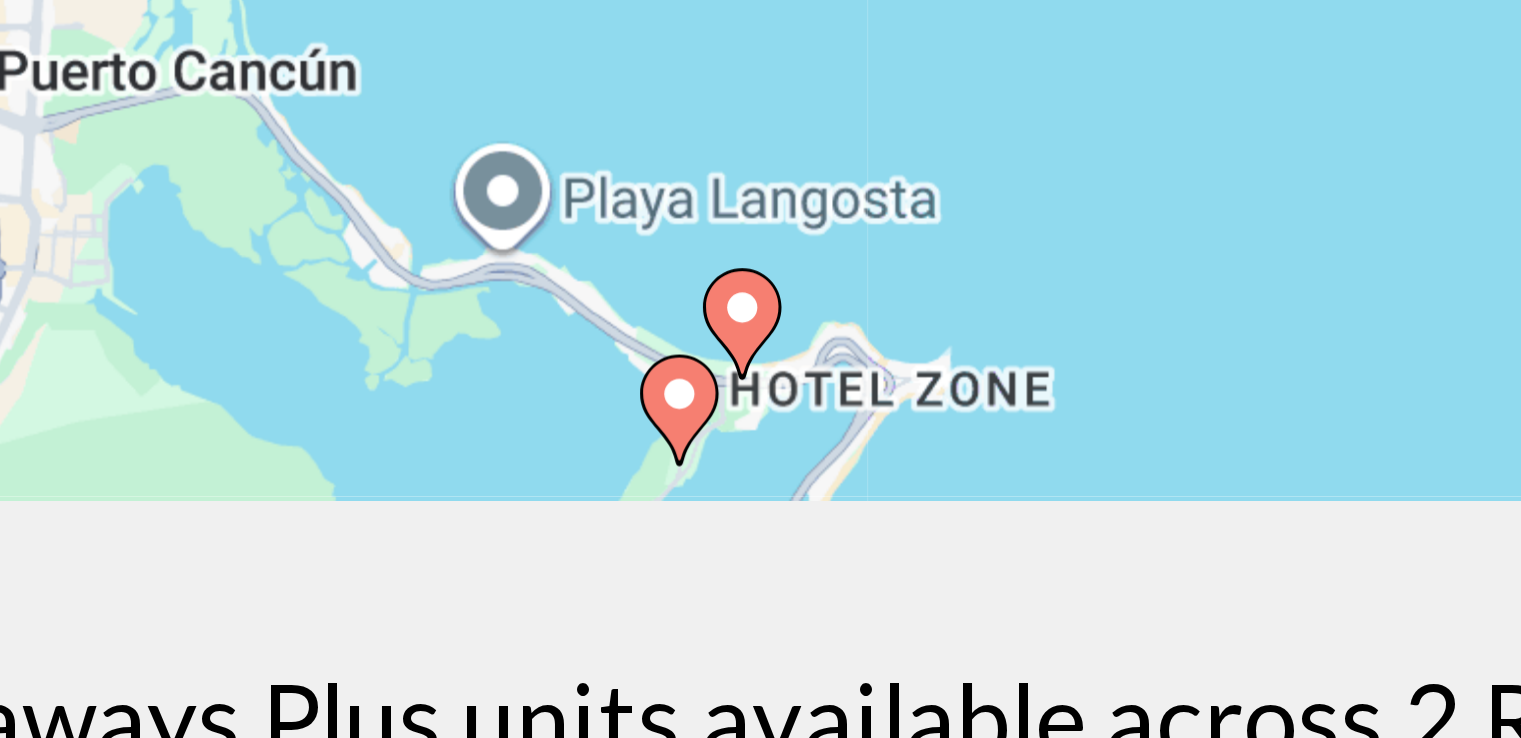 scroll, scrollTop: 74, scrollLeft: 0, axis: vertical 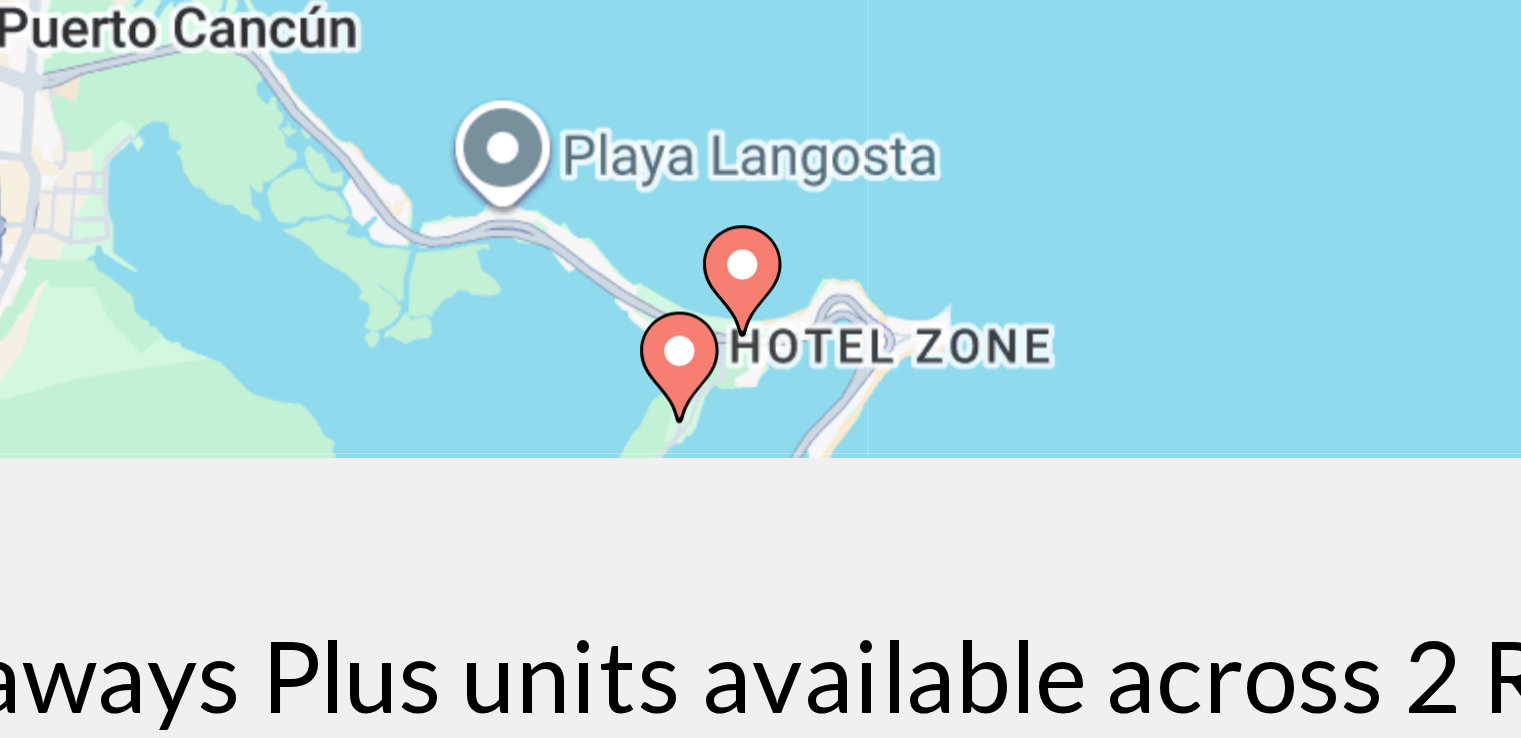 click 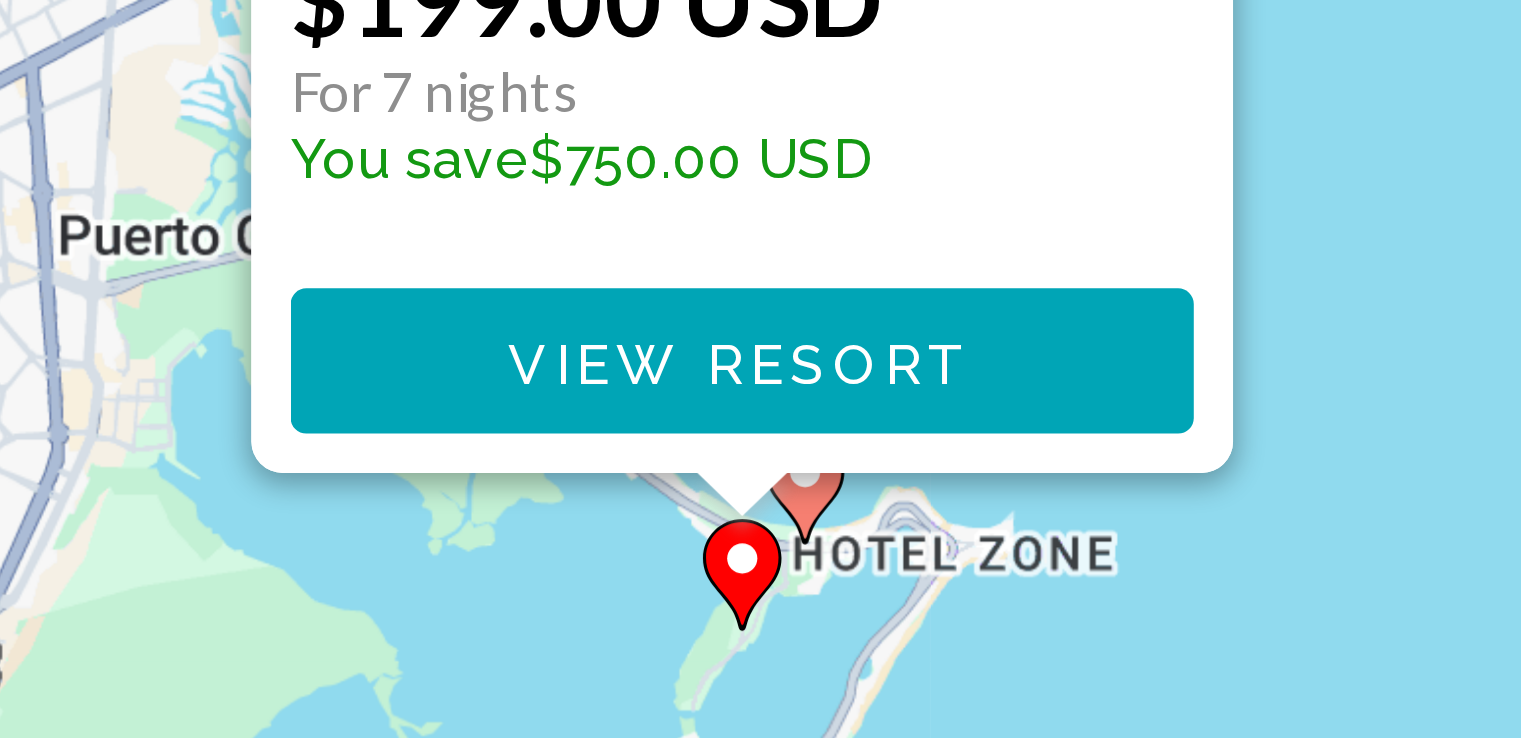 scroll, scrollTop: 0, scrollLeft: 0, axis: both 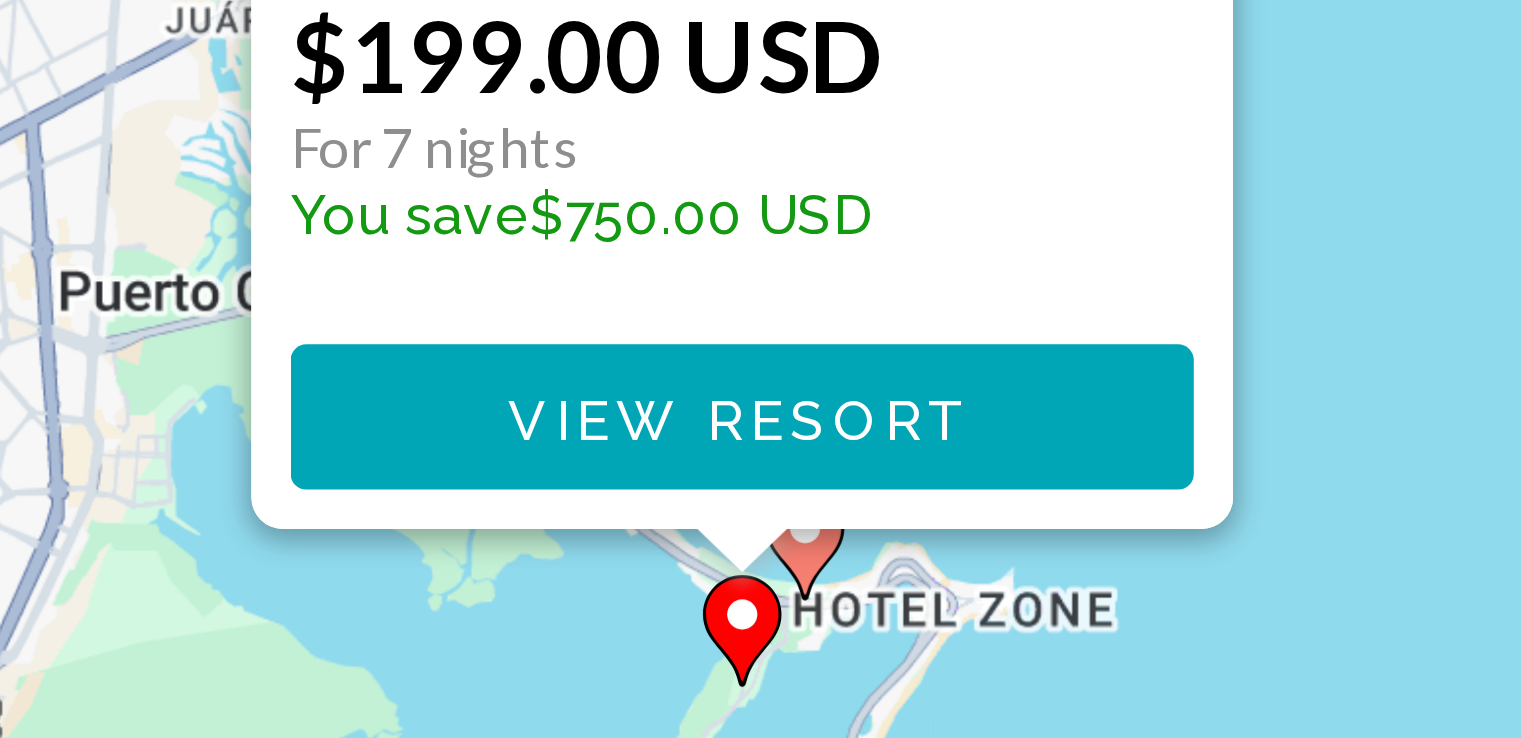 click 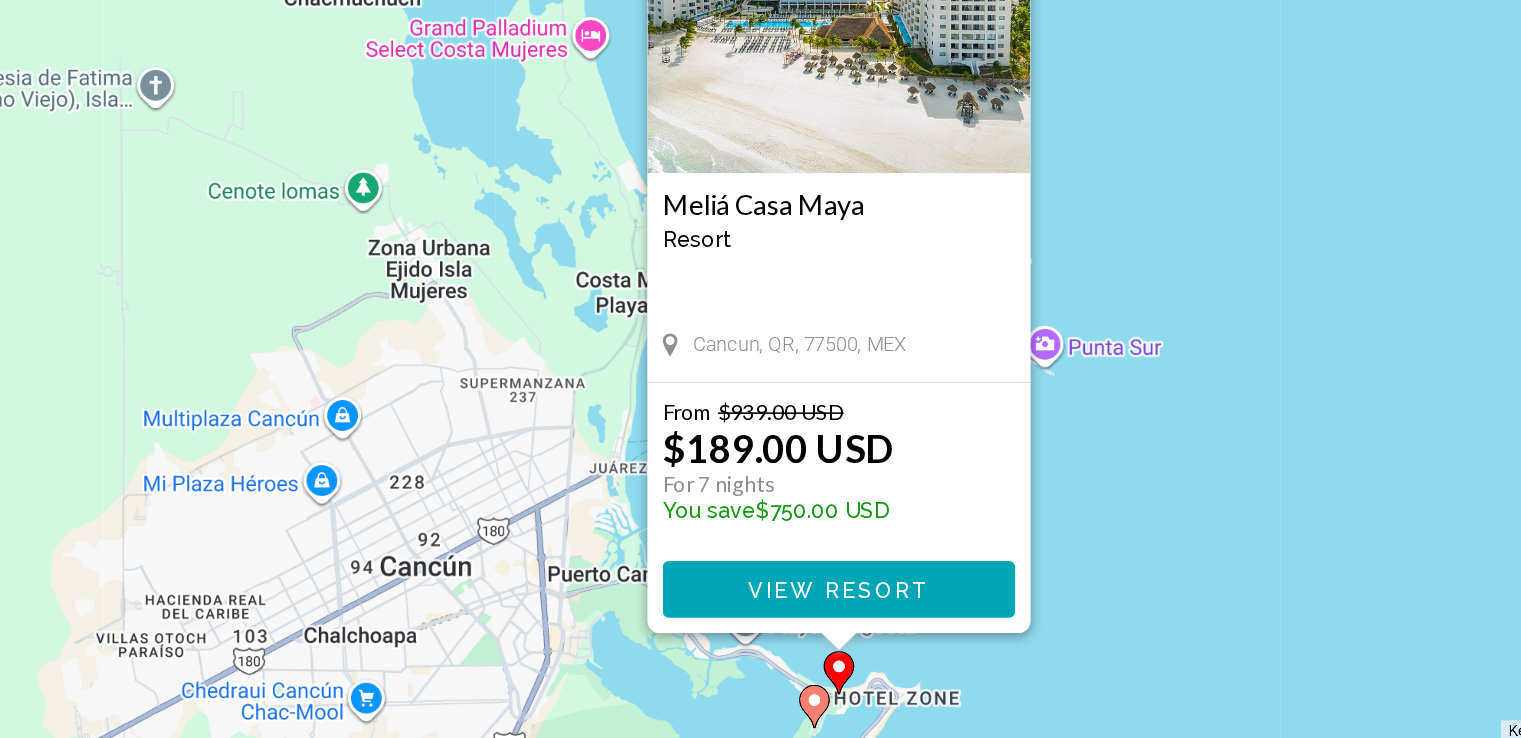 scroll, scrollTop: 0, scrollLeft: 0, axis: both 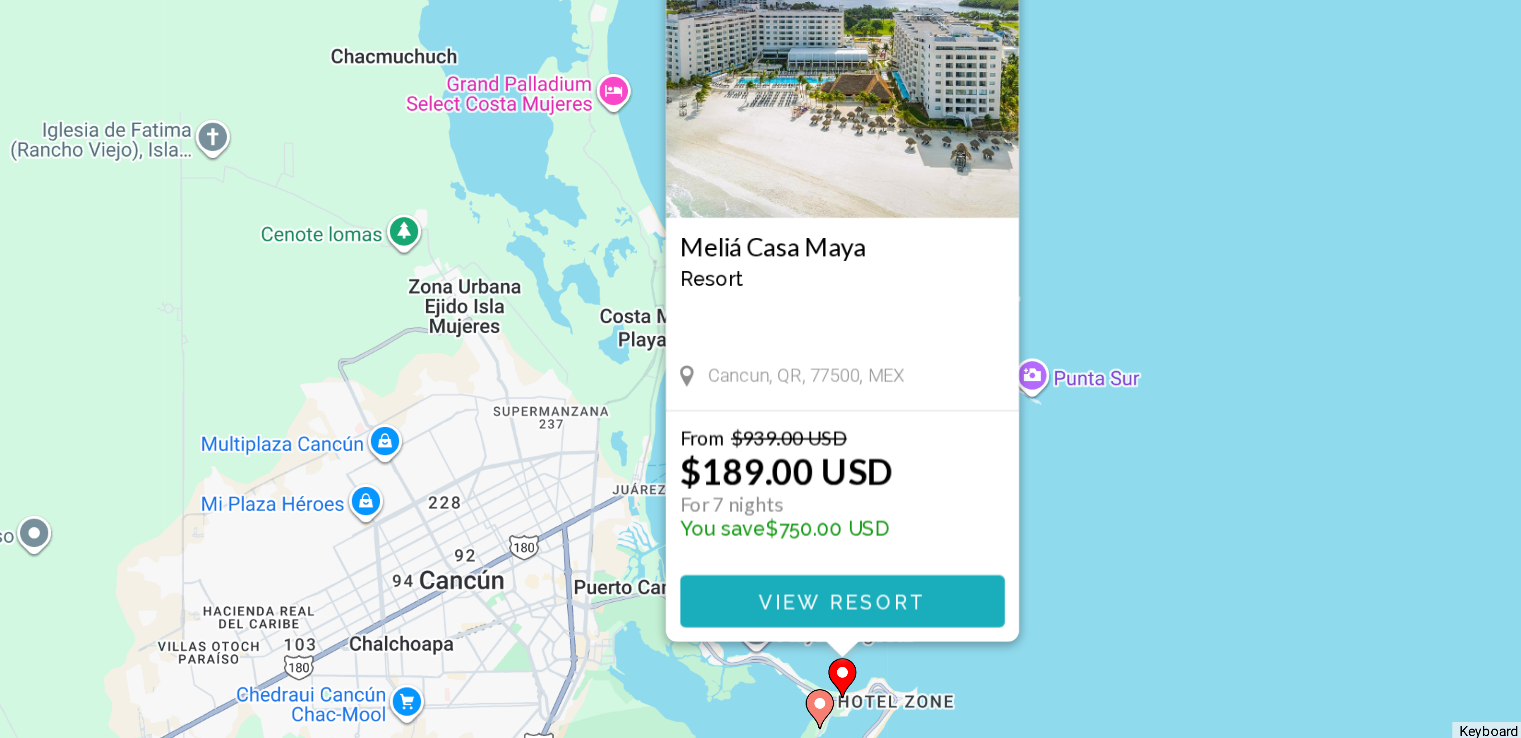 click on "View Resort" at bounding box center (760, 641) 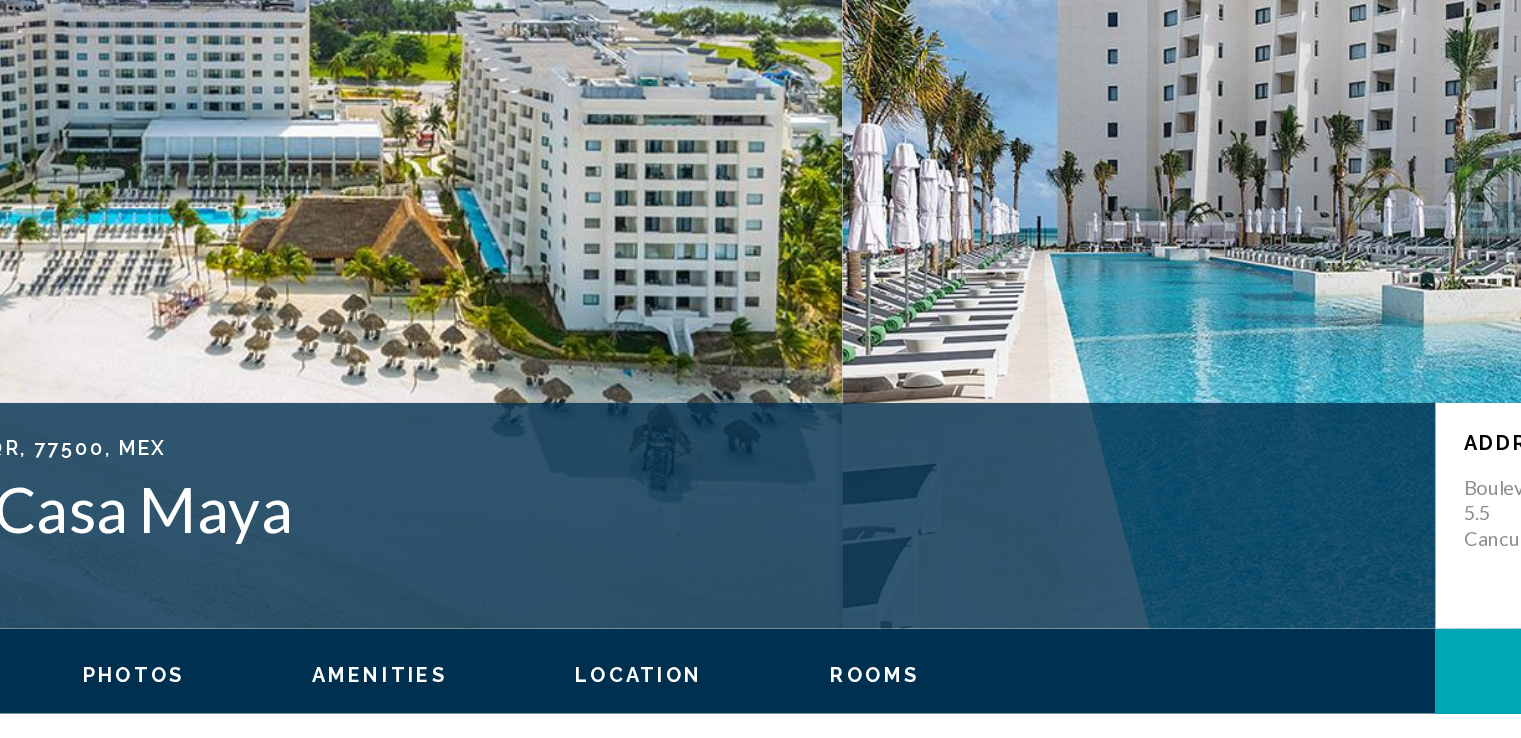 scroll, scrollTop: 0, scrollLeft: 0, axis: both 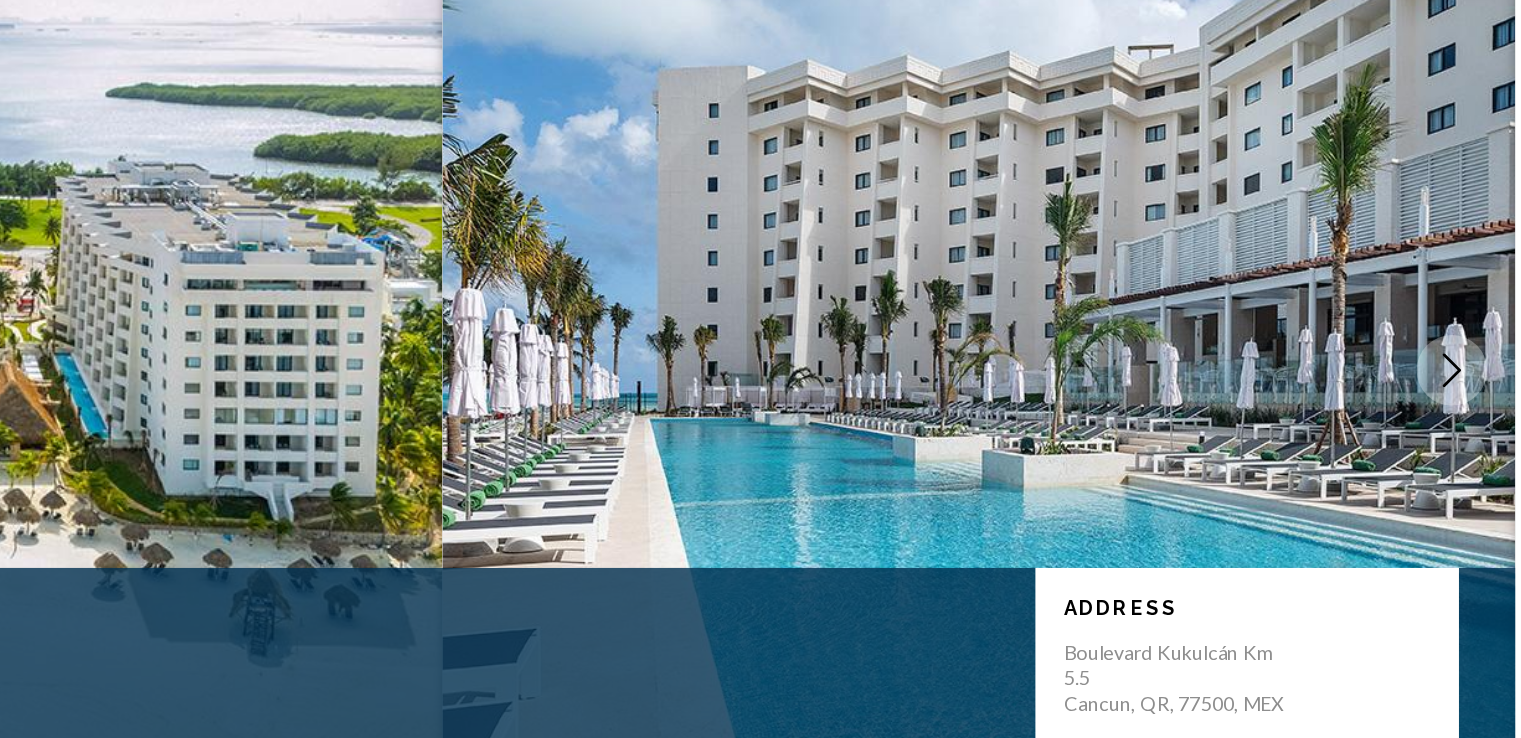 click 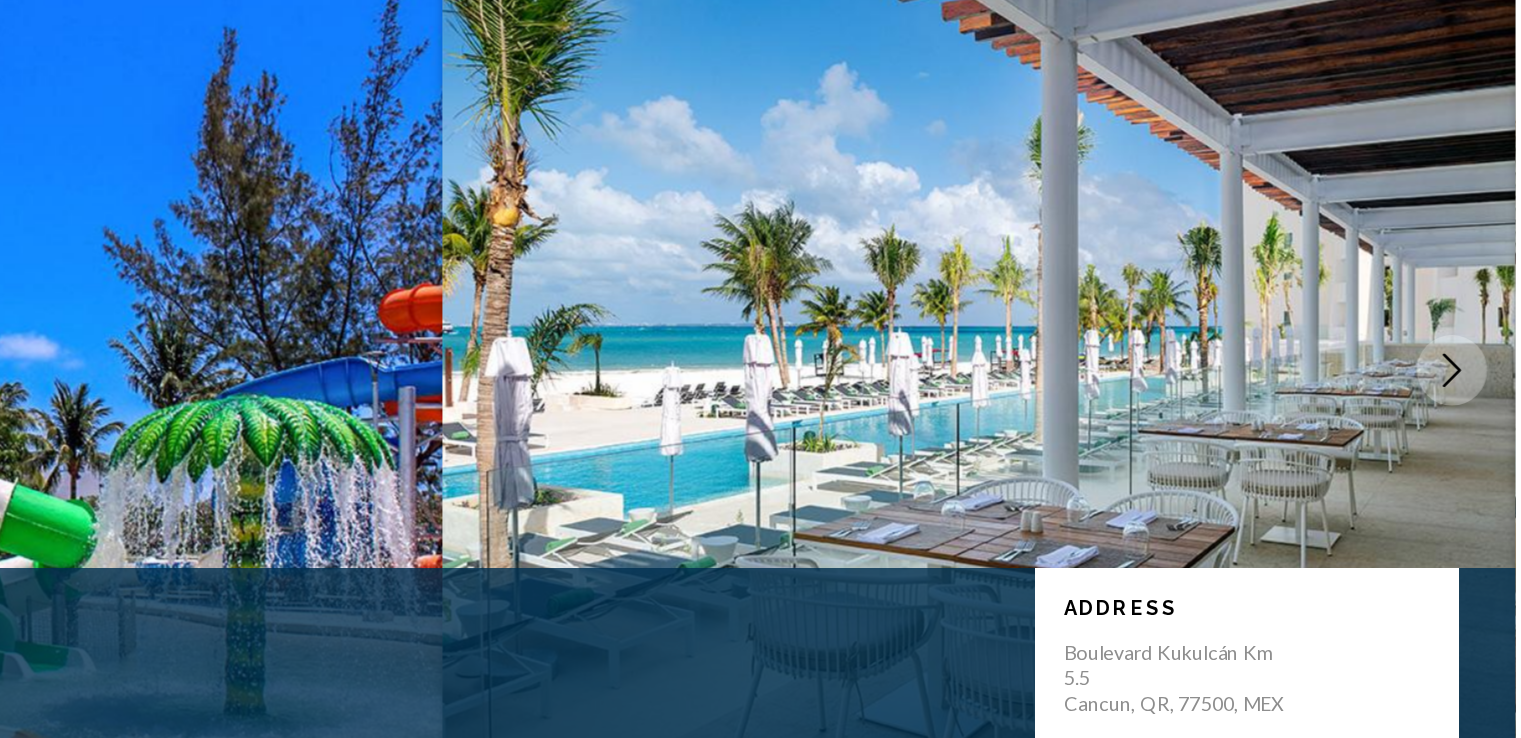 click 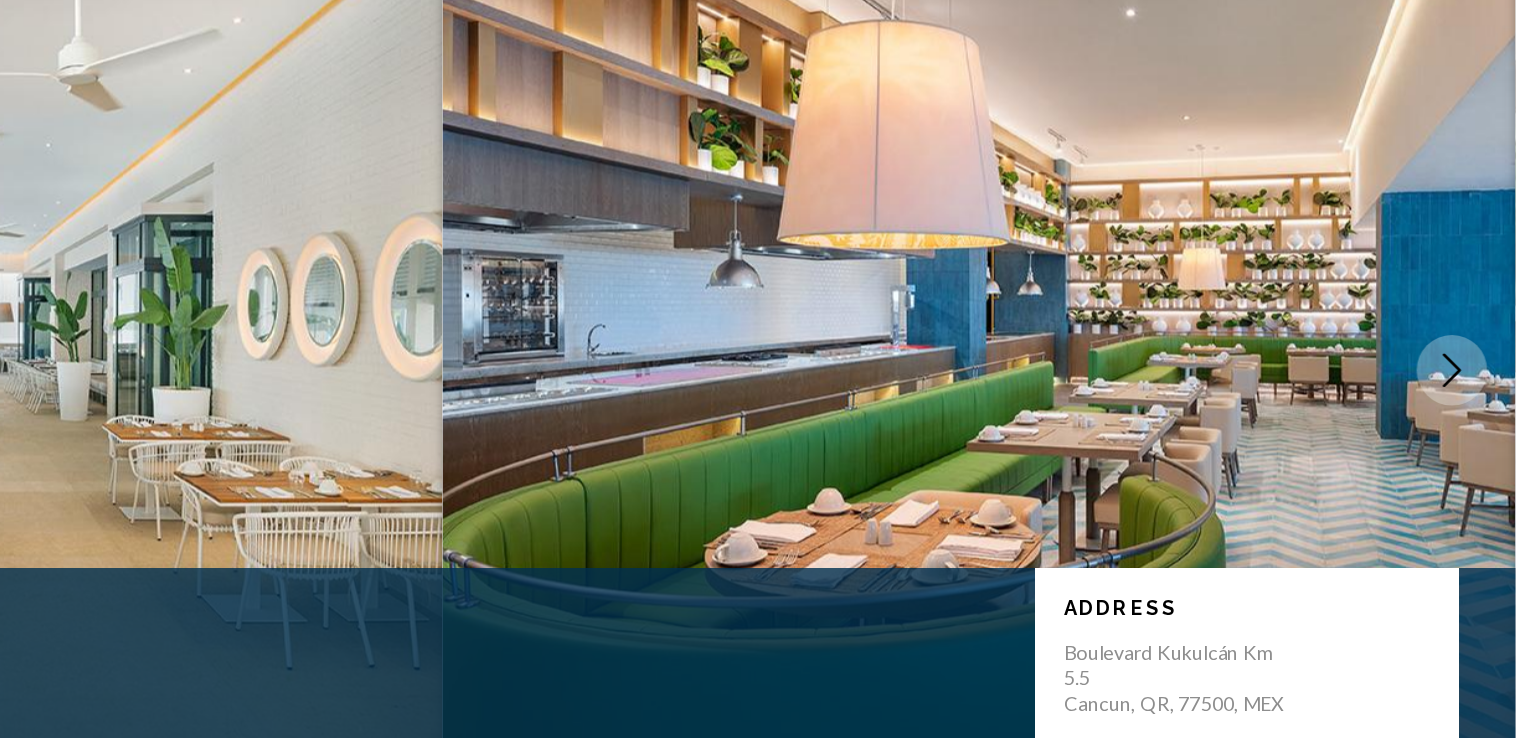 click 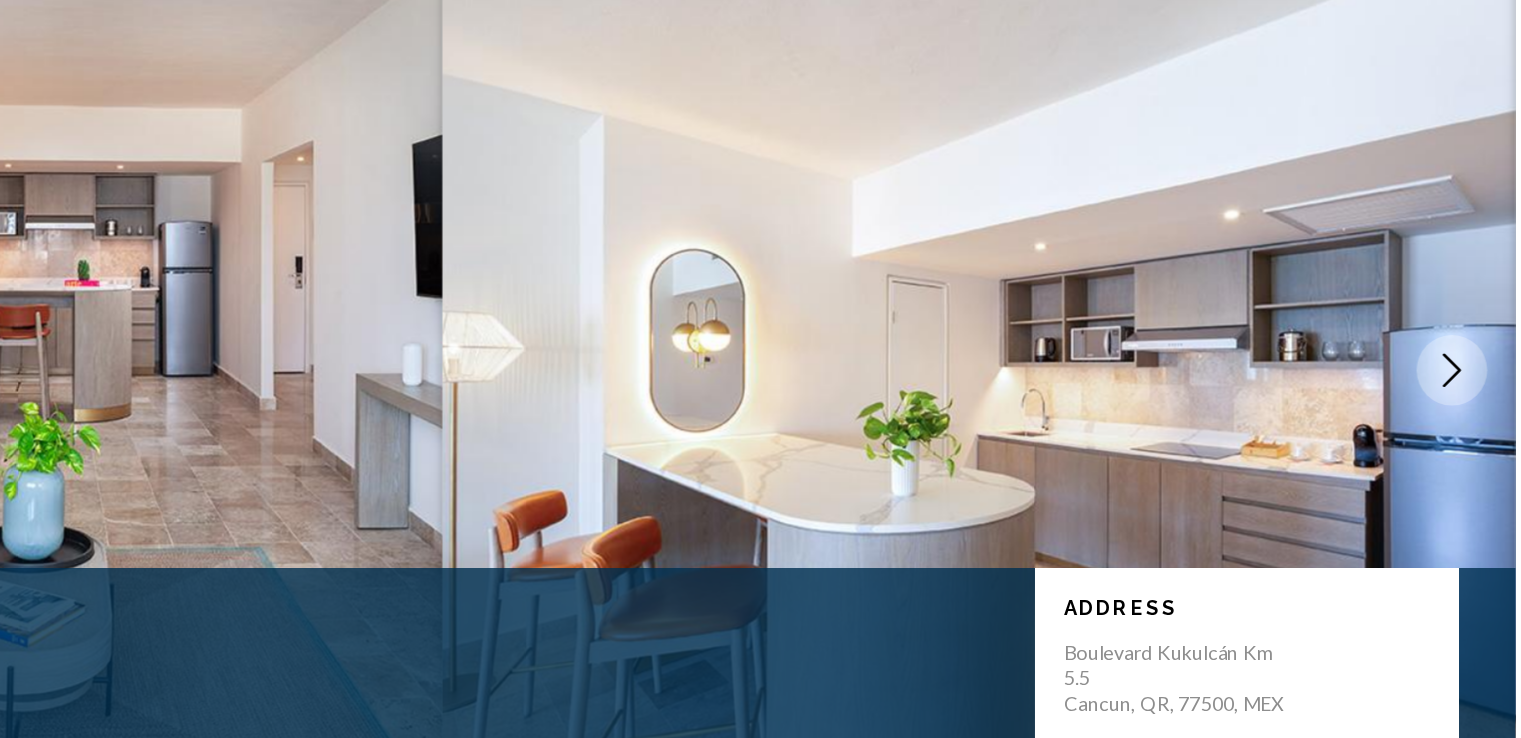 click 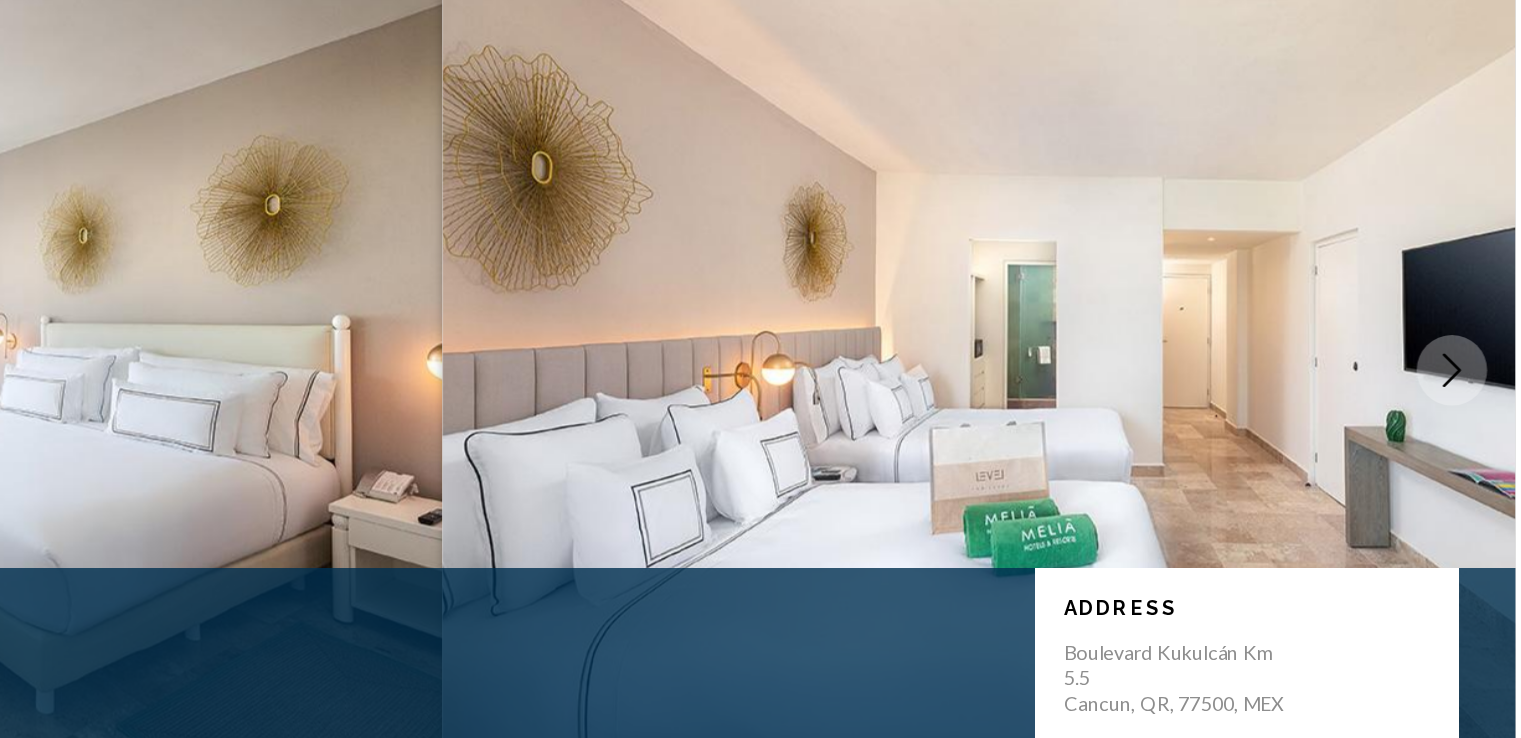 click 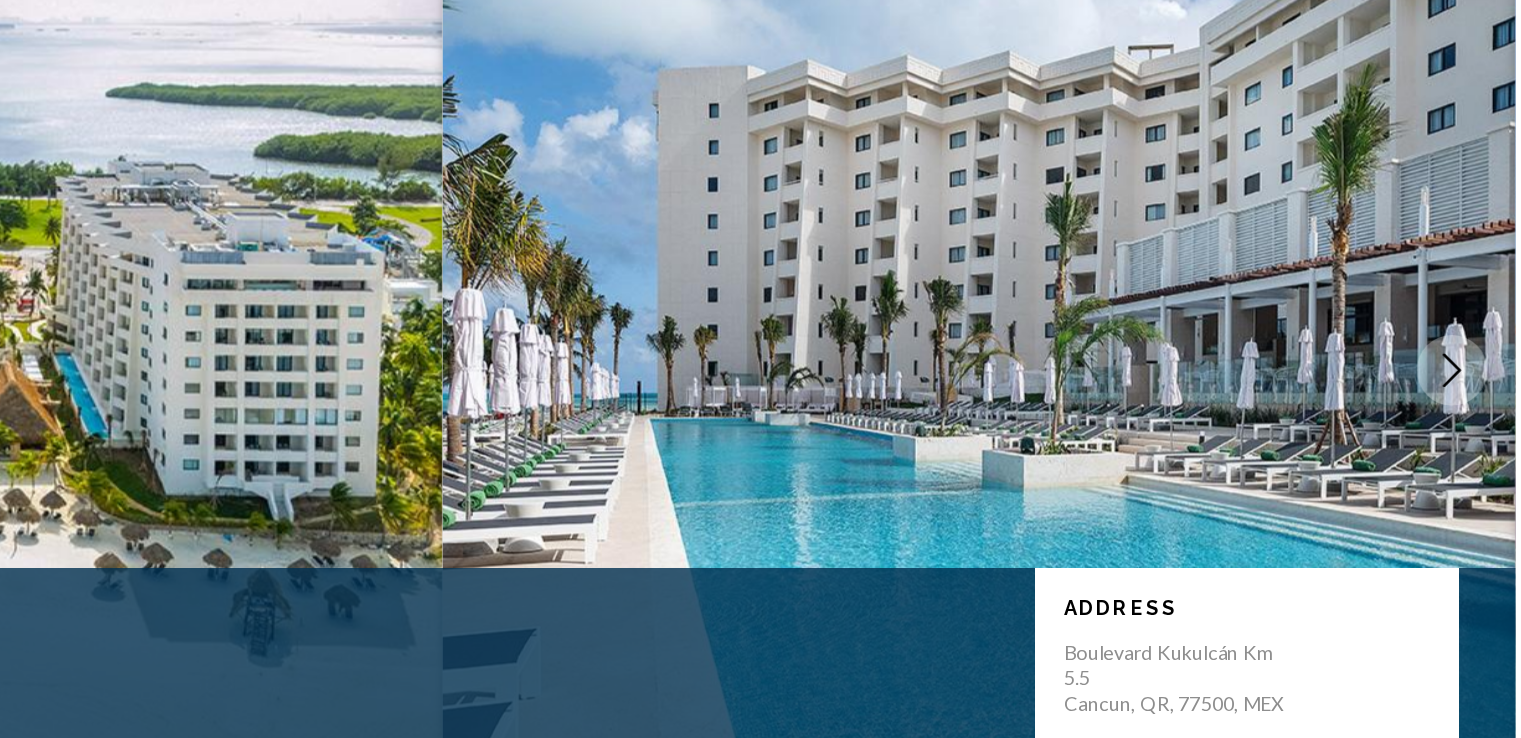 click 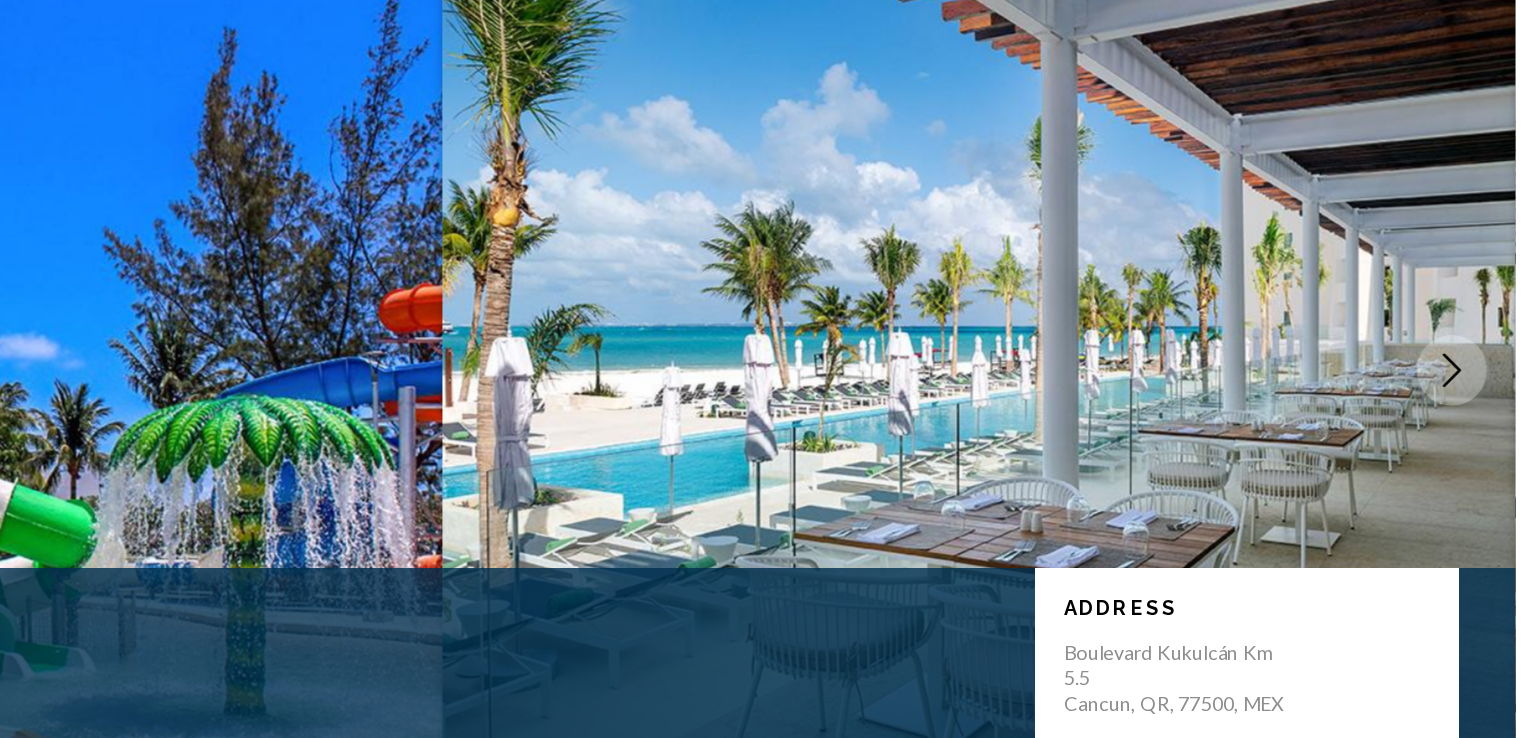 click 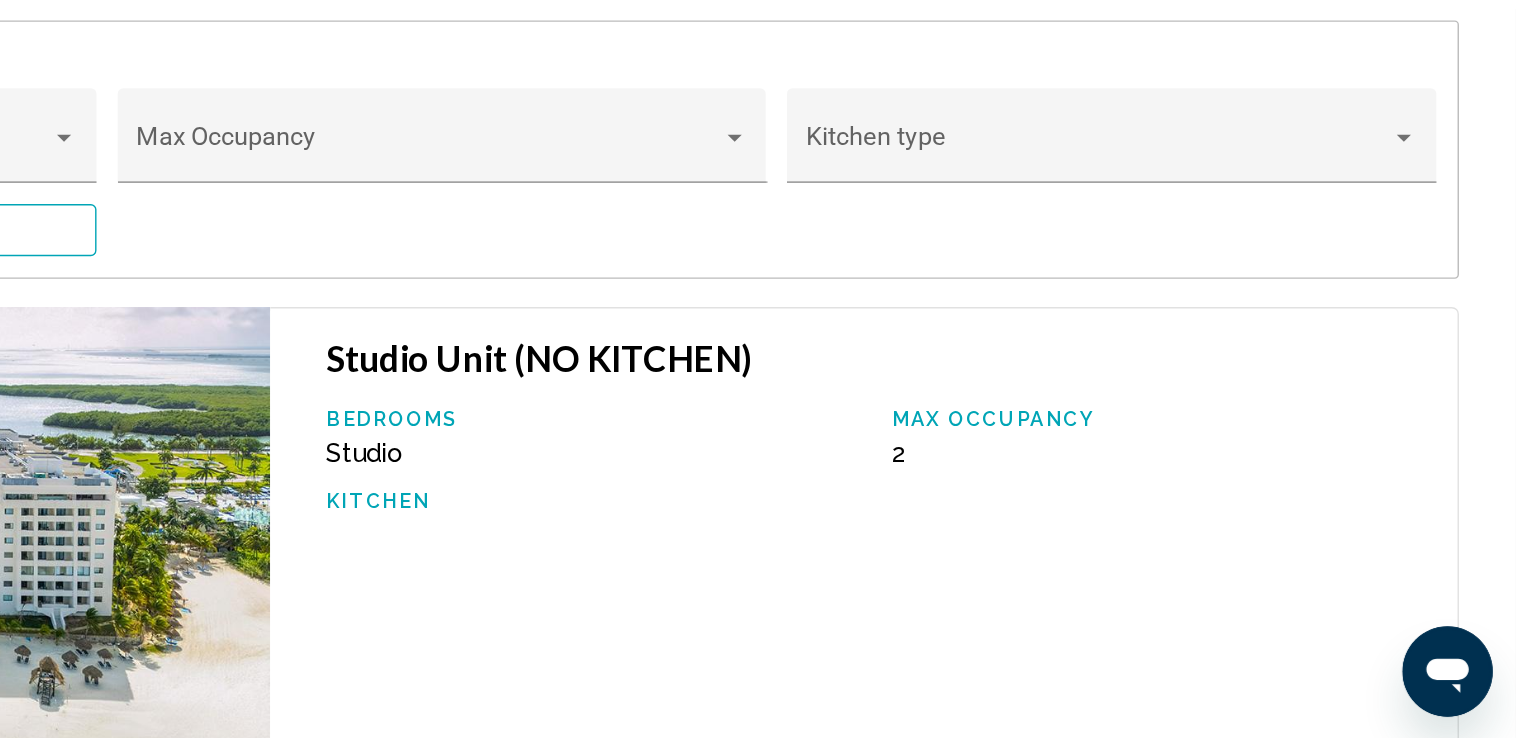 scroll, scrollTop: 3213, scrollLeft: 0, axis: vertical 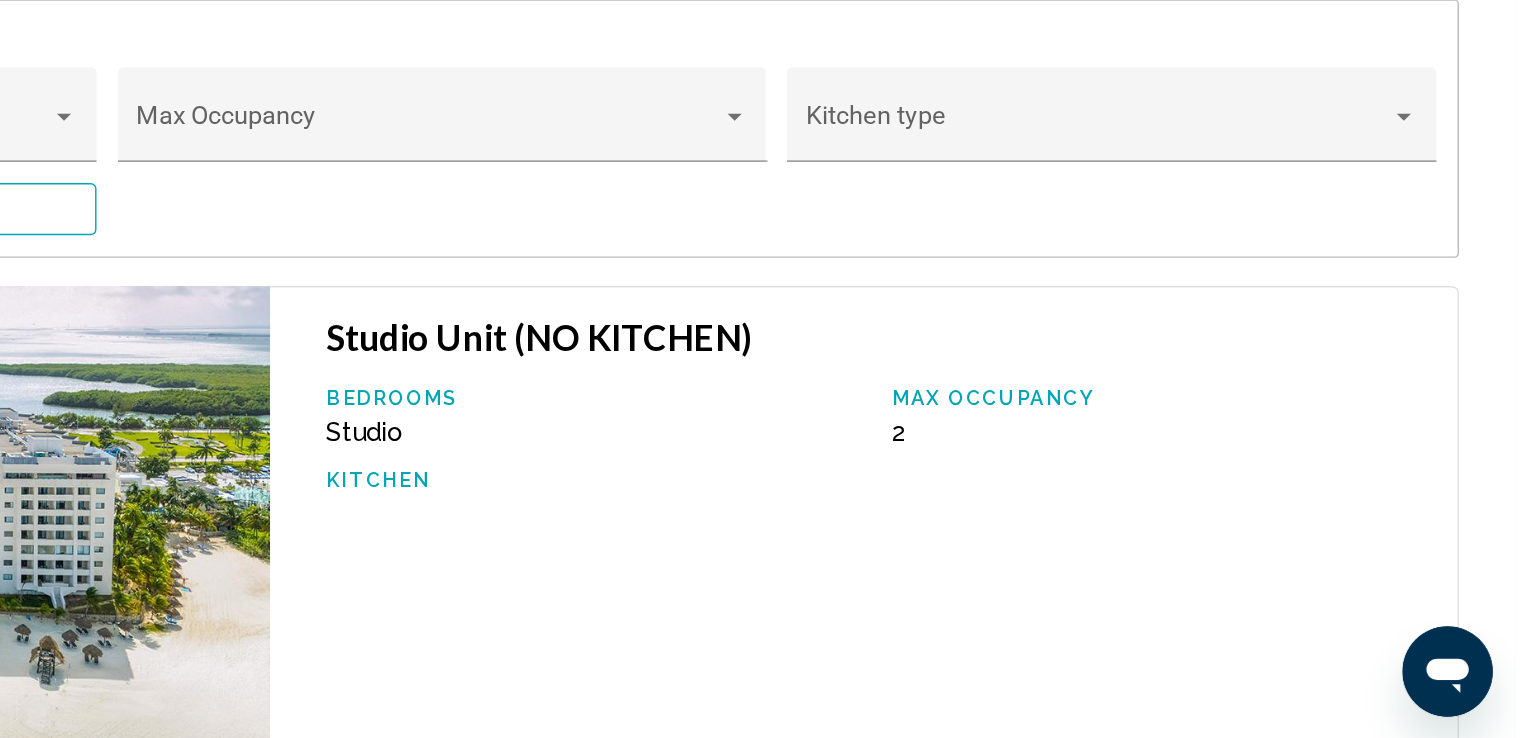 click on "Studio Unit (NO KITCHEN) Bedrooms Studio Max Occupancy 2 Kitchen" at bounding box center (1060, 585) 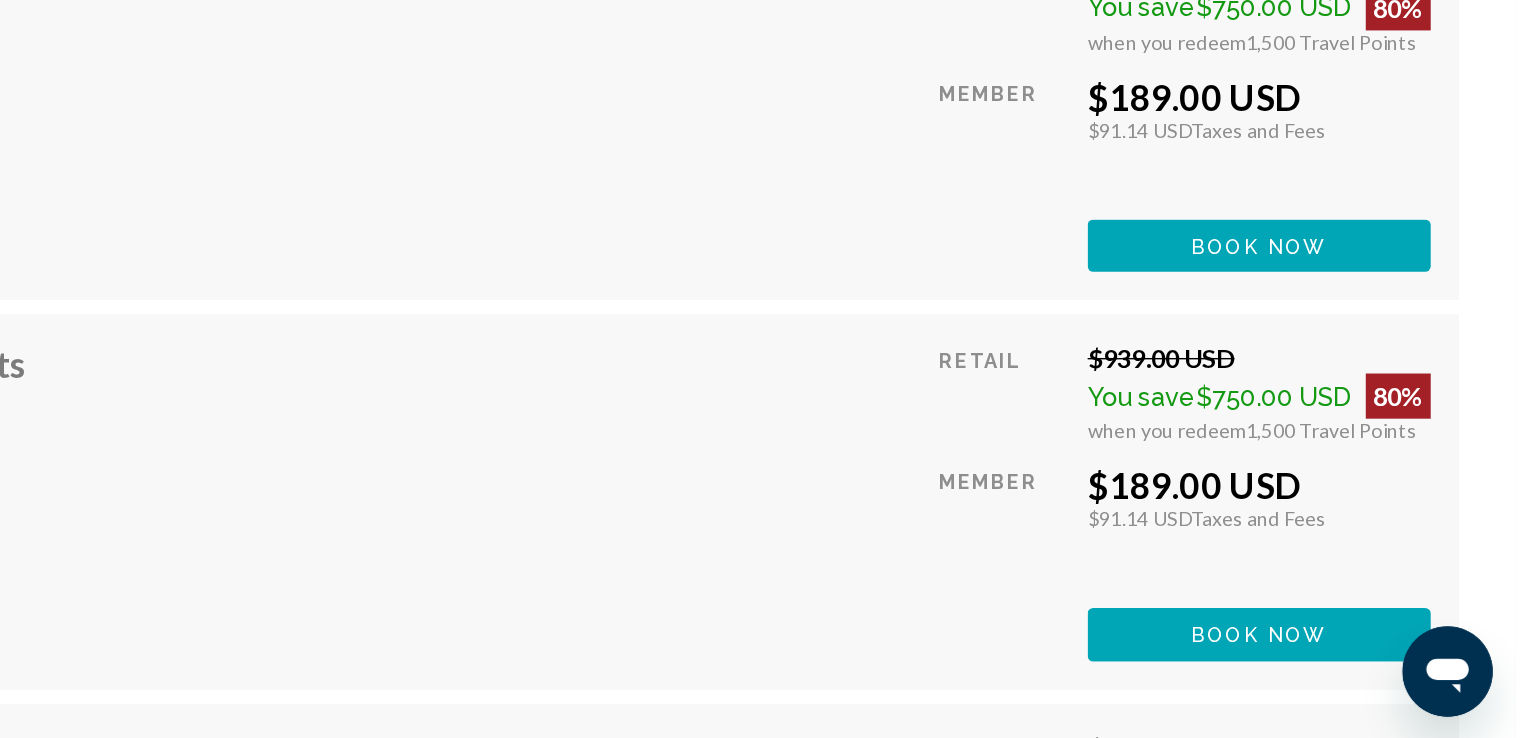 scroll, scrollTop: 3854, scrollLeft: 0, axis: vertical 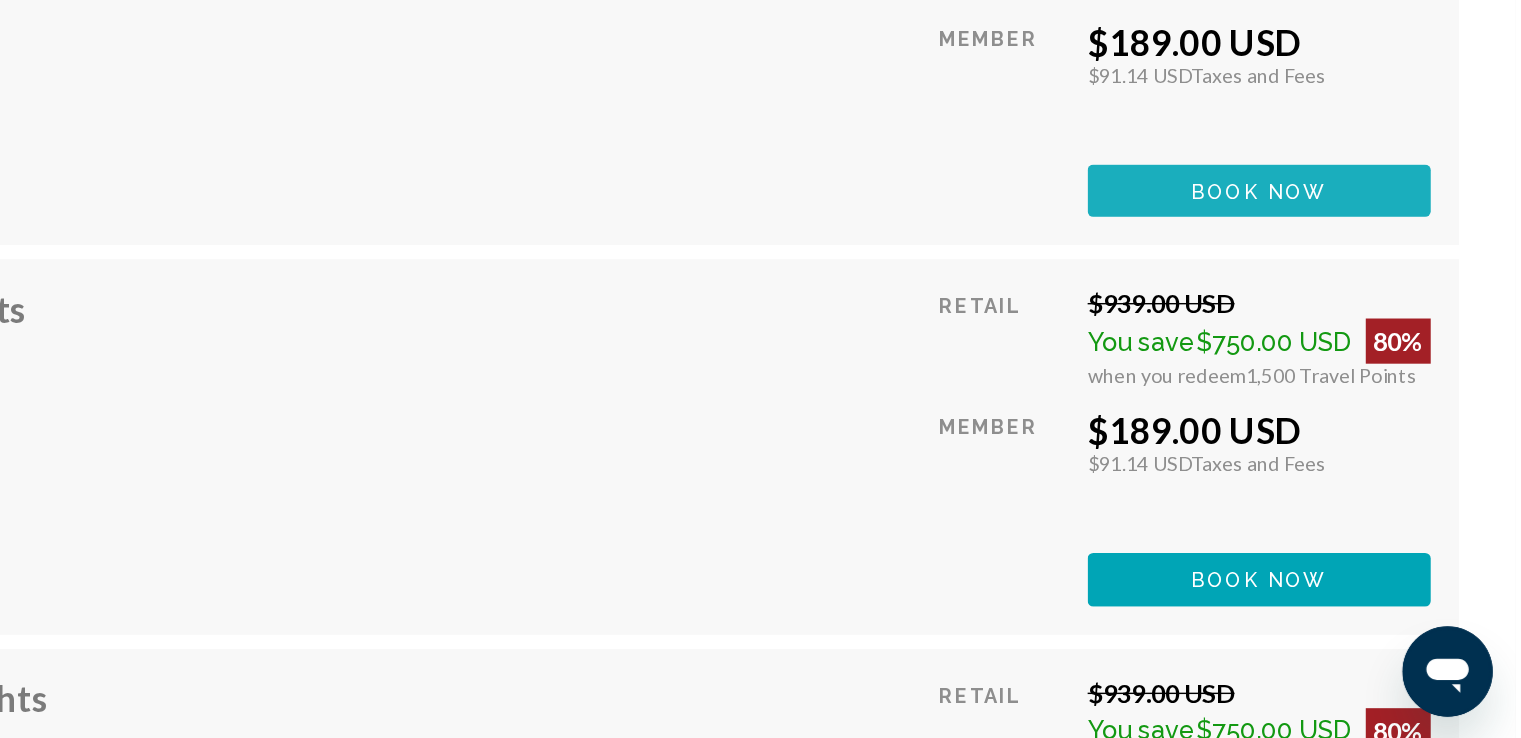 click on "Book now" at bounding box center [1339, 350] 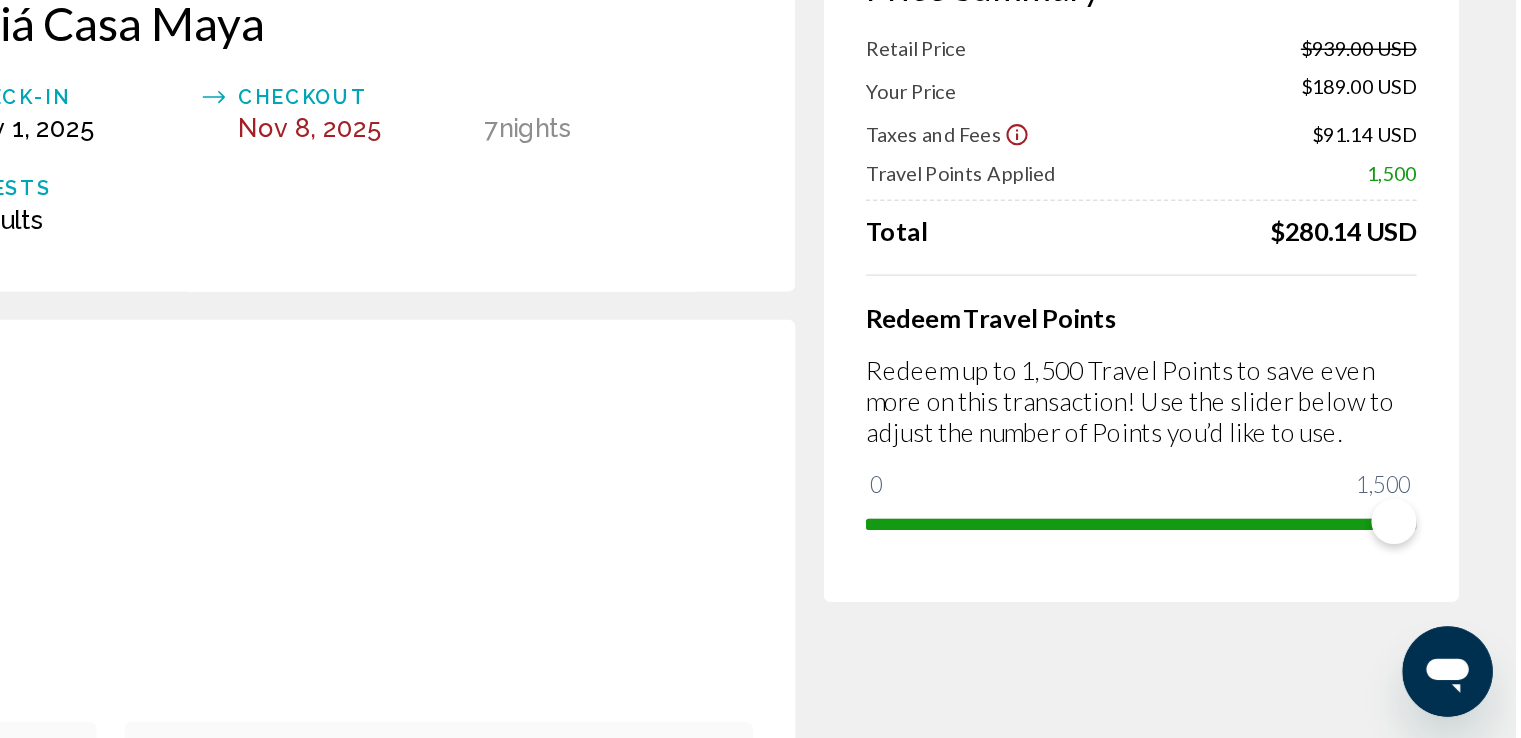 scroll, scrollTop: 0, scrollLeft: 0, axis: both 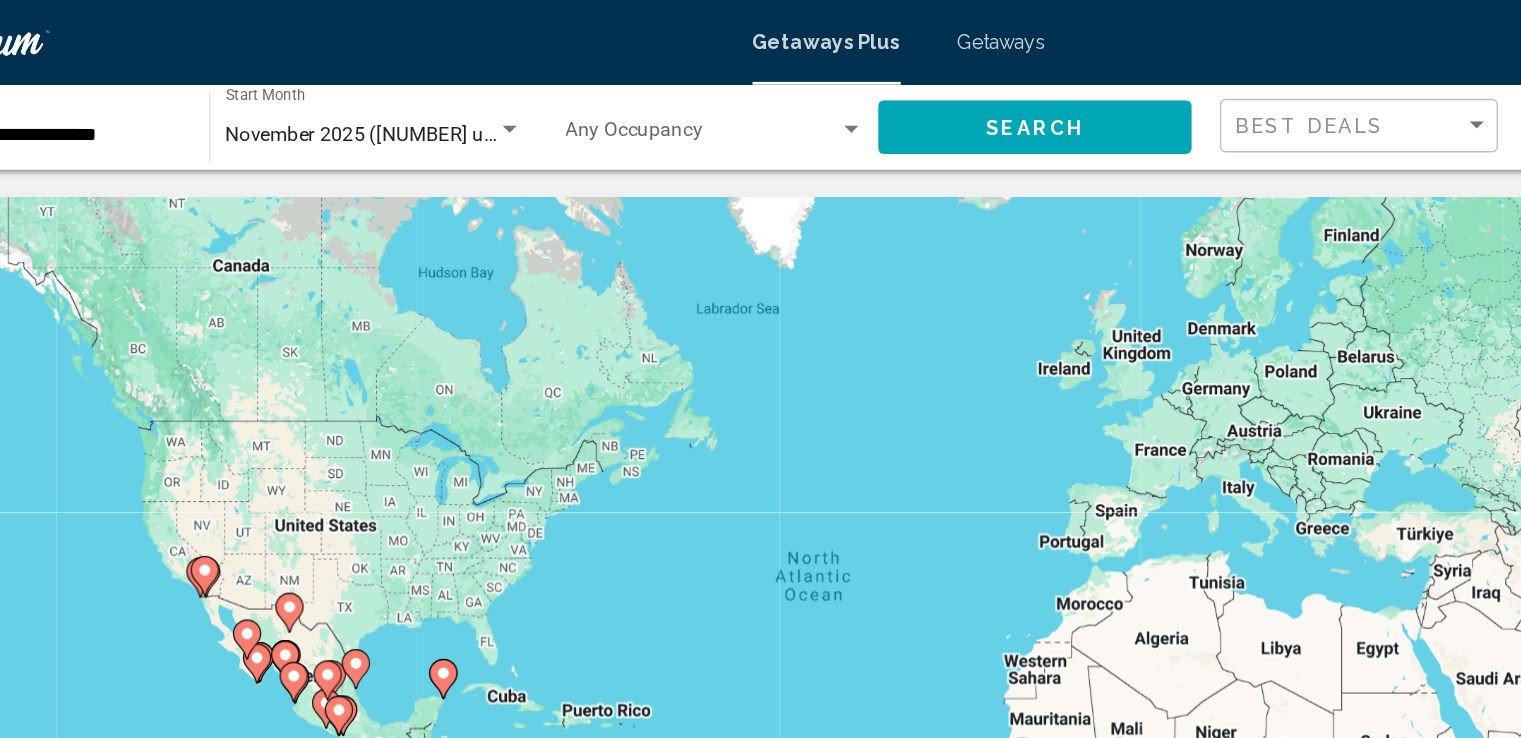 click on "**********" 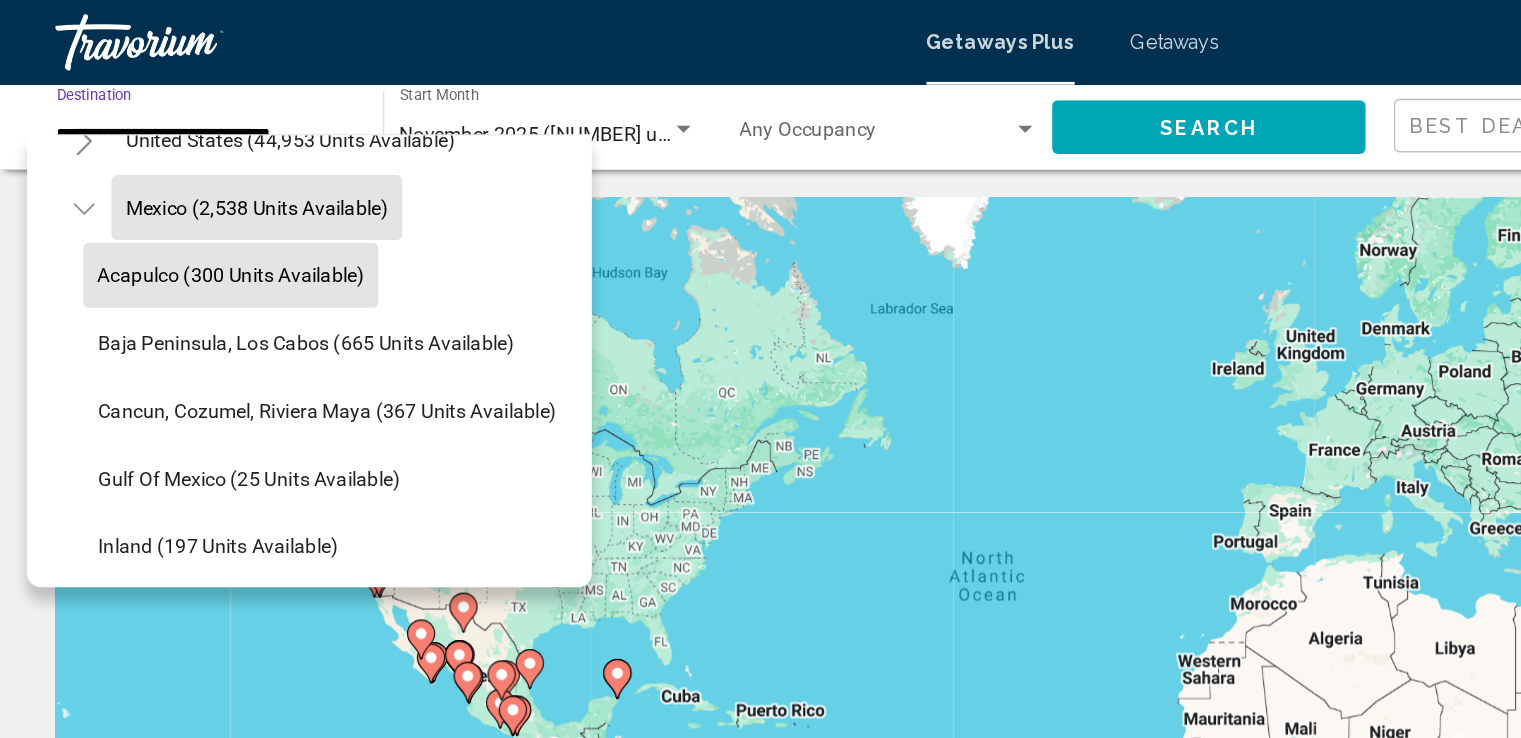 scroll, scrollTop: 0, scrollLeft: 0, axis: both 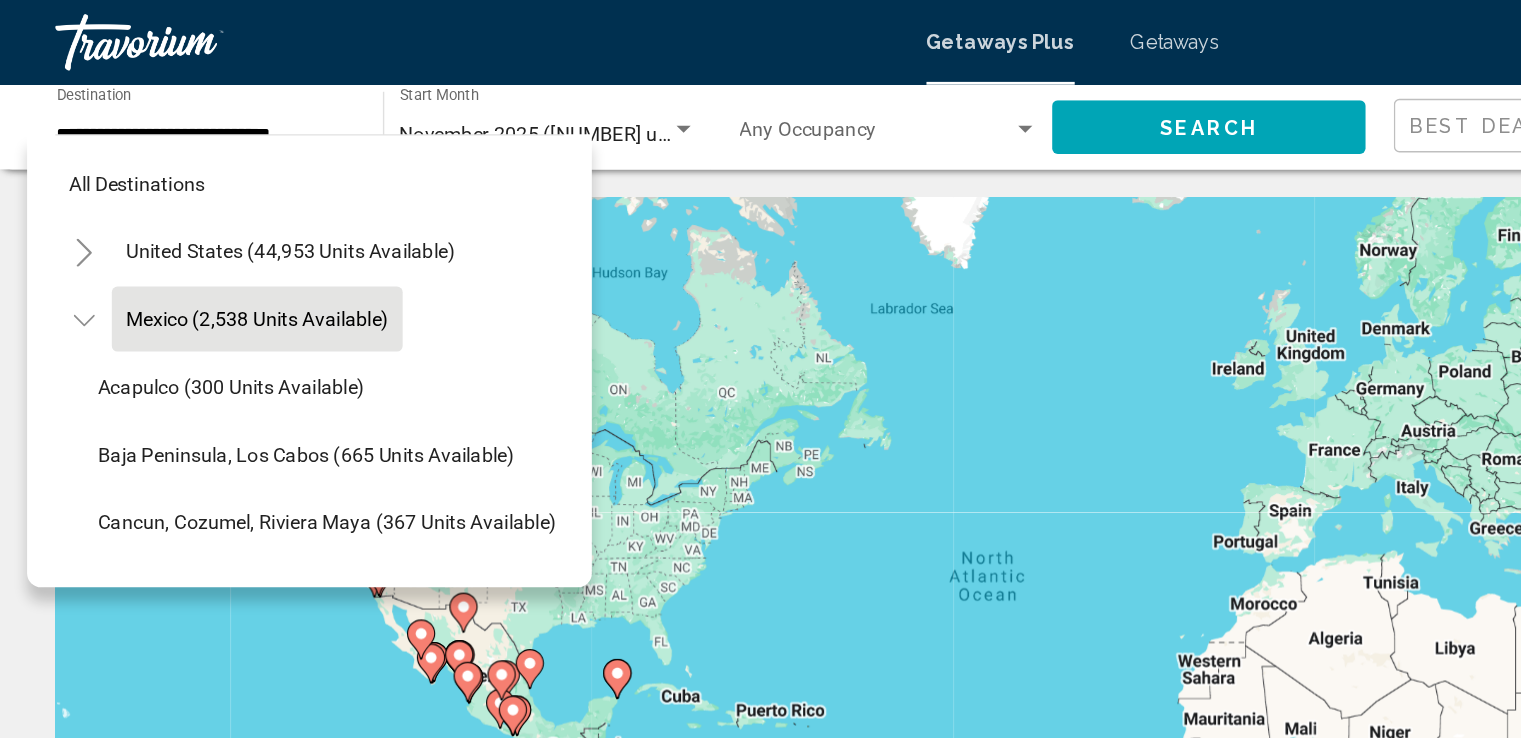 drag, startPoint x: 95, startPoint y: 215, endPoint x: 67, endPoint y: 229, distance: 31.304953 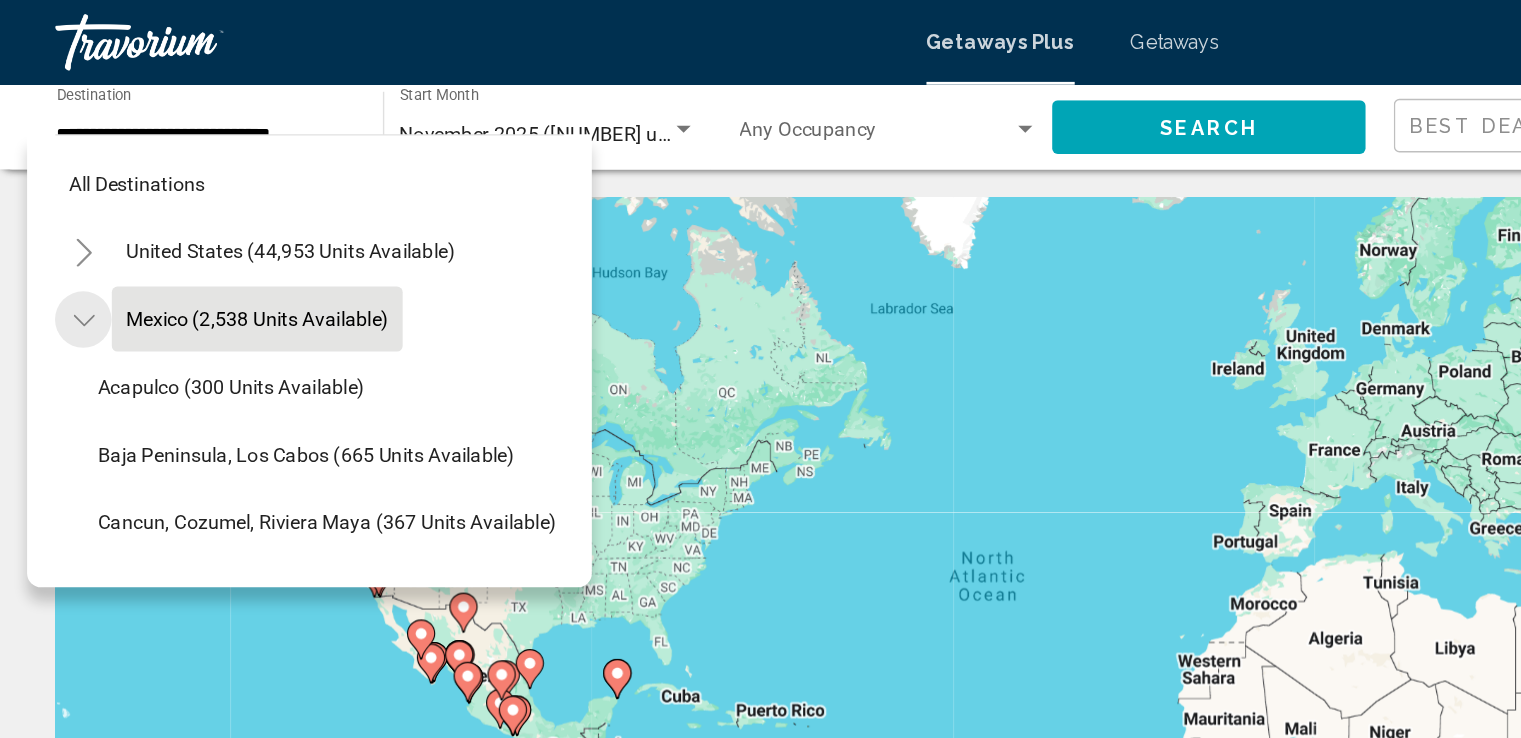 click 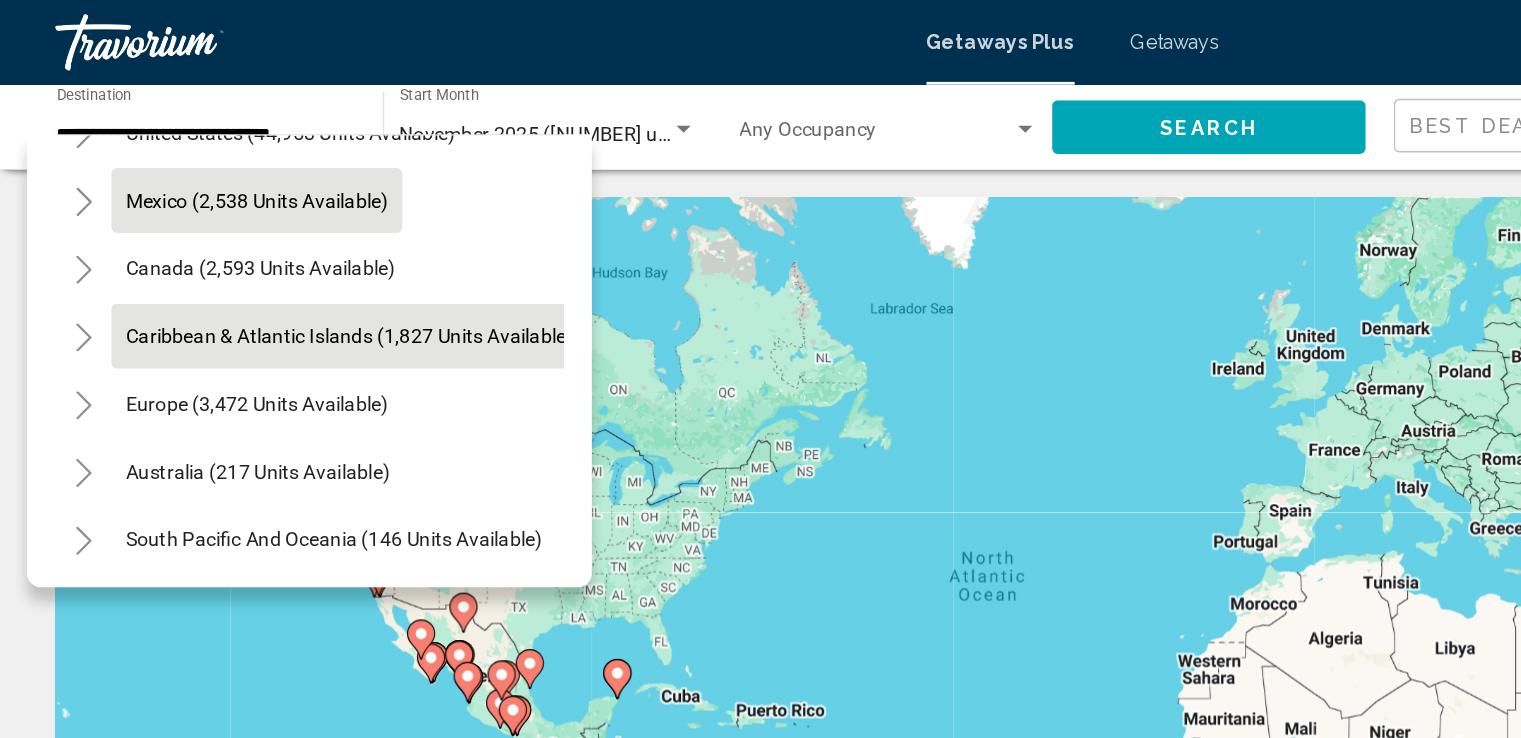 scroll, scrollTop: 84, scrollLeft: 0, axis: vertical 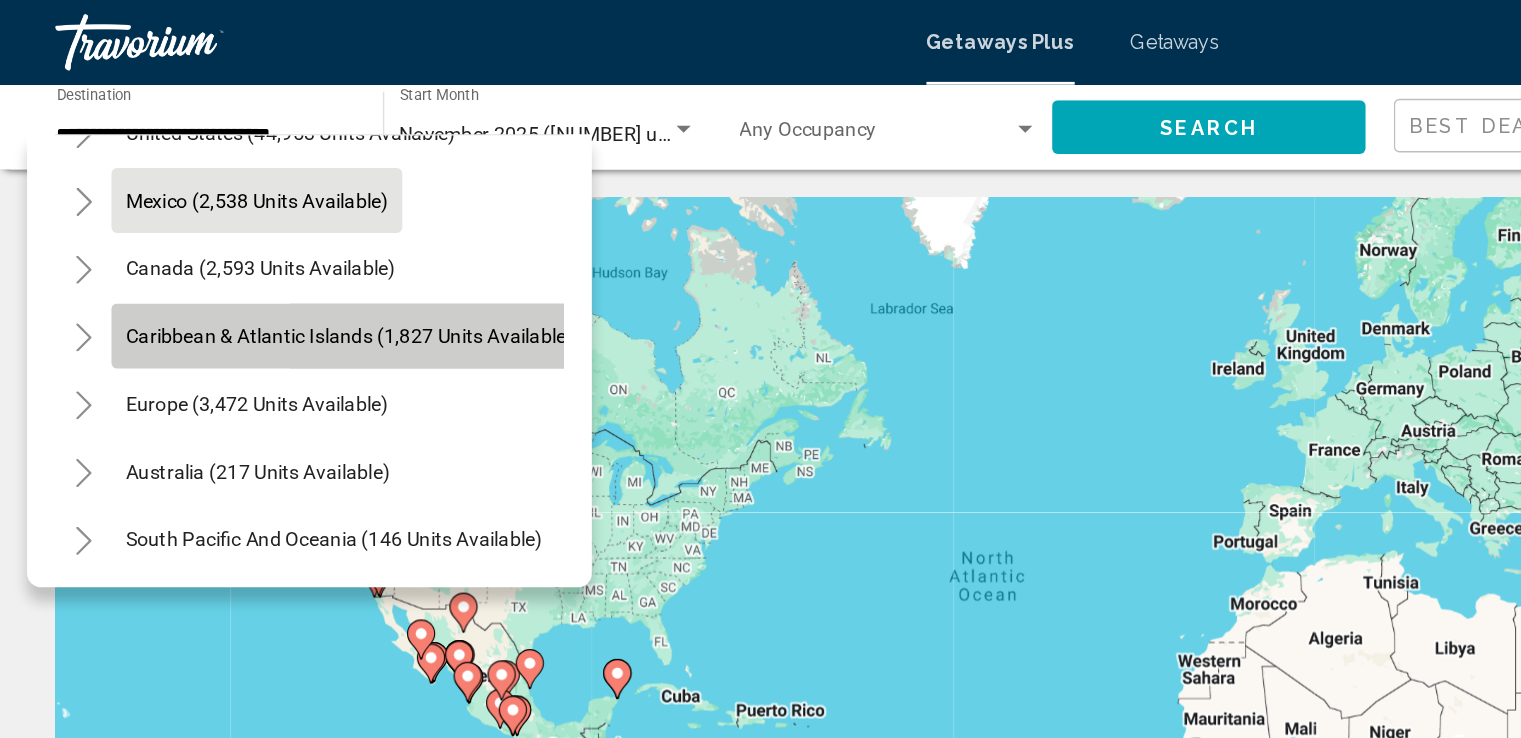 drag, startPoint x: 182, startPoint y: 253, endPoint x: 133, endPoint y: 251, distance: 49.0408 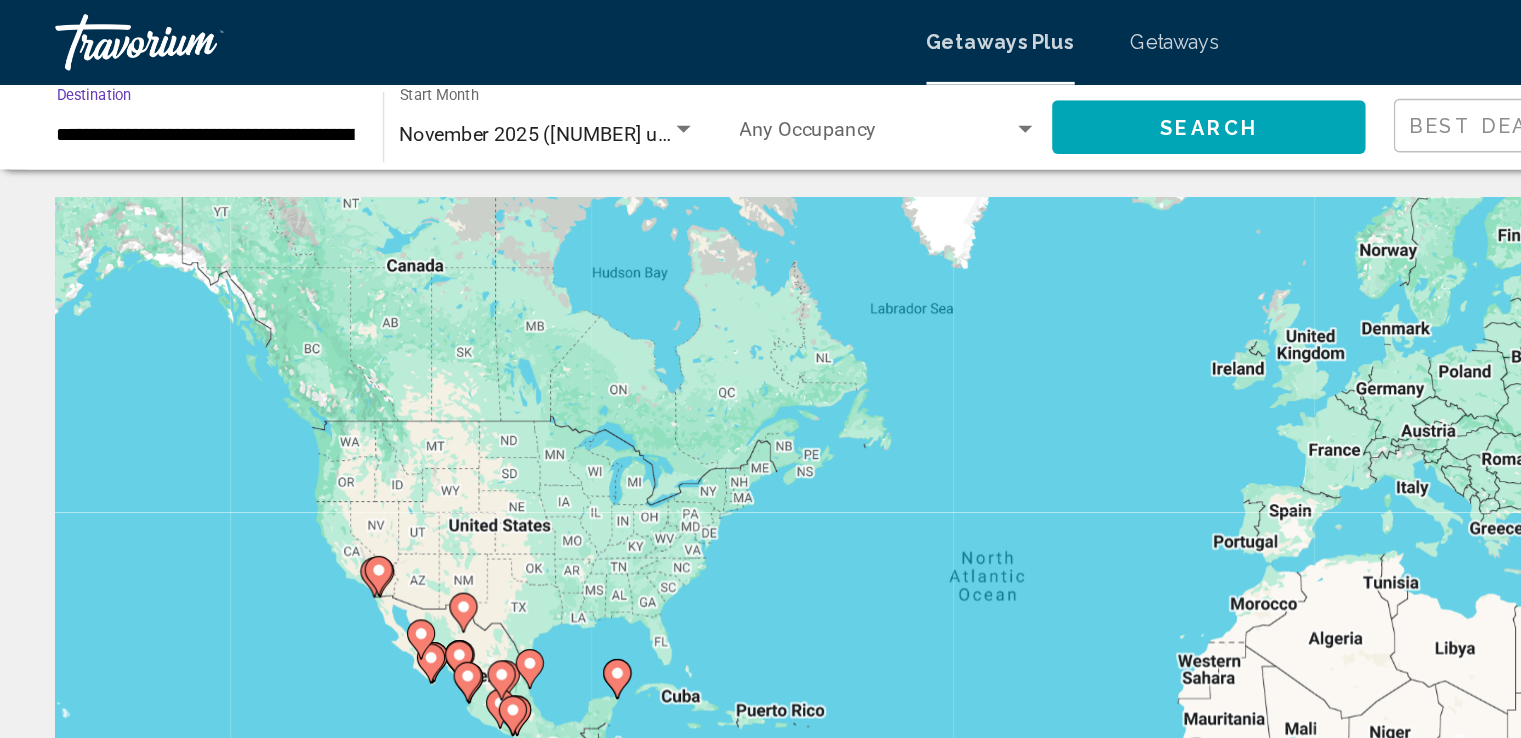click on "**********" at bounding box center [146, 96] 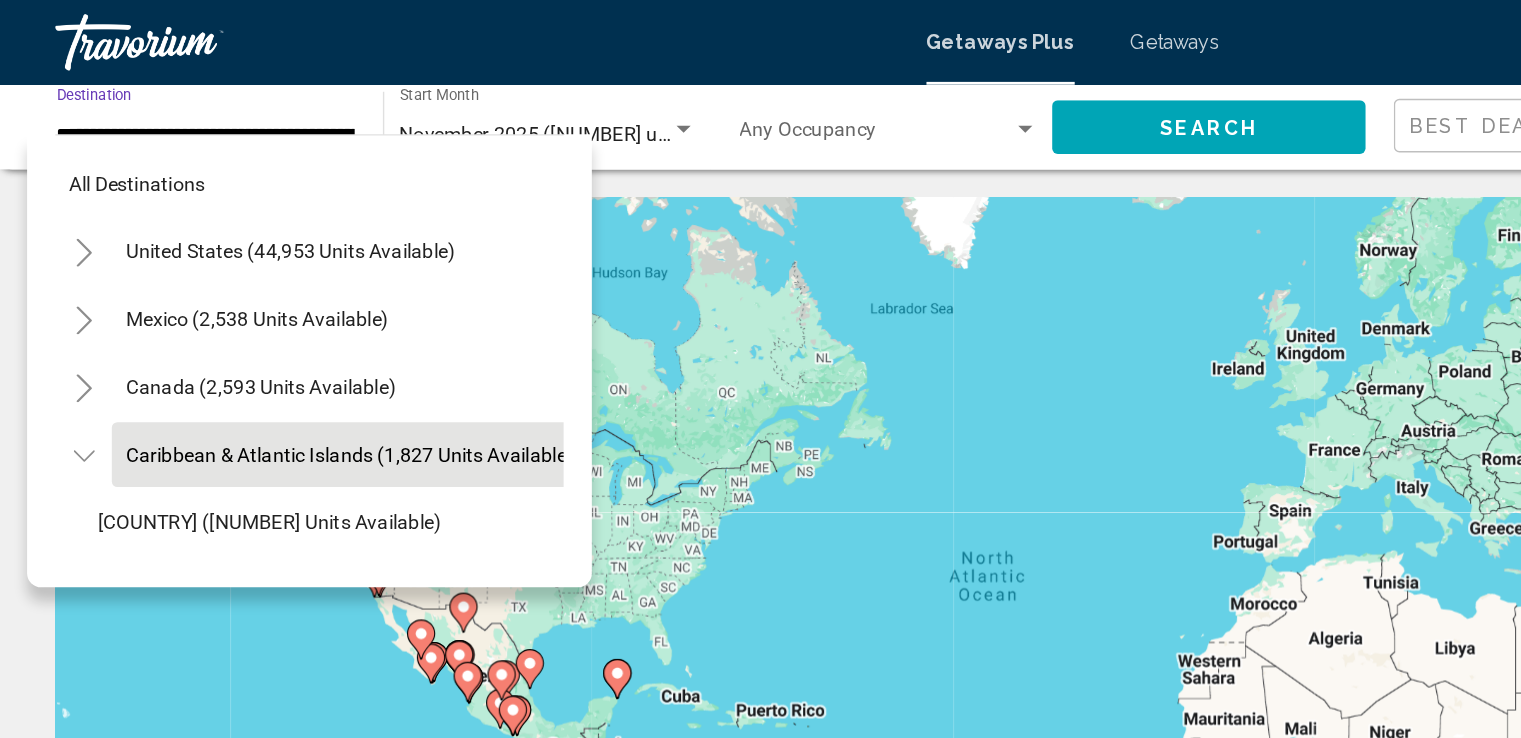 scroll, scrollTop: 78, scrollLeft: 32, axis: both 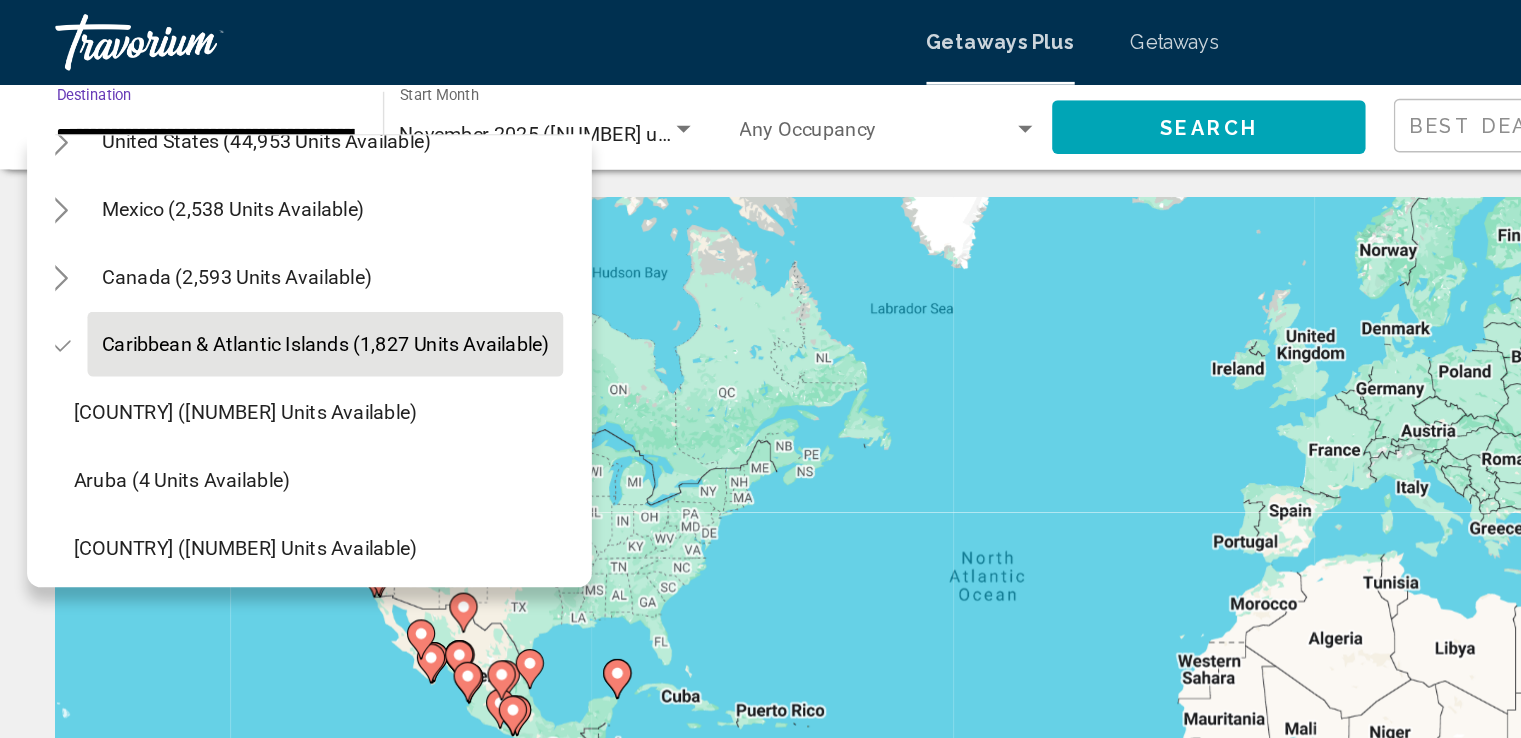 click on "Caribbean & Atlantic Islands (1,827 units available)" 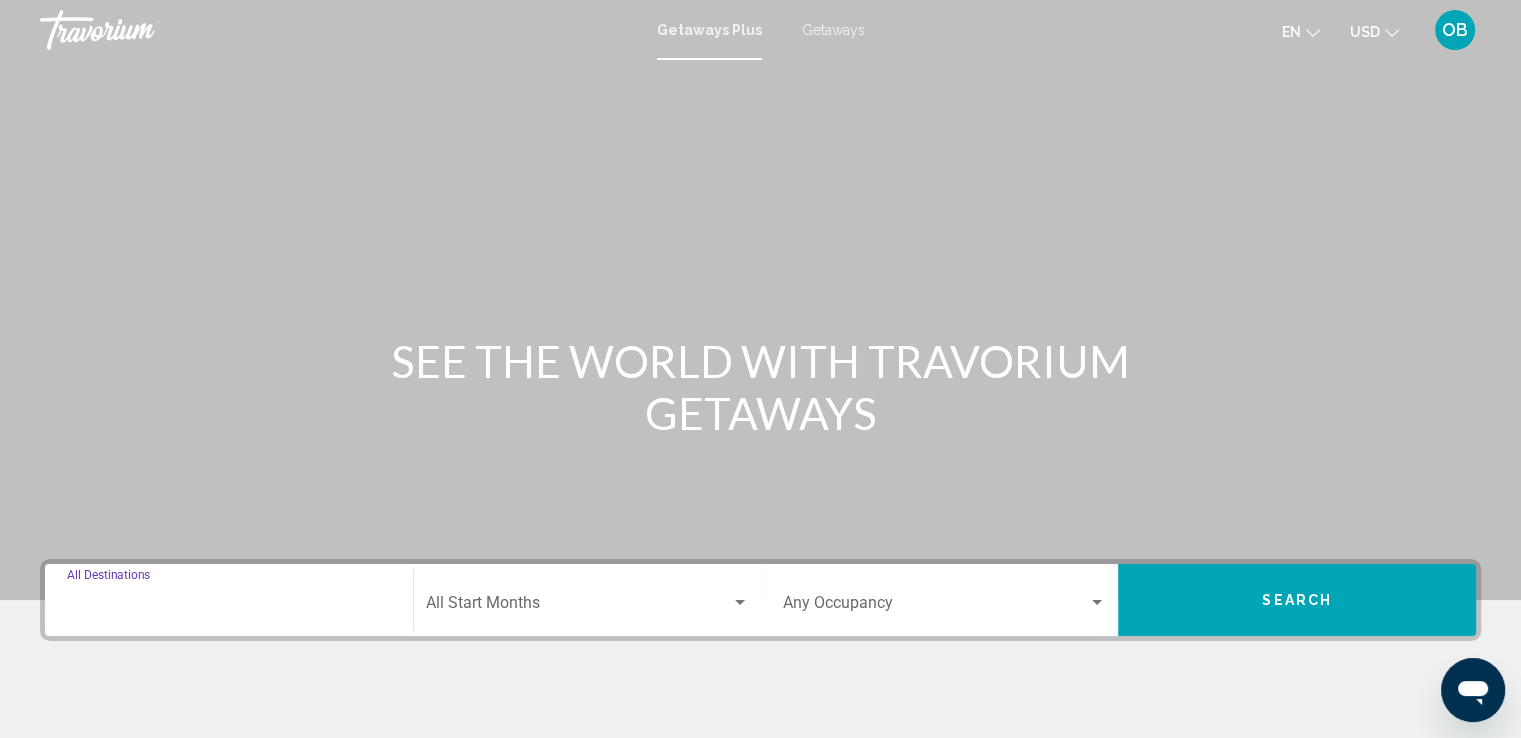 drag, startPoint x: 147, startPoint y: 597, endPoint x: 95, endPoint y: 601, distance: 52.153618 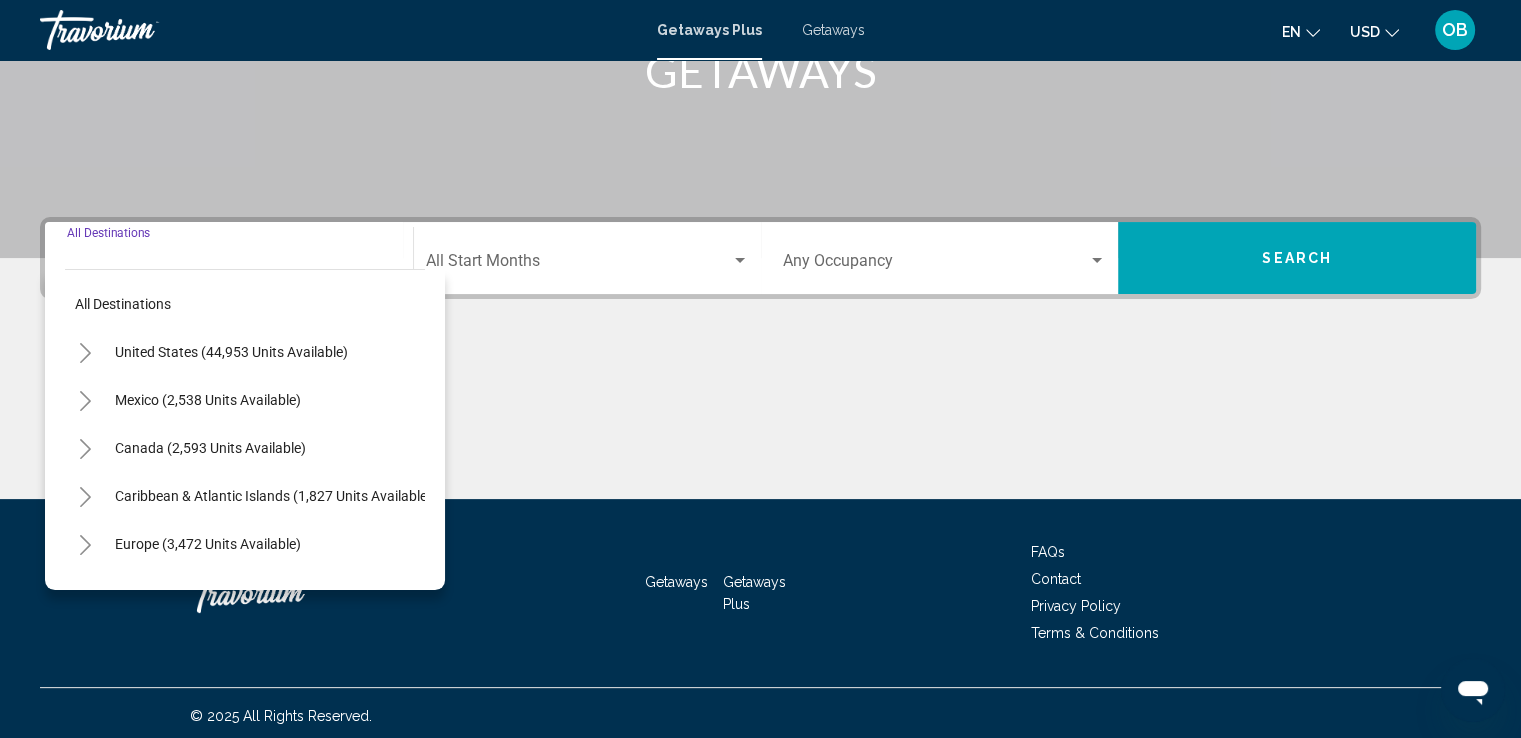 scroll, scrollTop: 348, scrollLeft: 0, axis: vertical 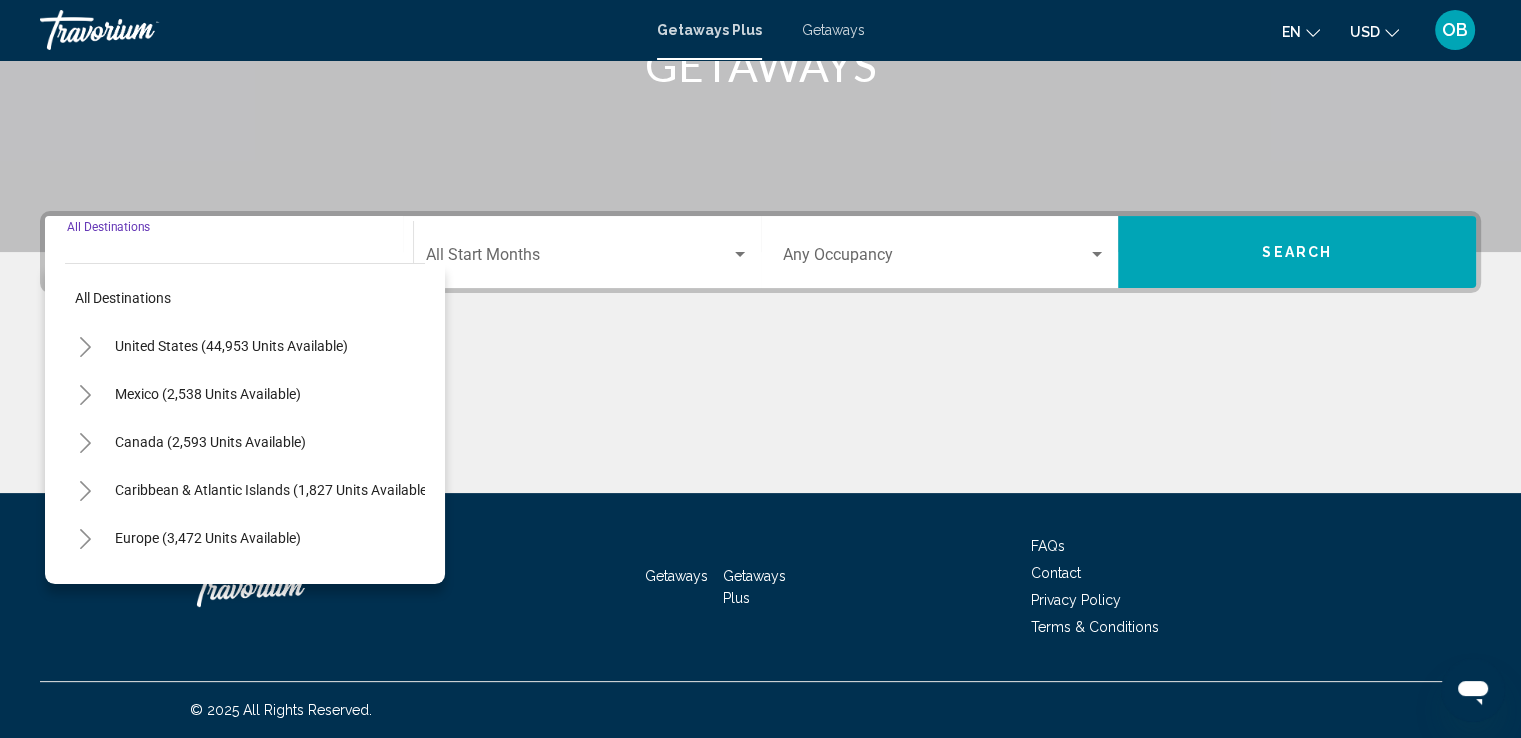 click 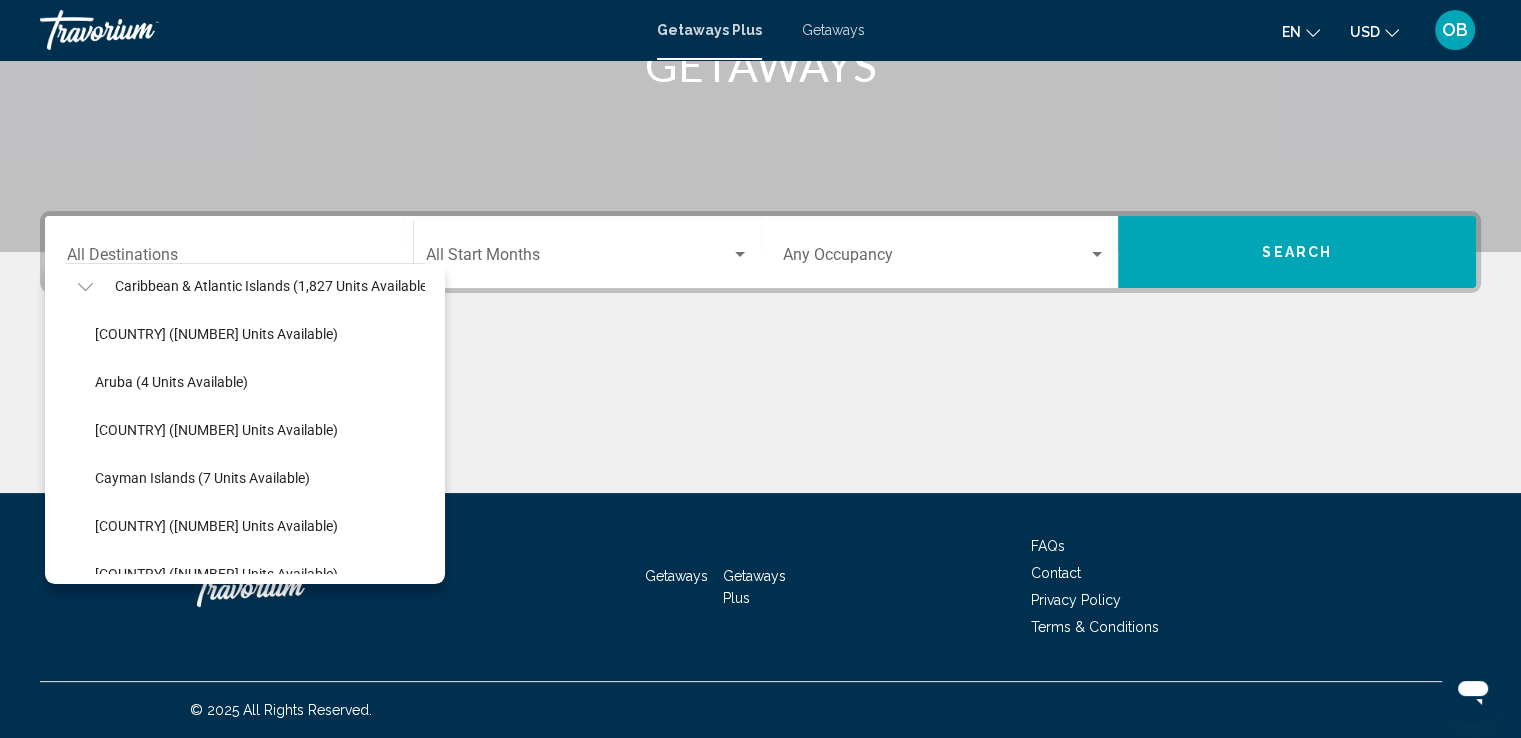 scroll, scrollTop: 203, scrollLeft: 0, axis: vertical 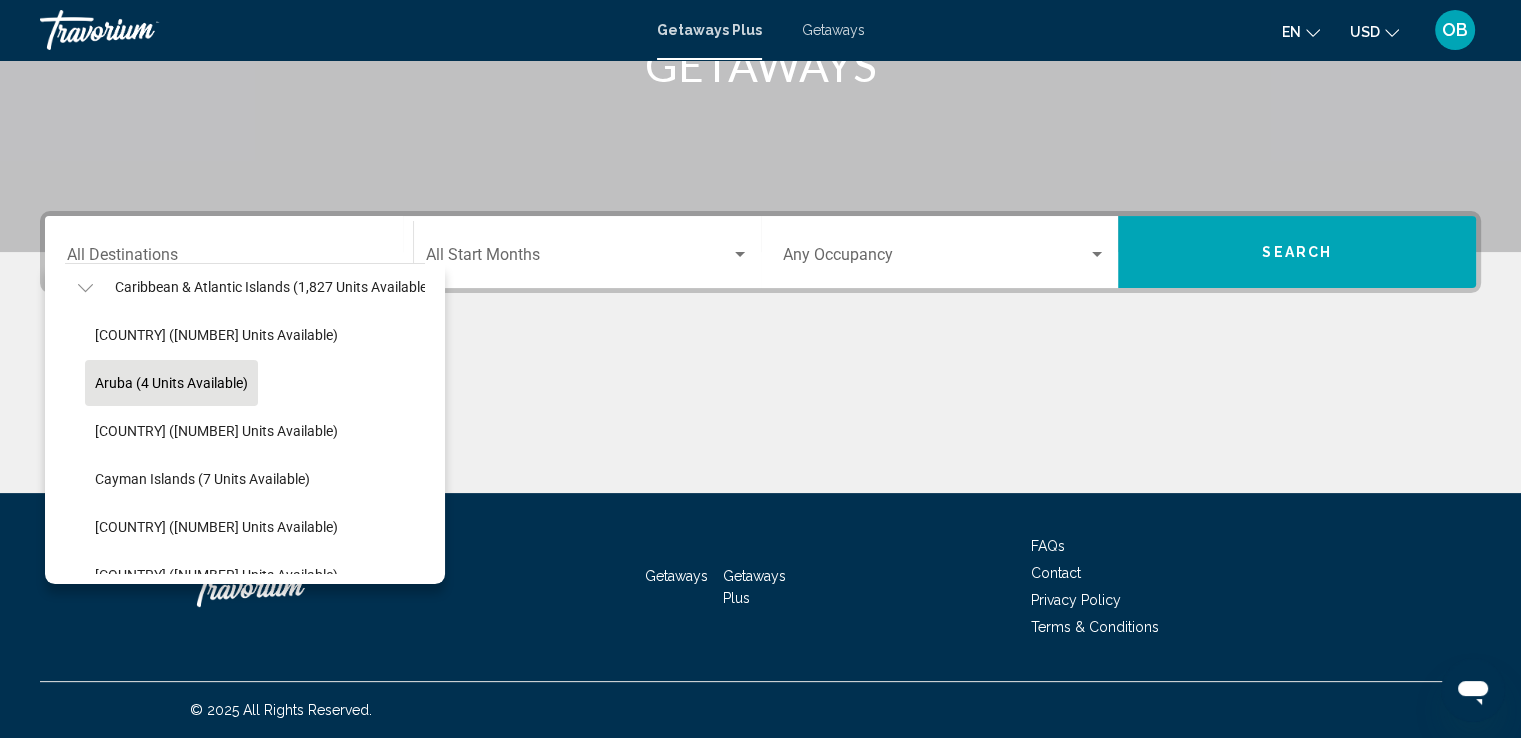 click on "Aruba (4 units available)" 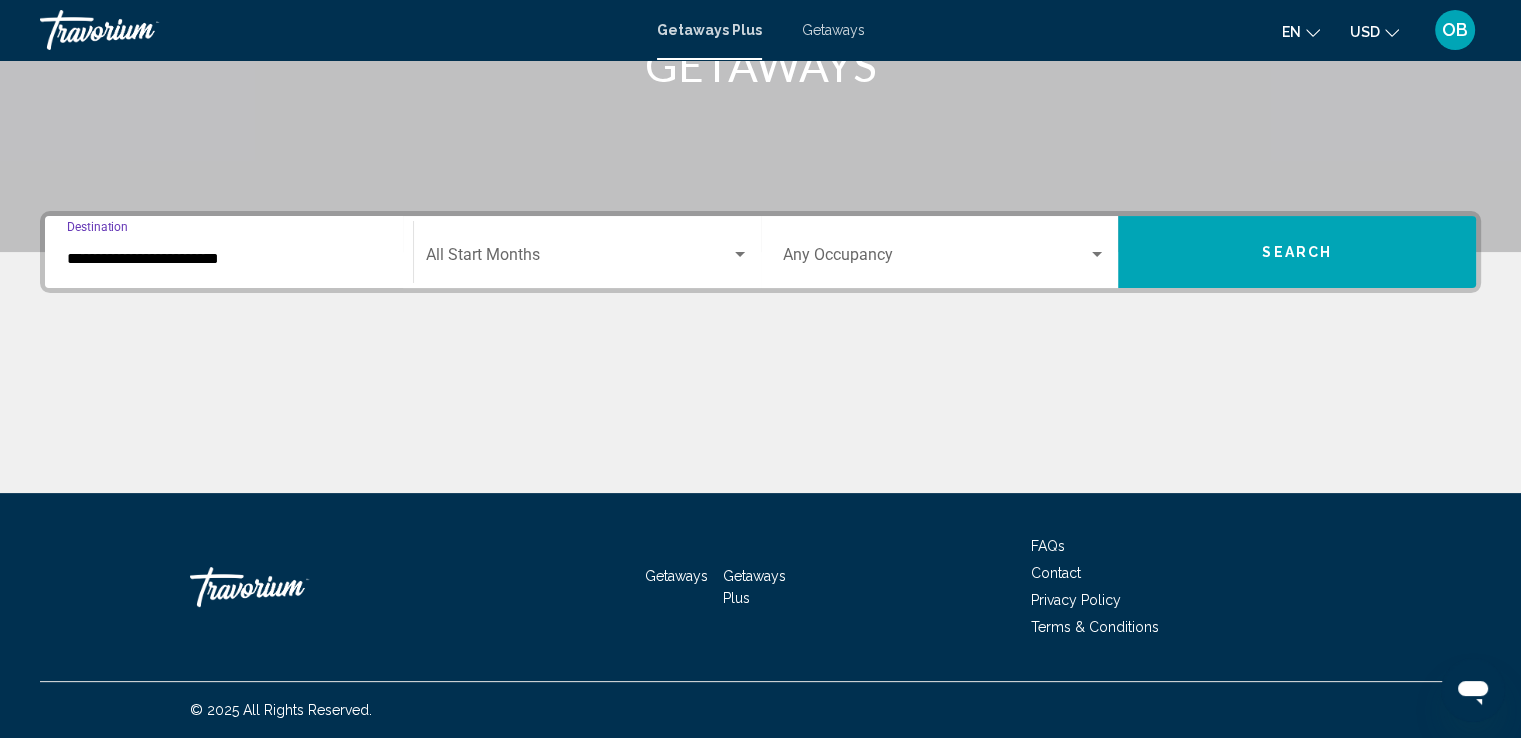 click at bounding box center [578, 259] 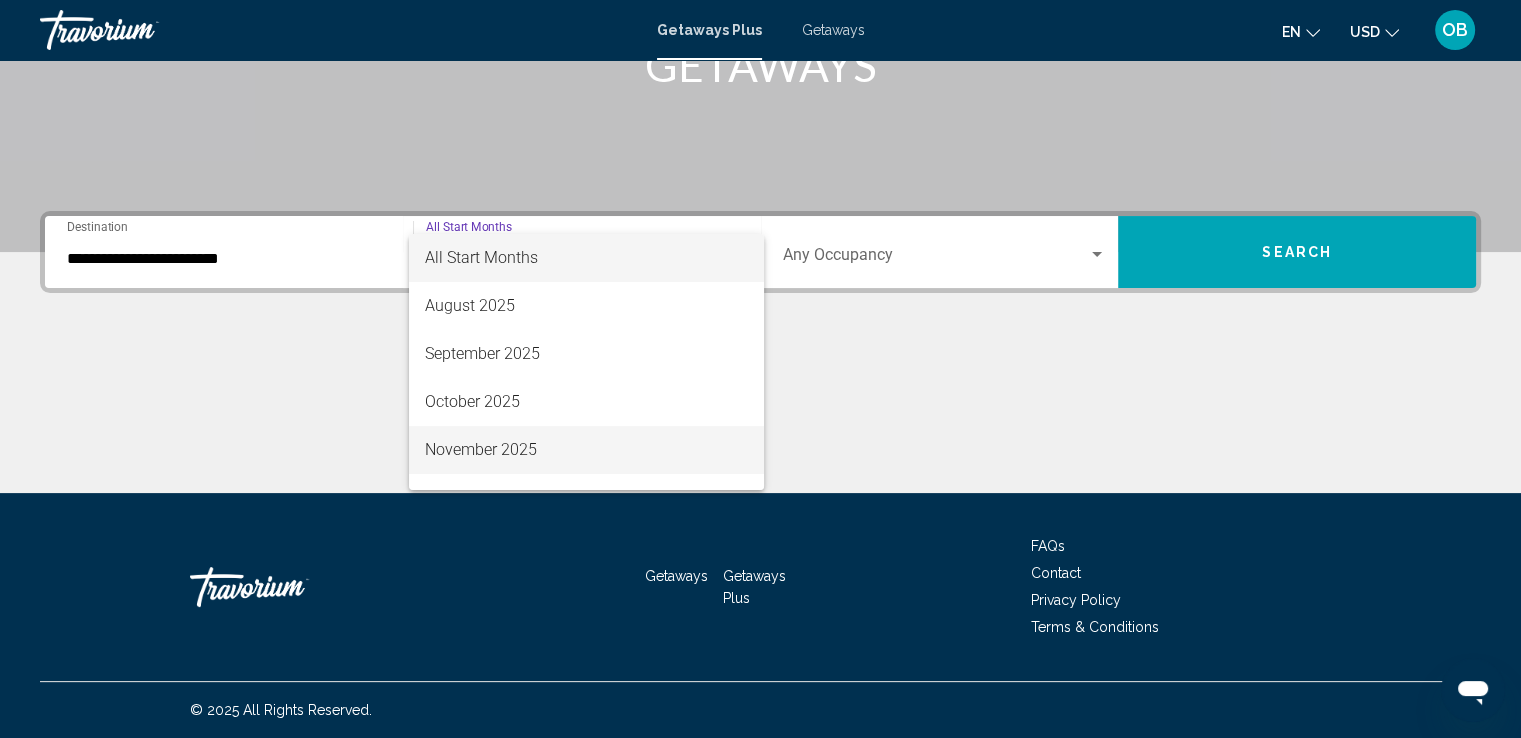 click on "November 2025" at bounding box center [586, 450] 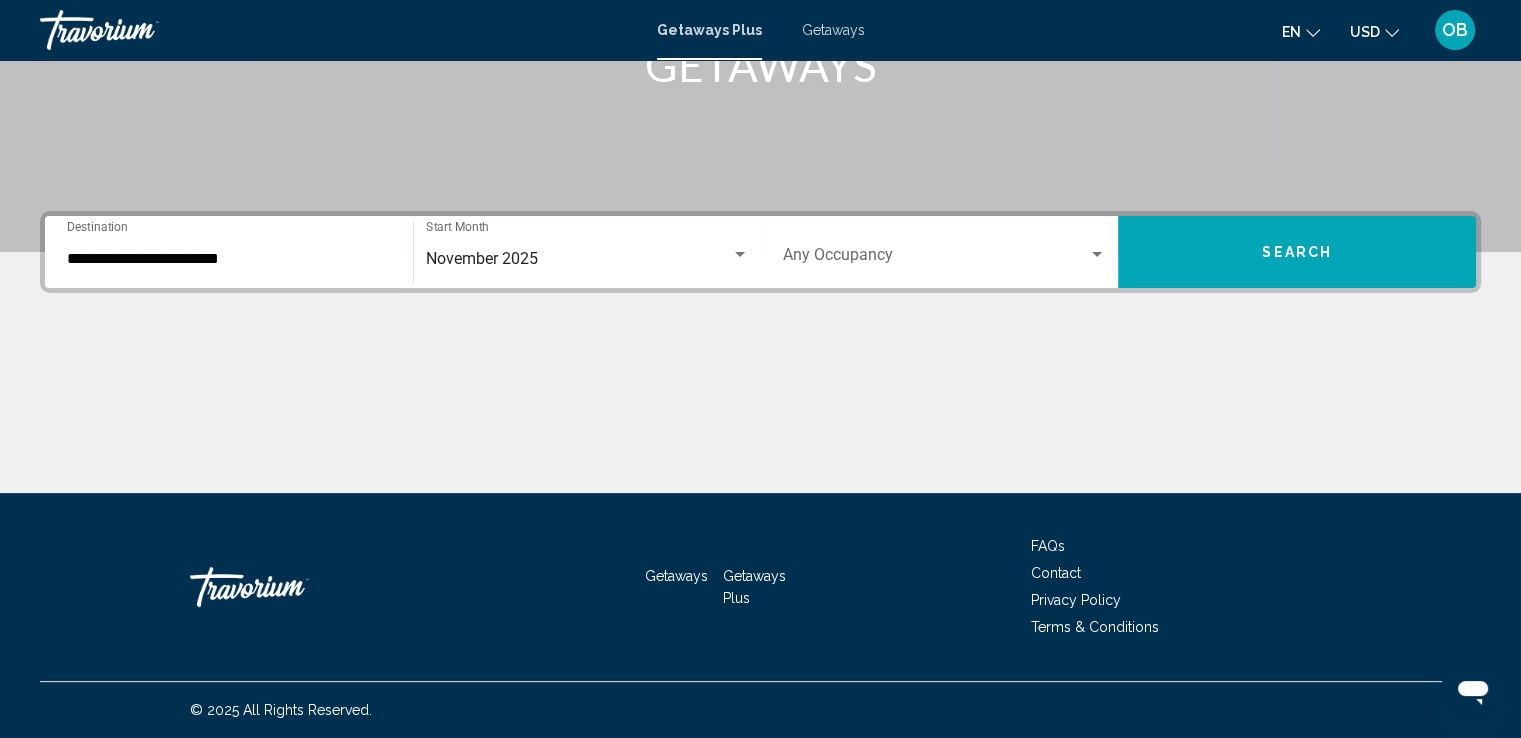 drag, startPoint x: 1299, startPoint y: 244, endPoint x: 1326, endPoint y: 245, distance: 27.018513 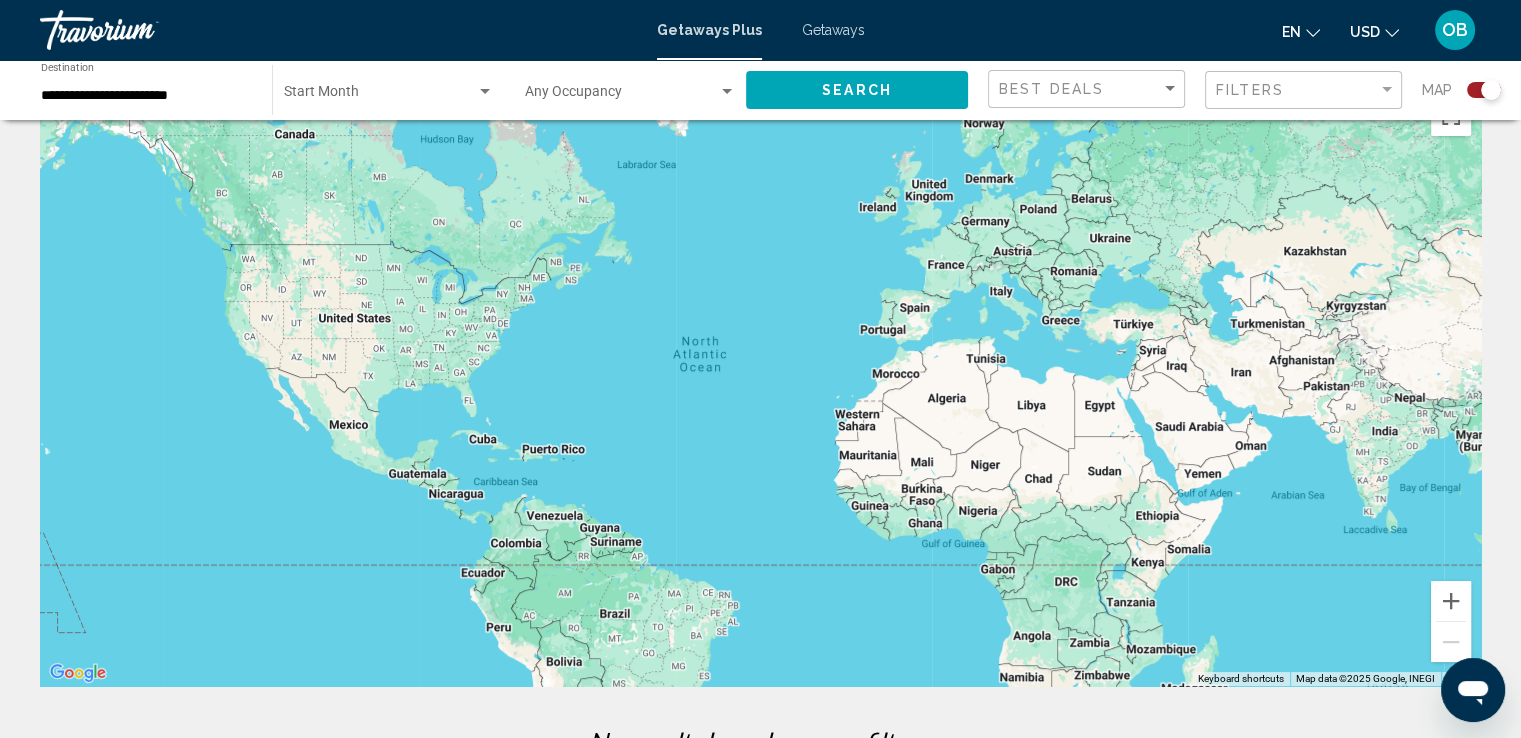 scroll, scrollTop: 56, scrollLeft: 0, axis: vertical 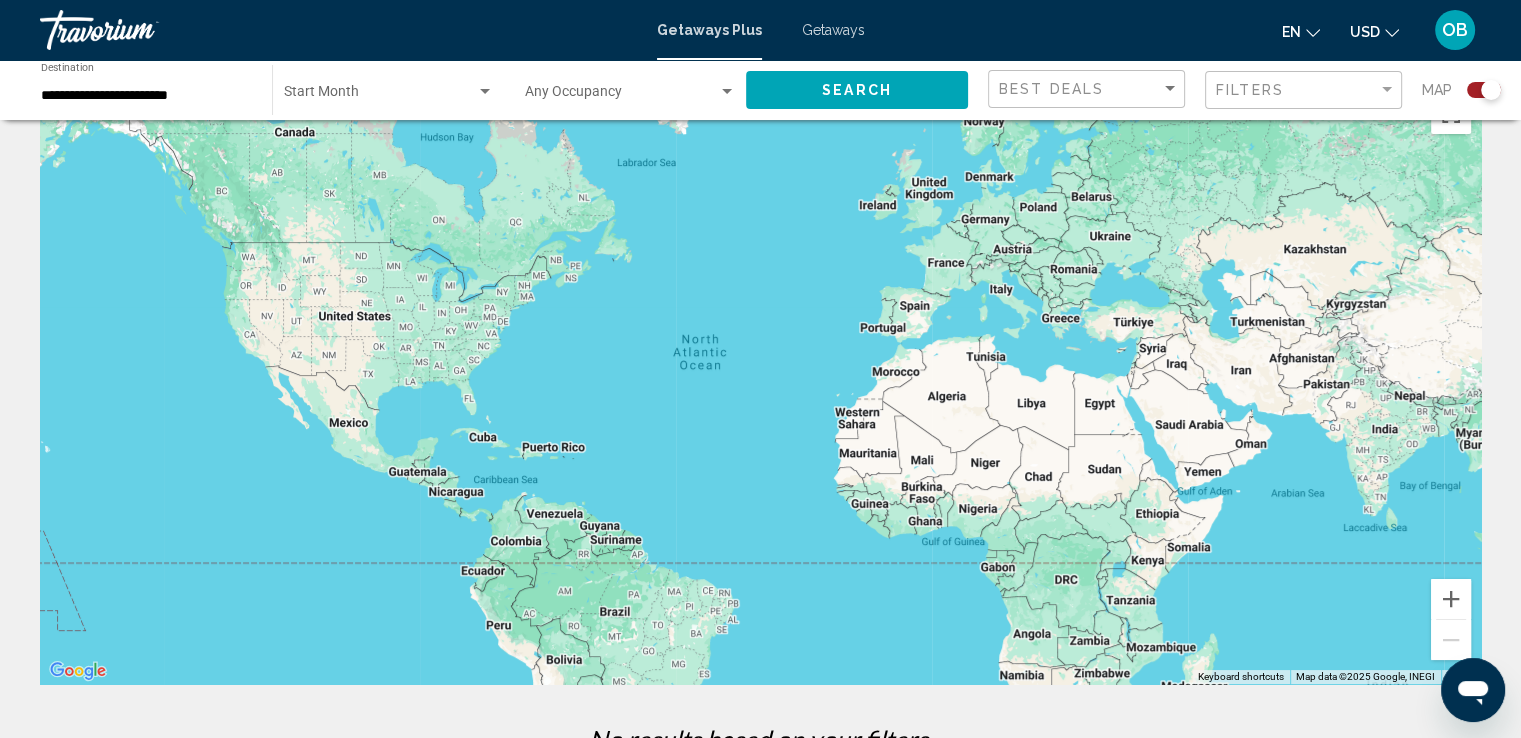click on "Search" 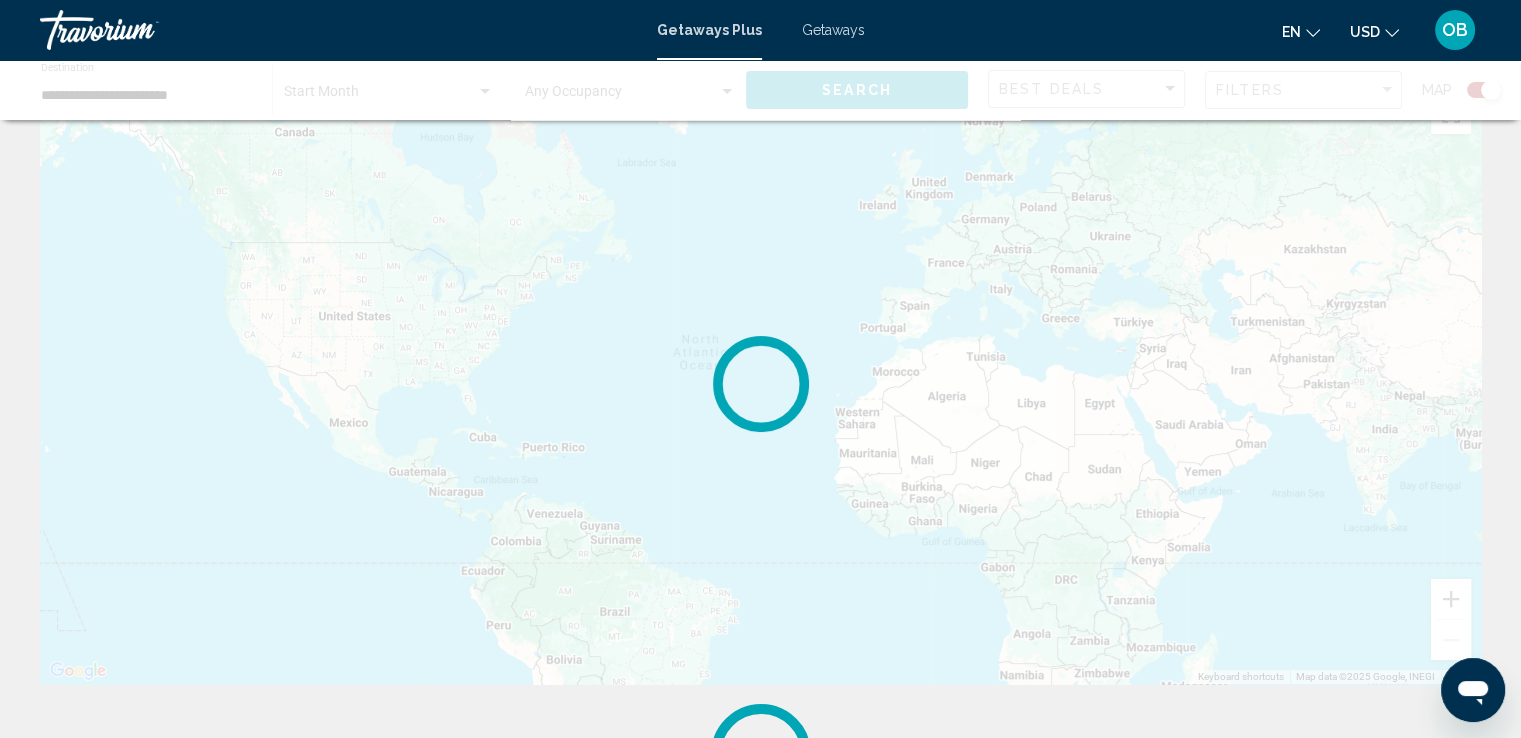 scroll, scrollTop: 0, scrollLeft: 0, axis: both 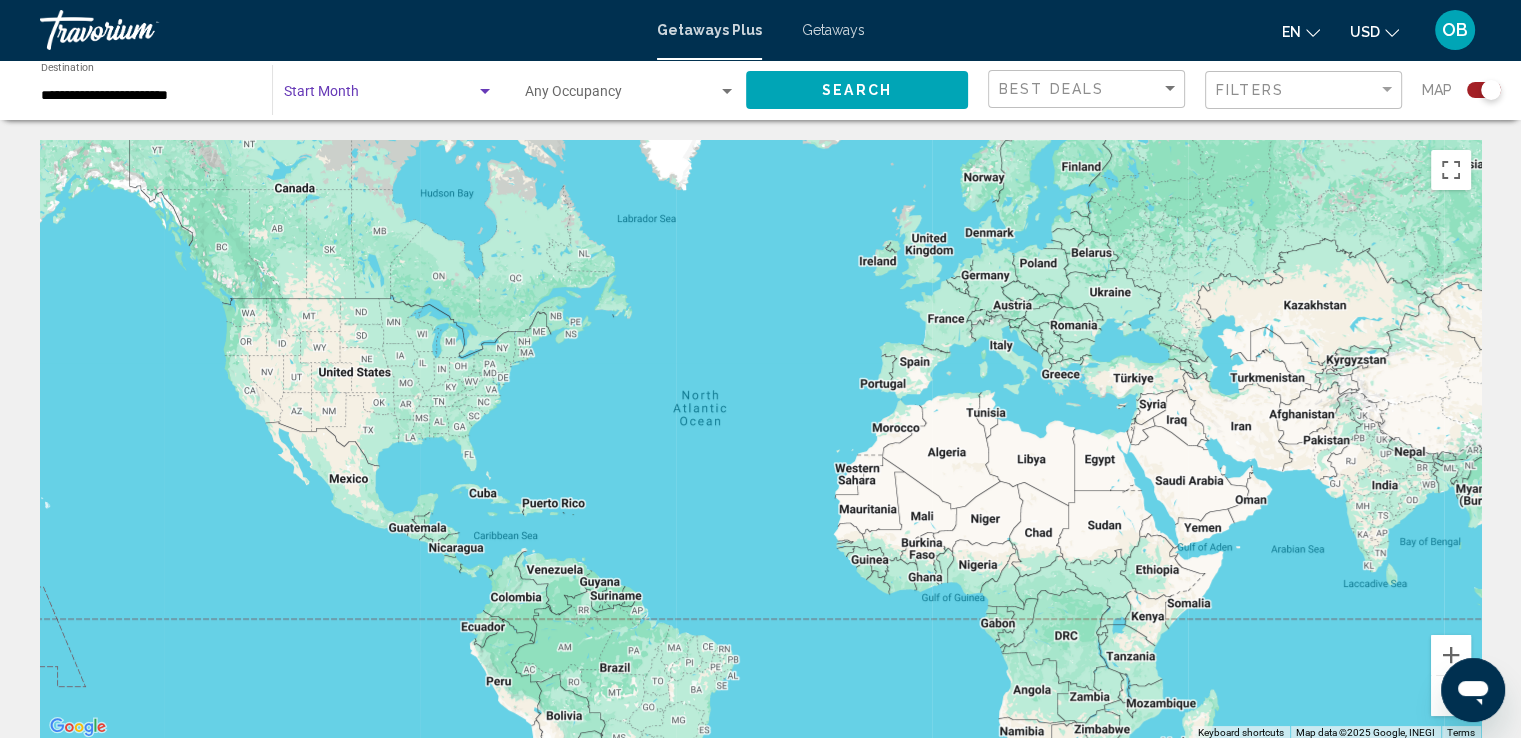 click at bounding box center [380, 96] 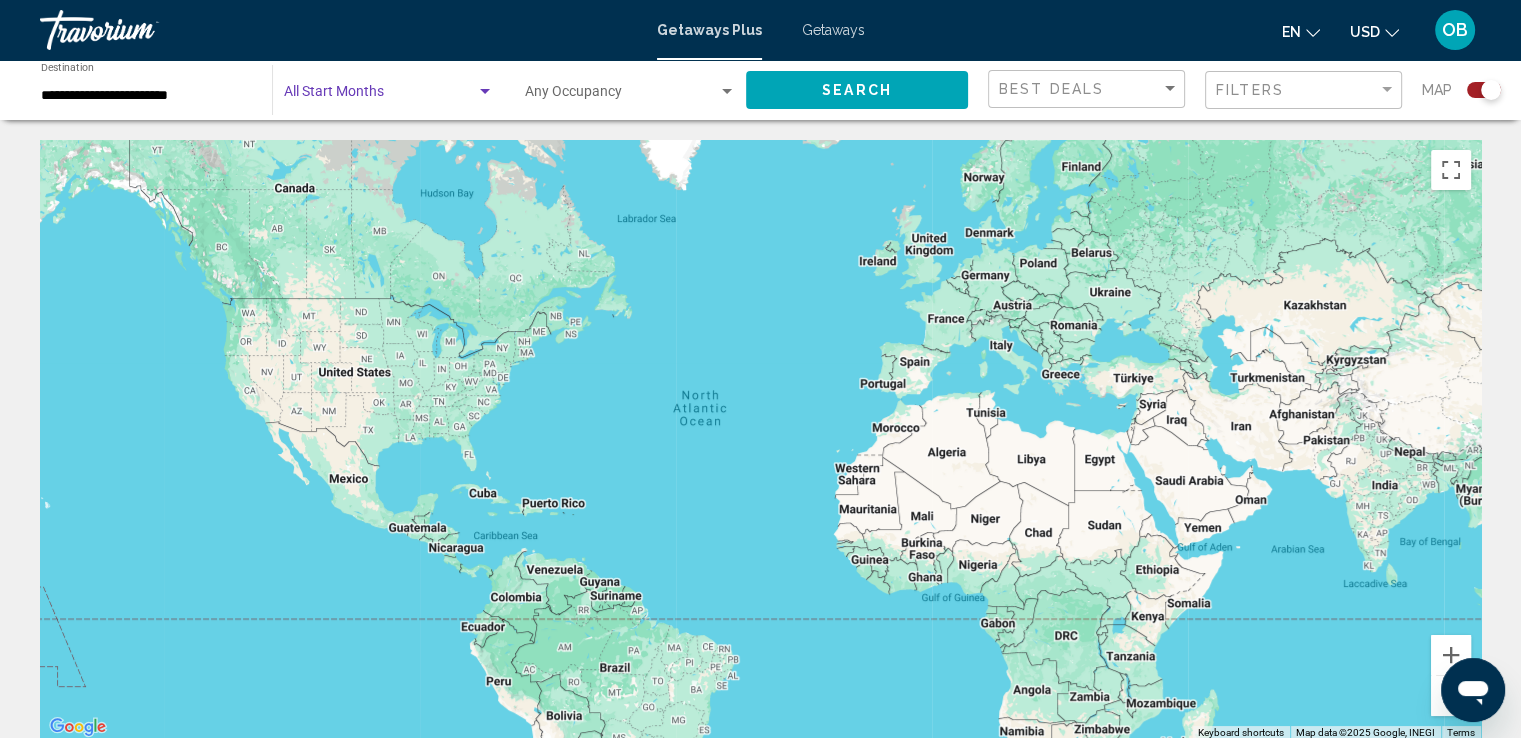 click at bounding box center (380, 96) 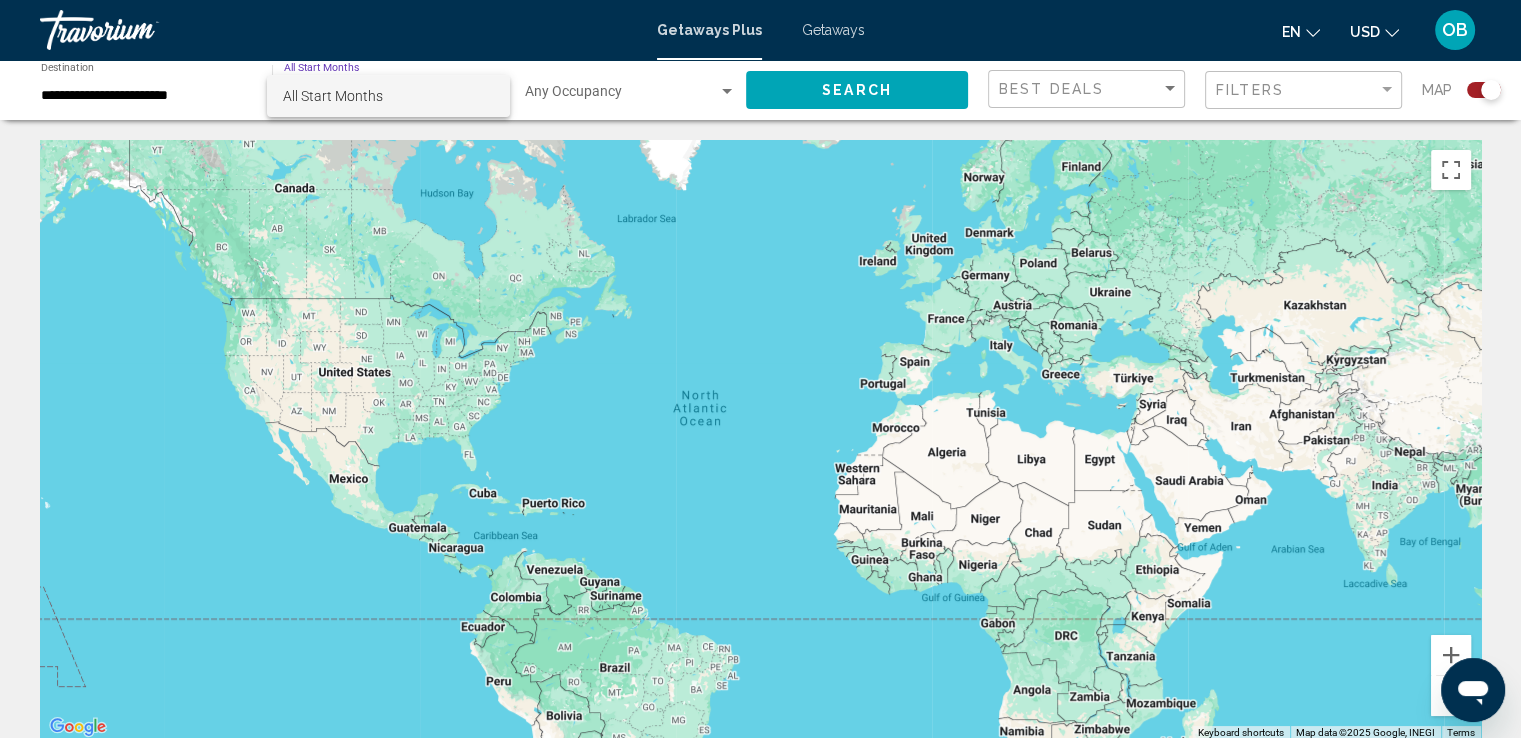 click on "All Start Months" at bounding box center [388, 96] 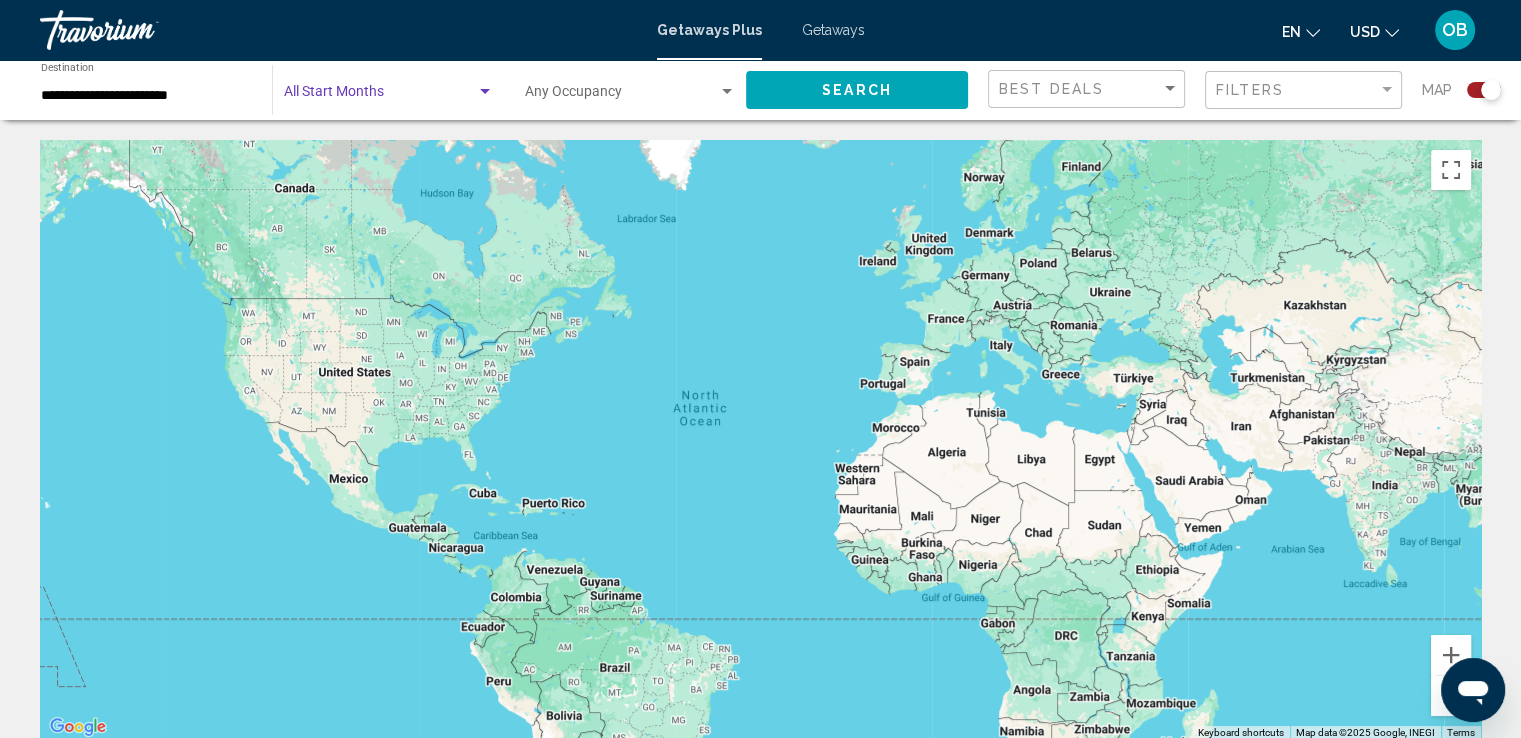 click at bounding box center [485, 92] 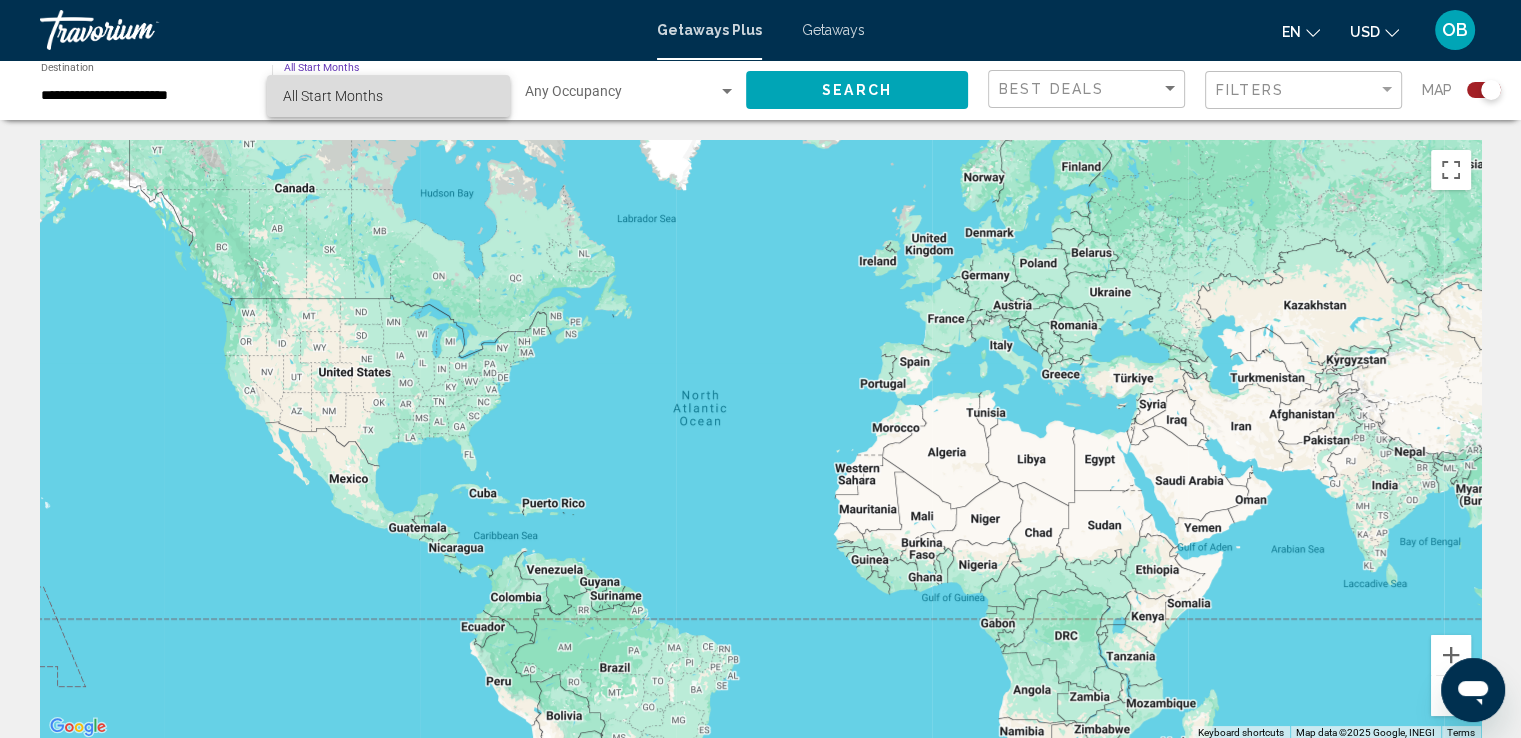 click on "All Start Months" at bounding box center (388, 96) 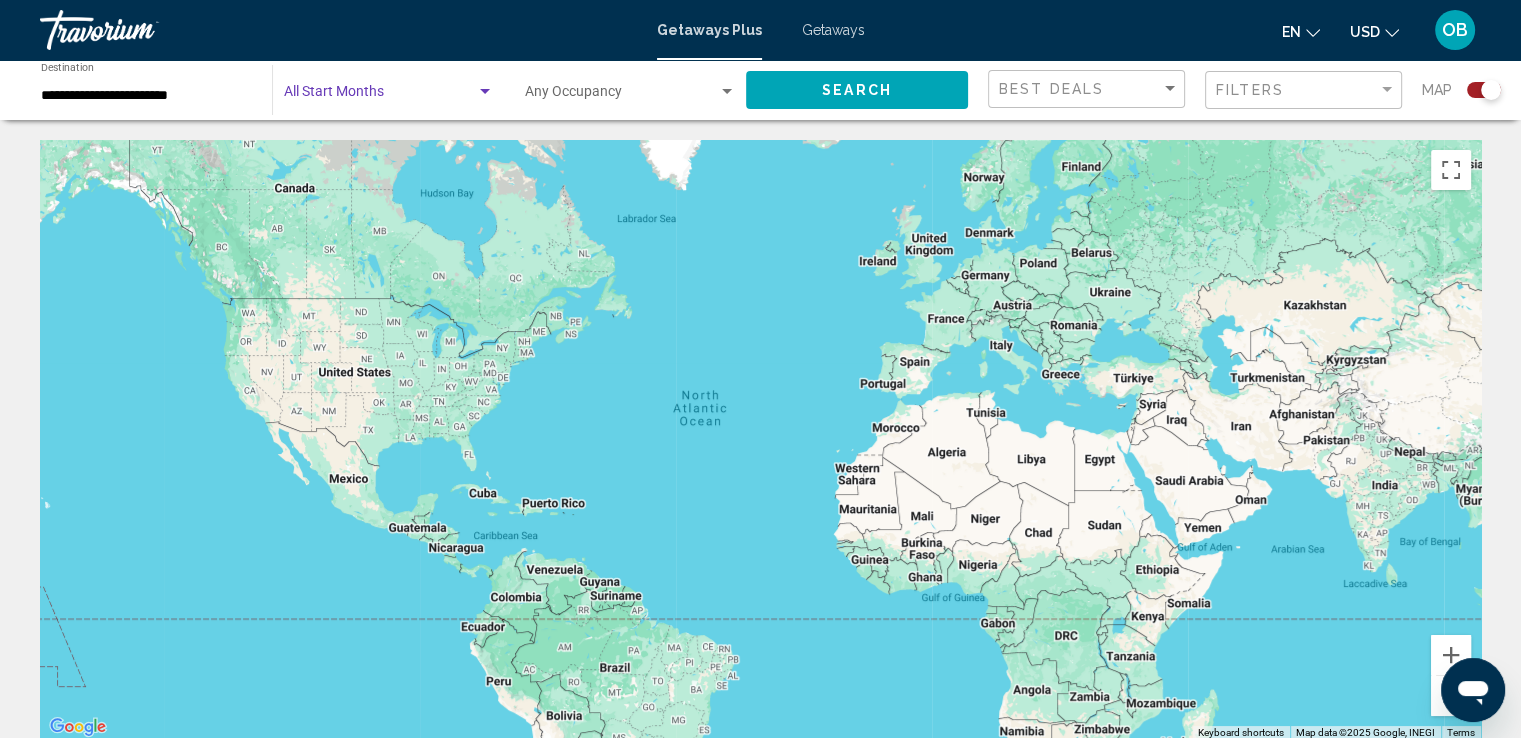 click at bounding box center [485, 92] 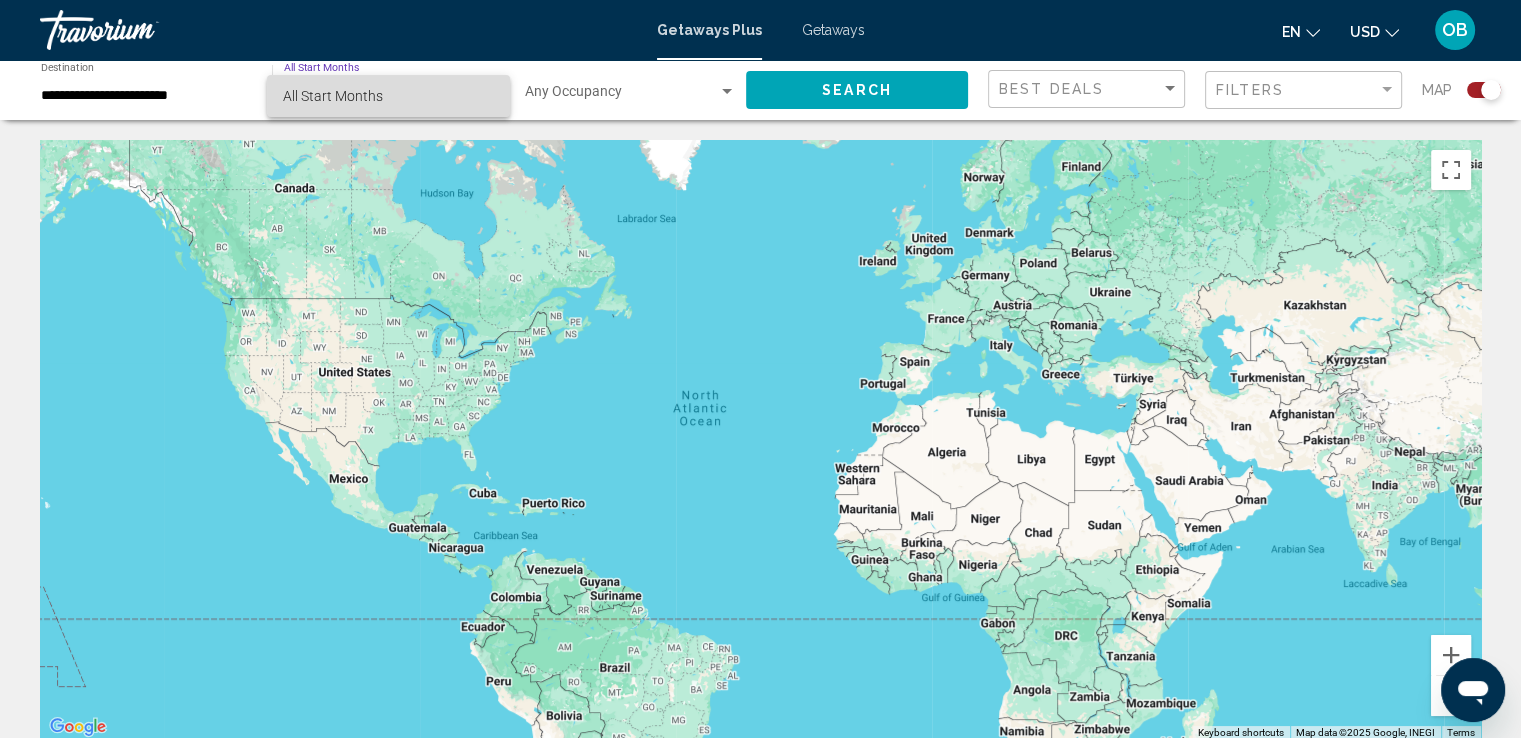 click on "All Start Months" at bounding box center (388, 96) 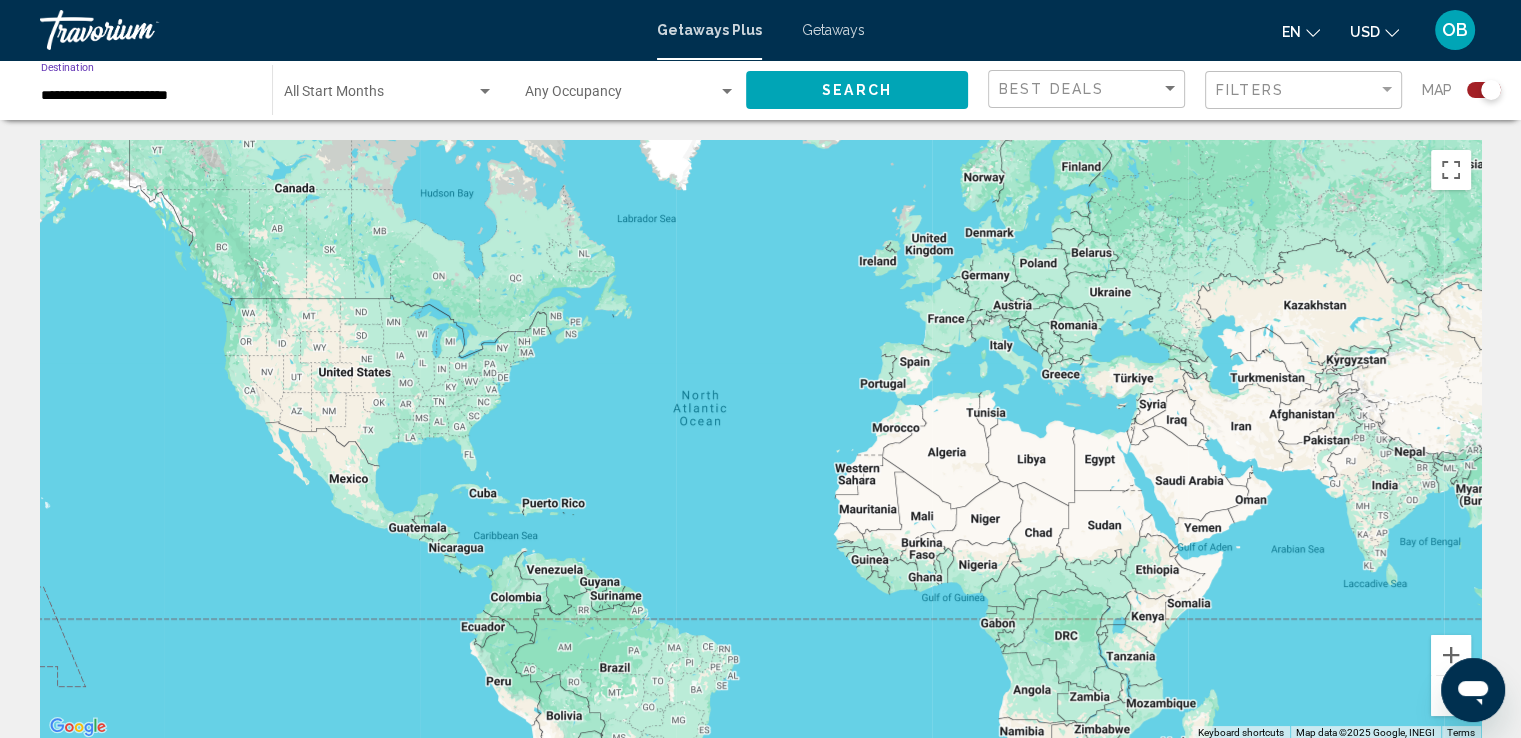 click on "**********" at bounding box center [146, 96] 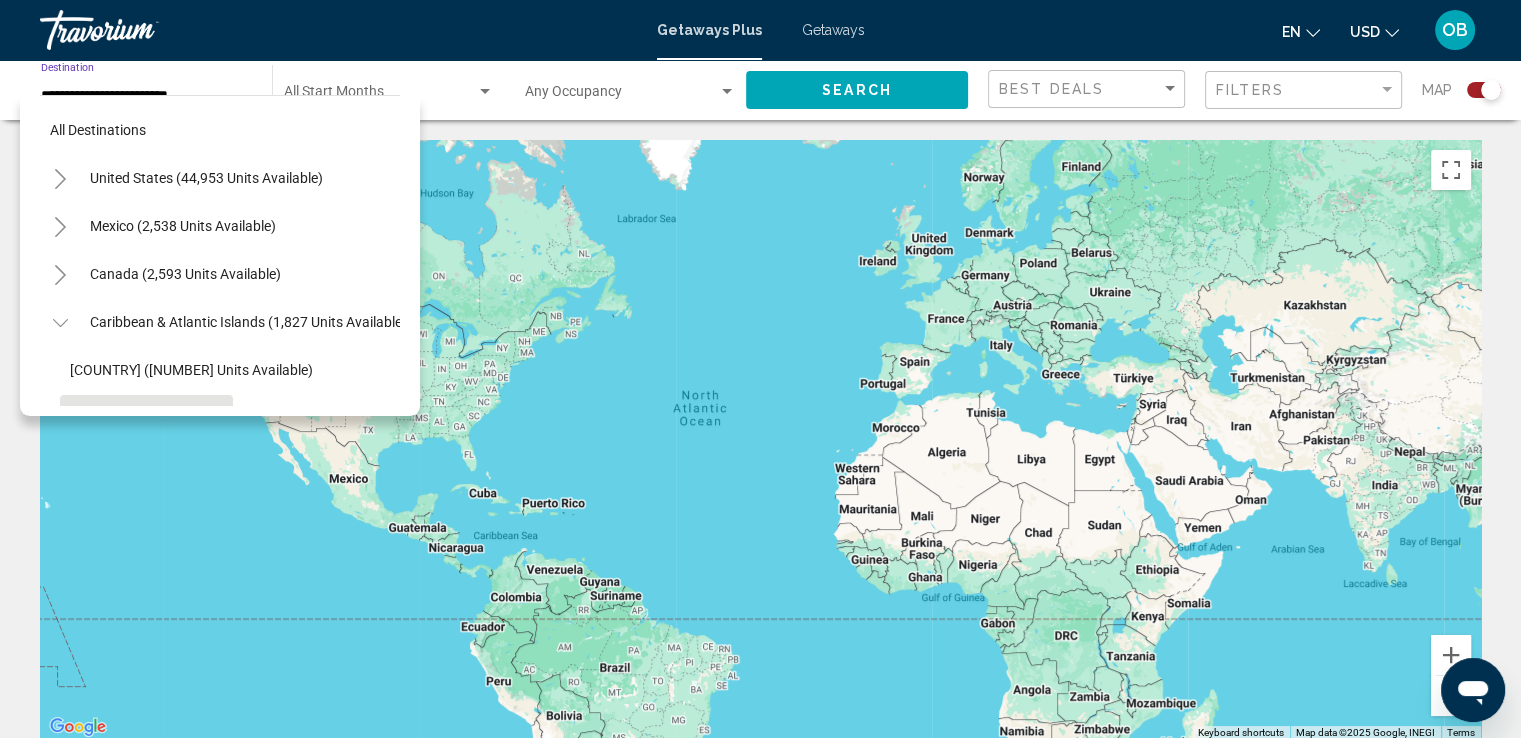 scroll, scrollTop: 174, scrollLeft: 0, axis: vertical 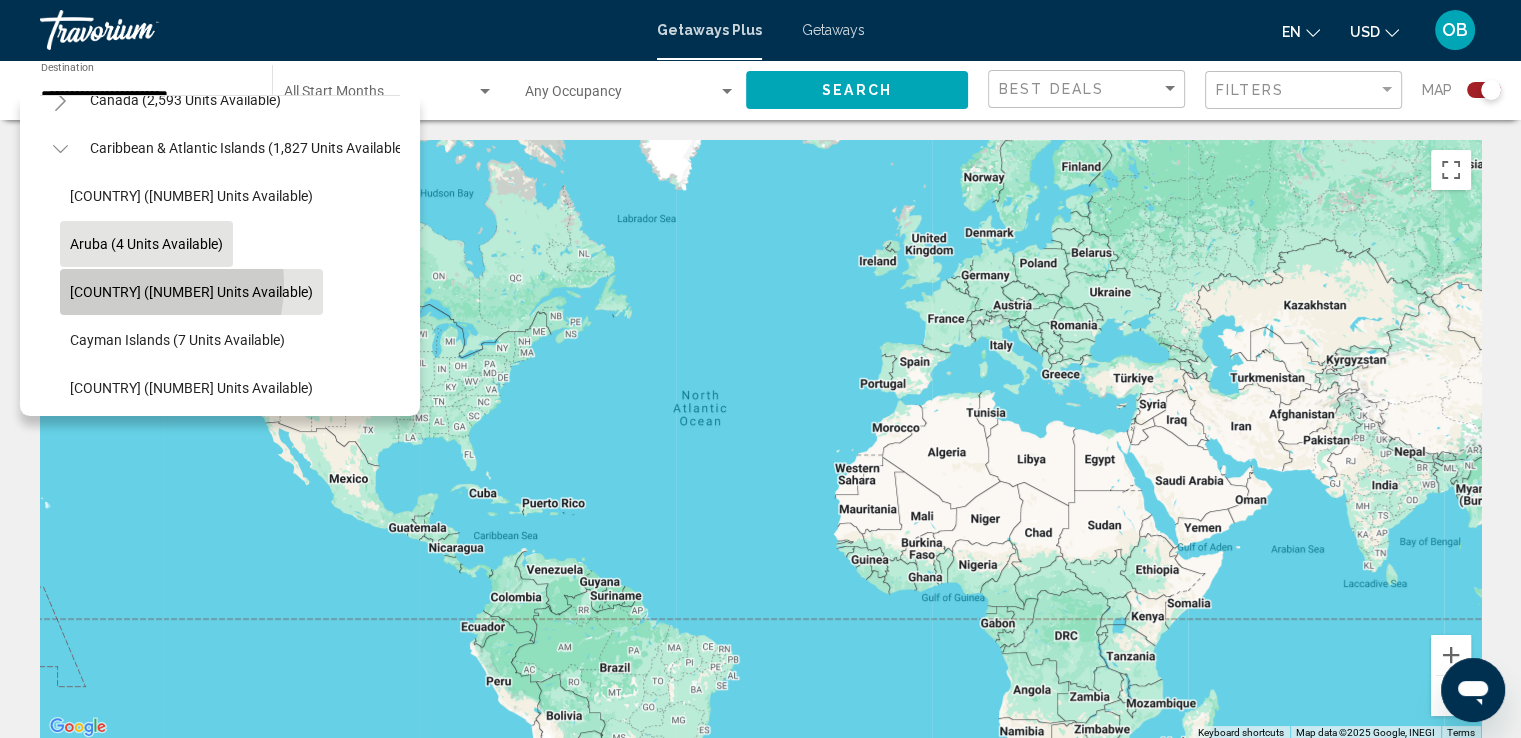 drag, startPoint x: 172, startPoint y: 277, endPoint x: 107, endPoint y: 284, distance: 65.37584 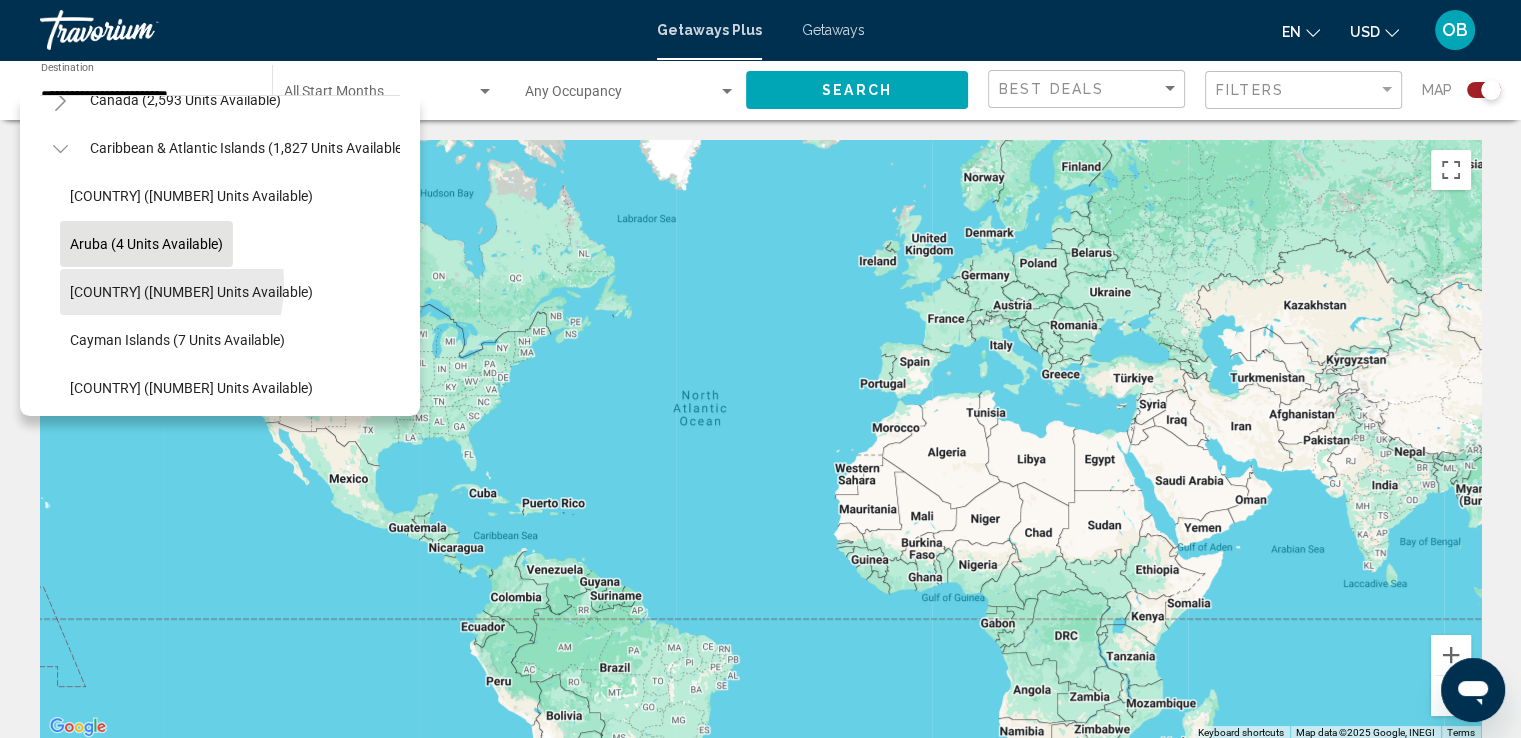 type on "**********" 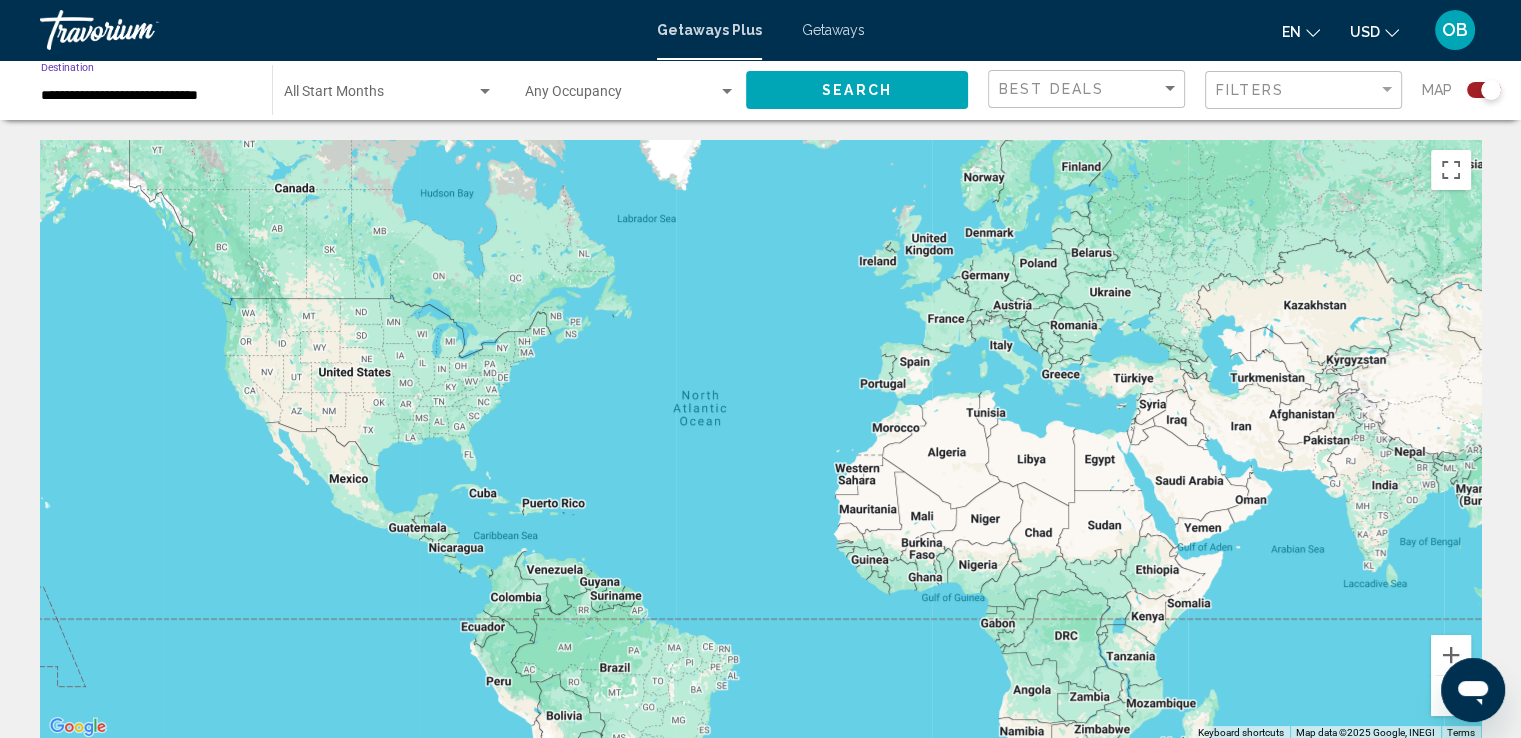 click on "Start Month All Start Months" 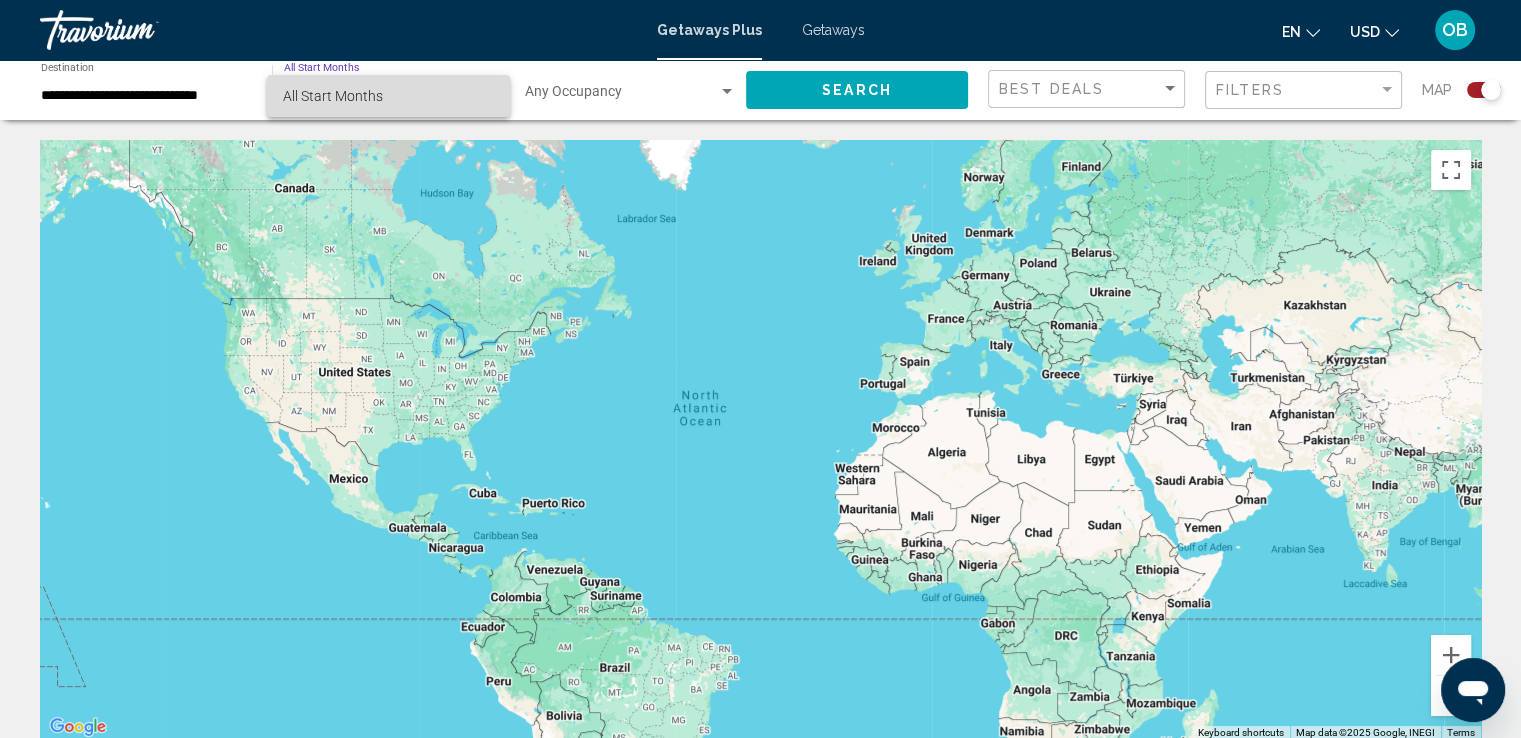 drag, startPoint x: 465, startPoint y: 81, endPoint x: 494, endPoint y: 89, distance: 30.083218 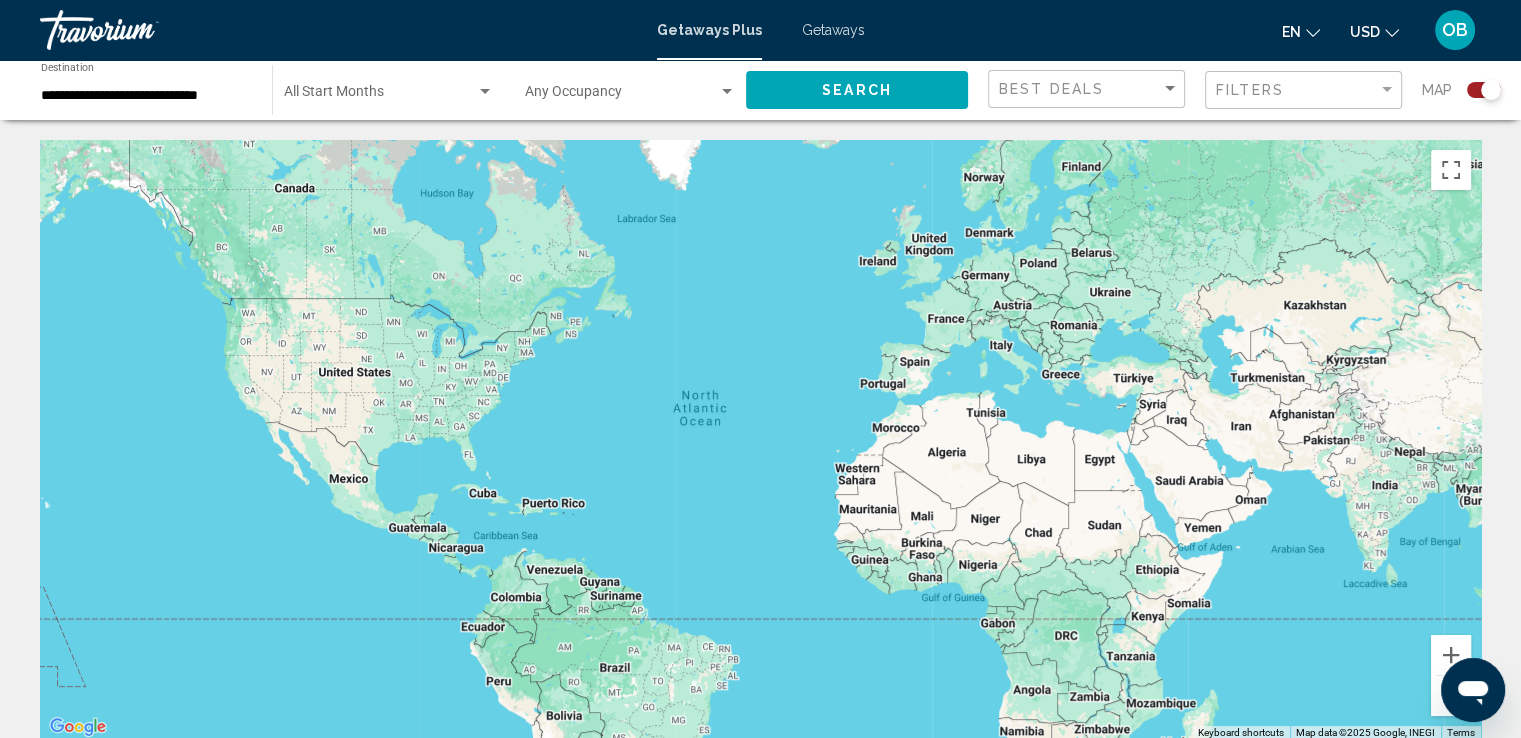 click on "Start Month All Start Months" 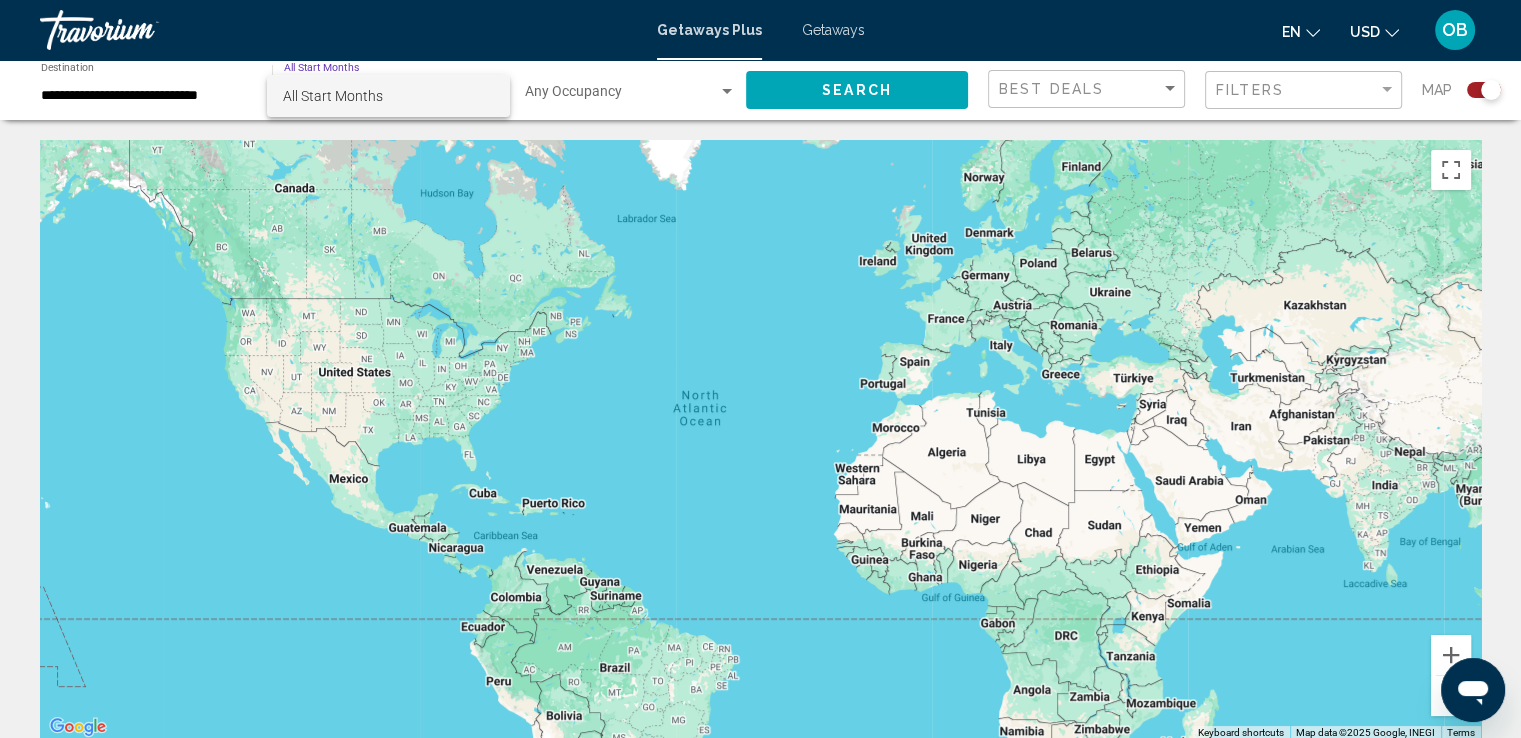 click at bounding box center [760, 369] 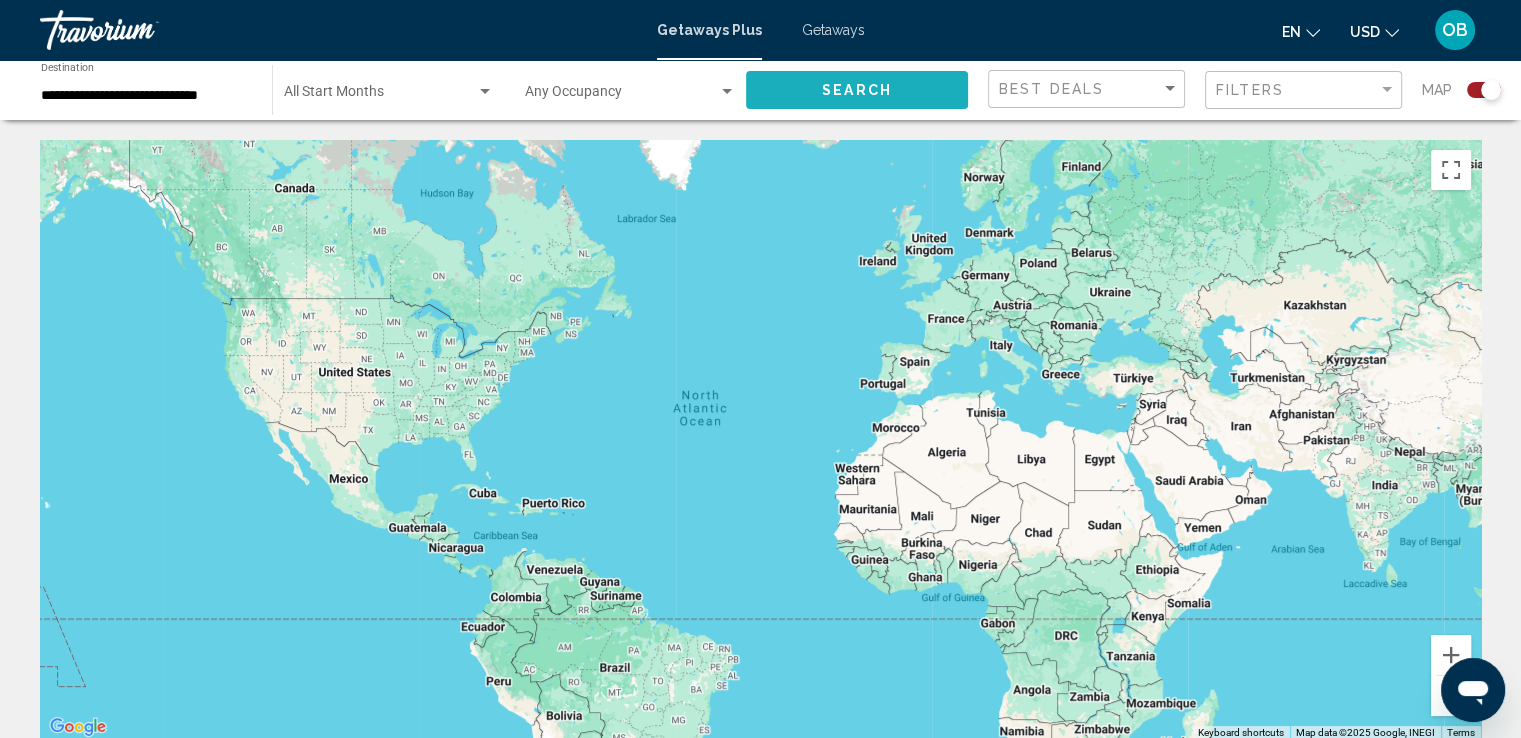 click on "Search" 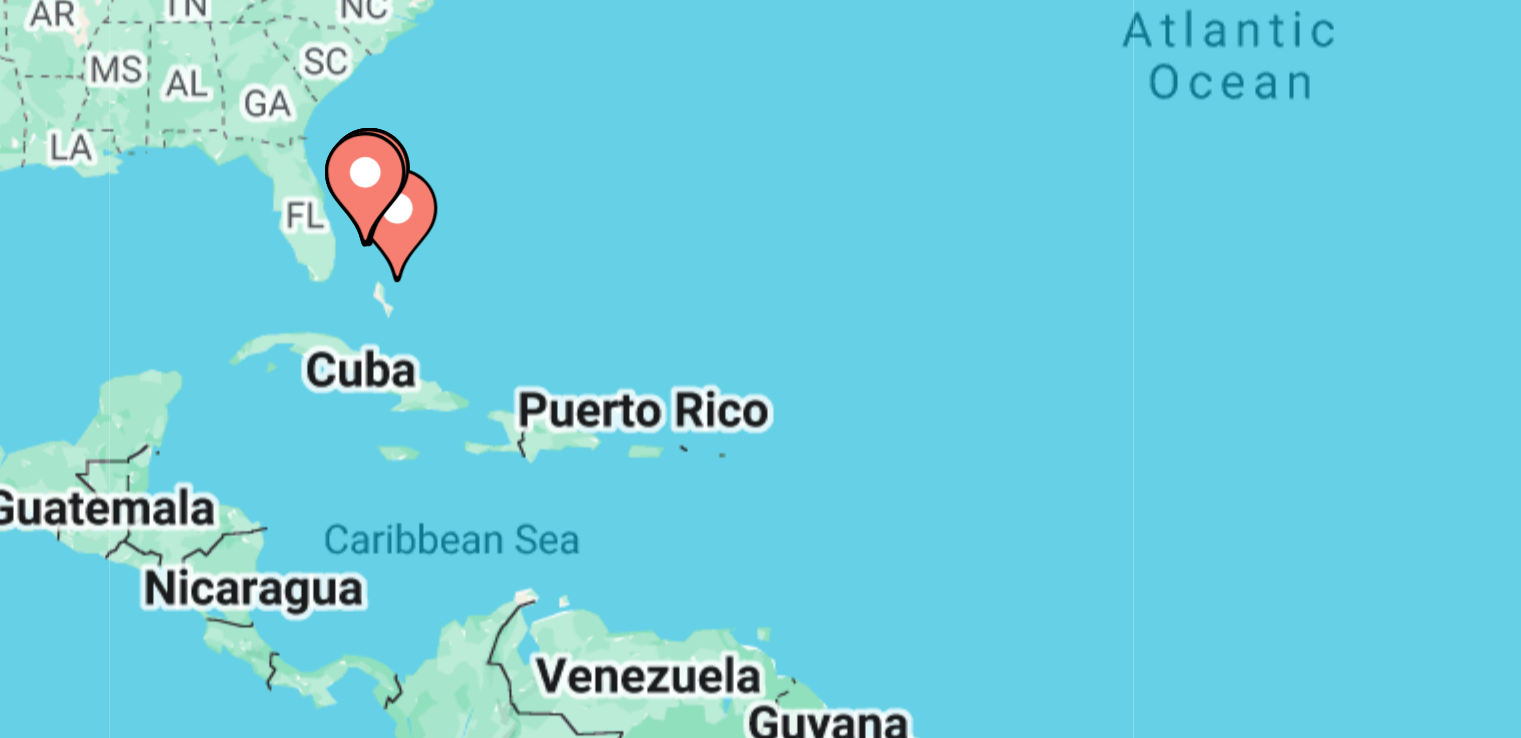 click 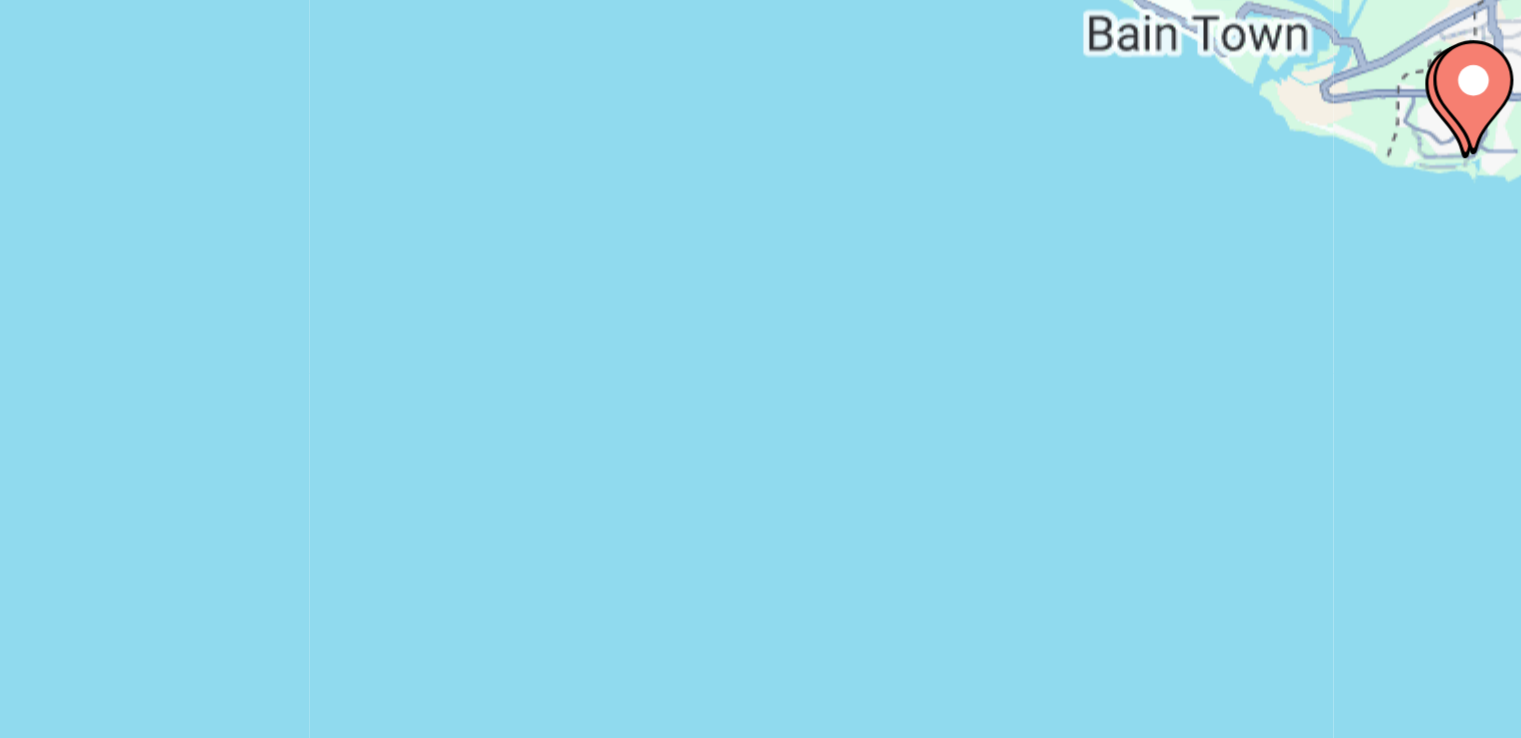 click on "To navigate, press the arrow keys.  To activate drag with keyboard, press Alt + Enter. Once in keyboard drag state, use the arrow keys to move the marker. To complete the drag, press the Enter key. To cancel, press Escape." at bounding box center (760, 440) 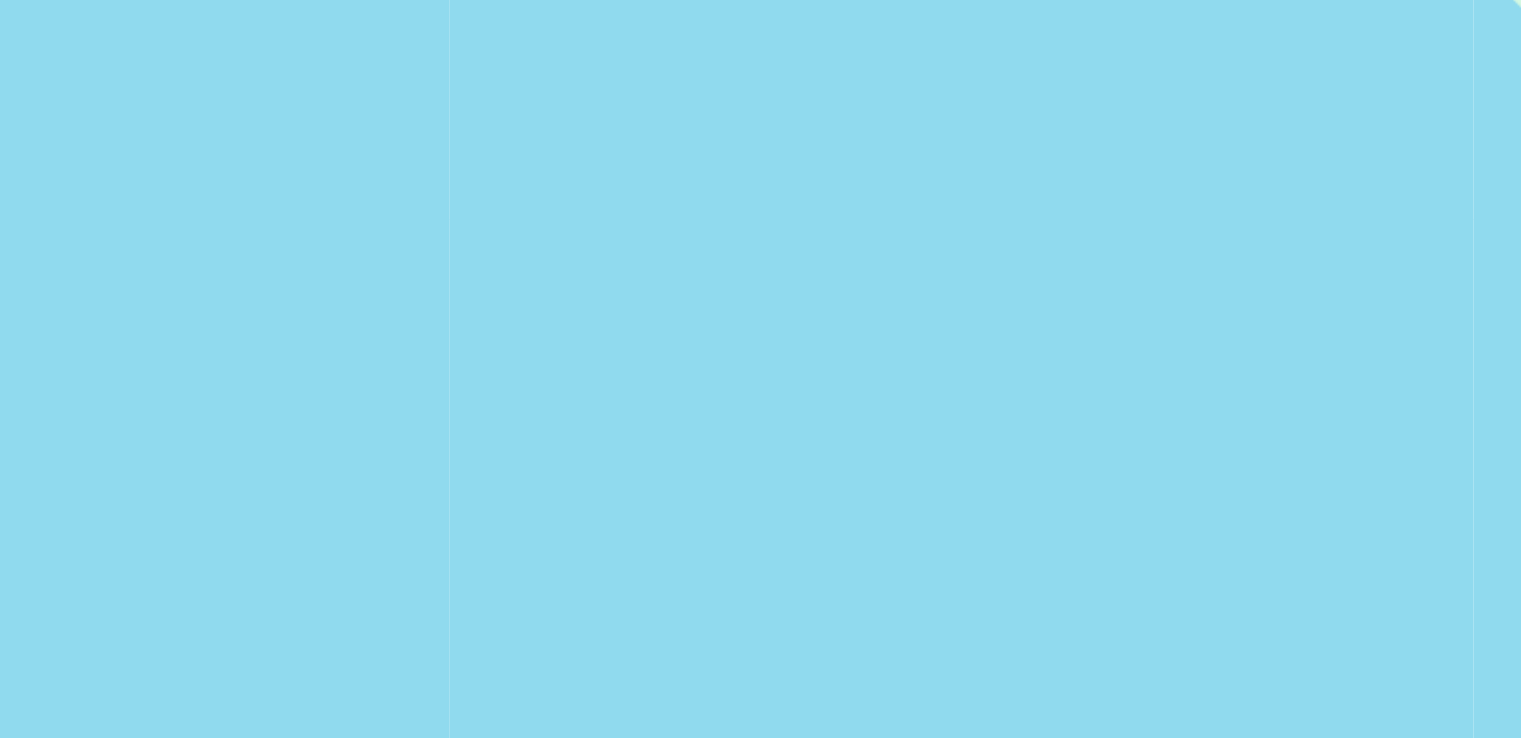 click on "To activate drag with keyboard, press Alt + Enter. Once in keyboard drag state, use the arrow keys to move the marker. To complete the drag, press the Enter key. To cancel, press Escape." at bounding box center [760, 440] 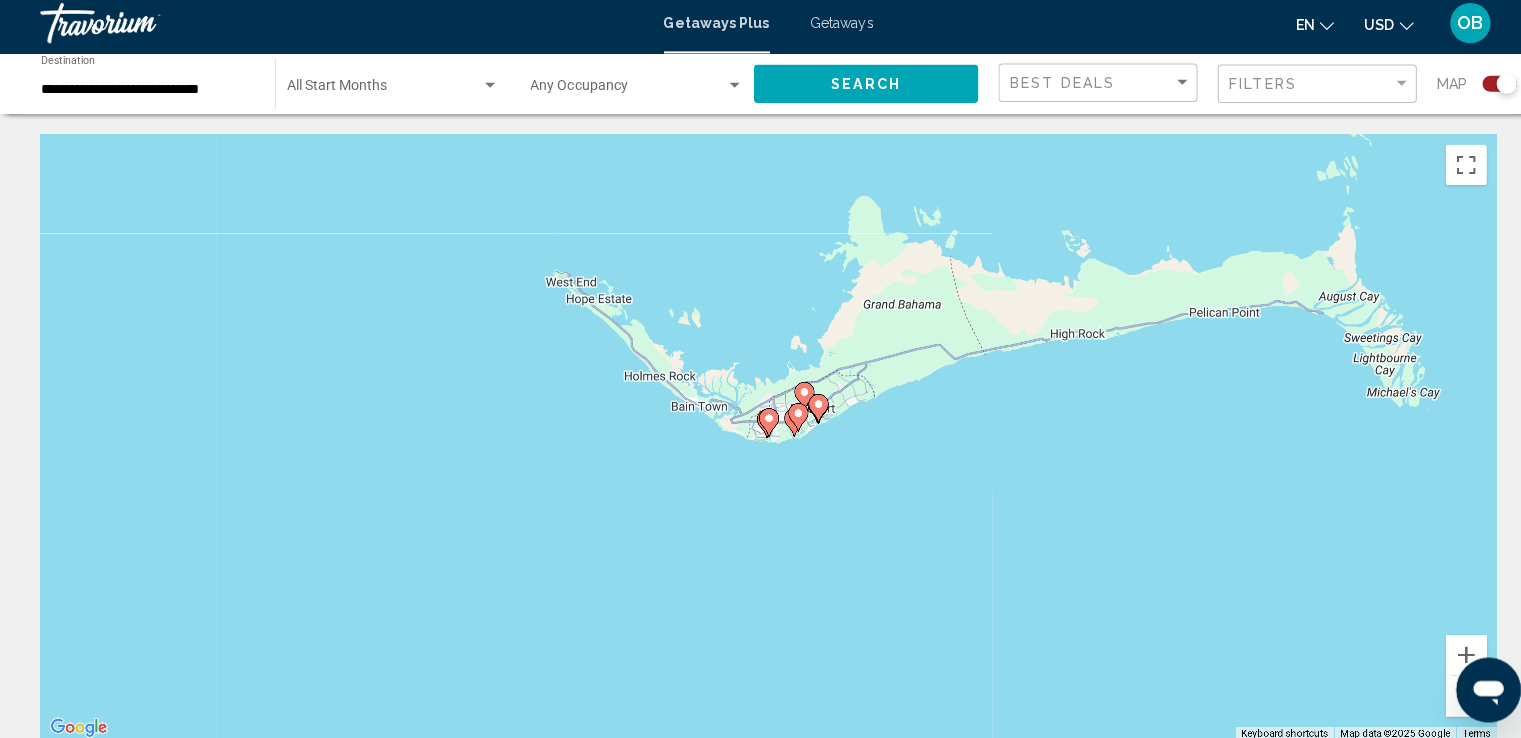 scroll, scrollTop: 5, scrollLeft: 0, axis: vertical 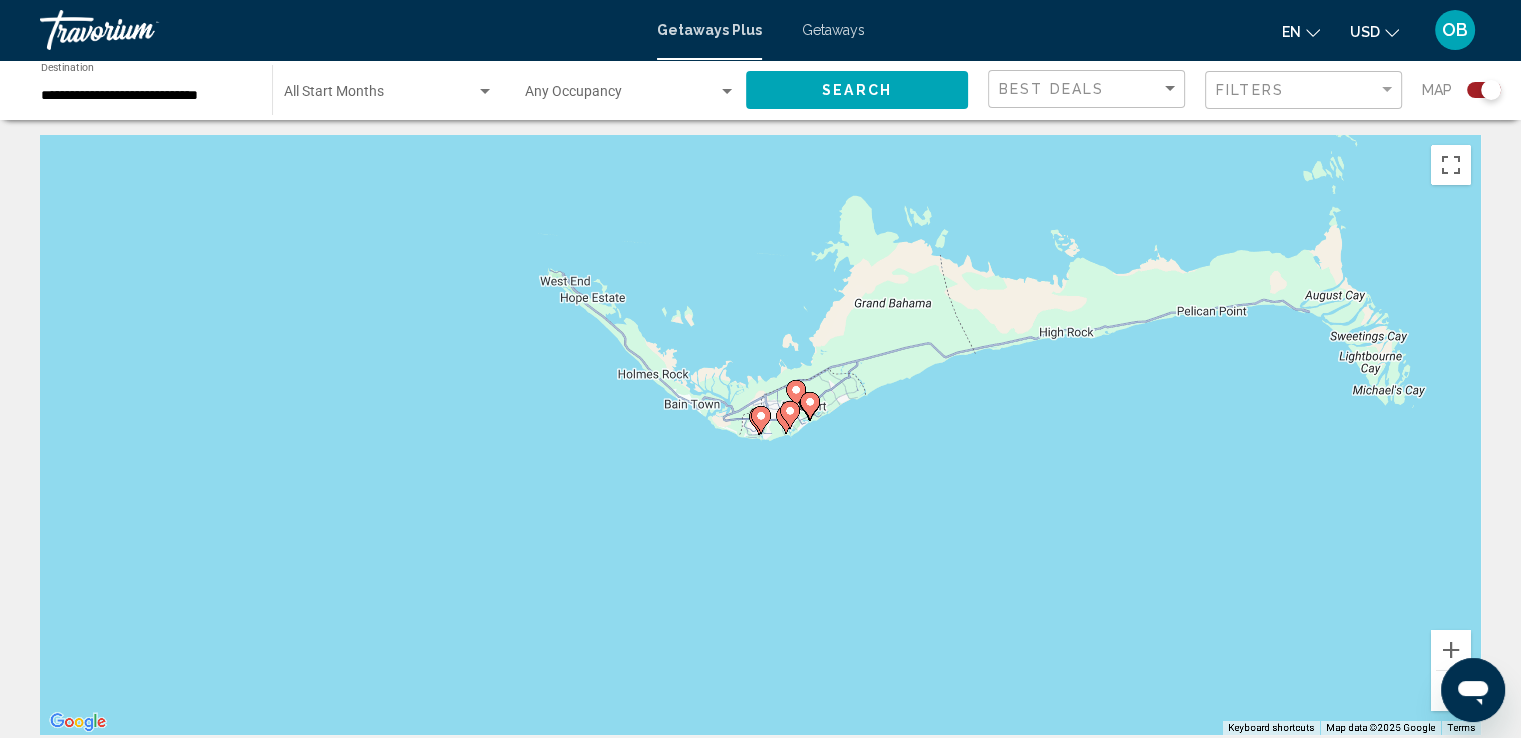 click 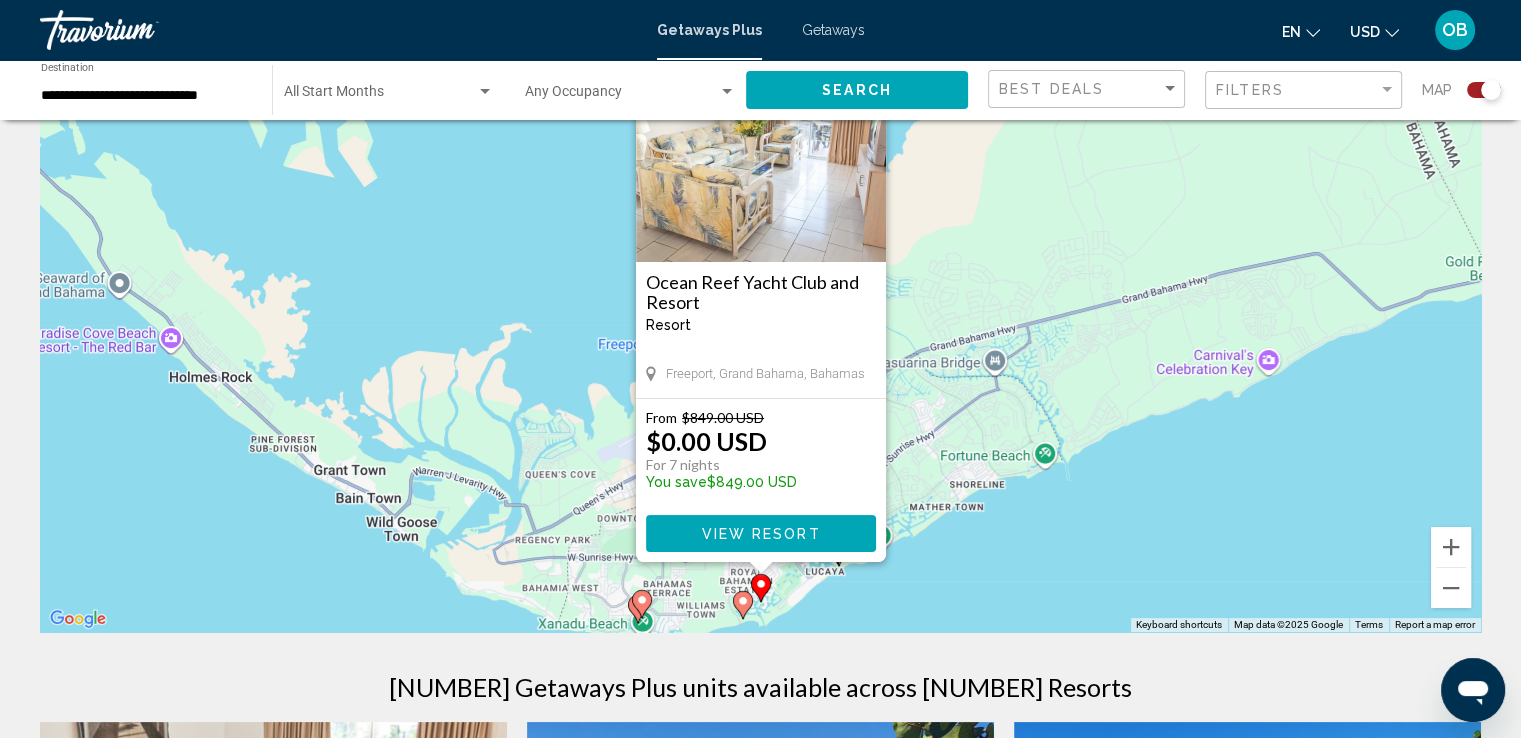 scroll, scrollTop: 107, scrollLeft: 0, axis: vertical 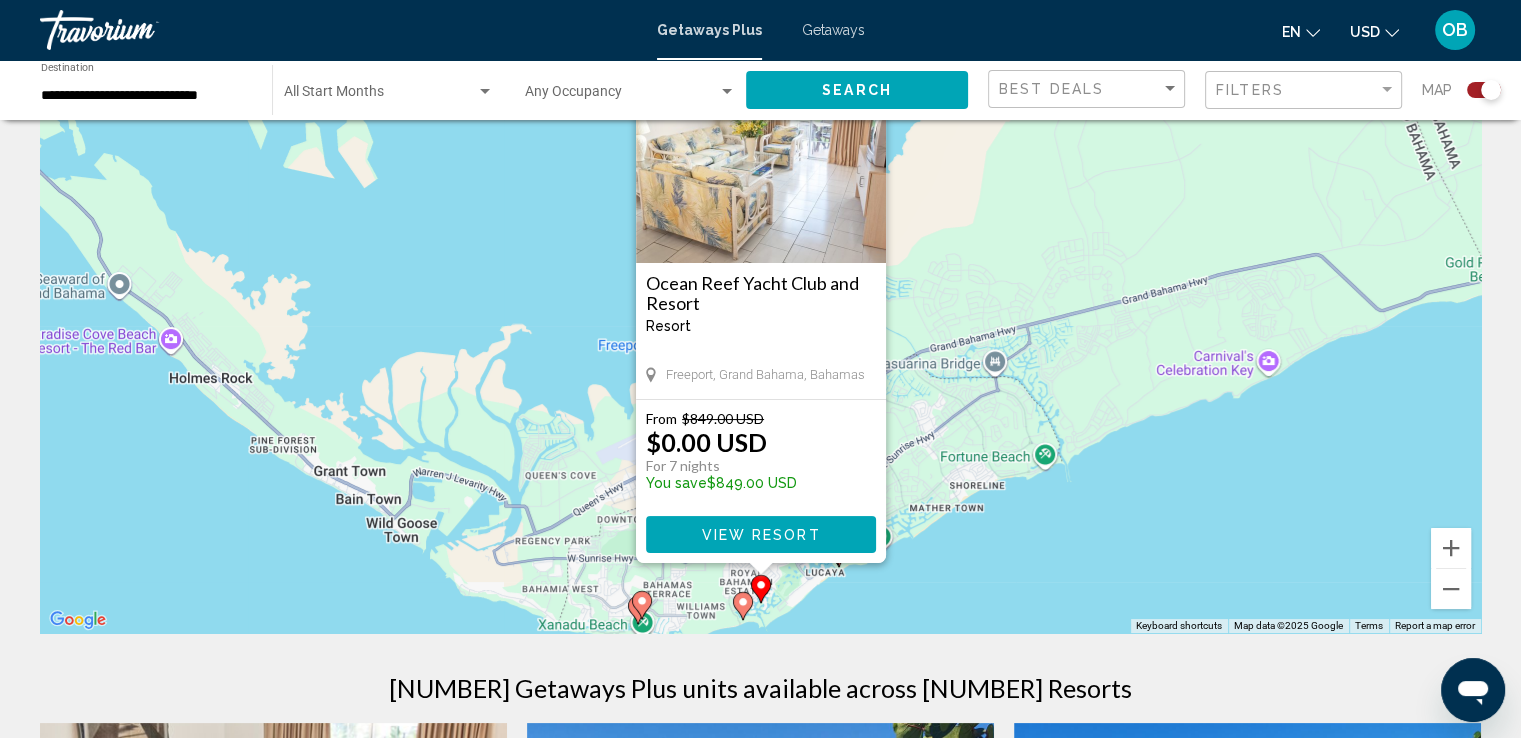 drag, startPoint x: 852, startPoint y: 540, endPoint x: 745, endPoint y: 536, distance: 107.07474 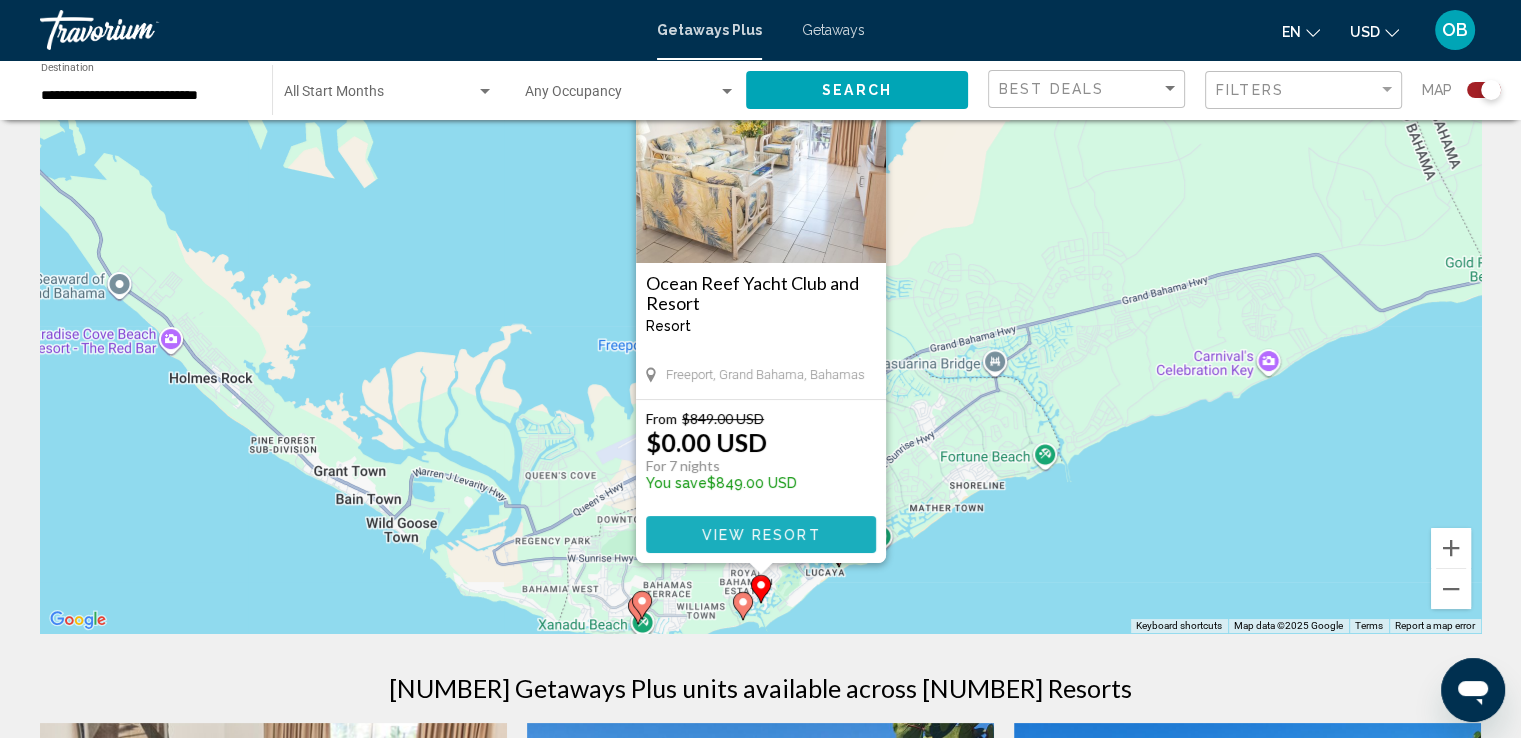 drag, startPoint x: 756, startPoint y: 531, endPoint x: 709, endPoint y: 532, distance: 47.010635 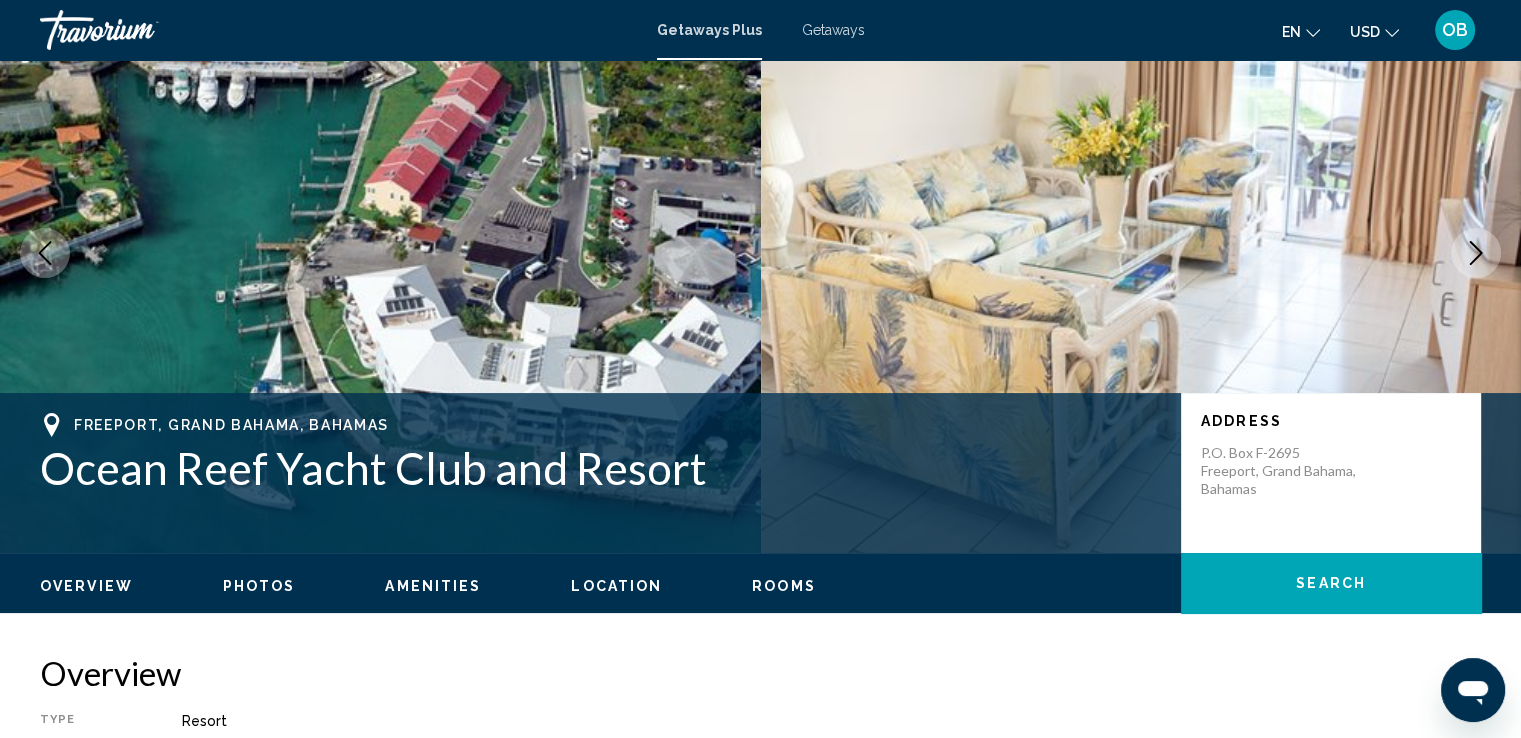 scroll, scrollTop: 0, scrollLeft: 0, axis: both 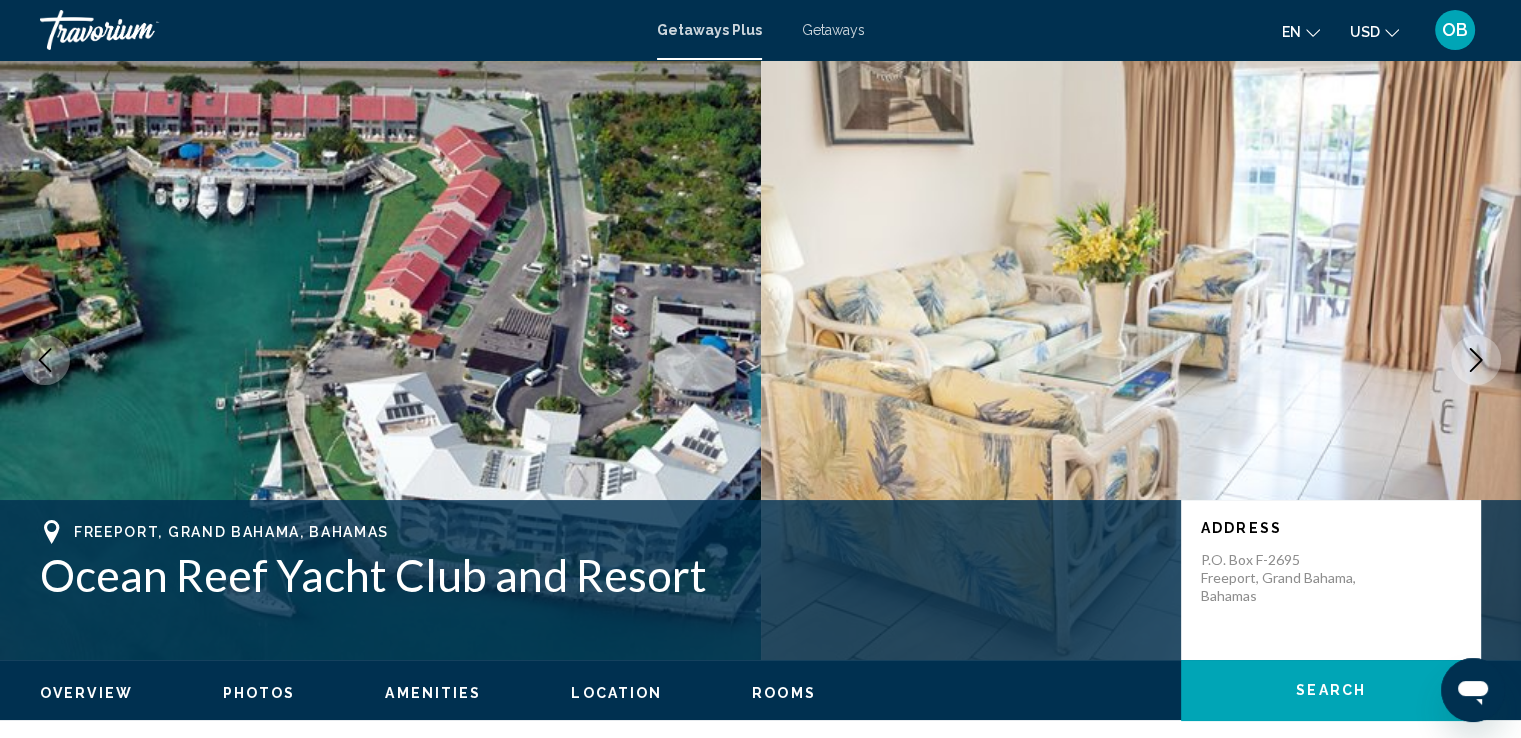 drag, startPoint x: 1479, startPoint y: 352, endPoint x: 1438, endPoint y: 300, distance: 66.21933 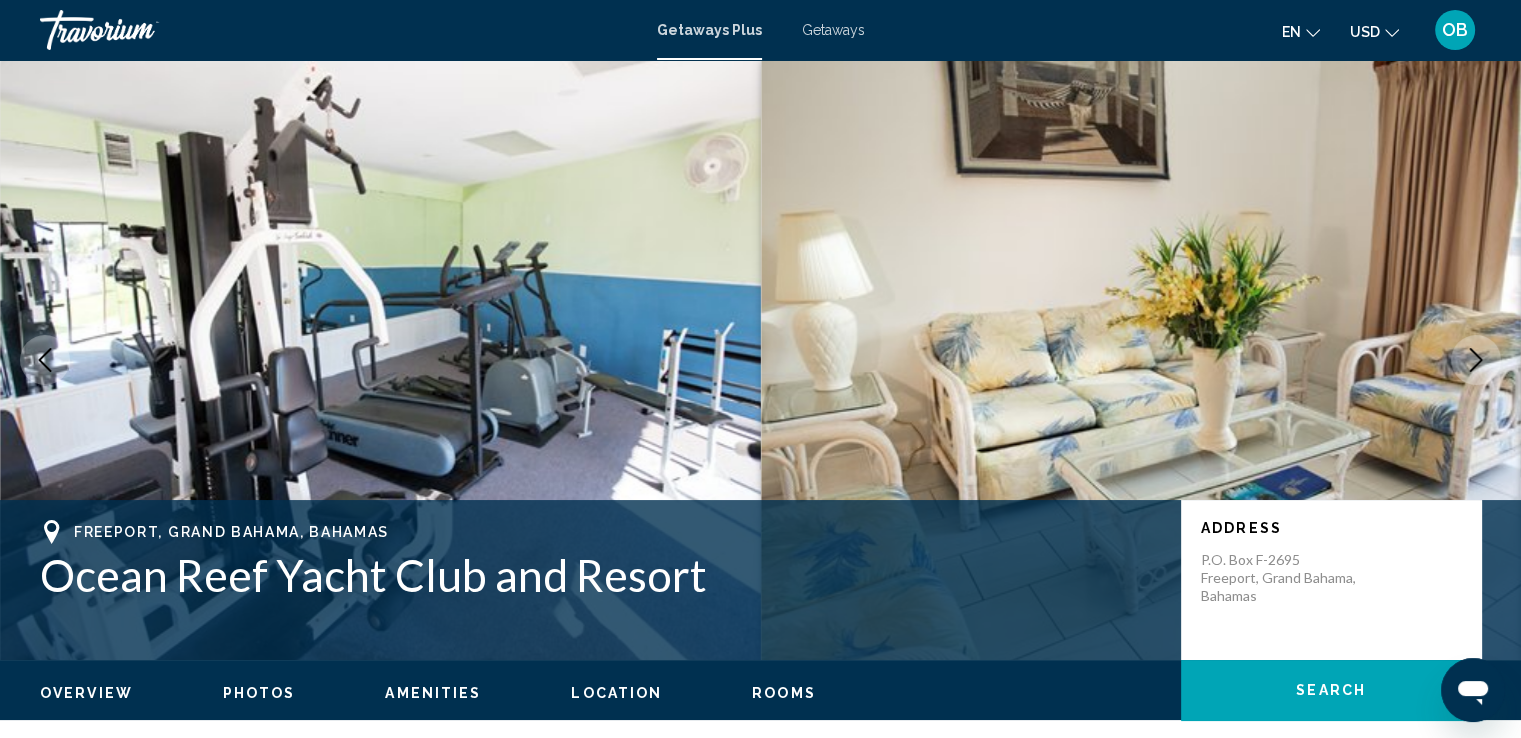 click 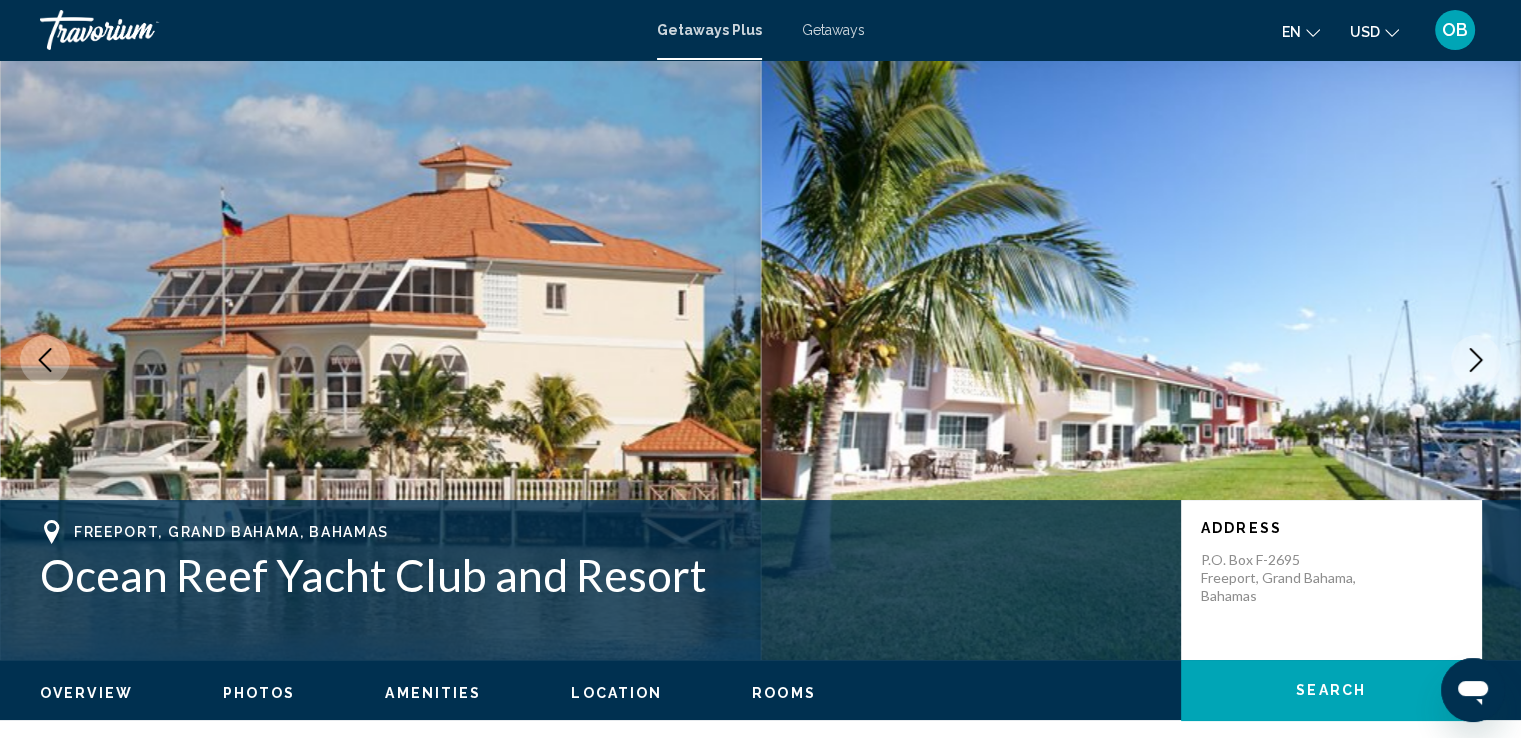 click 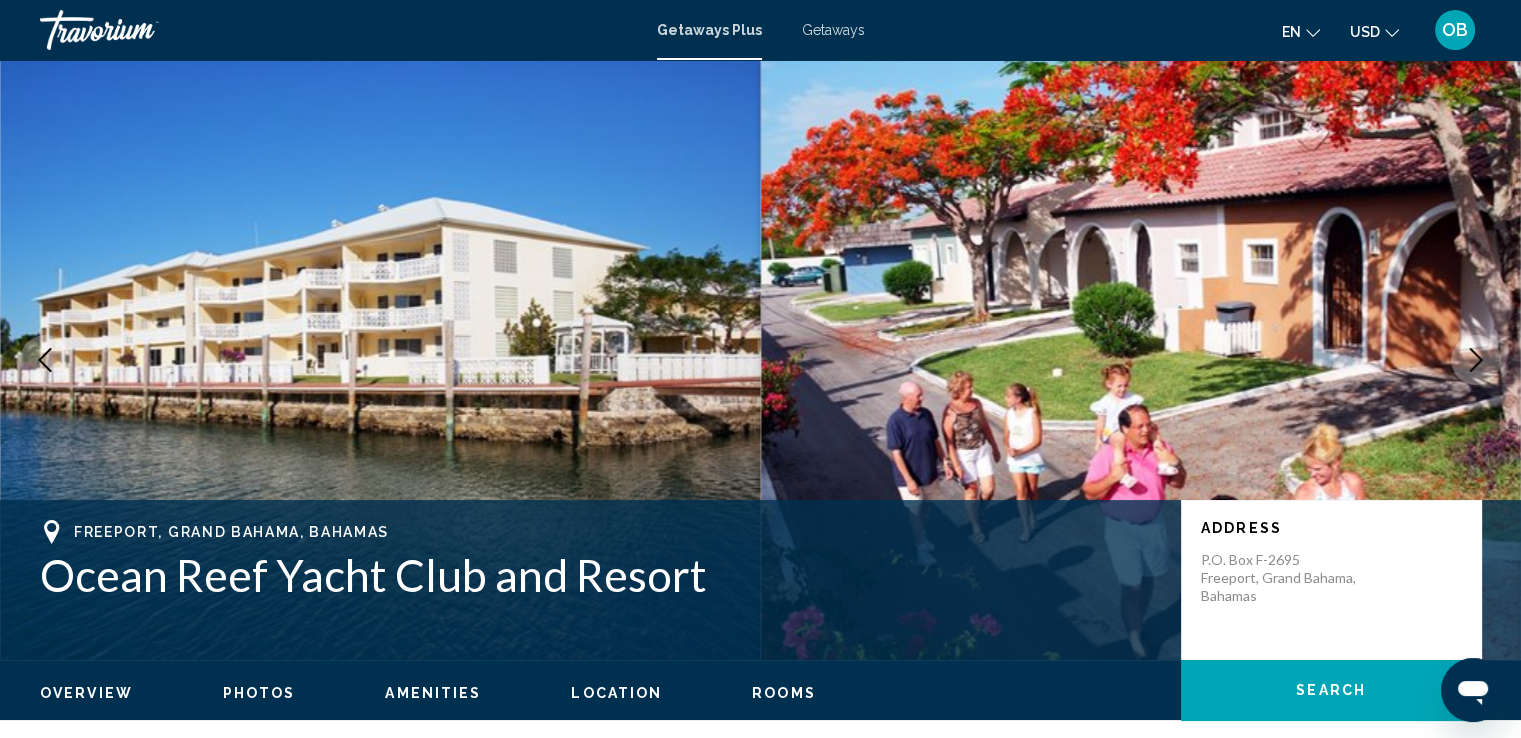 click 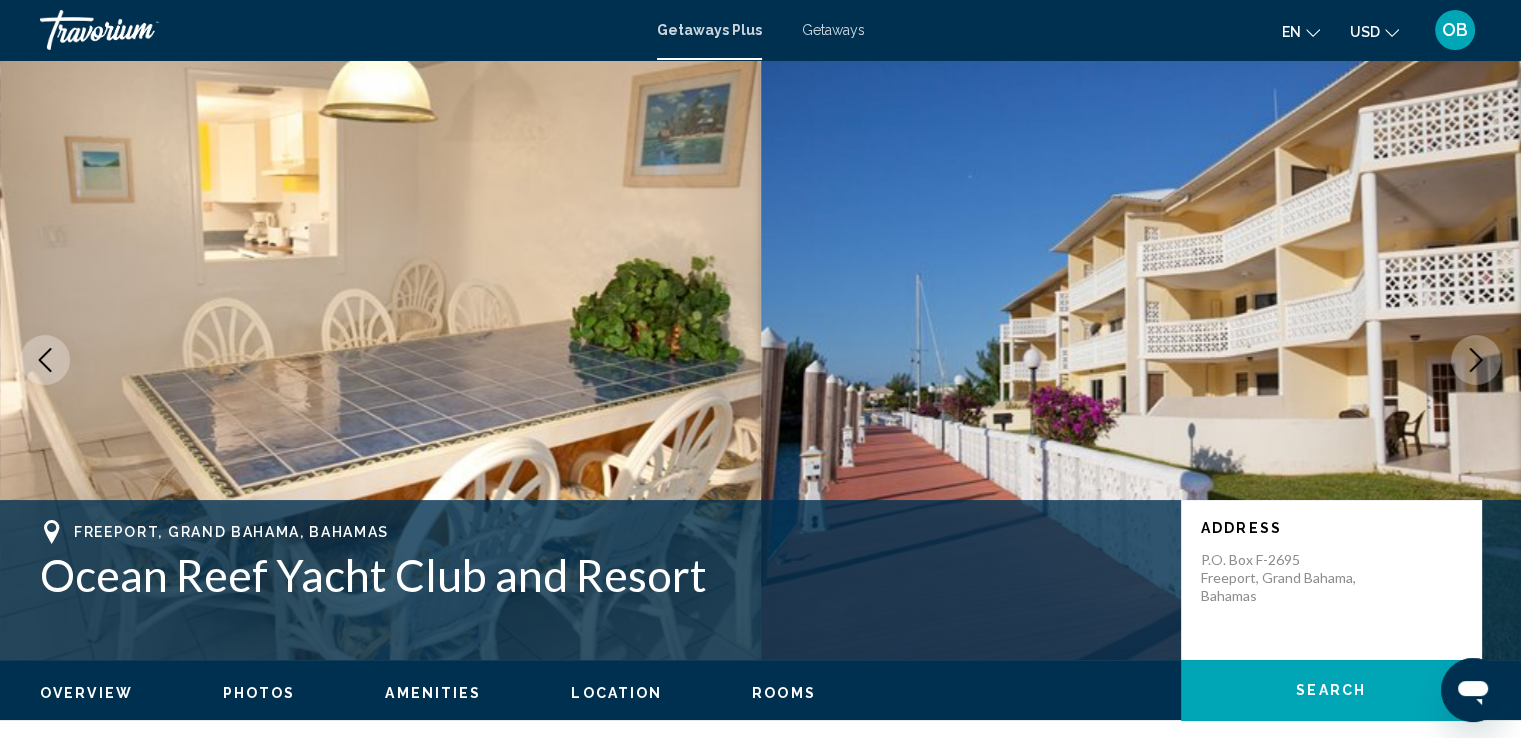 click 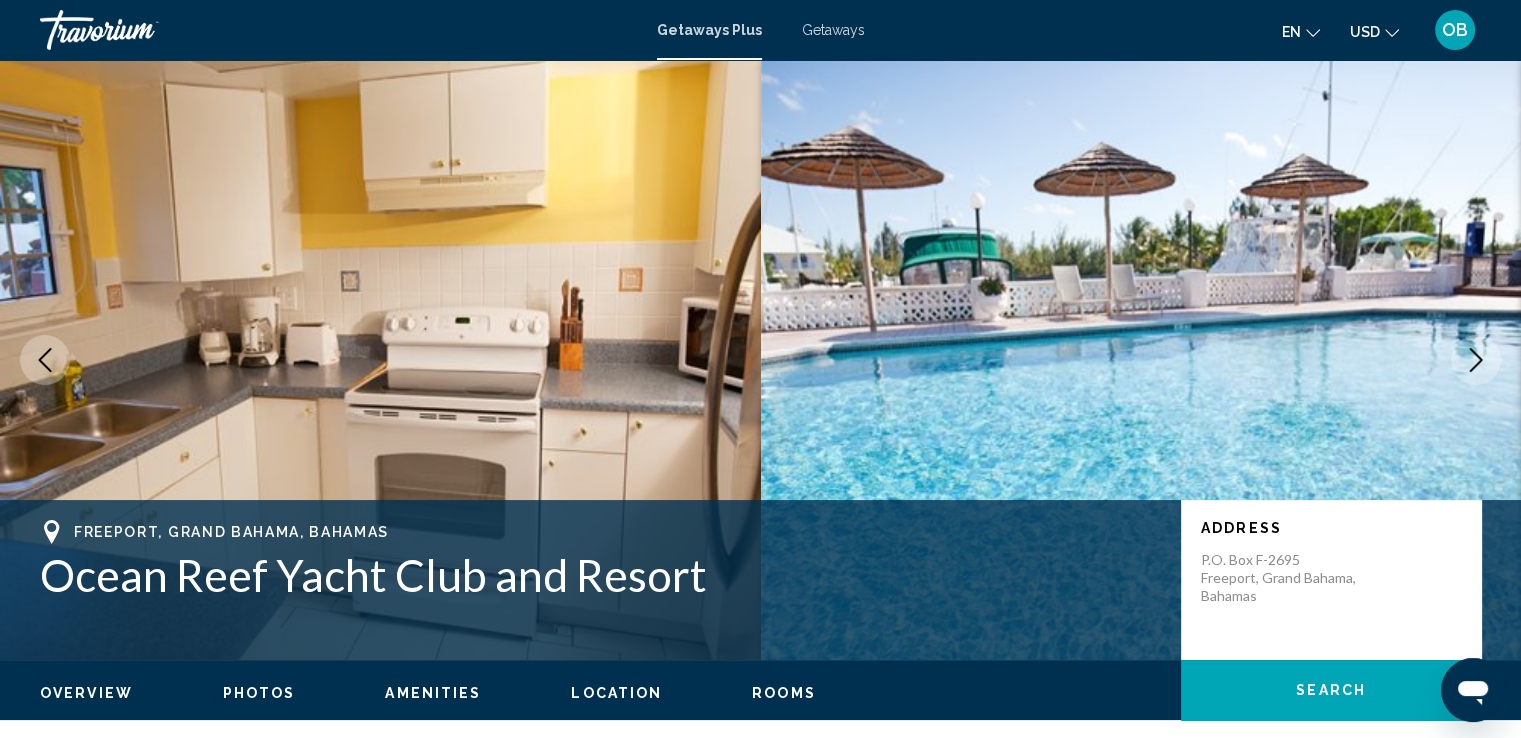 click 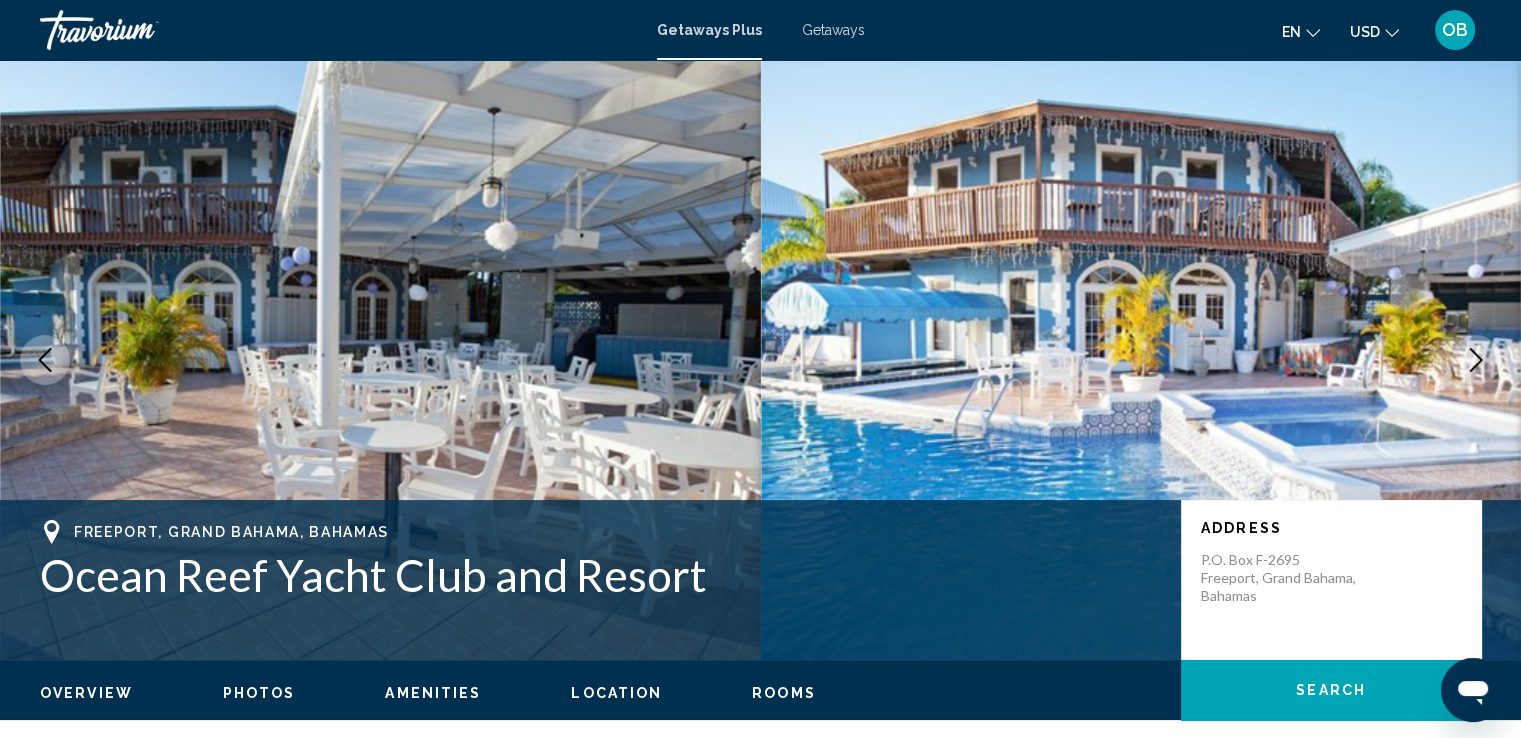 click 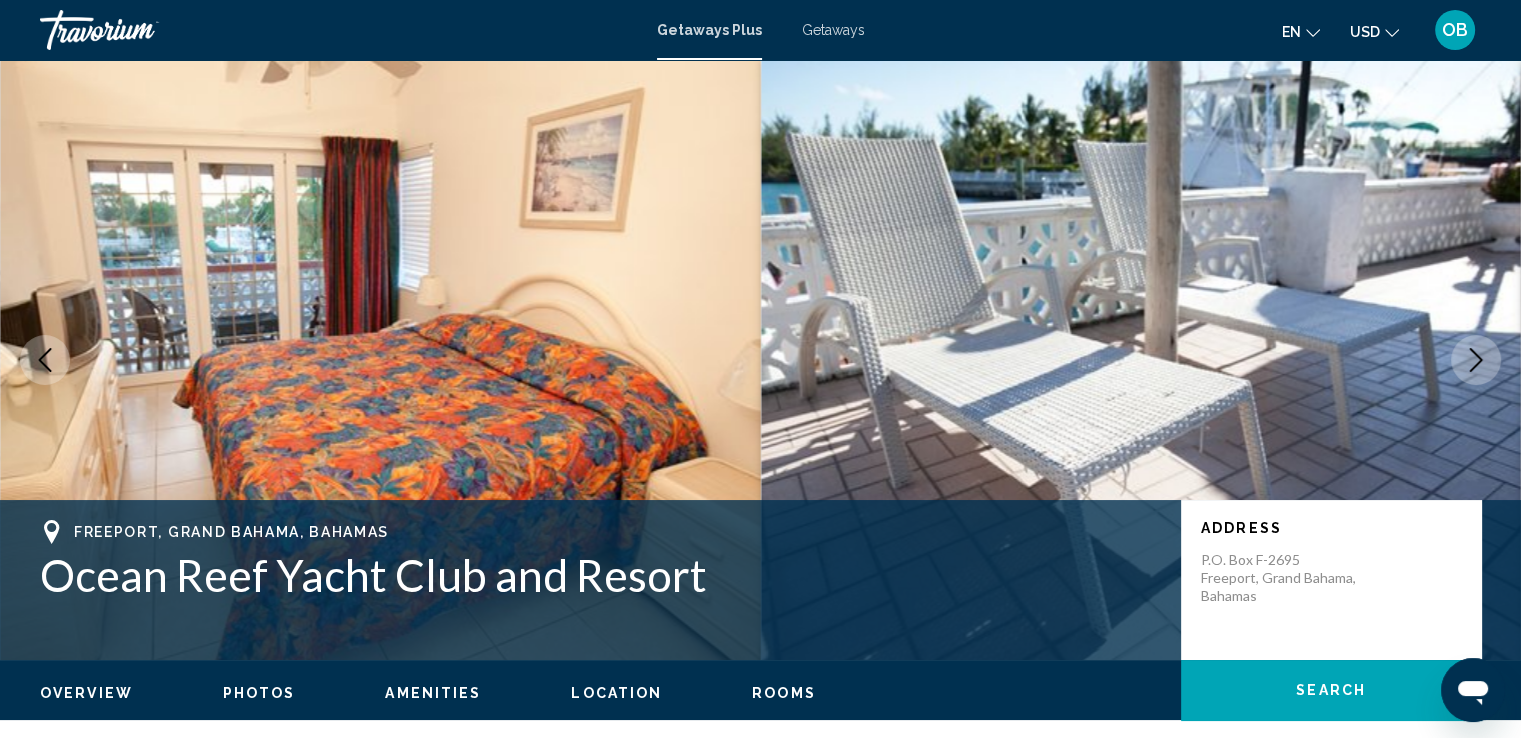 click 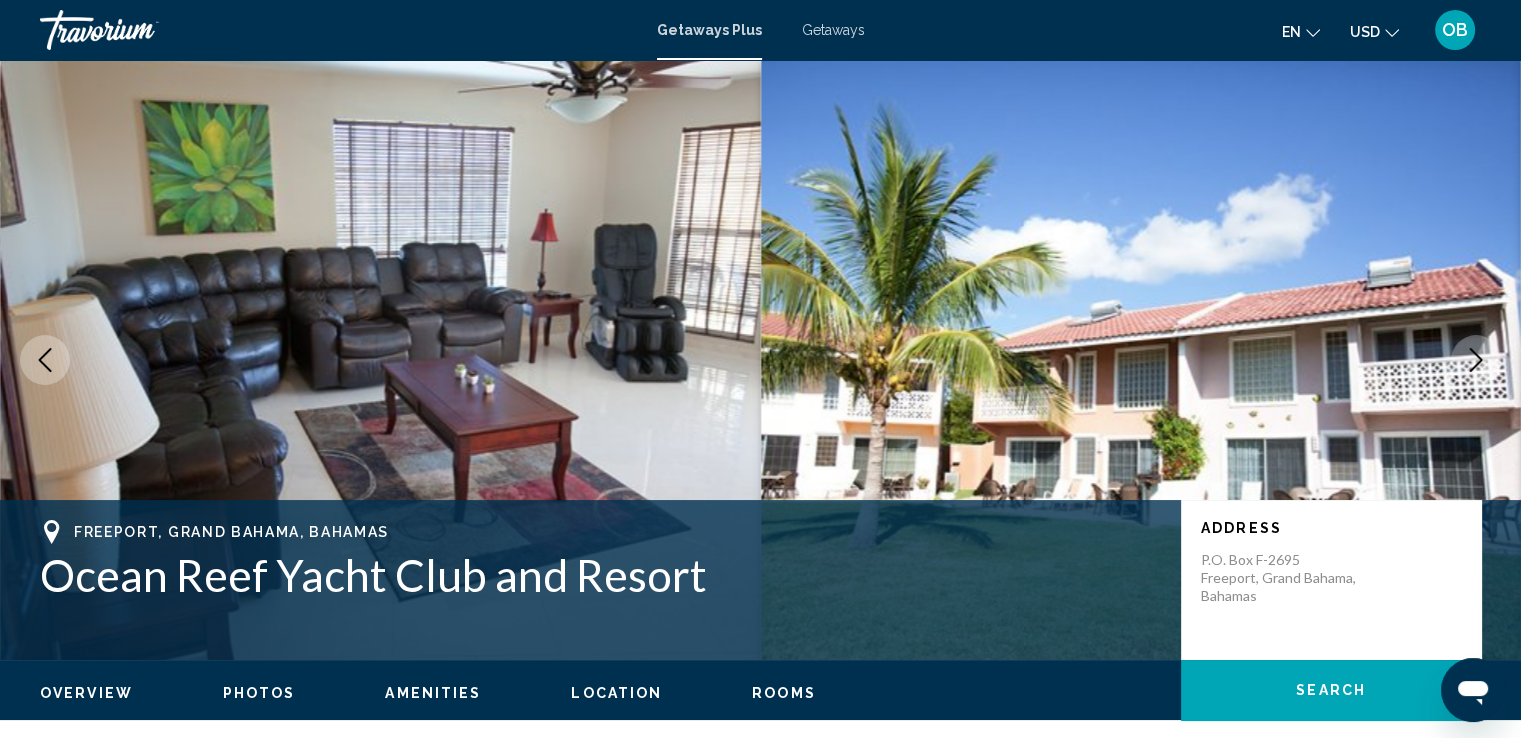 click 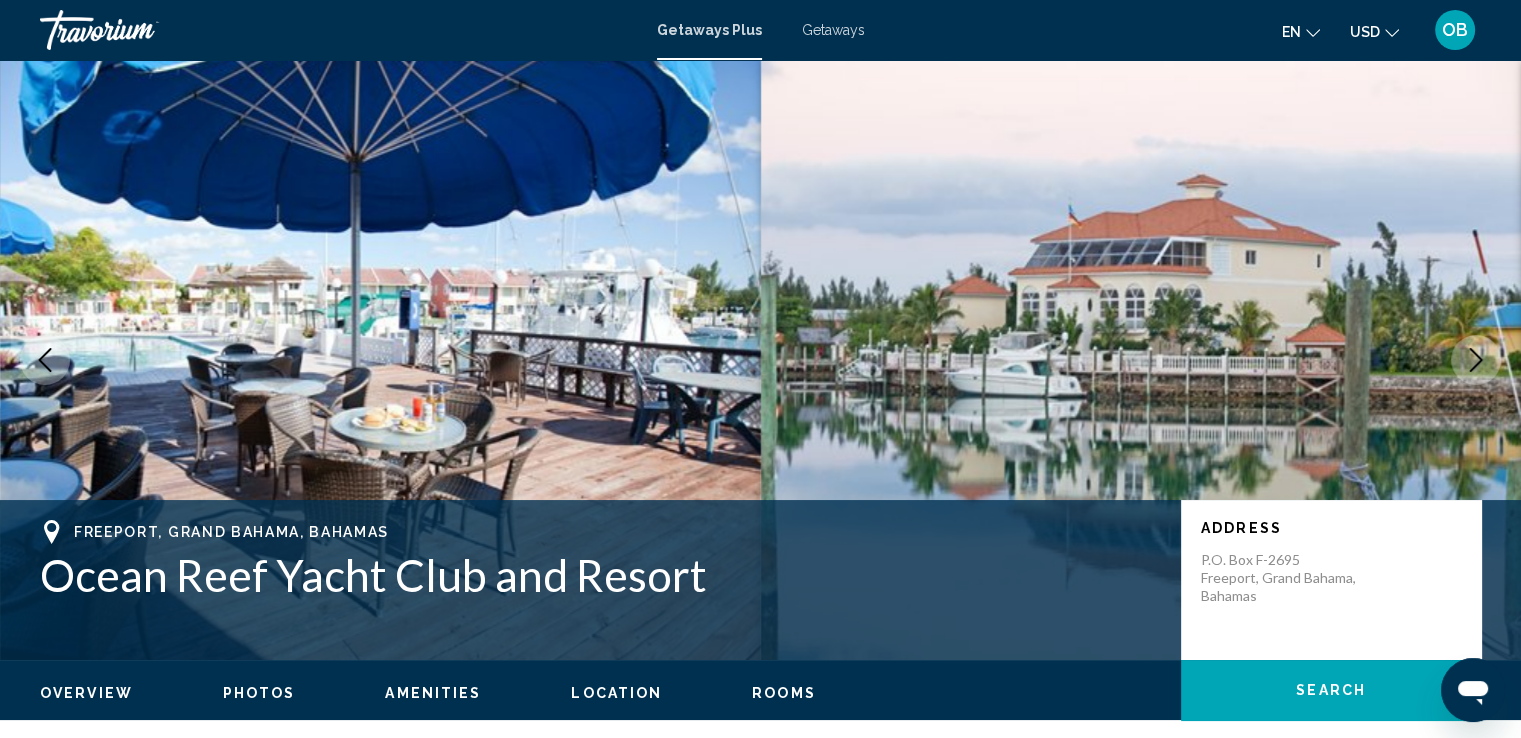 click 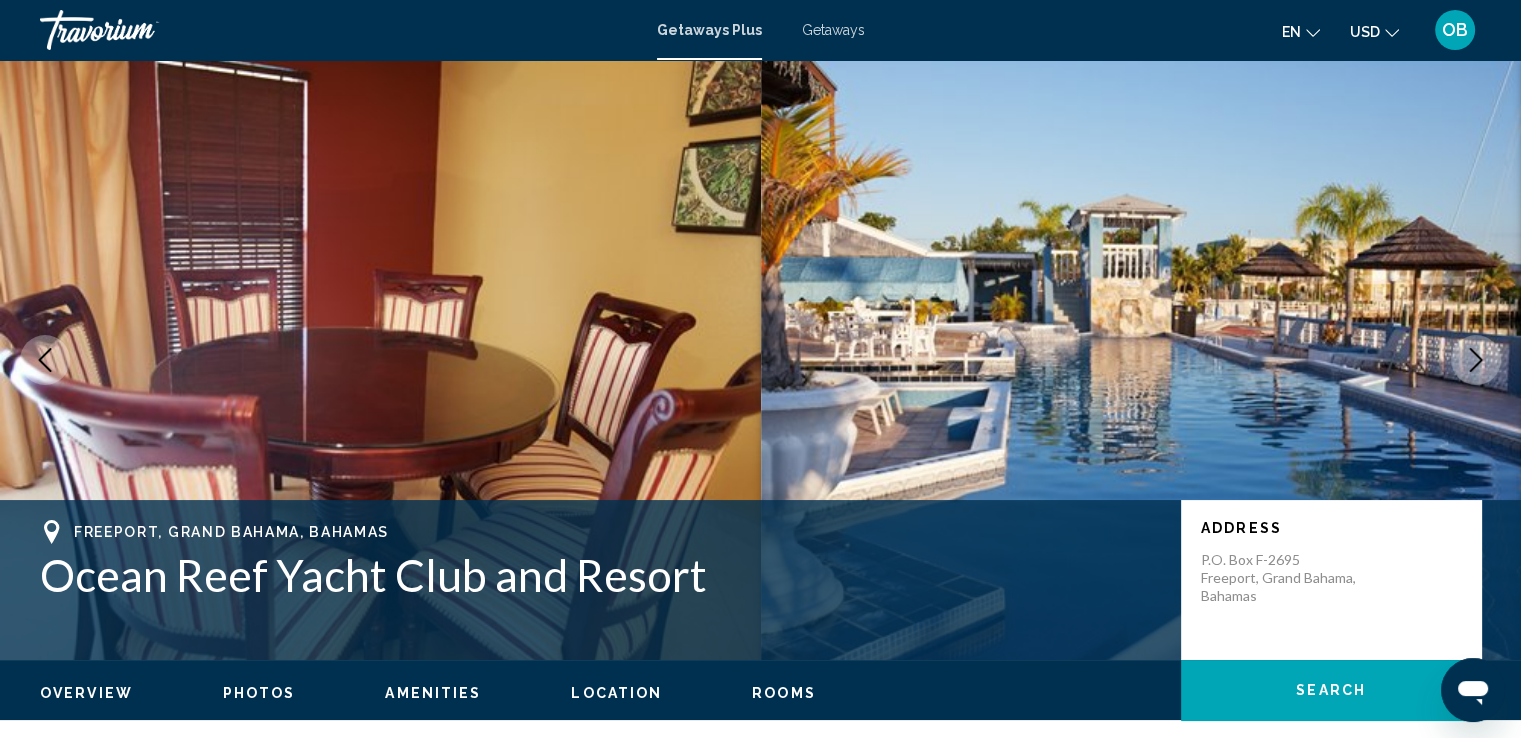 click 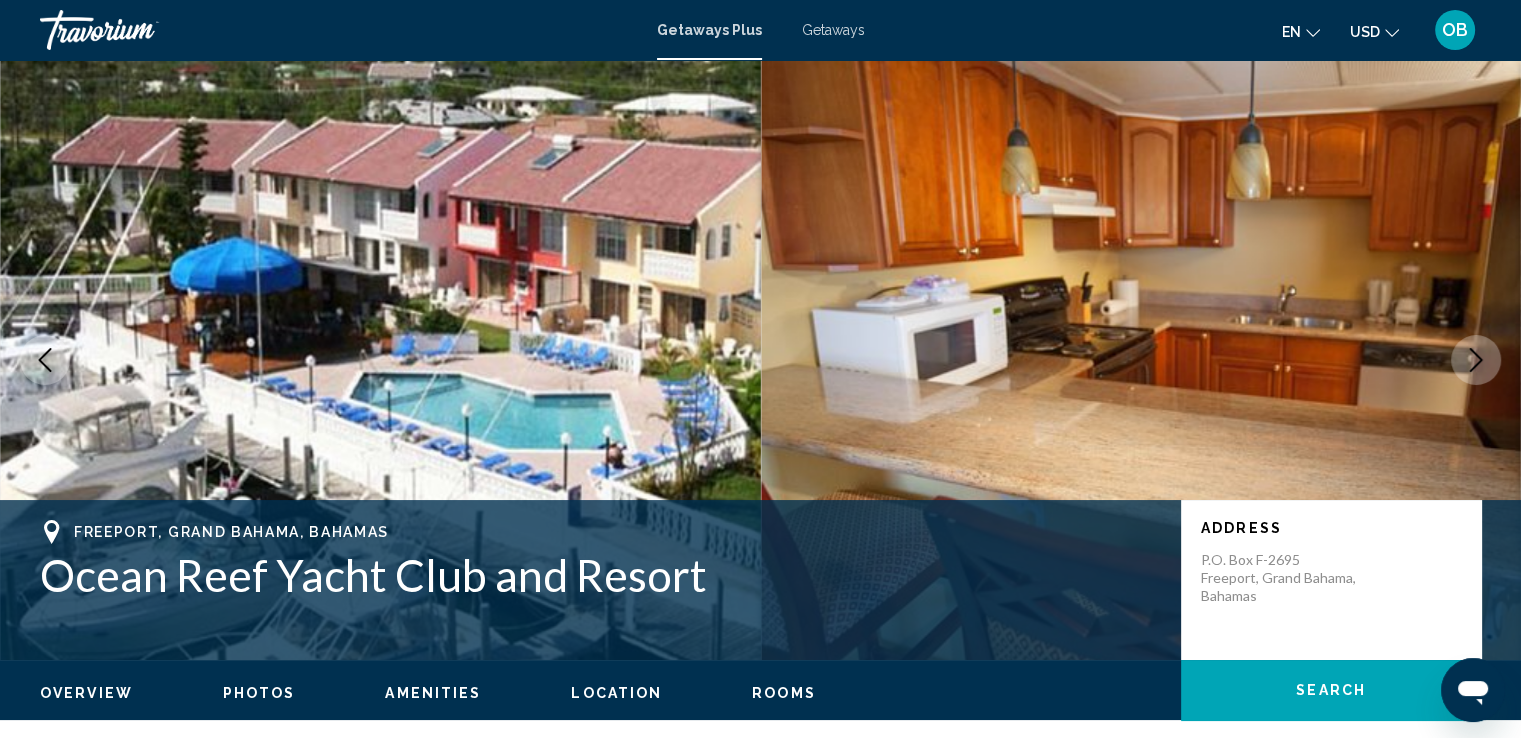 click 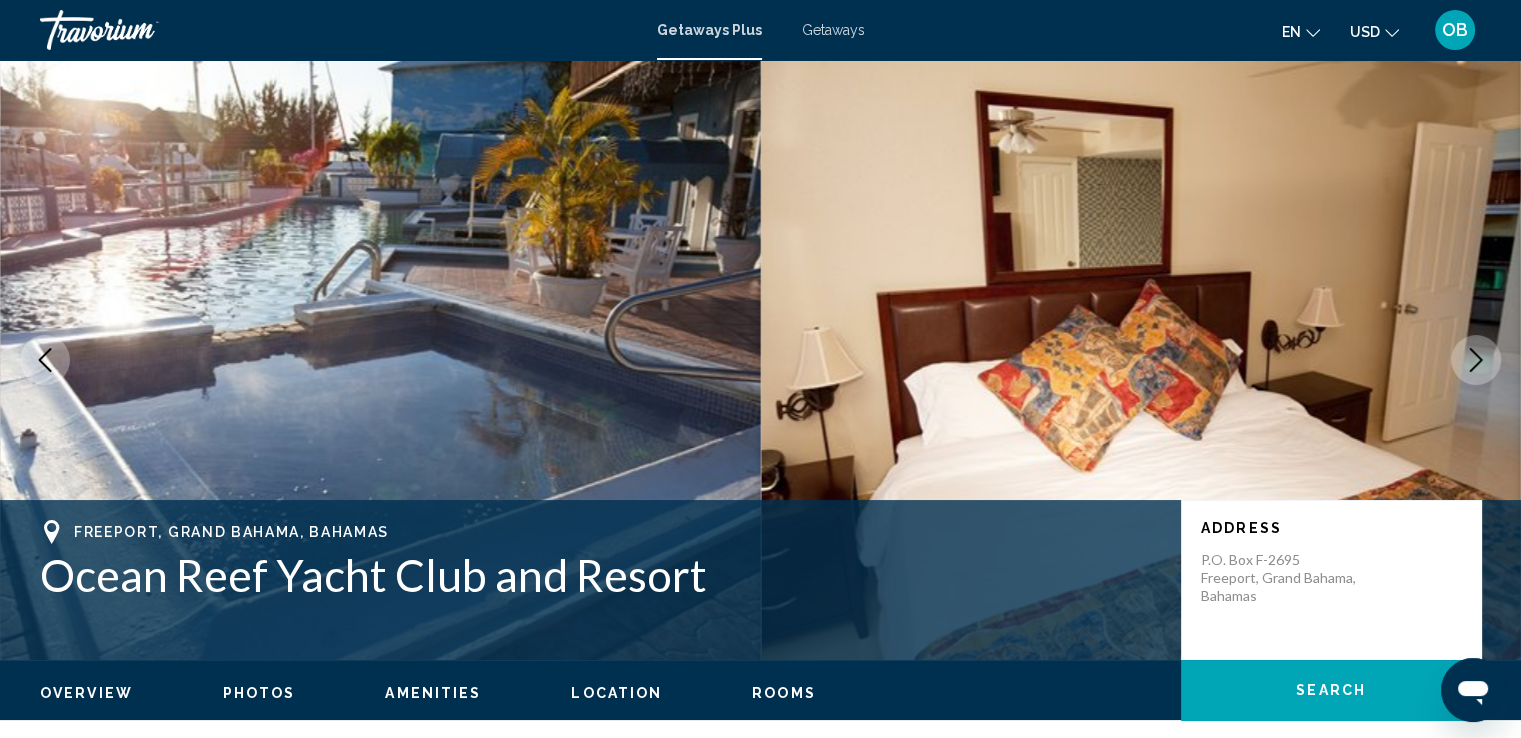 click 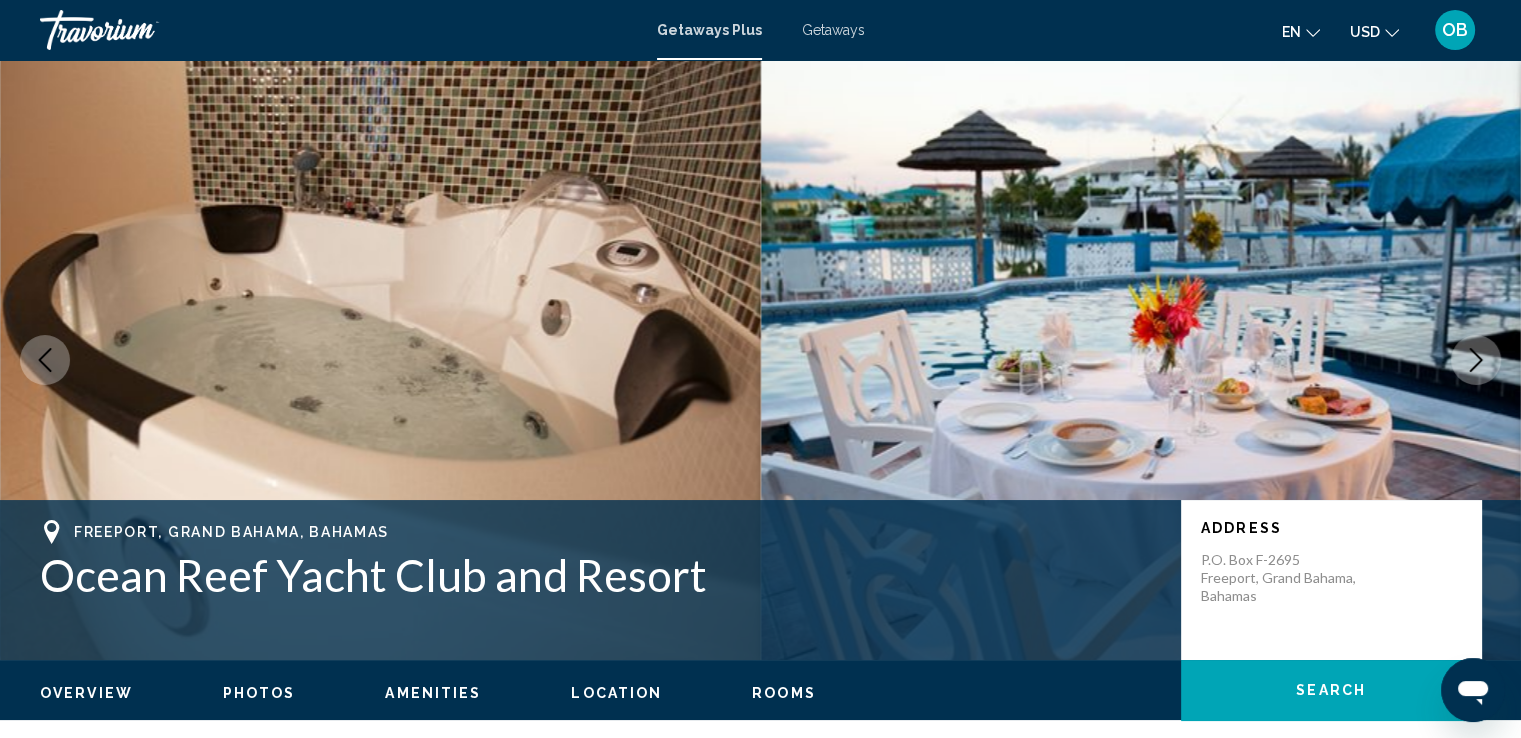click 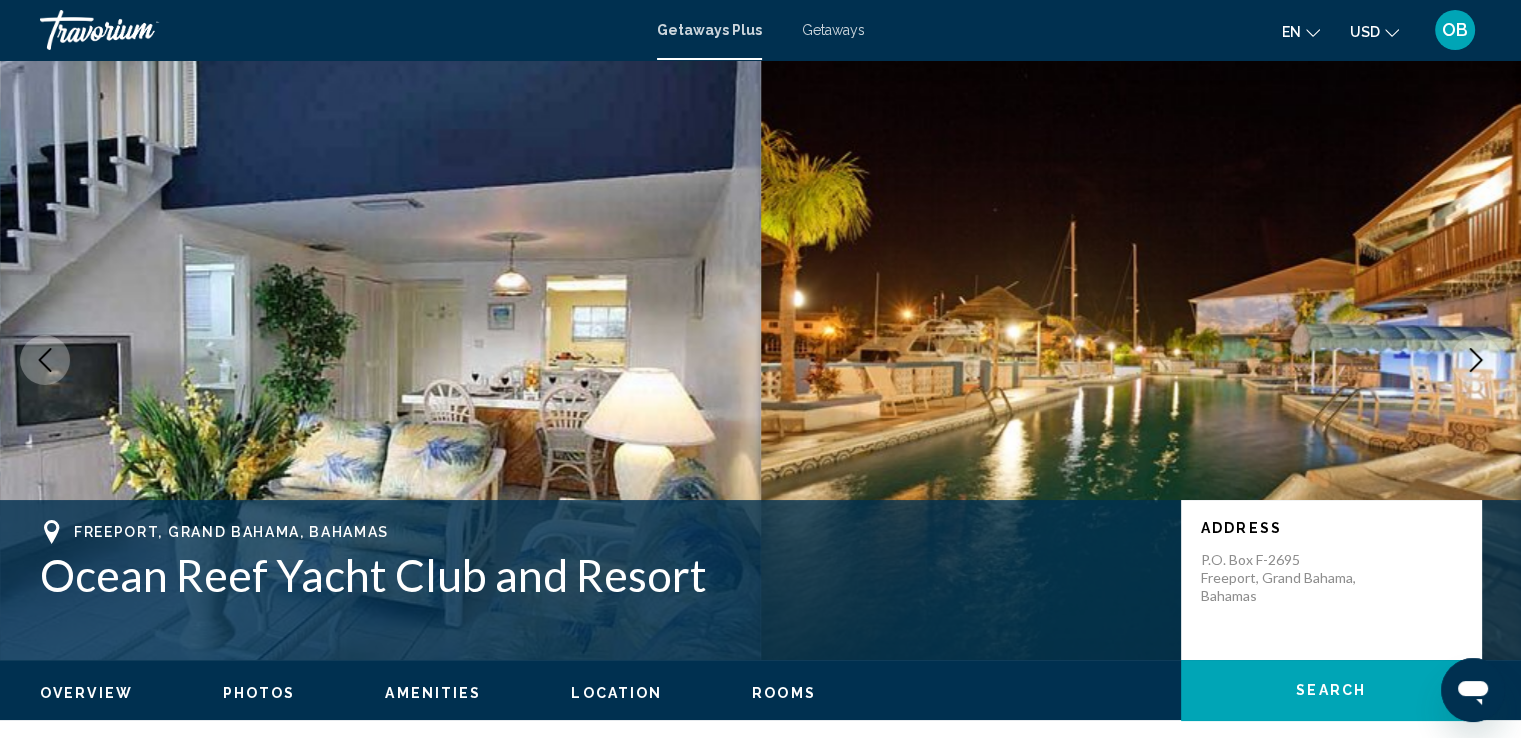 click 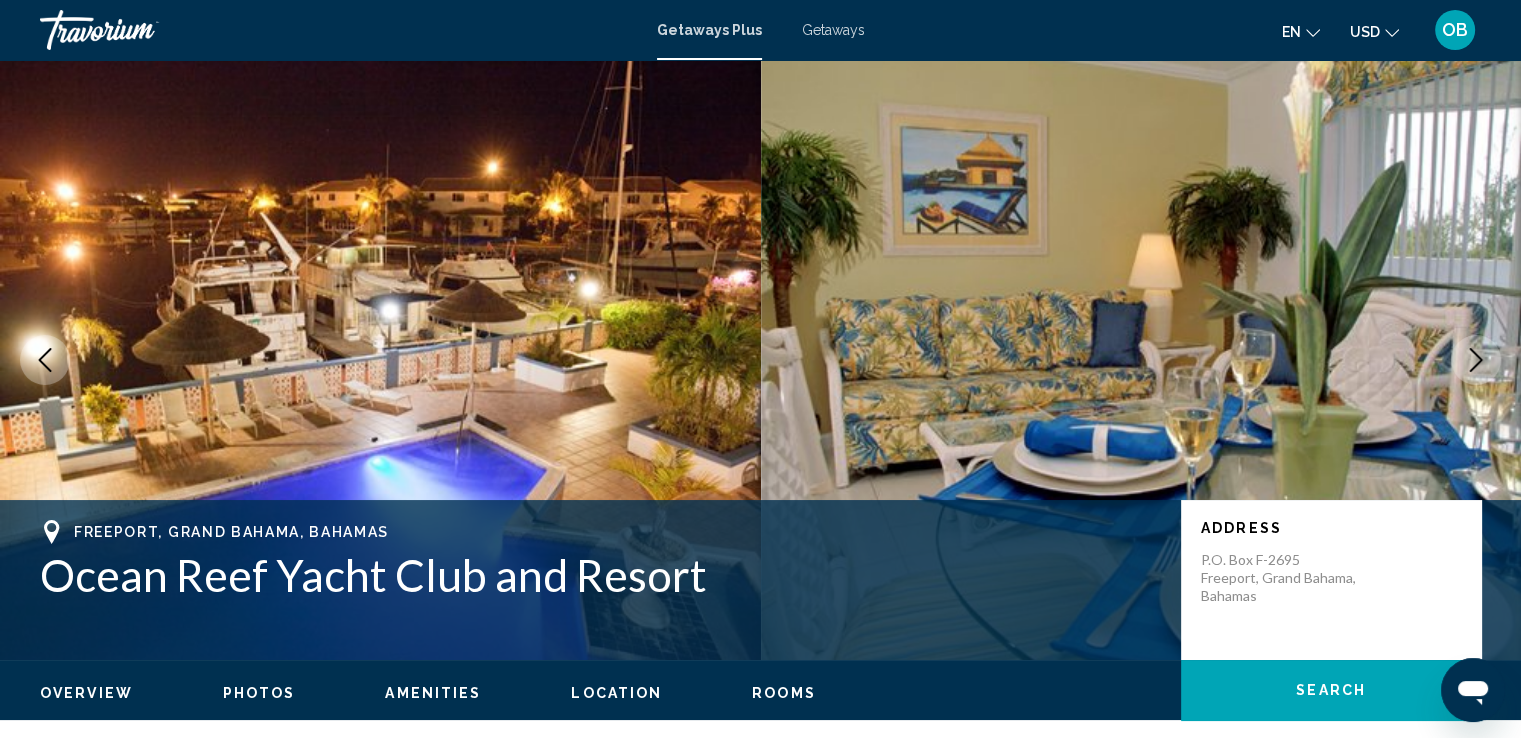 click 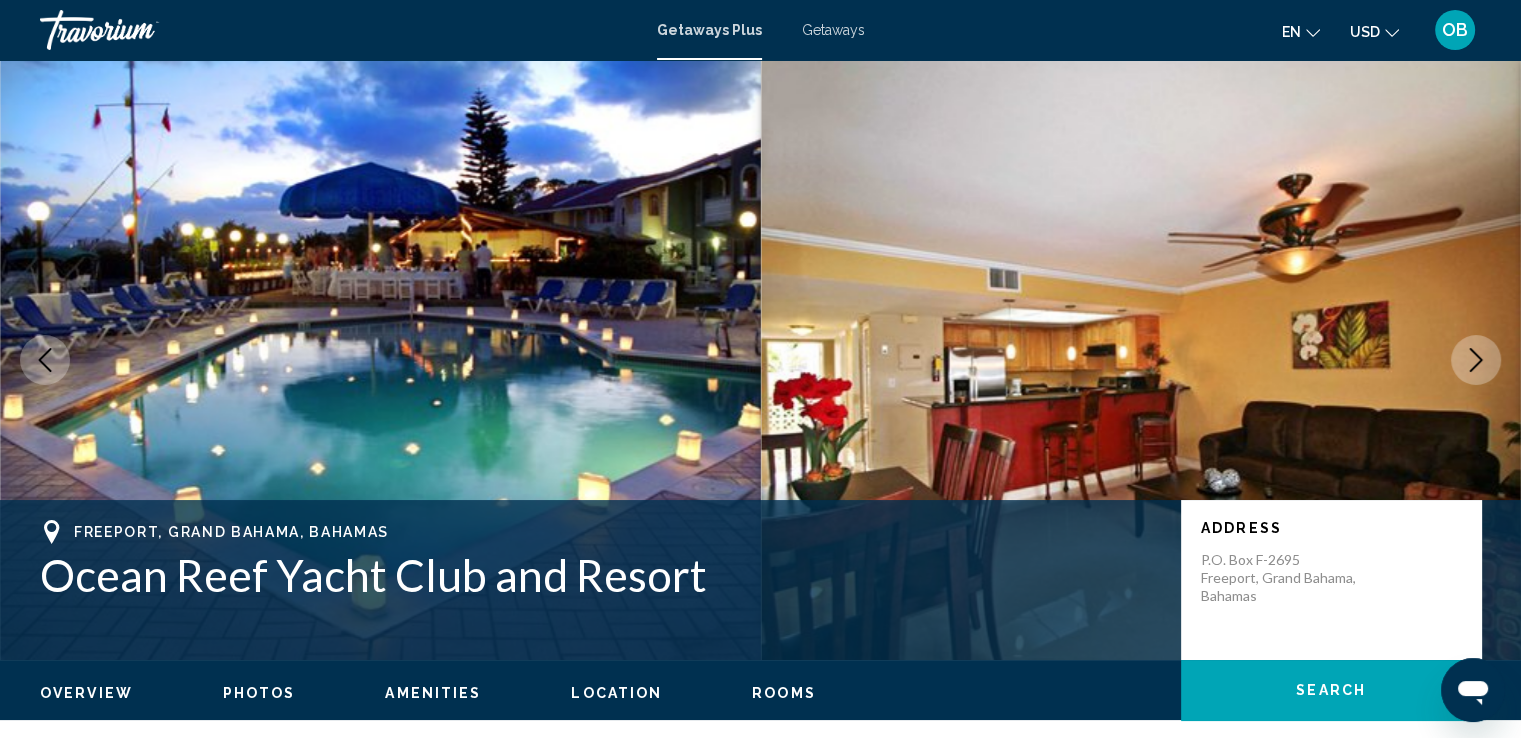 click 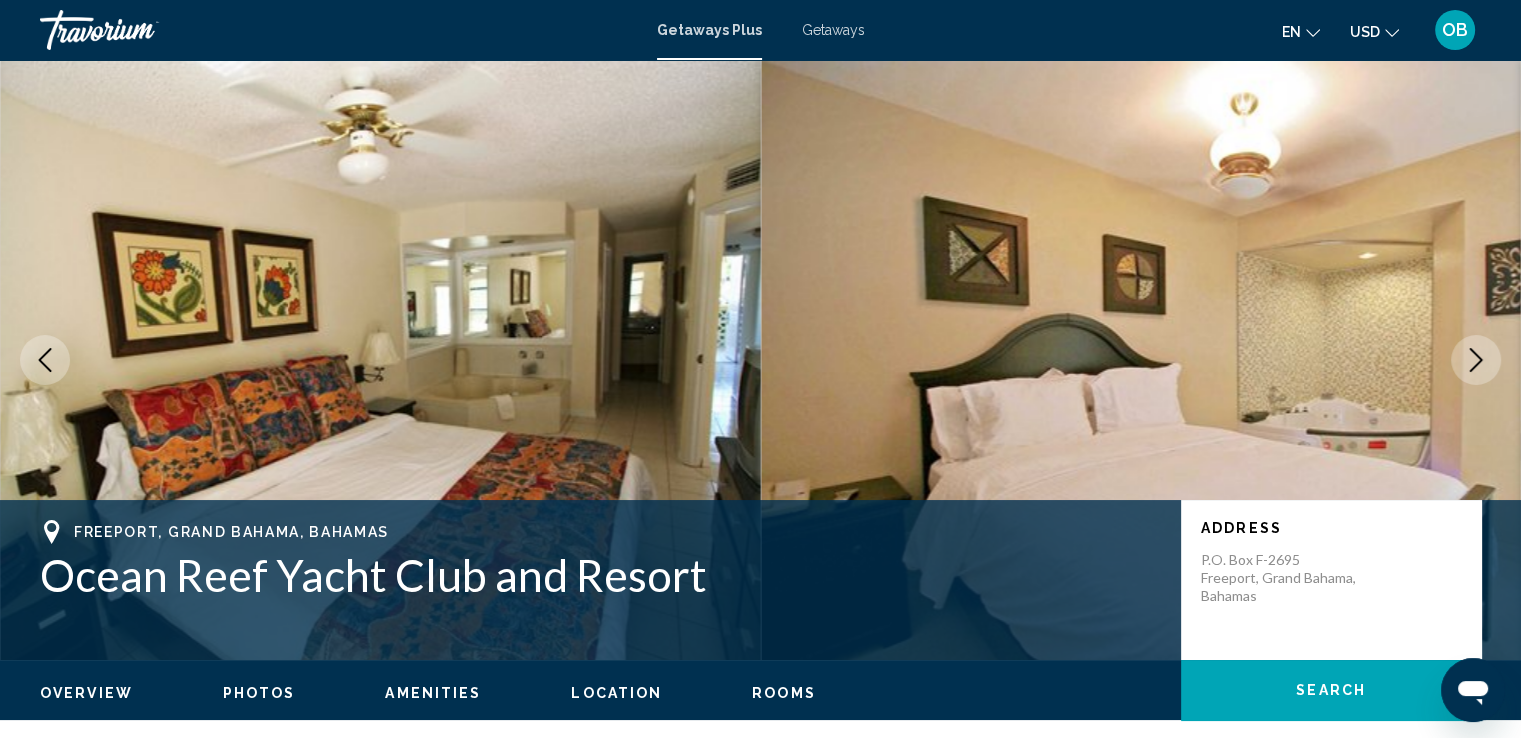 click 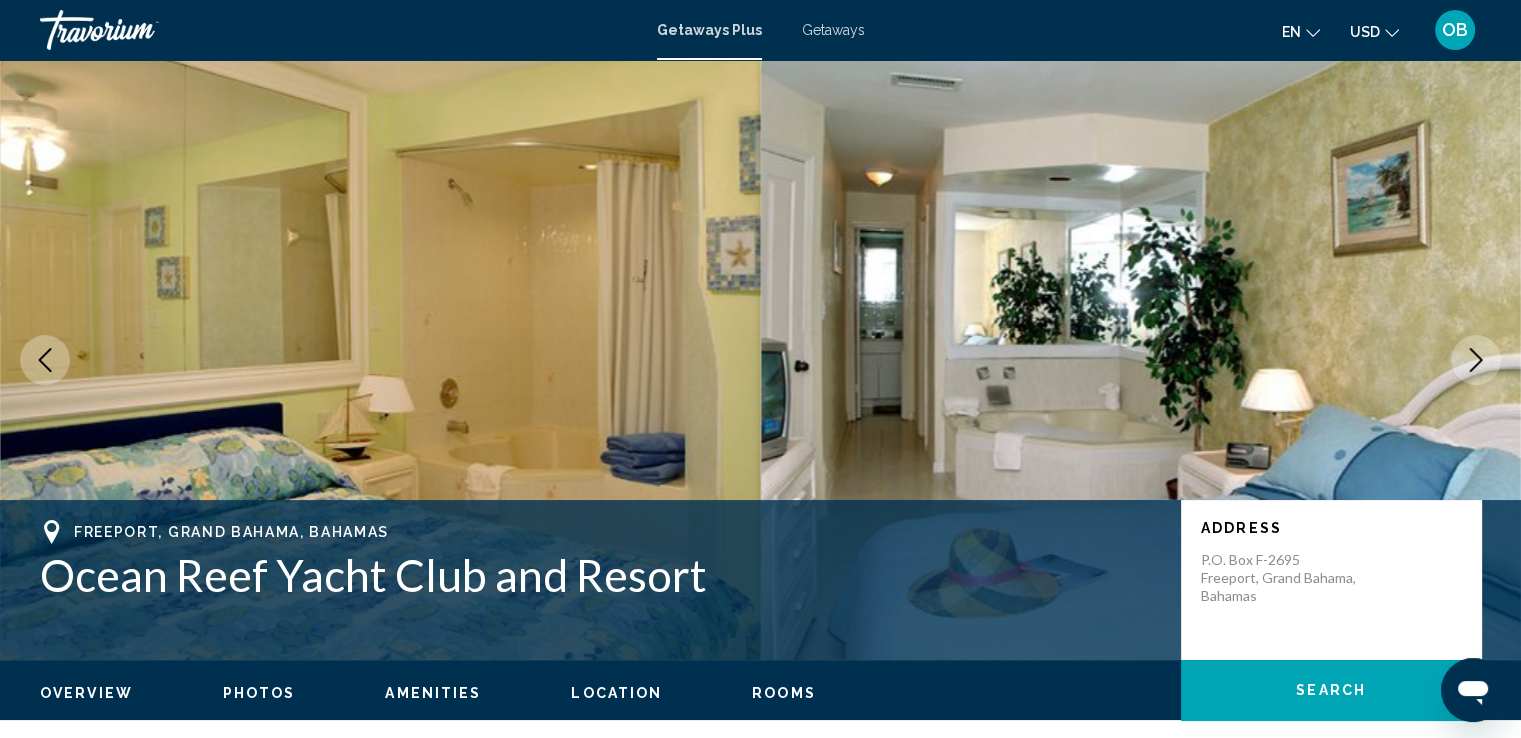 click 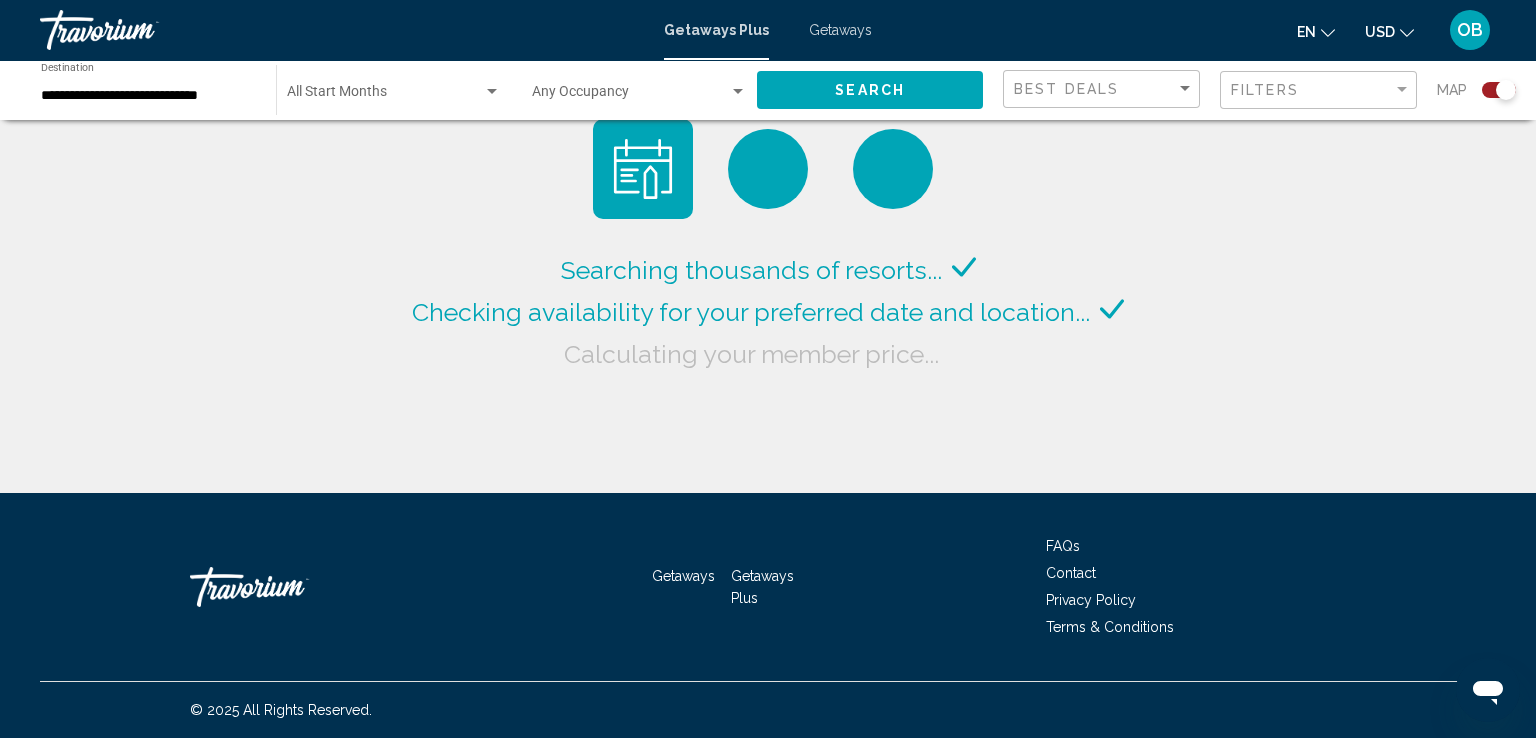 click on "Searching thousands of resorts...
Checking availability for your preferred date and location...
Calculating your member price..." 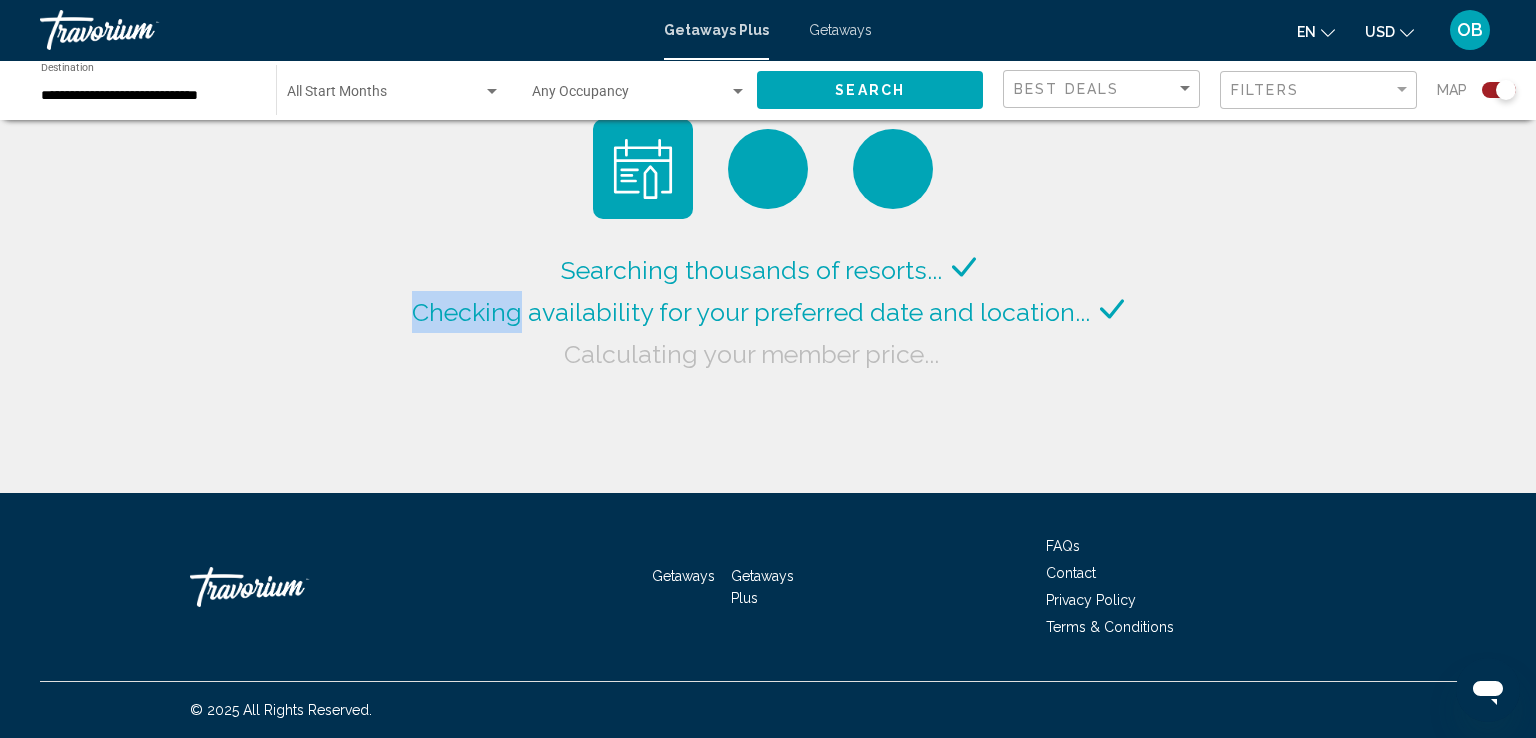 click on "Searching thousands of resorts...
Checking availability for your preferred date and location...
Calculating your member price..." 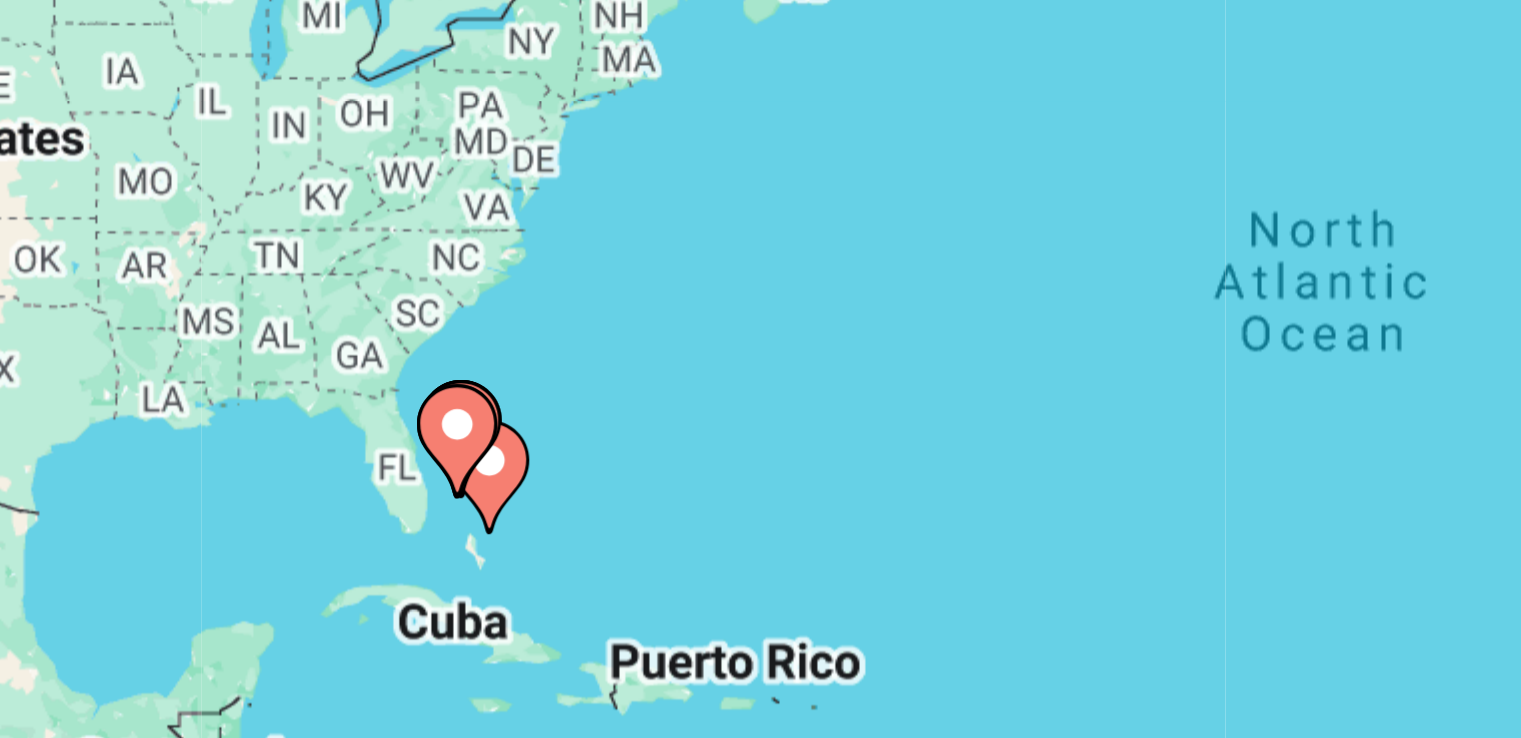 click 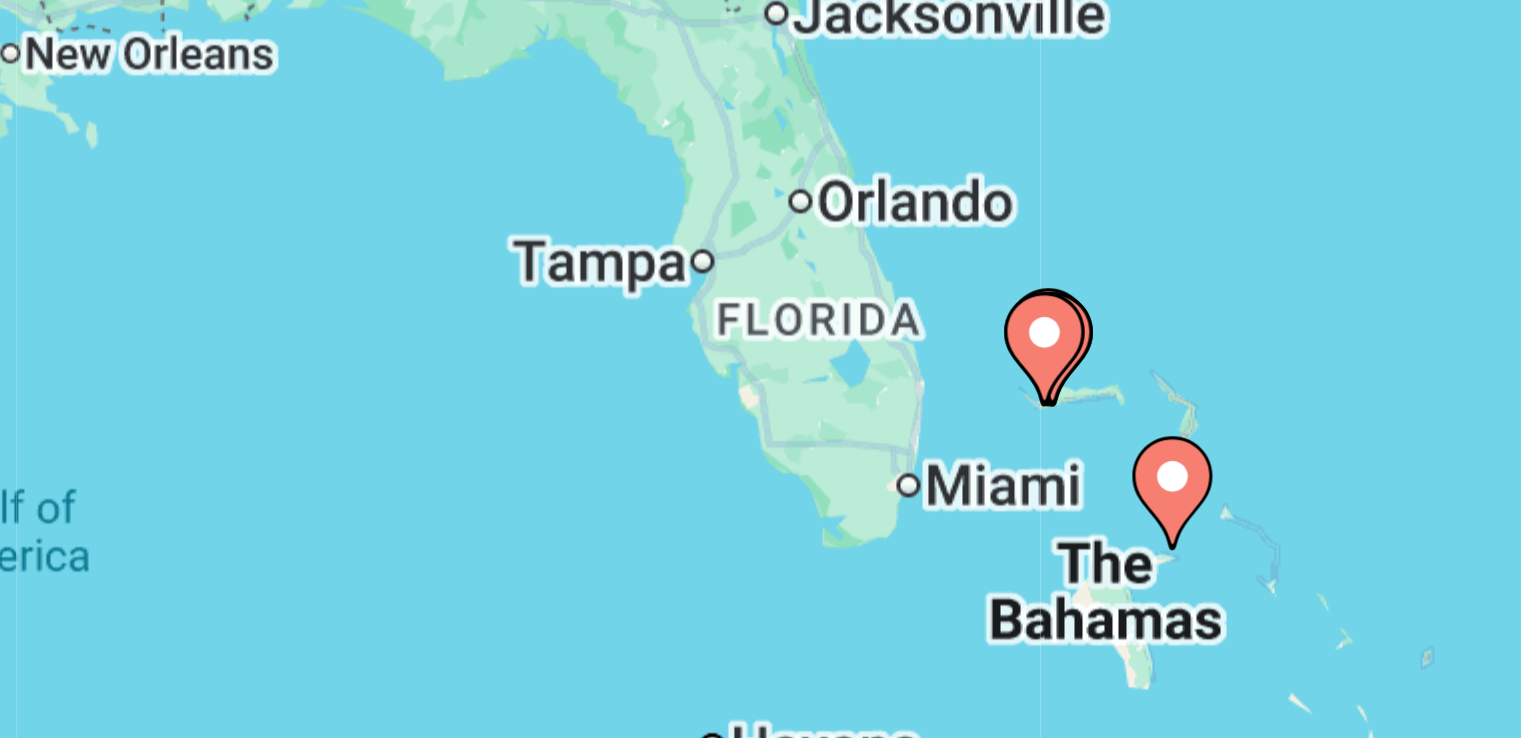 click 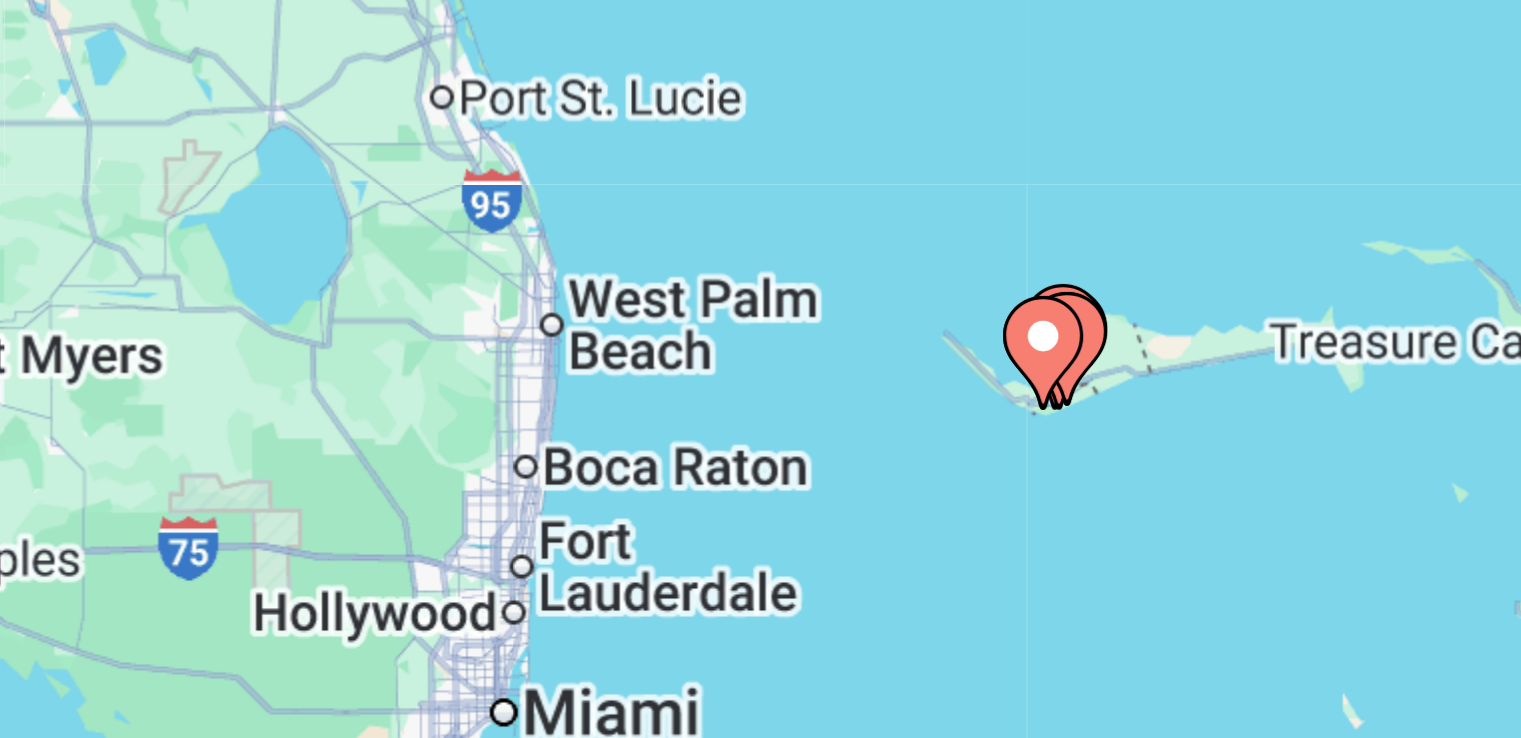 drag, startPoint x: 769, startPoint y: 427, endPoint x: 774, endPoint y: 418, distance: 10.29563 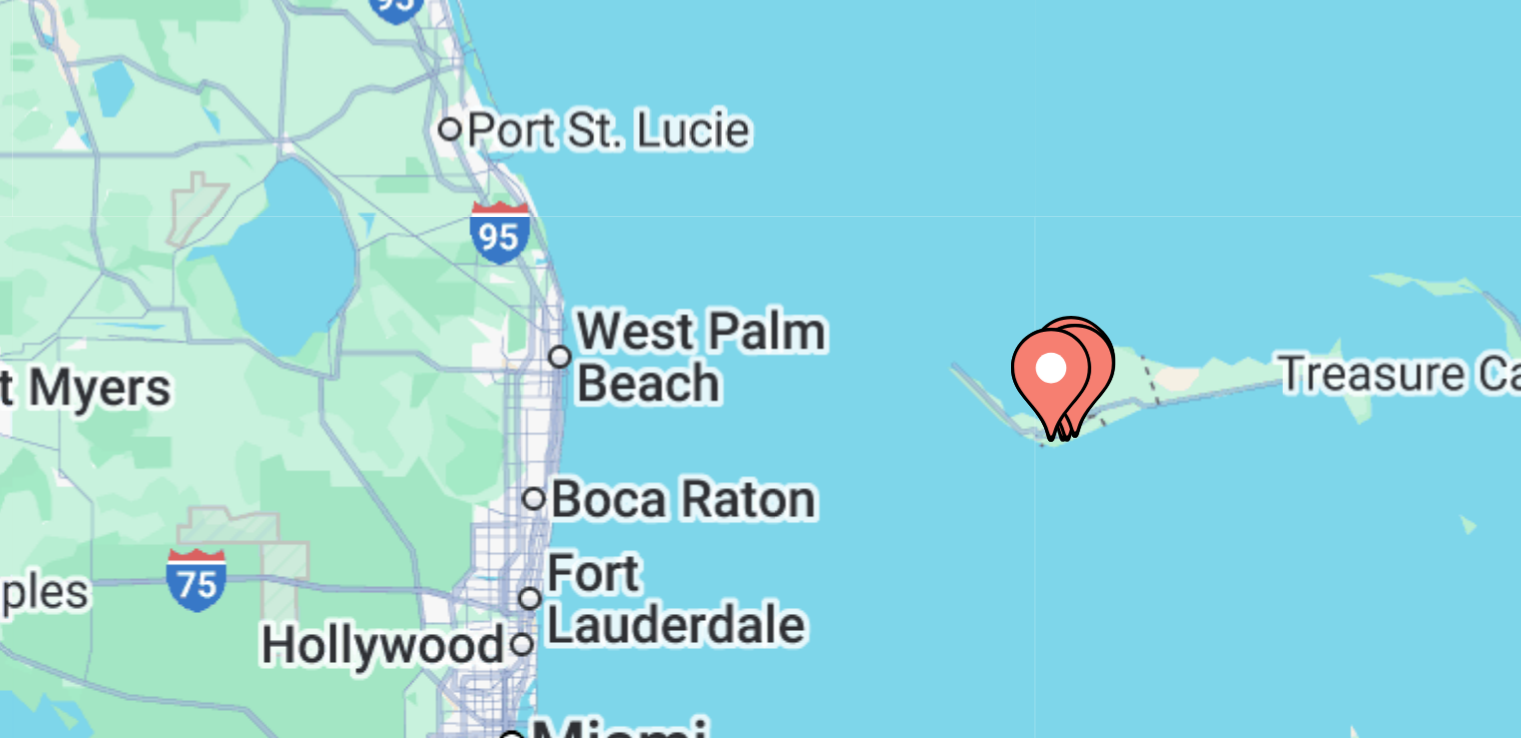click at bounding box center [769, 432] 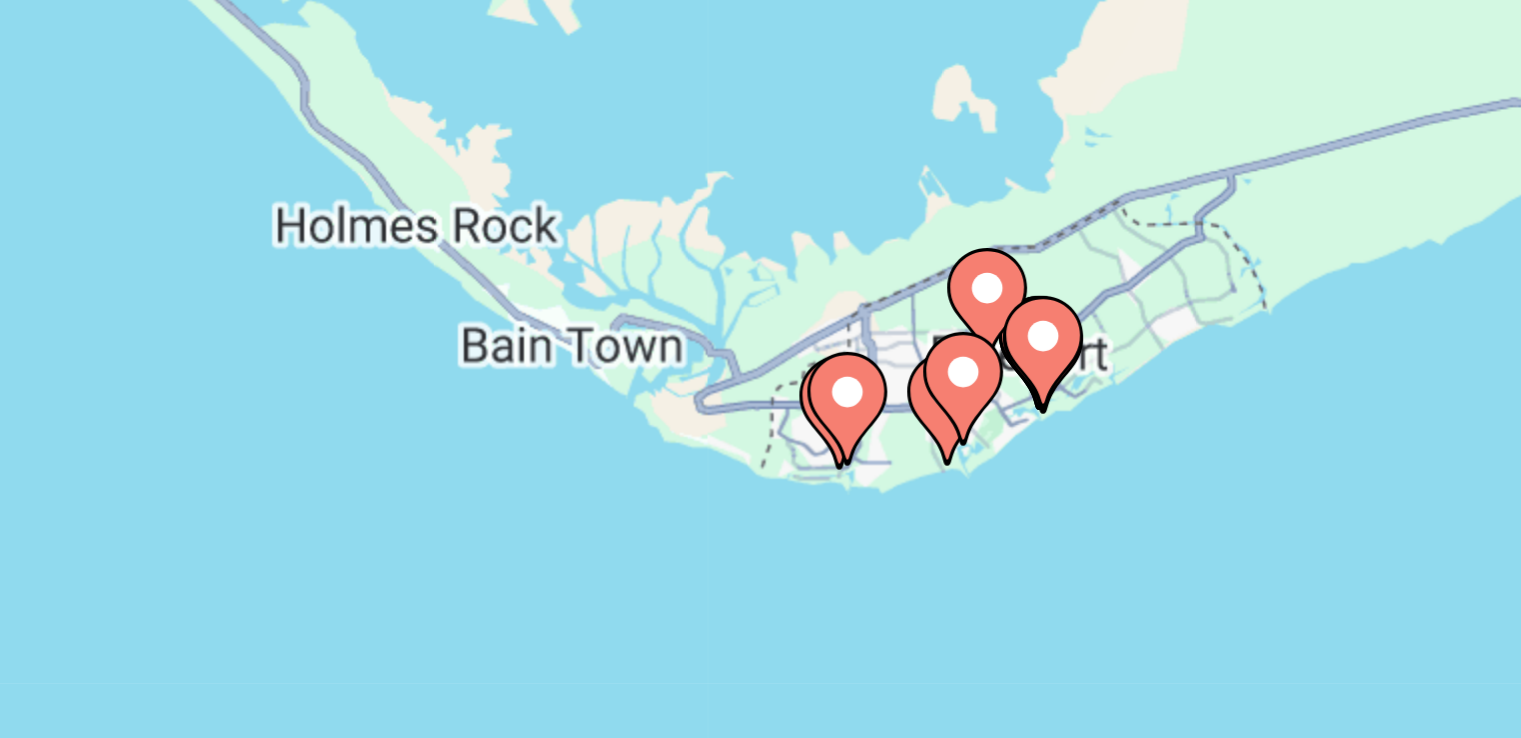 click 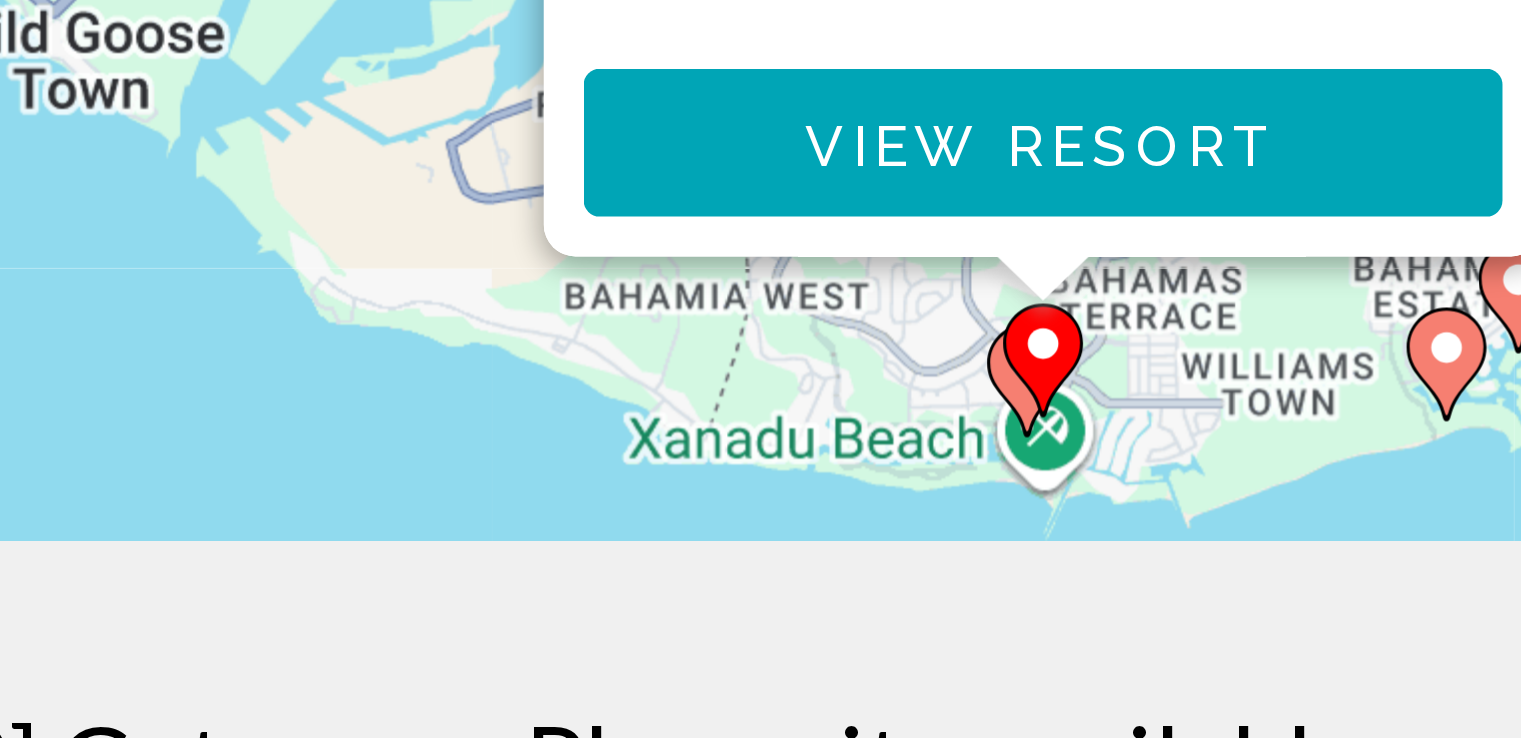 scroll, scrollTop: 53, scrollLeft: 0, axis: vertical 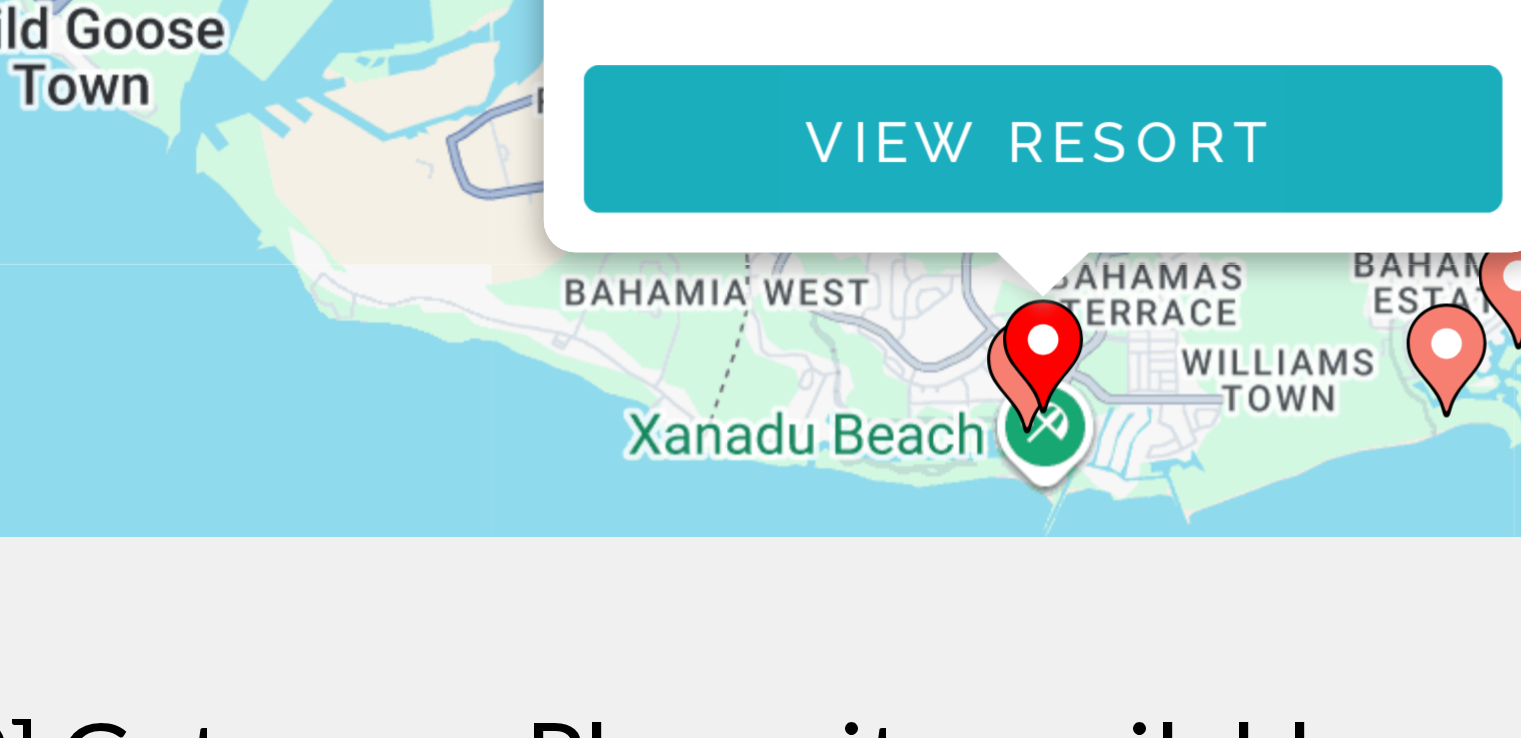 click on "View Resort" at bounding box center (760, 588) 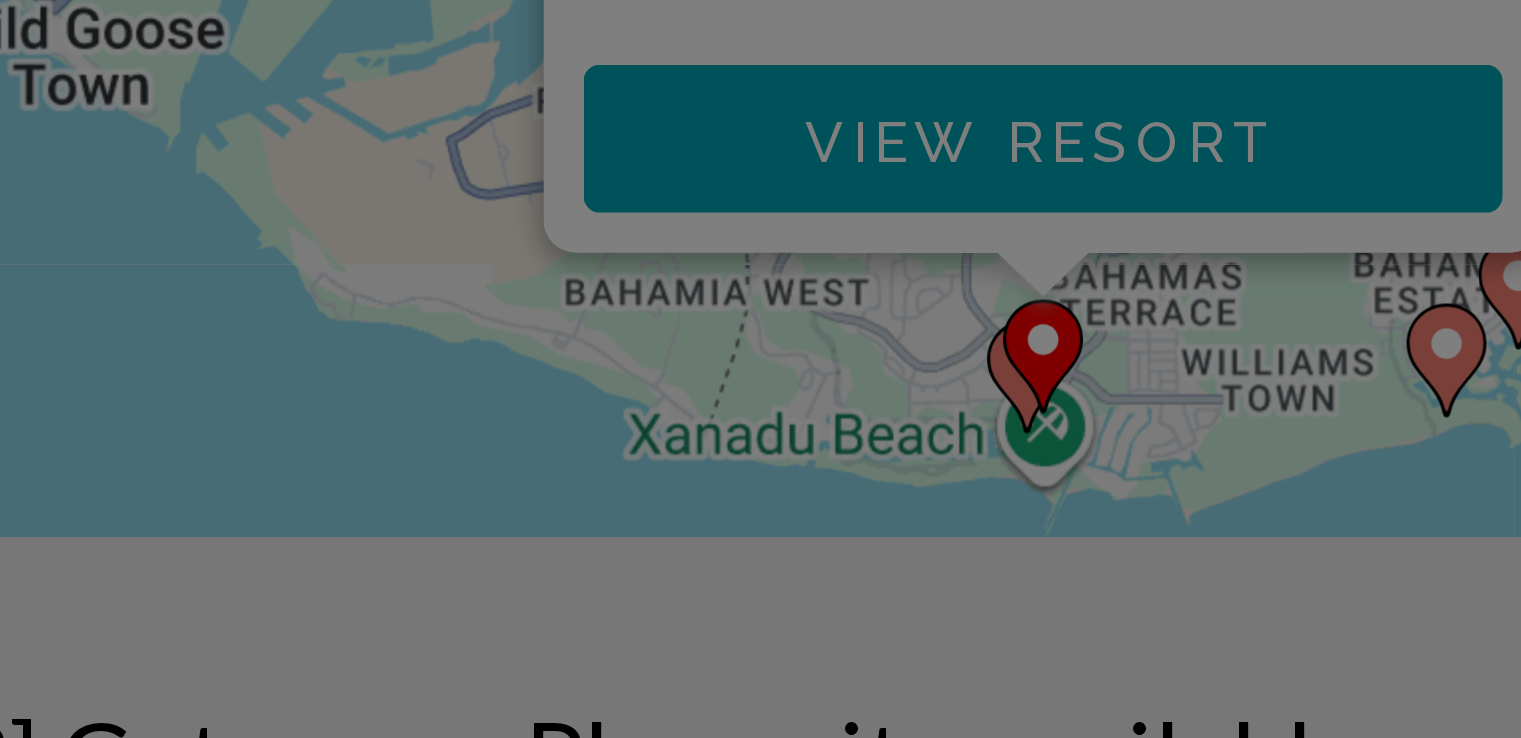 scroll, scrollTop: 0, scrollLeft: 0, axis: both 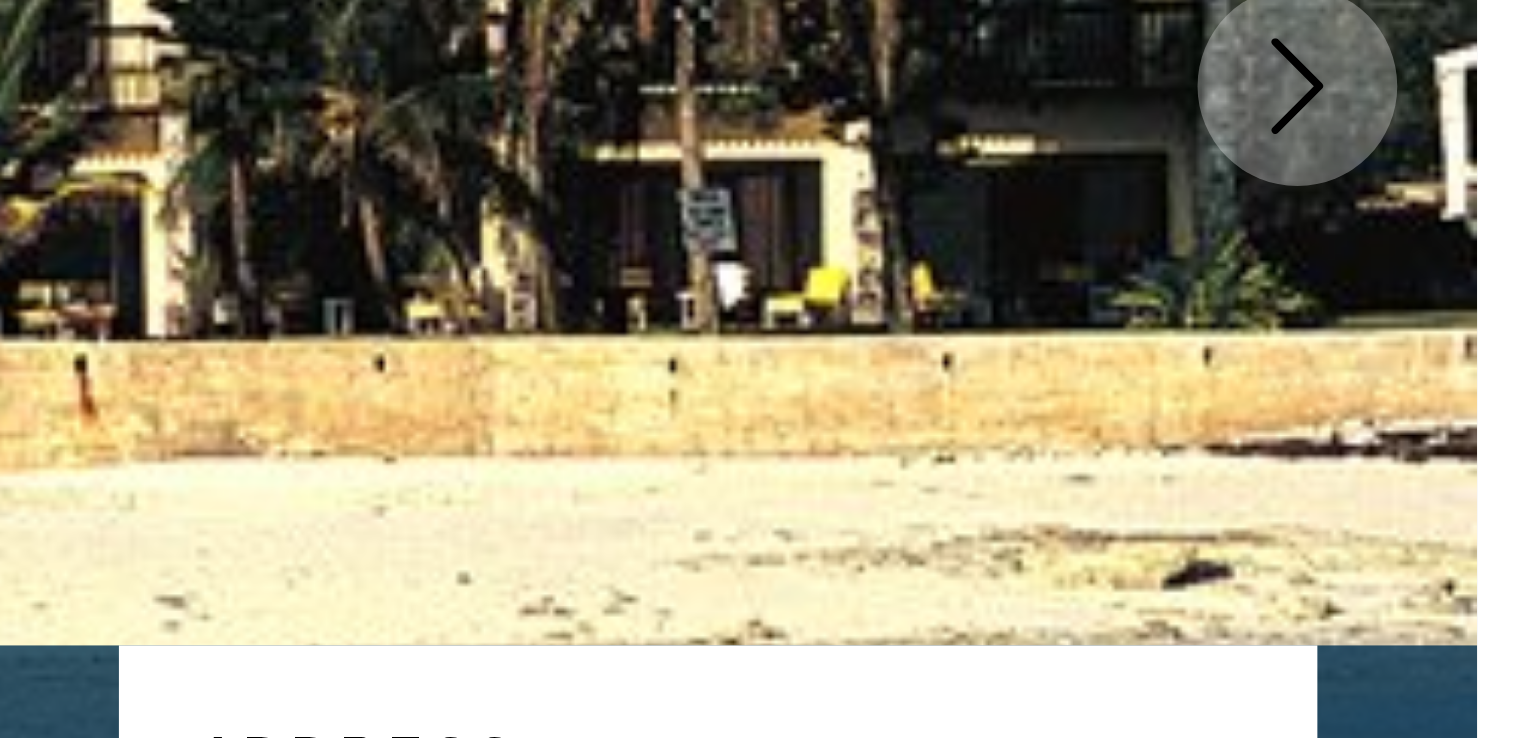 click 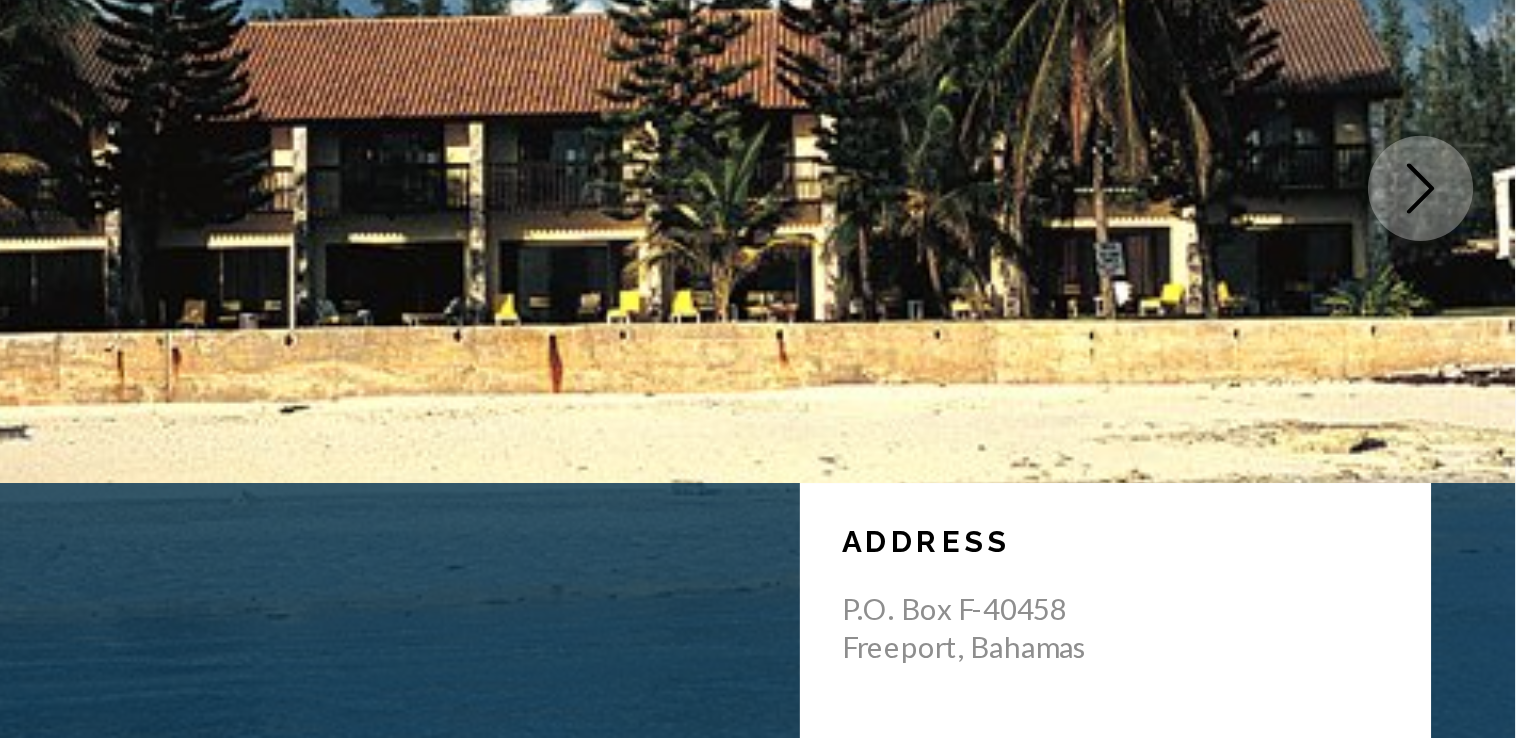 scroll, scrollTop: 0, scrollLeft: 0, axis: both 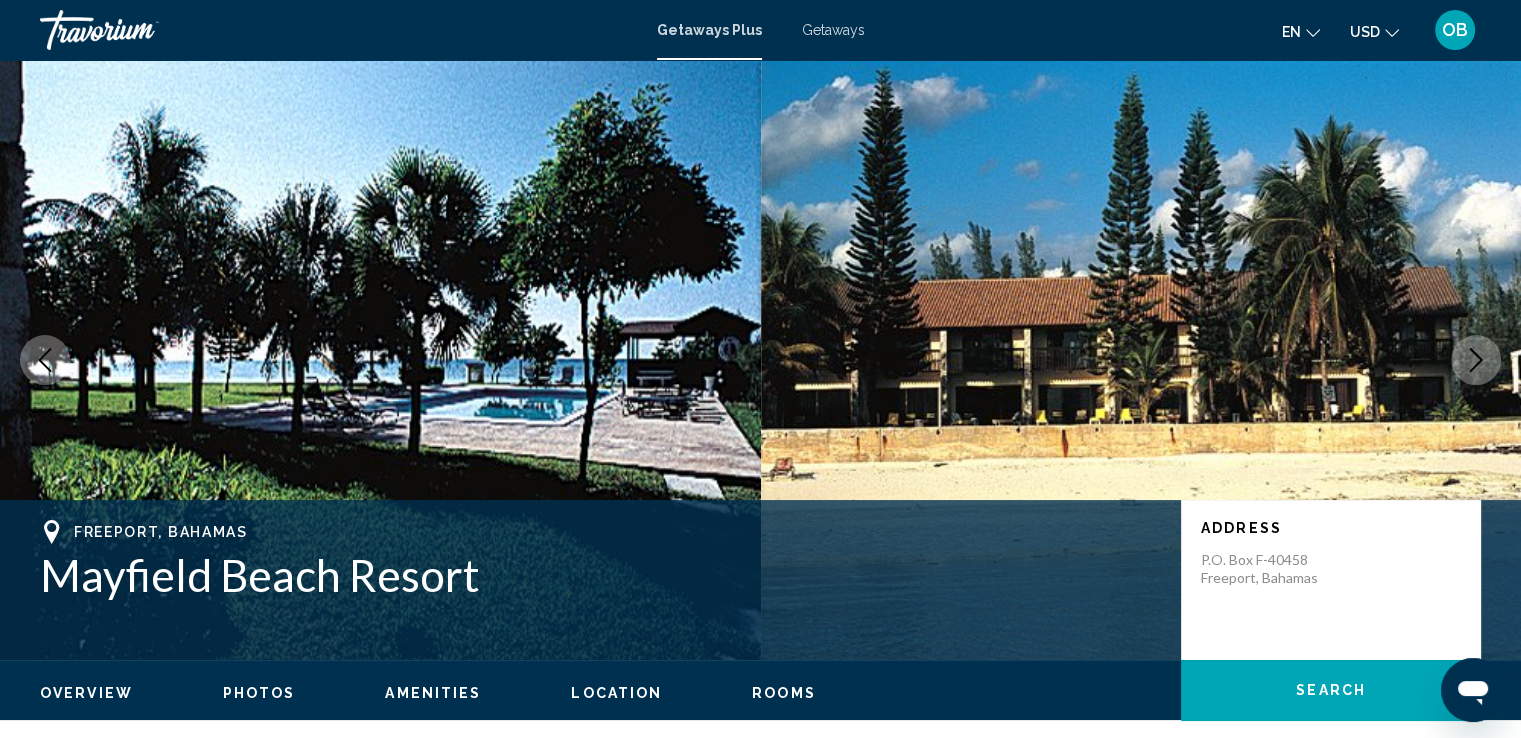 drag, startPoint x: 1476, startPoint y: 359, endPoint x: 1415, endPoint y: 231, distance: 141.7921 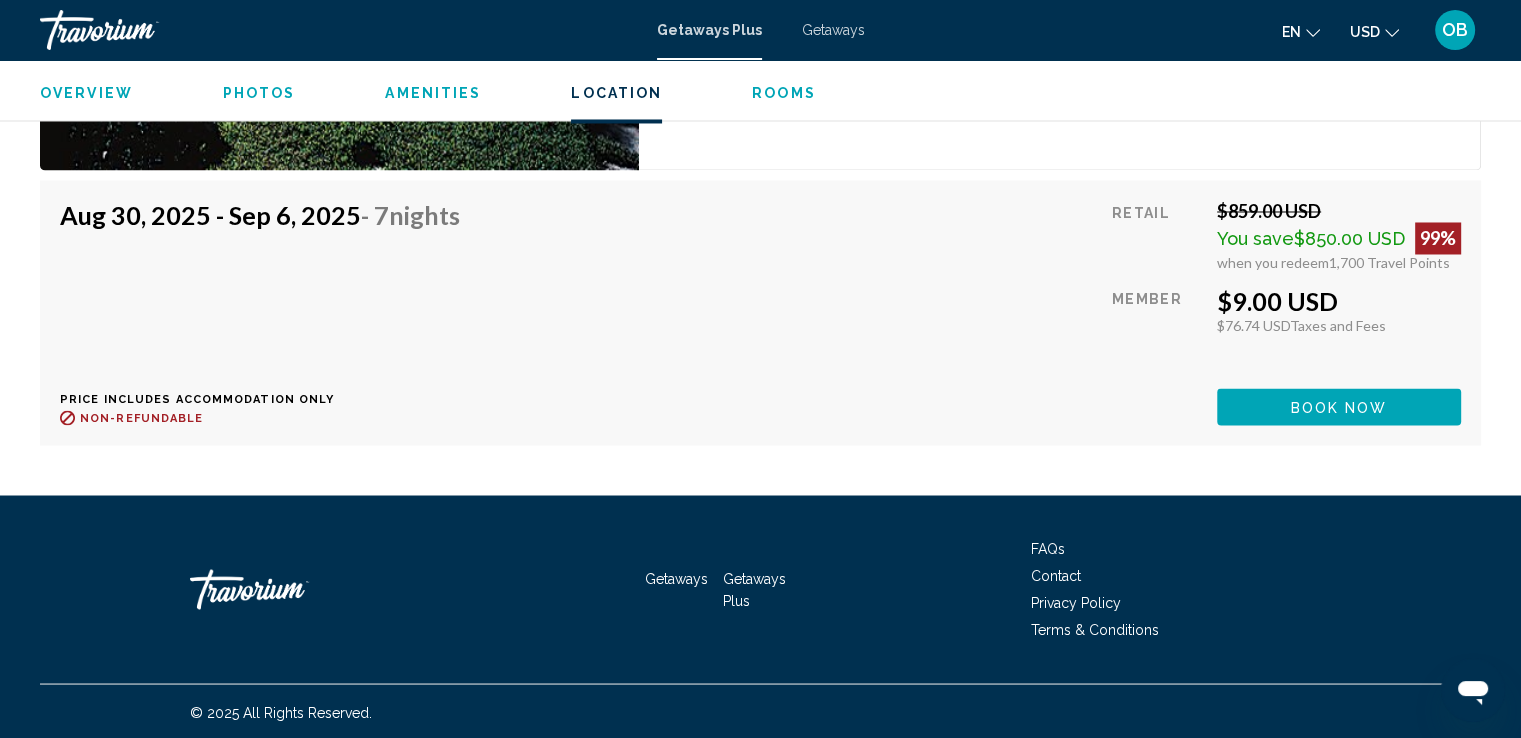 scroll, scrollTop: 3483, scrollLeft: 0, axis: vertical 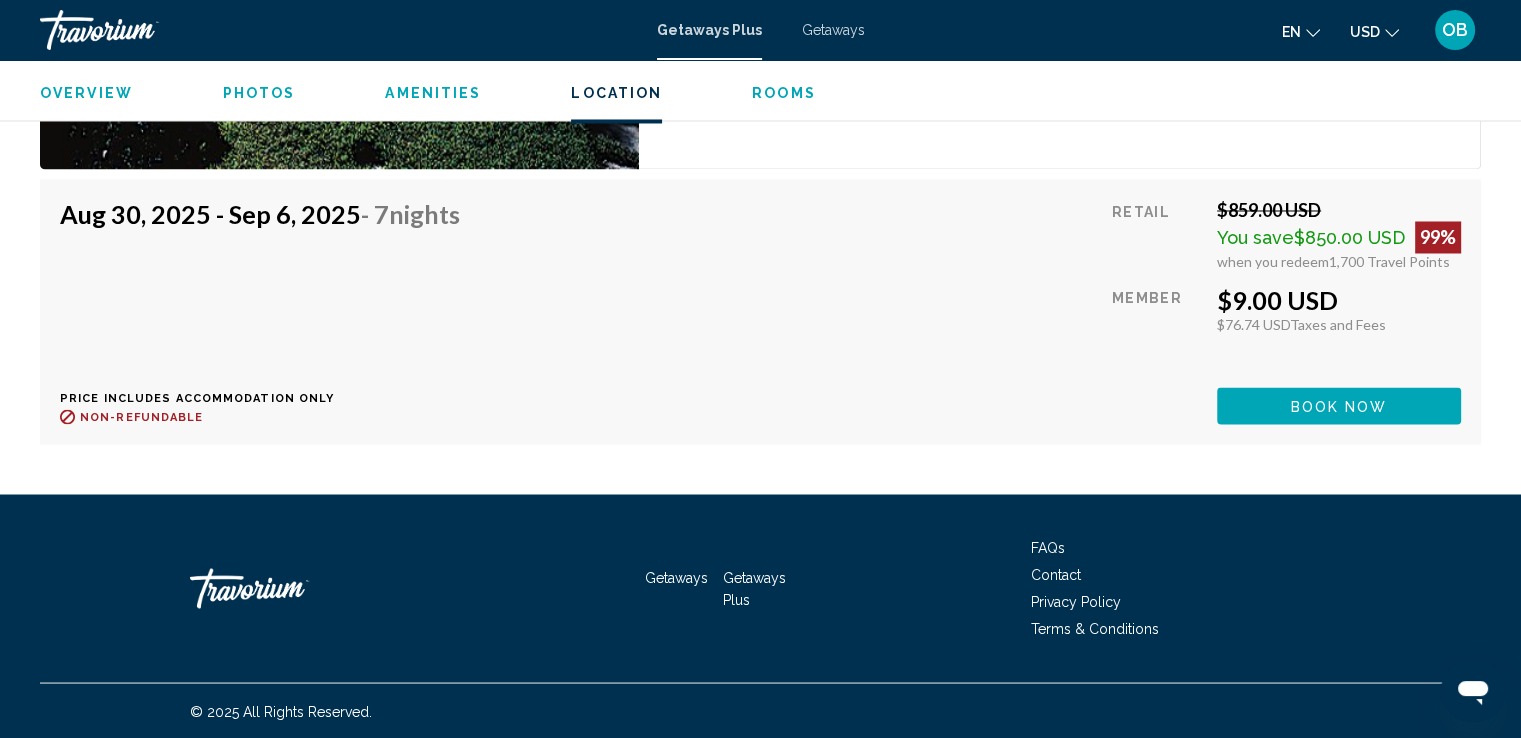drag, startPoint x: 1356, startPoint y: 405, endPoint x: 943, endPoint y: 251, distance: 440.7777 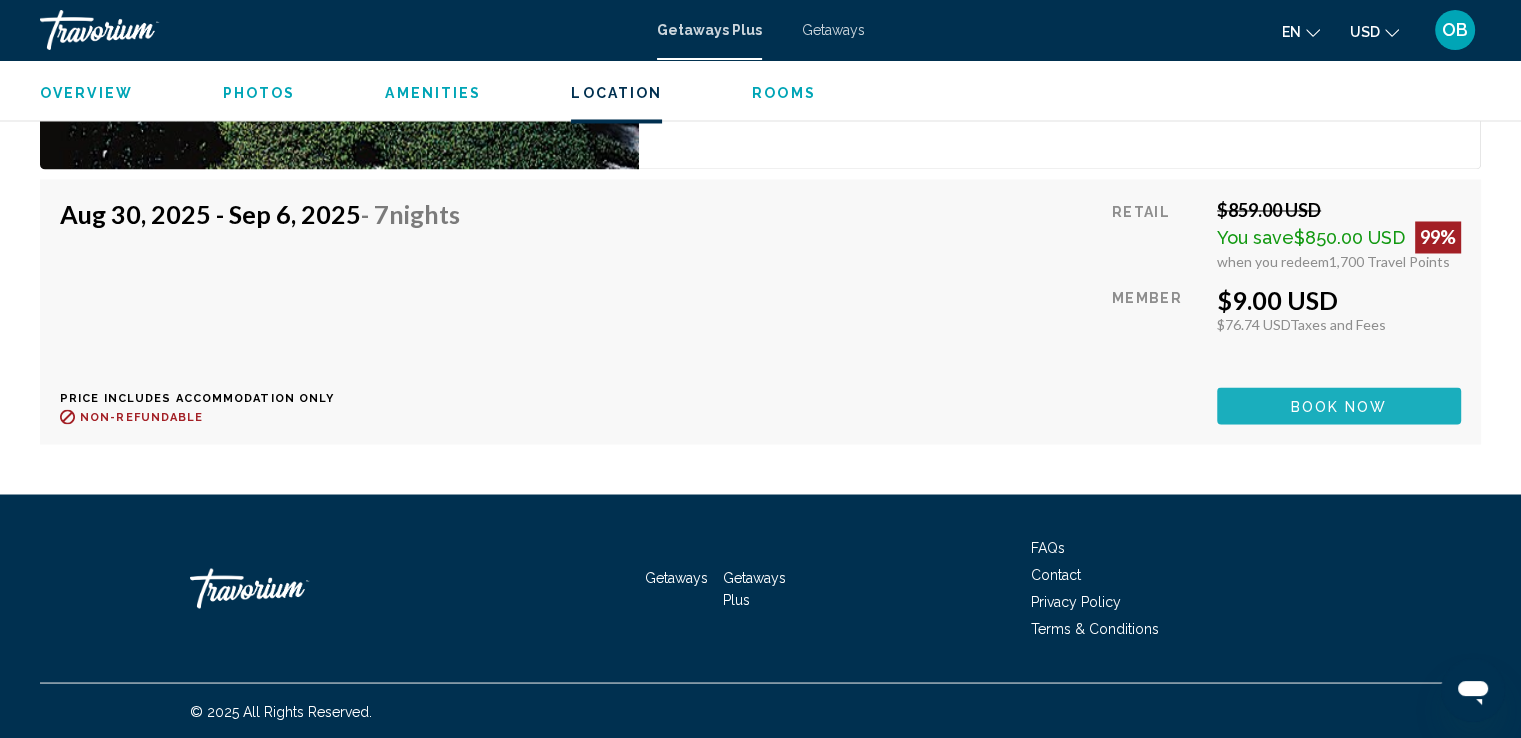 click on "Book now" at bounding box center (1339, 405) 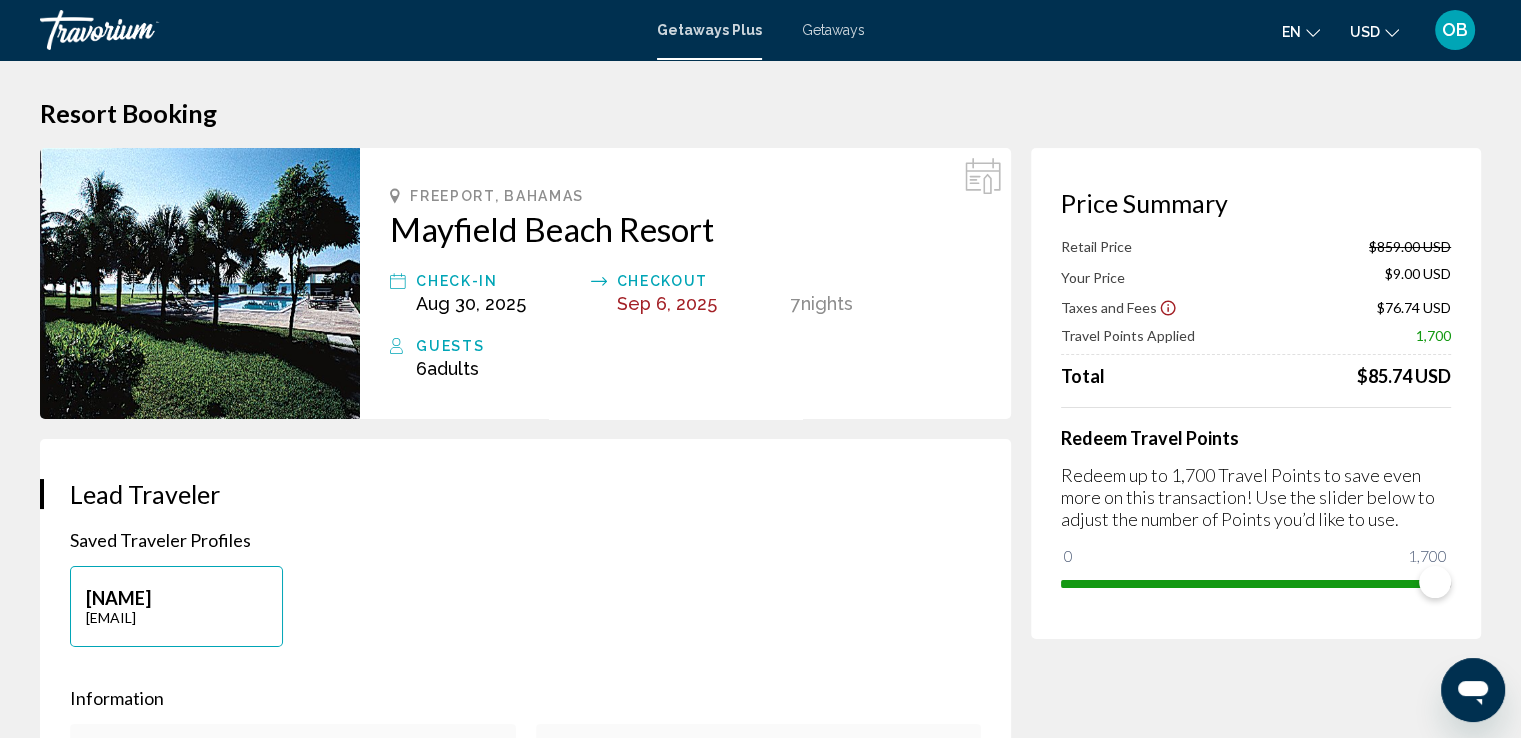 scroll, scrollTop: 0, scrollLeft: 0, axis: both 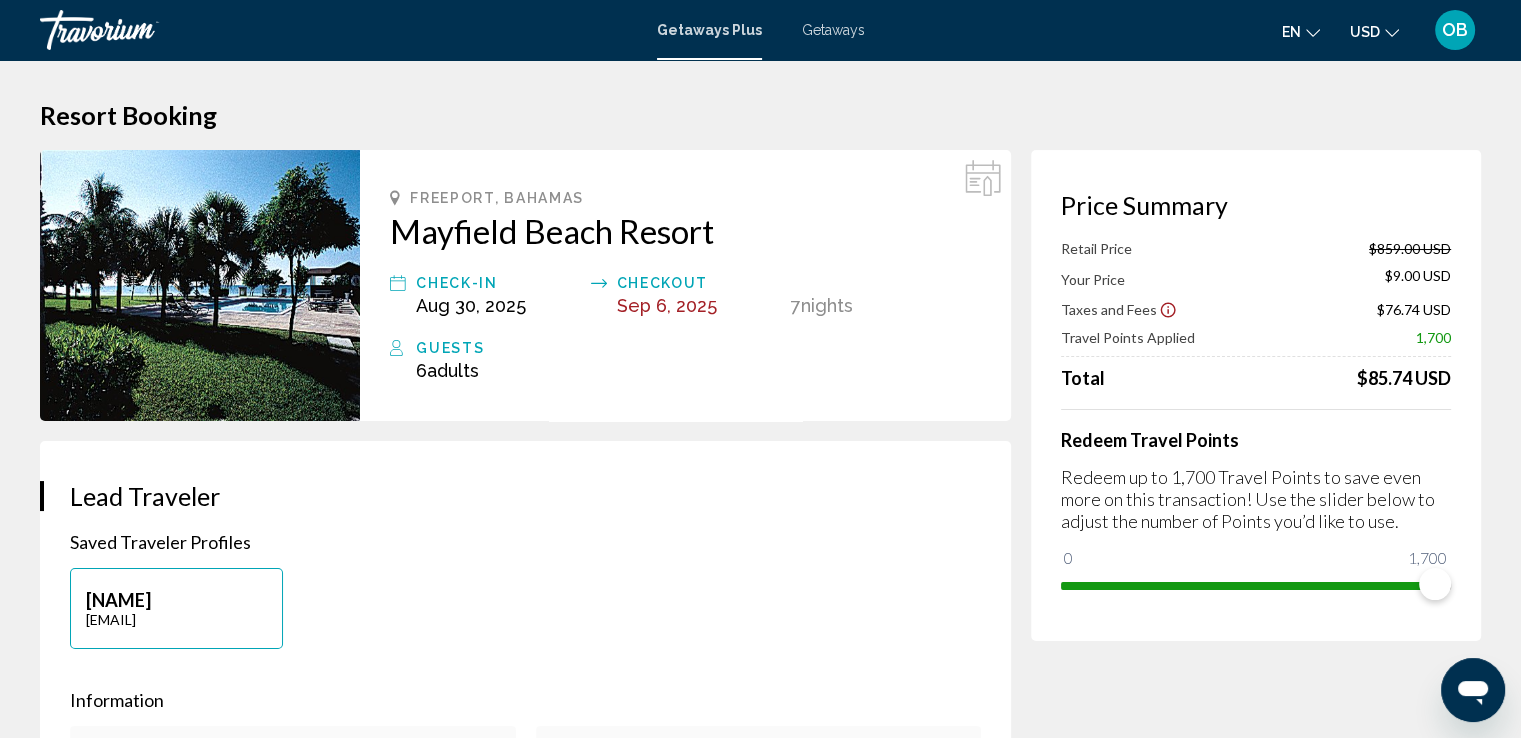drag, startPoint x: 132, startPoint y: 258, endPoint x: 118, endPoint y: 257, distance: 14.035668 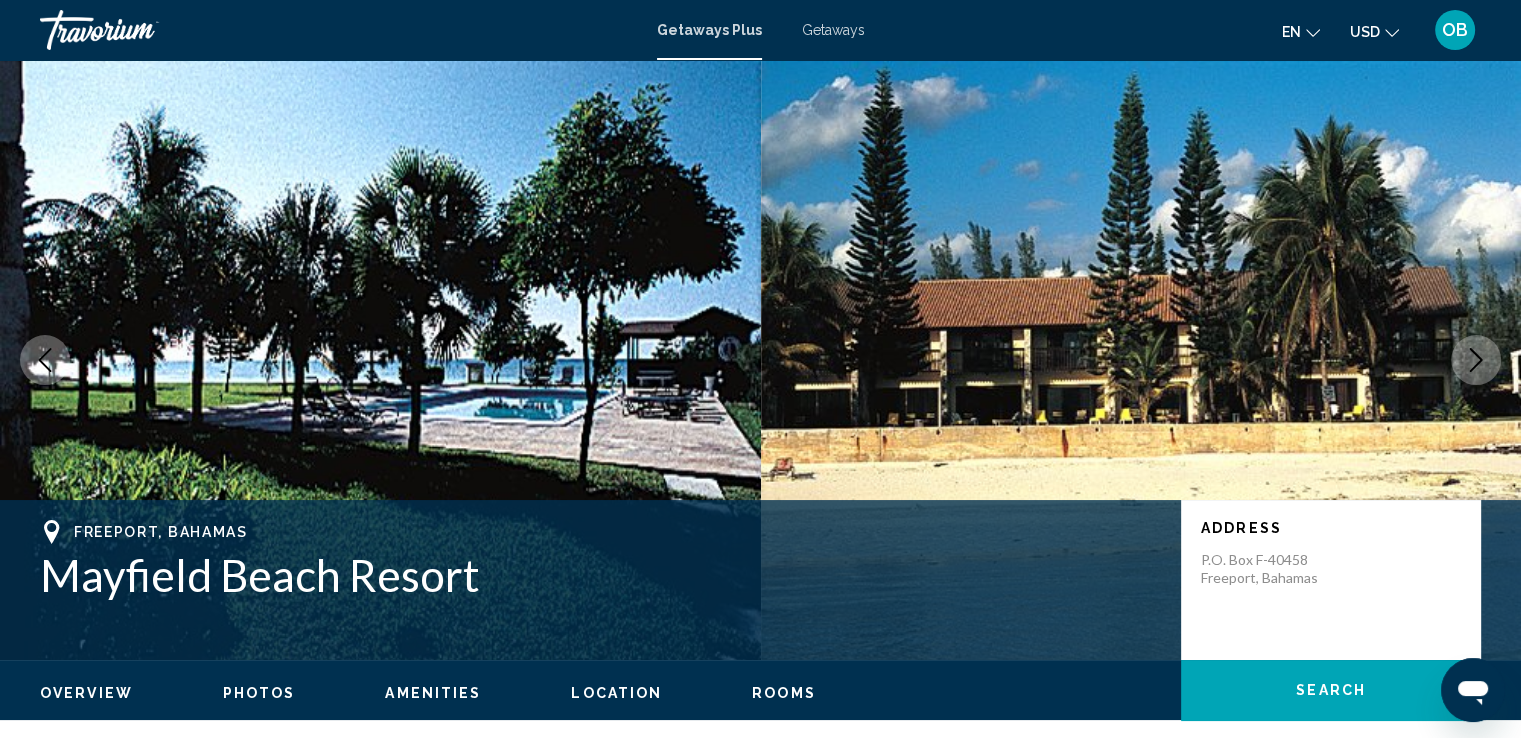 click on "Photos" at bounding box center [259, 693] 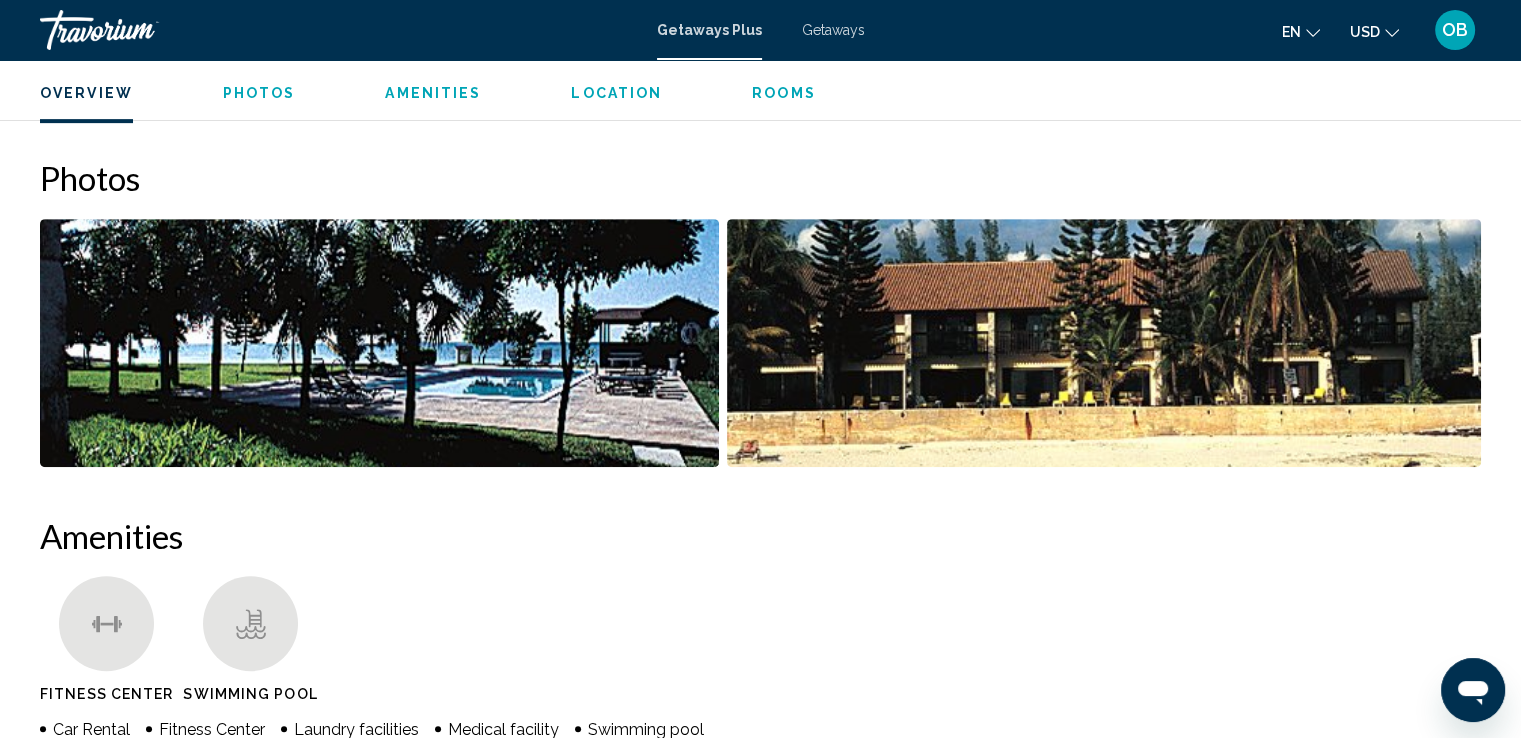 scroll, scrollTop: 859, scrollLeft: 0, axis: vertical 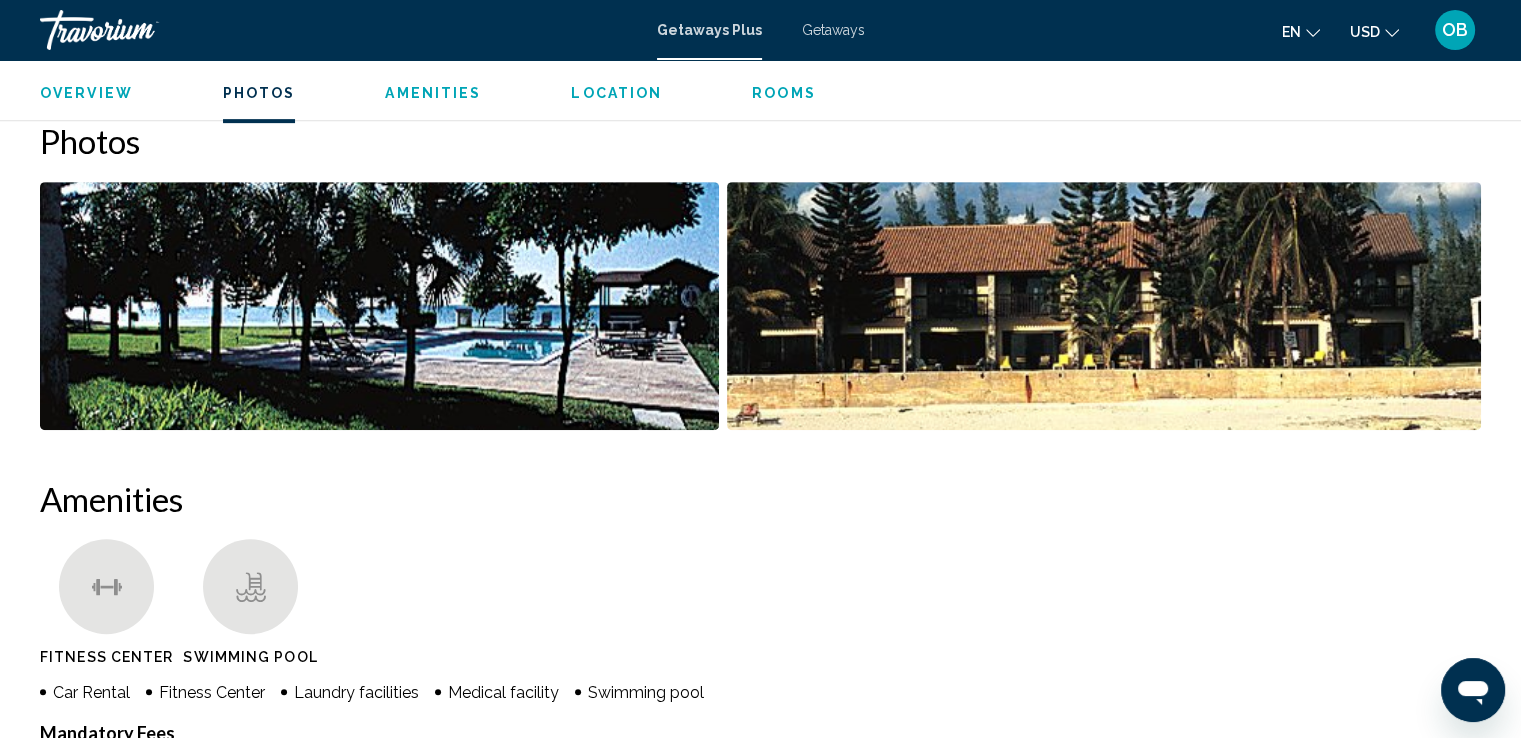 click at bounding box center (379, 306) 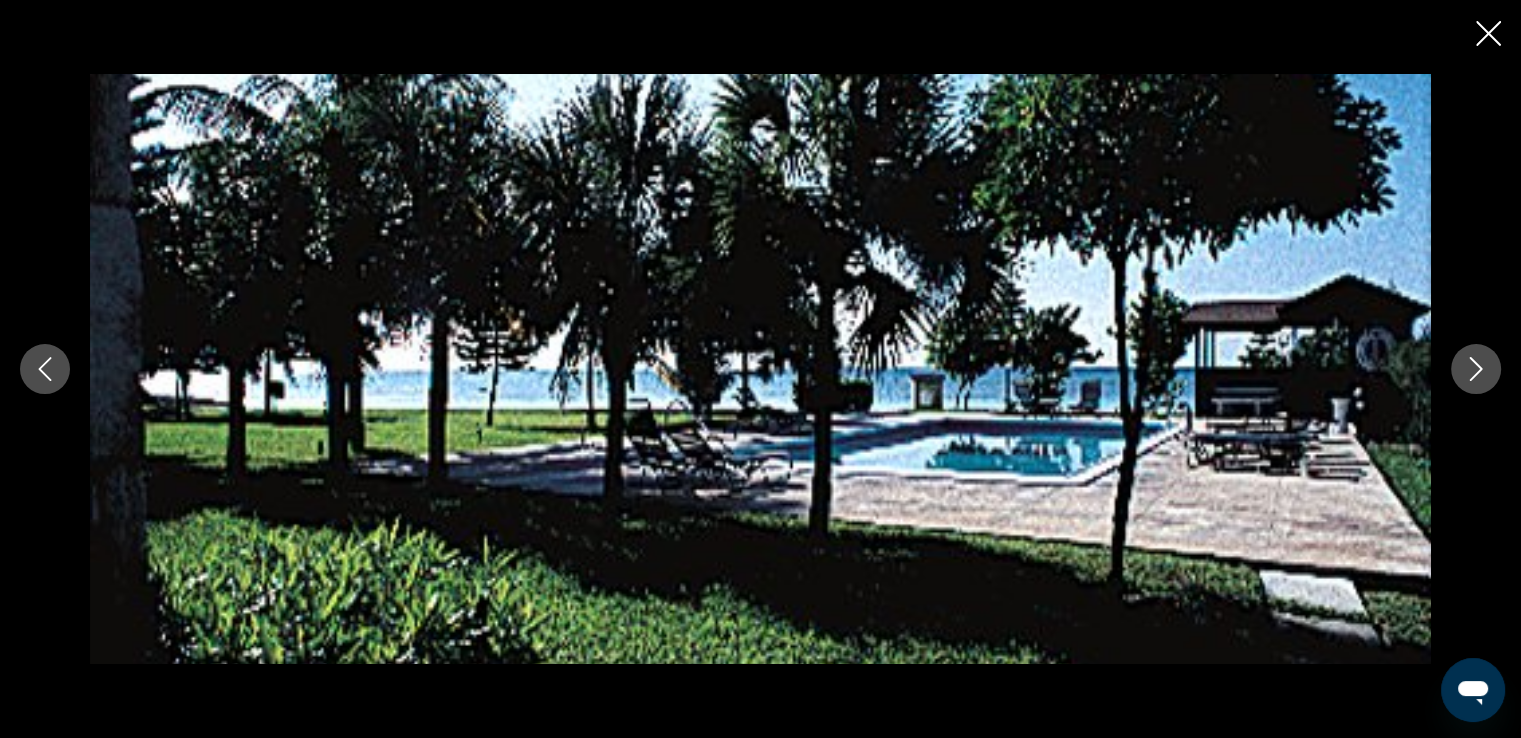 click 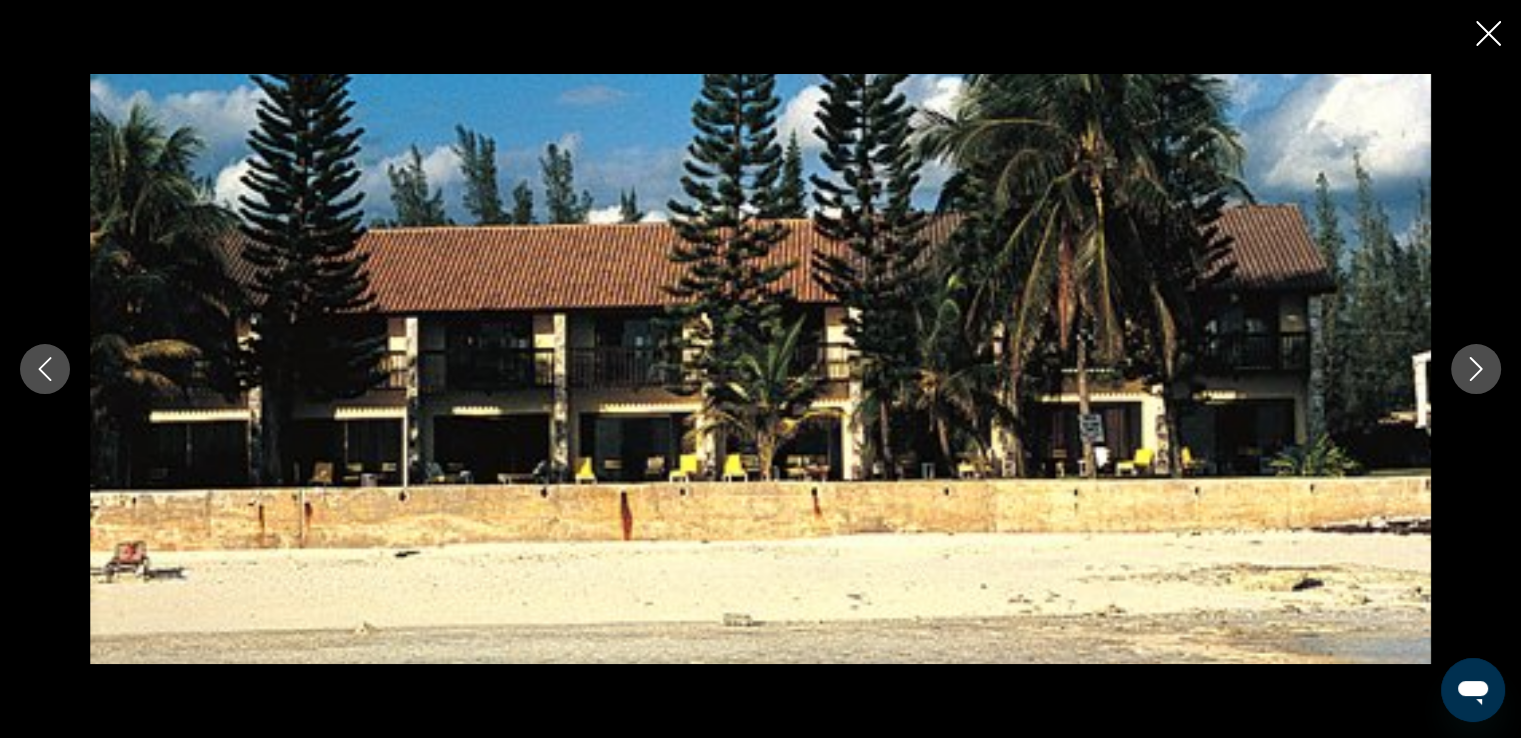click 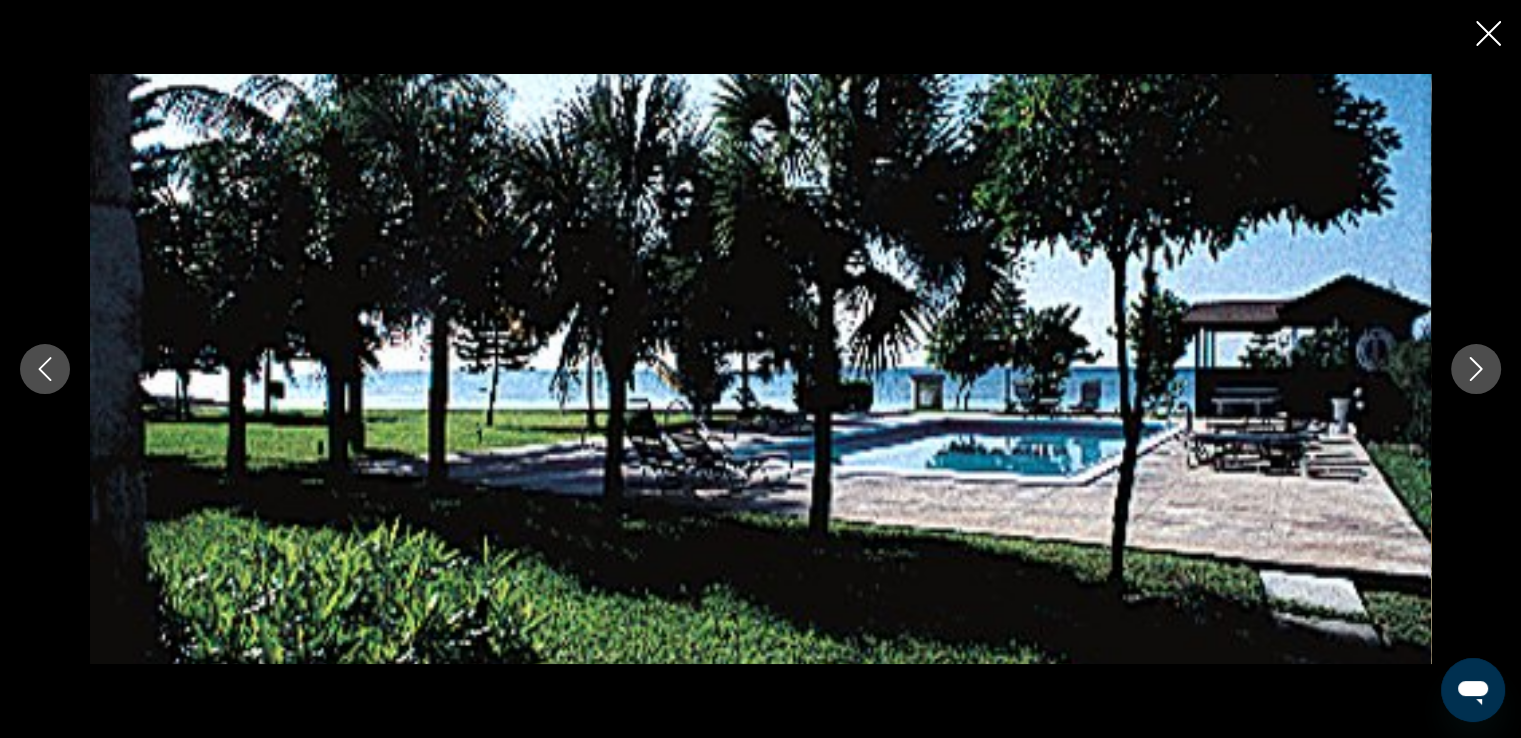 click 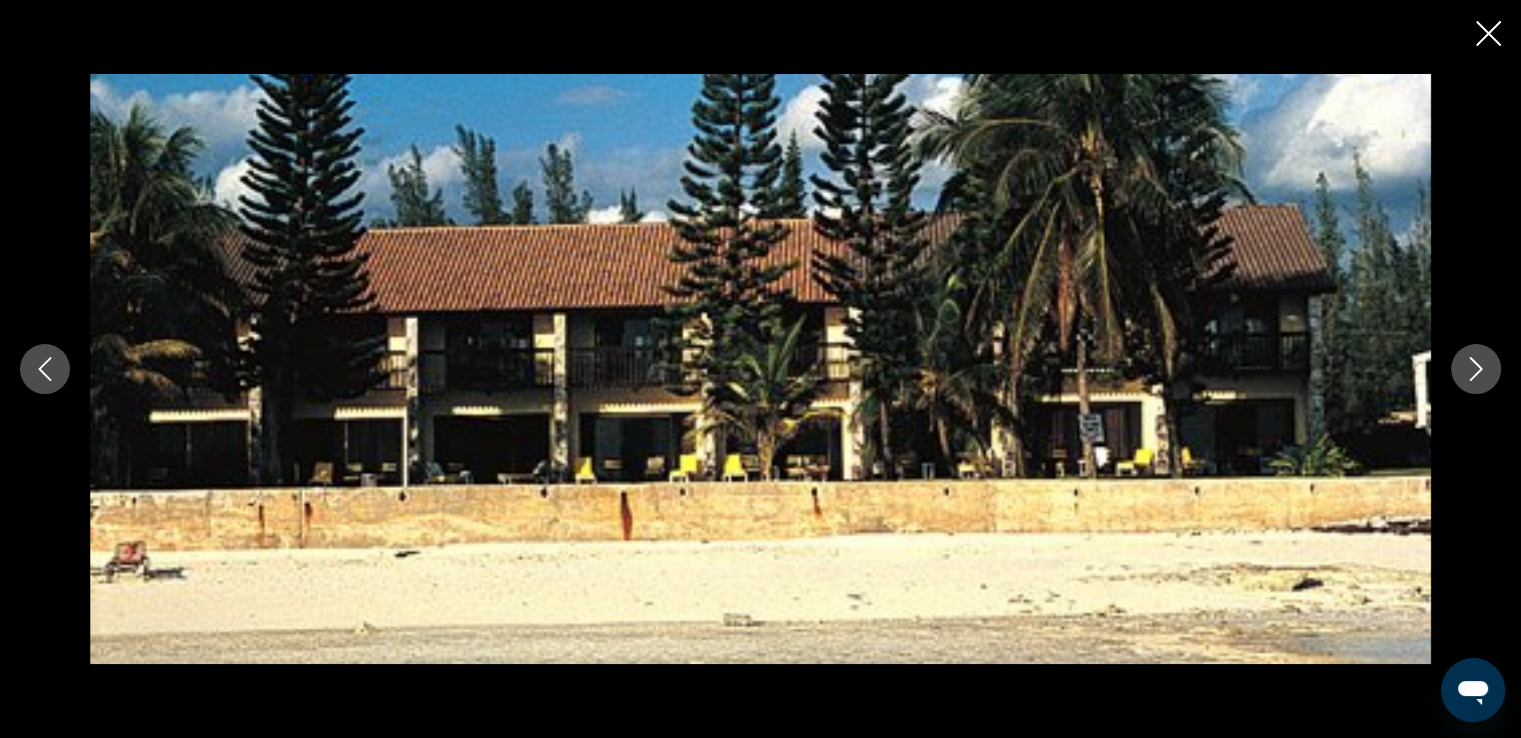 click 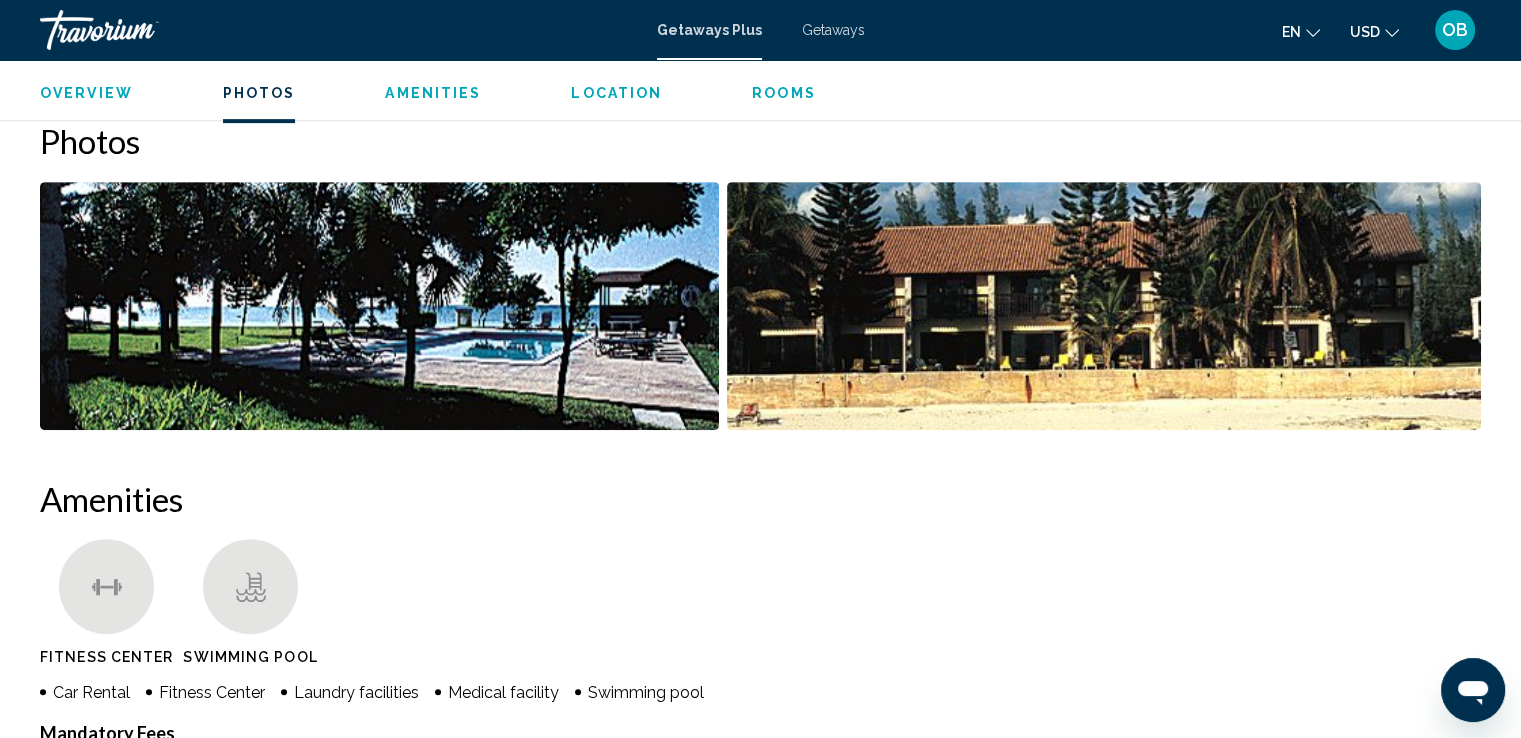 scroll, scrollTop: 0, scrollLeft: 0, axis: both 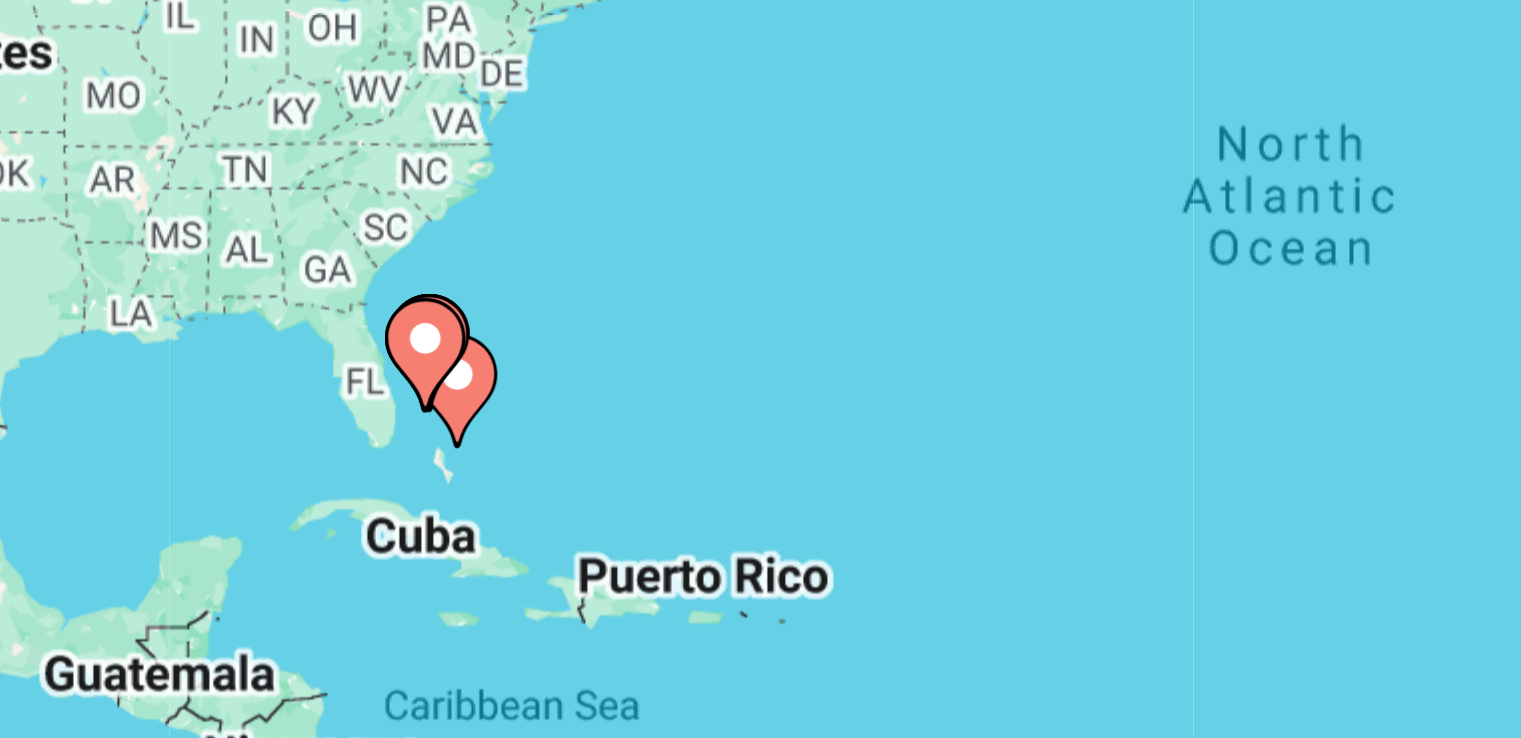 click 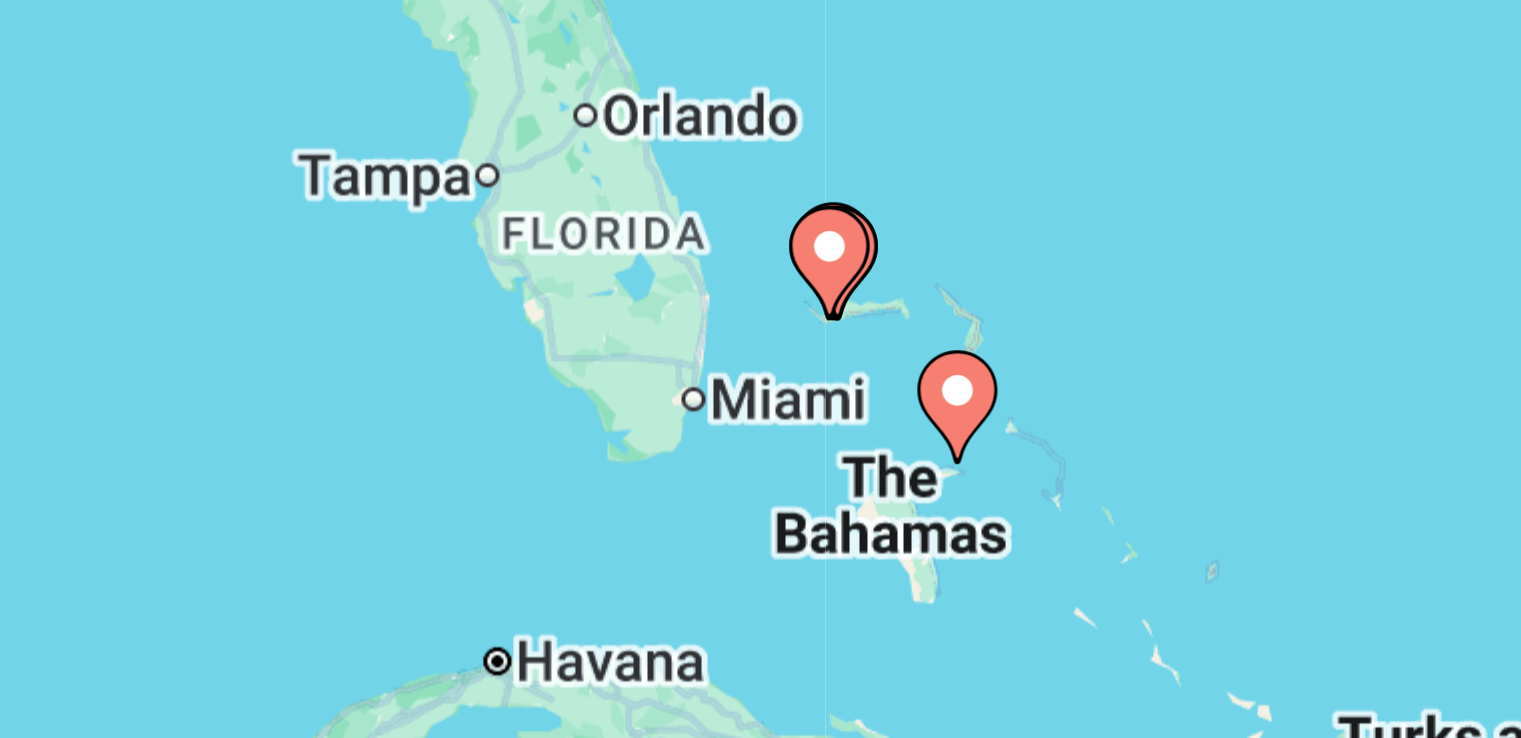 click 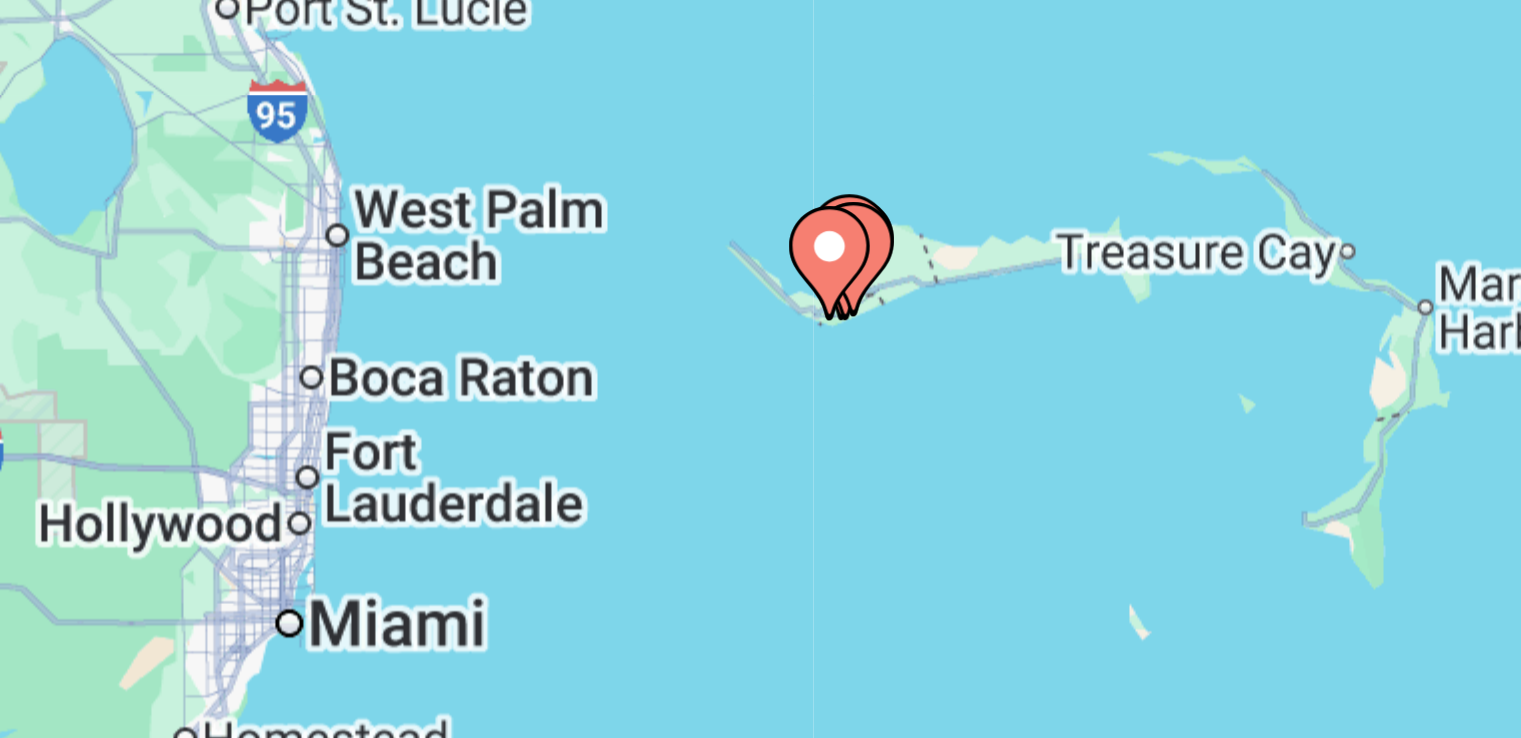 click 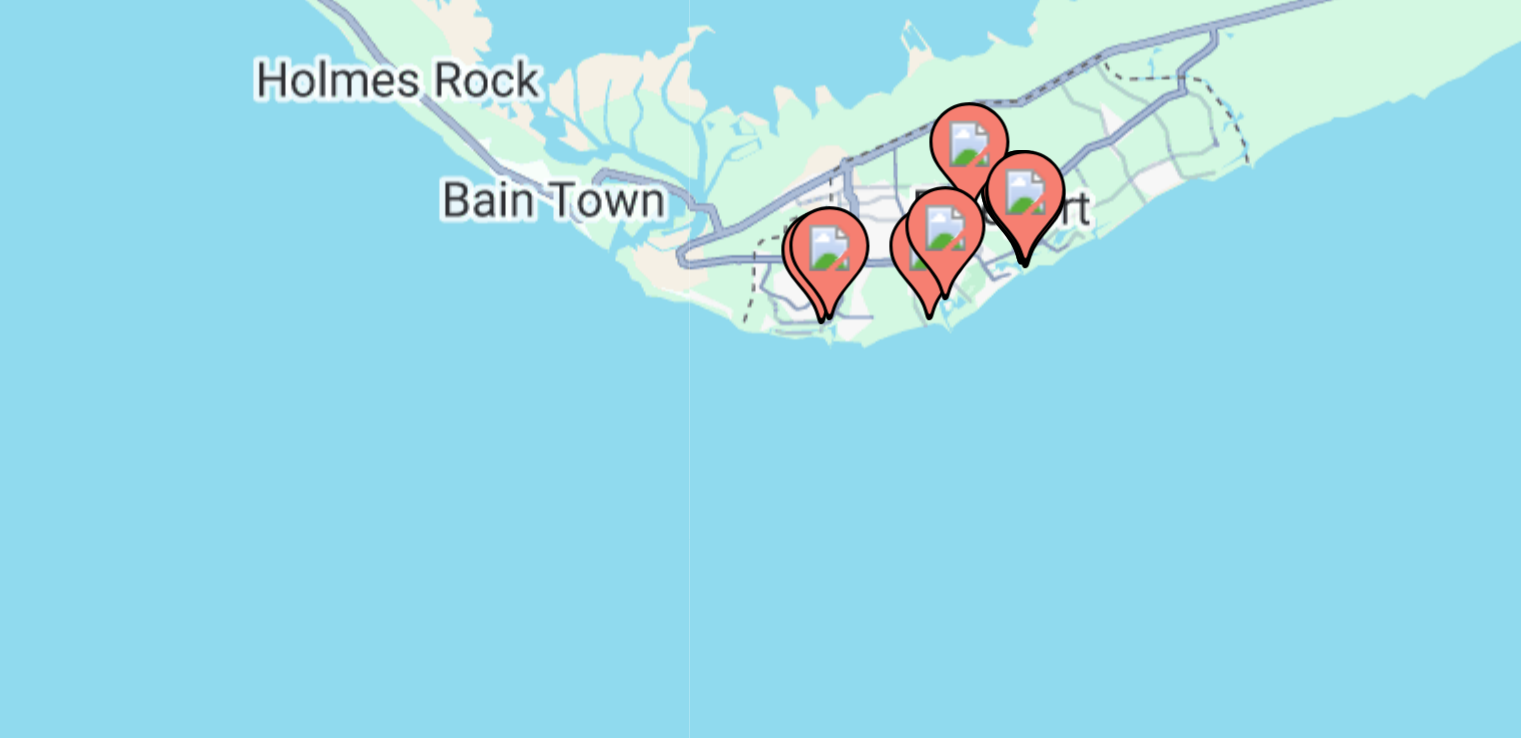 click 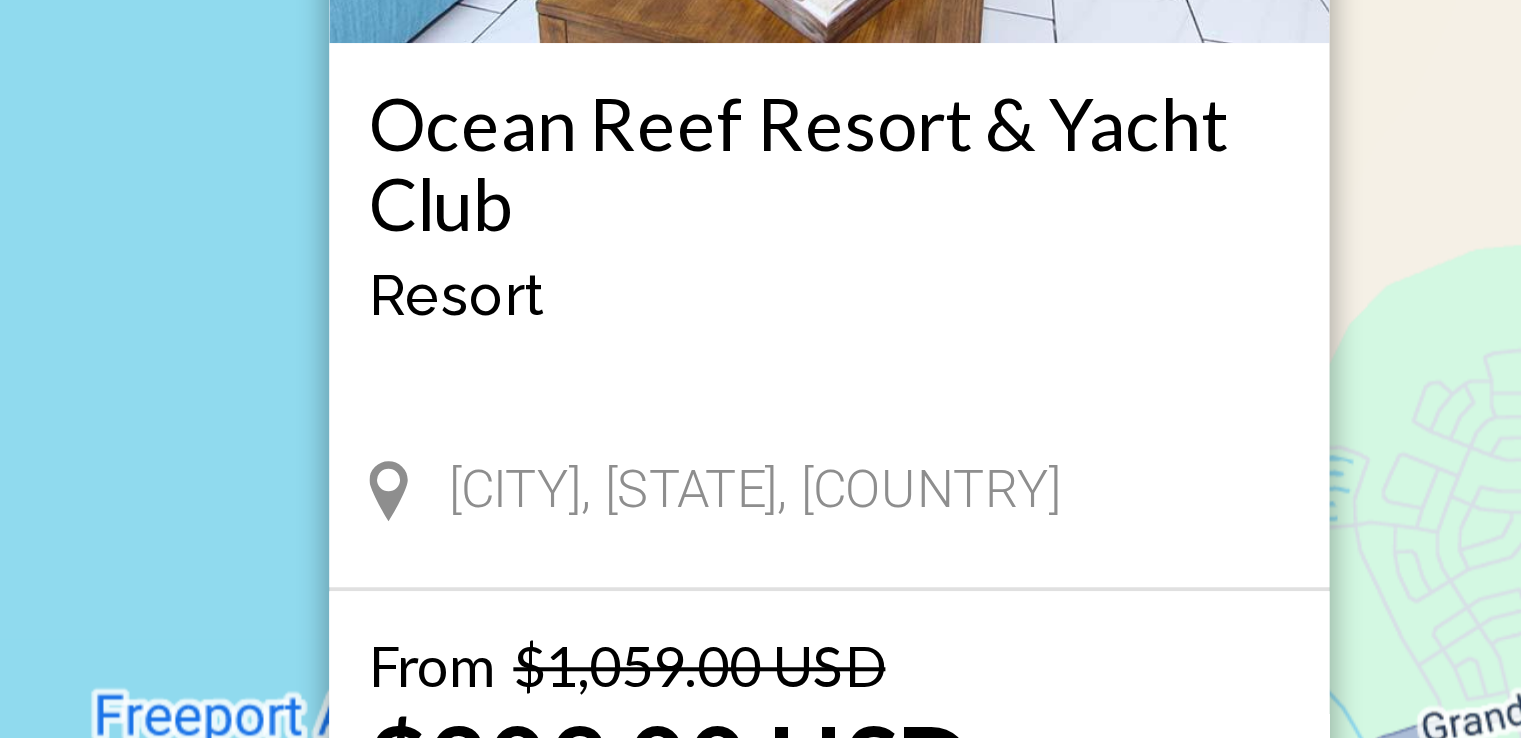 click on "Ocean Reef Resort & Yacht Club" at bounding box center (761, 400) 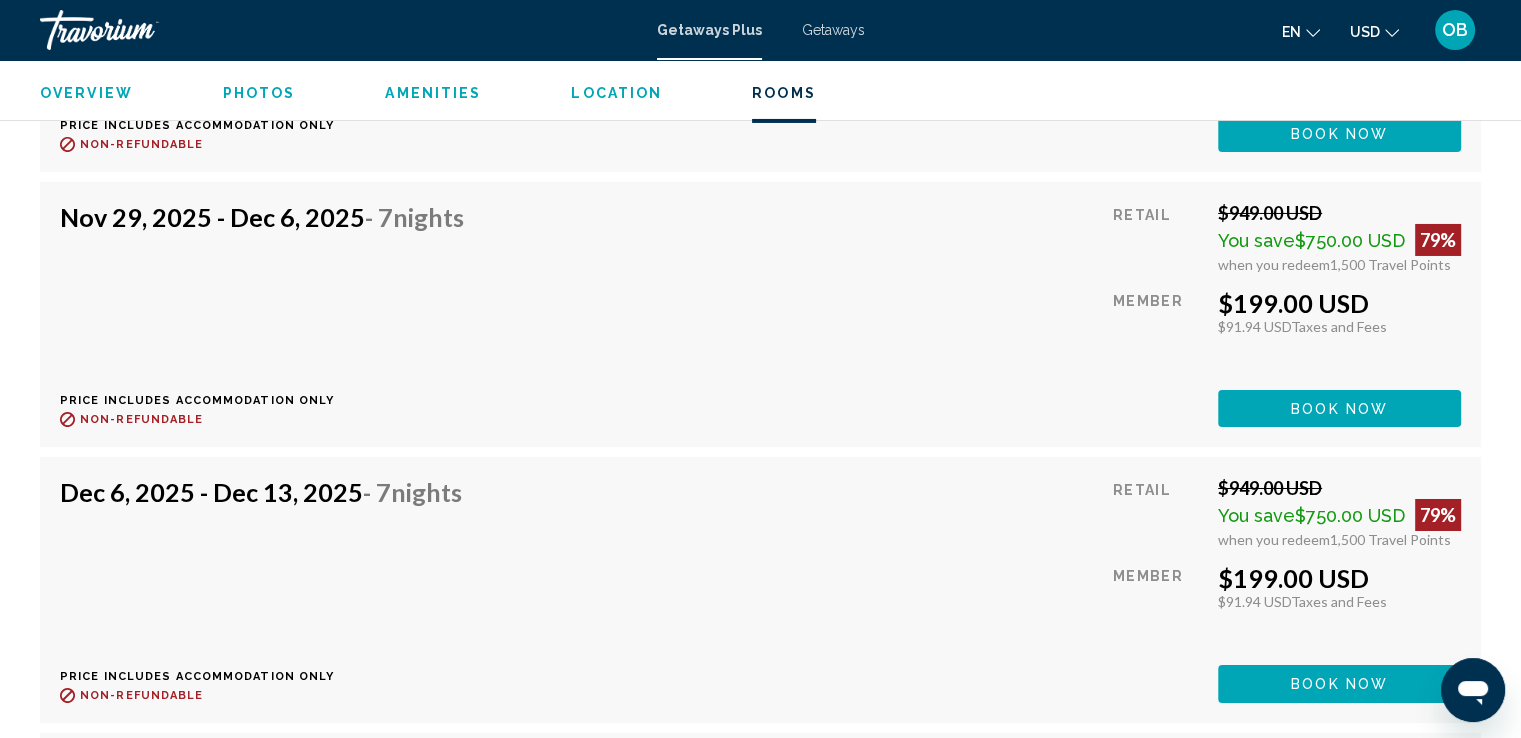 scroll, scrollTop: 7080, scrollLeft: 0, axis: vertical 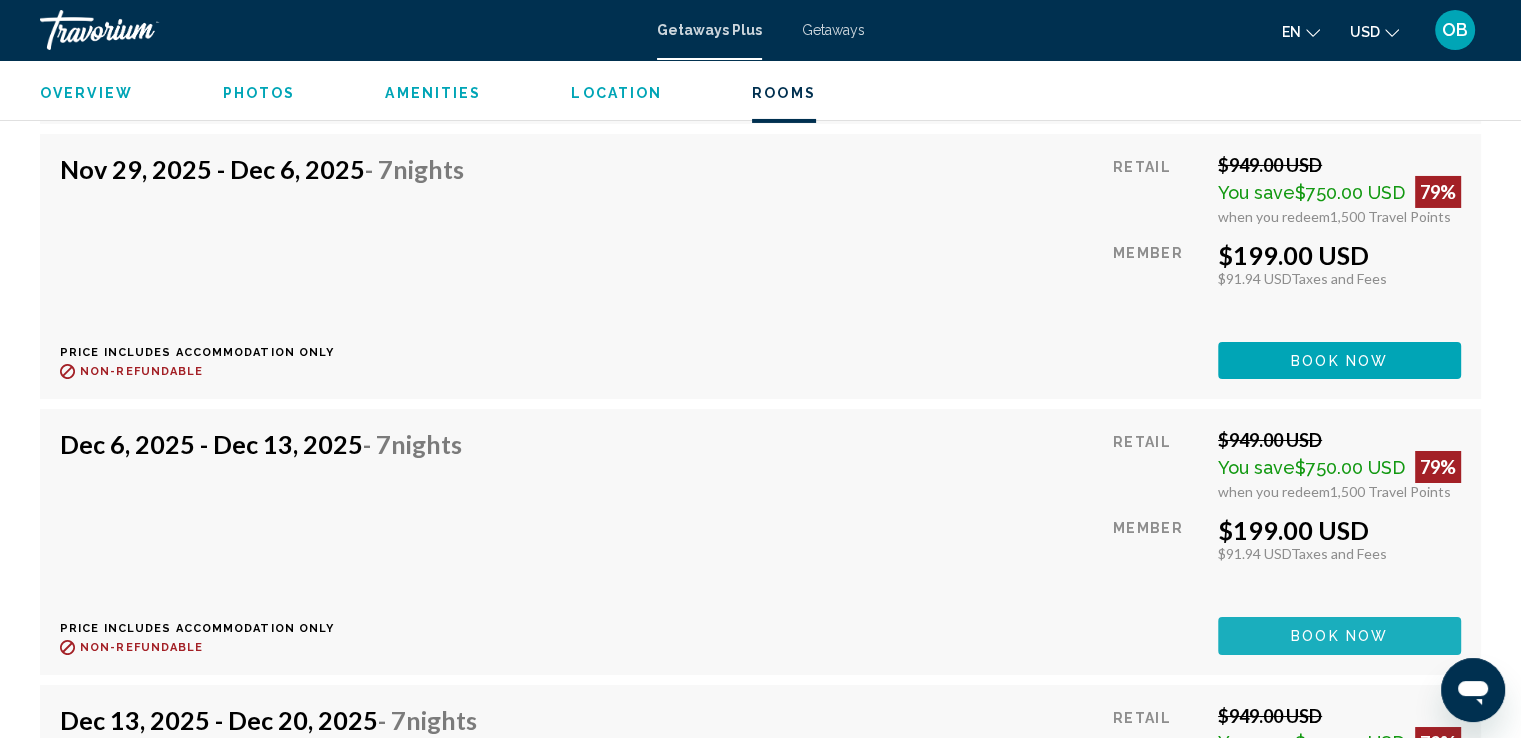 click on "Book now" at bounding box center [1339, 635] 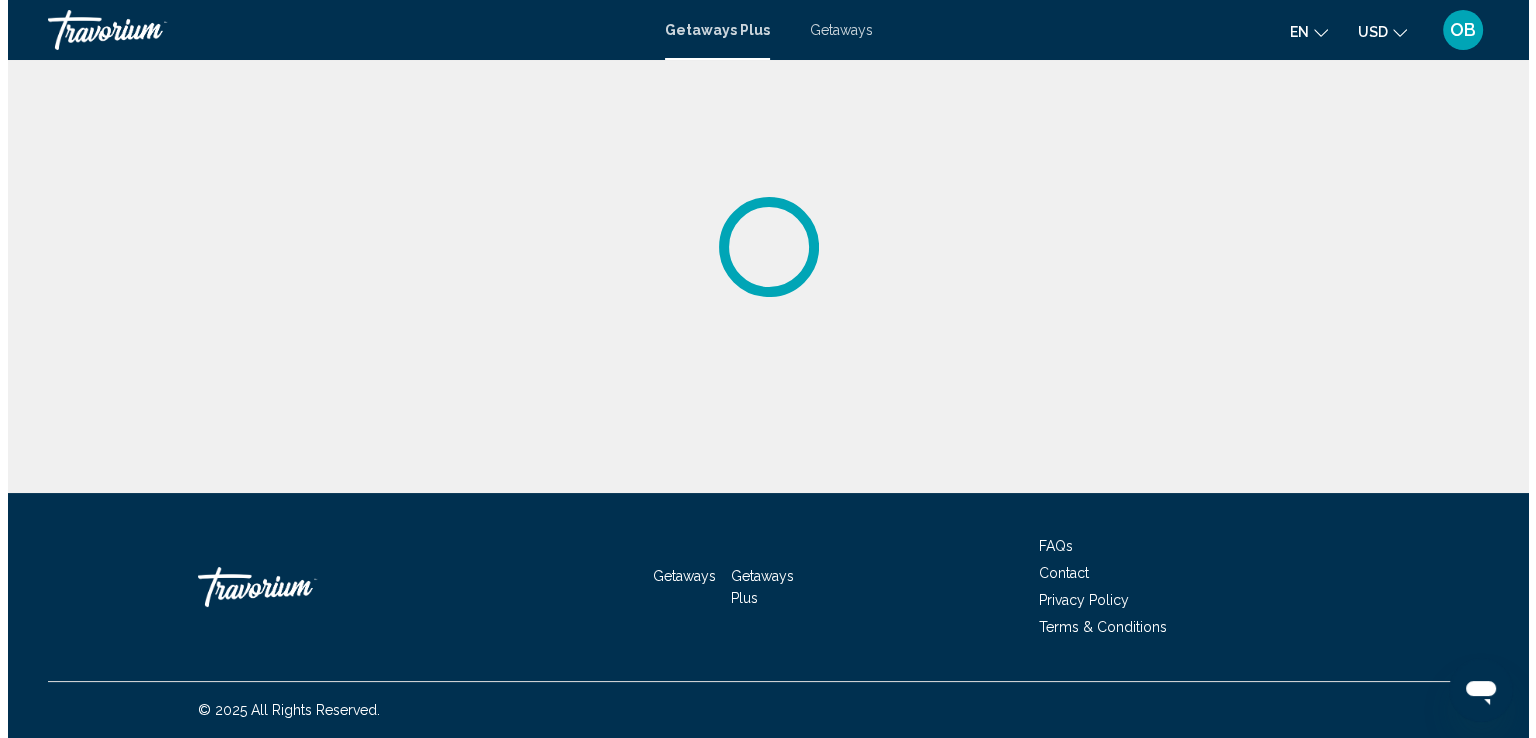 scroll, scrollTop: 0, scrollLeft: 0, axis: both 